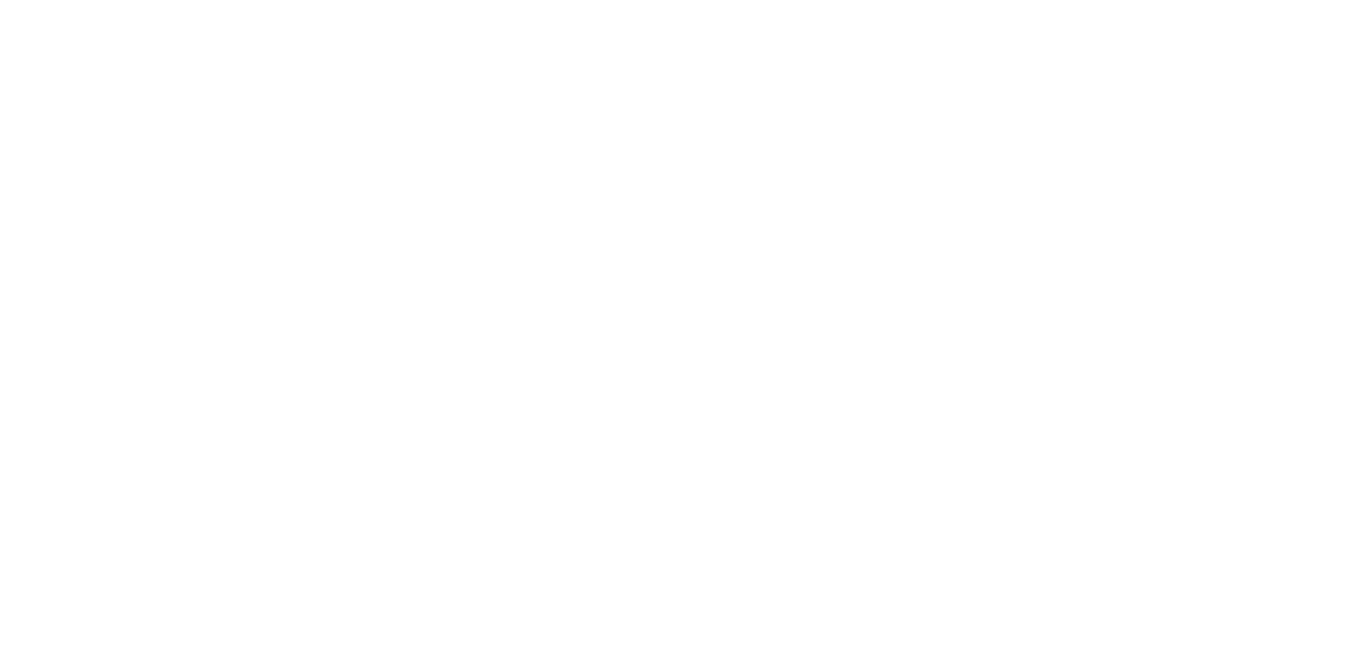 scroll, scrollTop: 0, scrollLeft: 0, axis: both 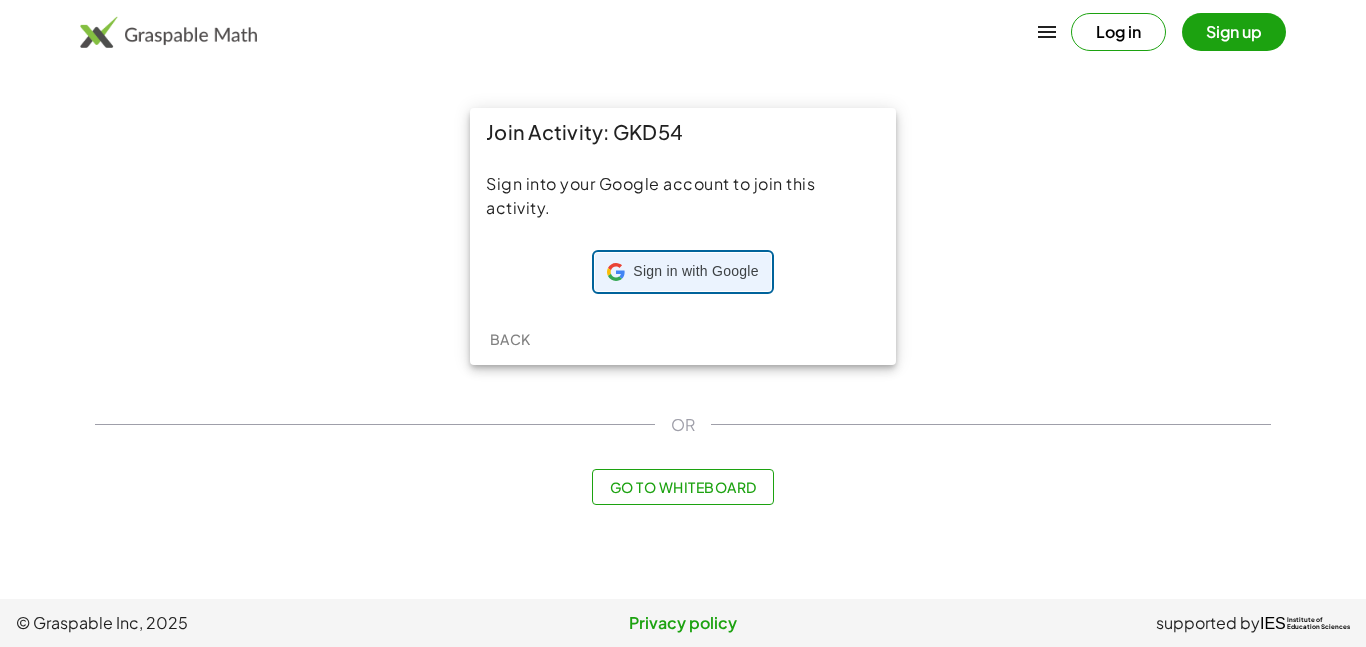 click on "Sign in with Google Sign in with Google. Opens in new tab" at bounding box center [682, 272] 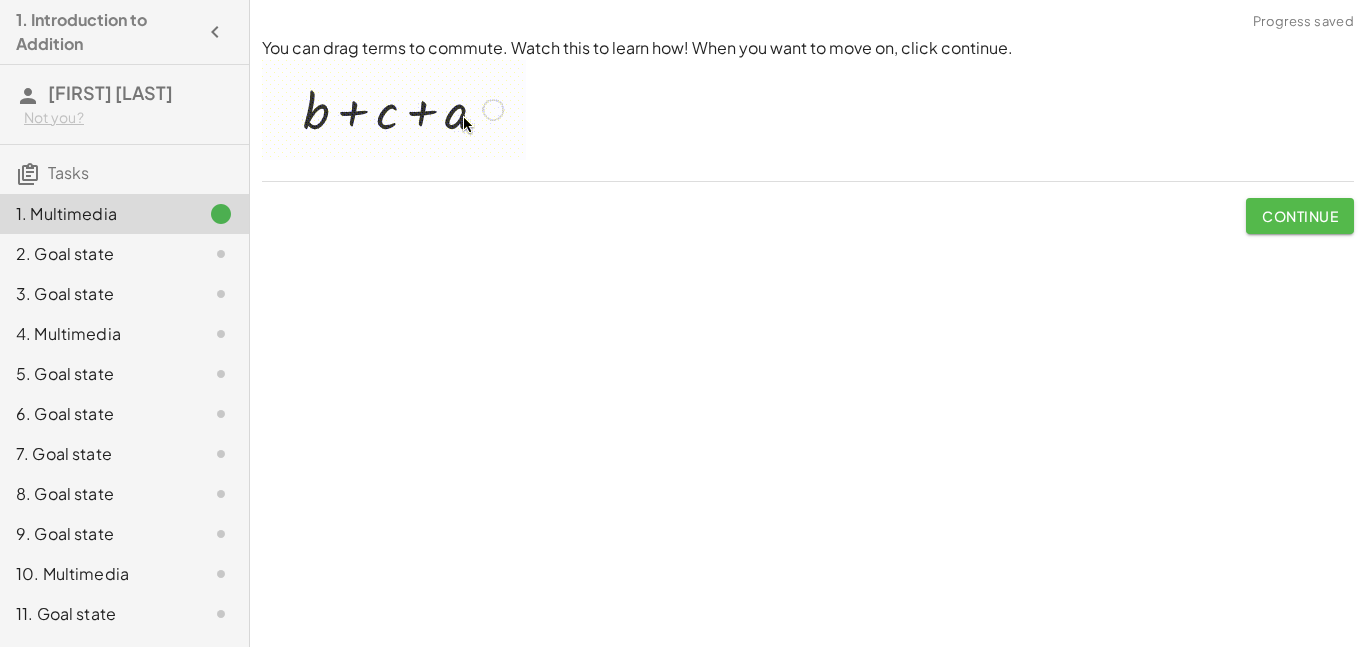 click on "Continue" 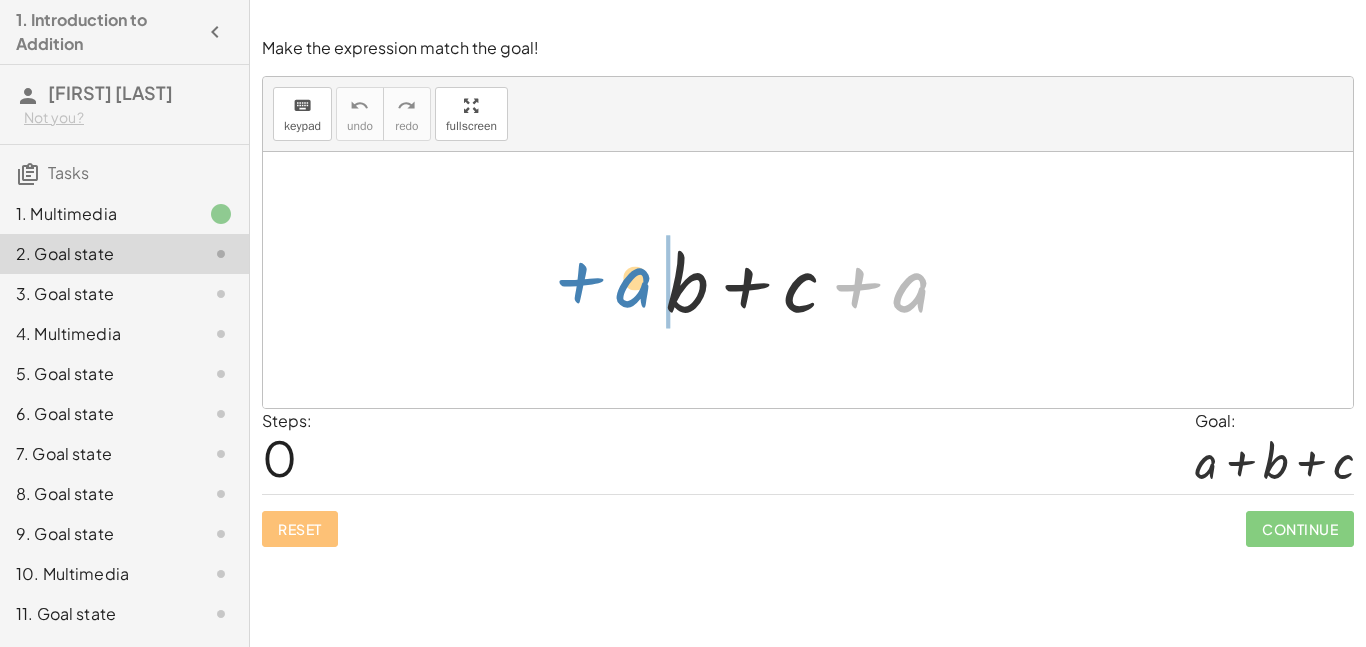 drag, startPoint x: 913, startPoint y: 291, endPoint x: 637, endPoint y: 287, distance: 276.029 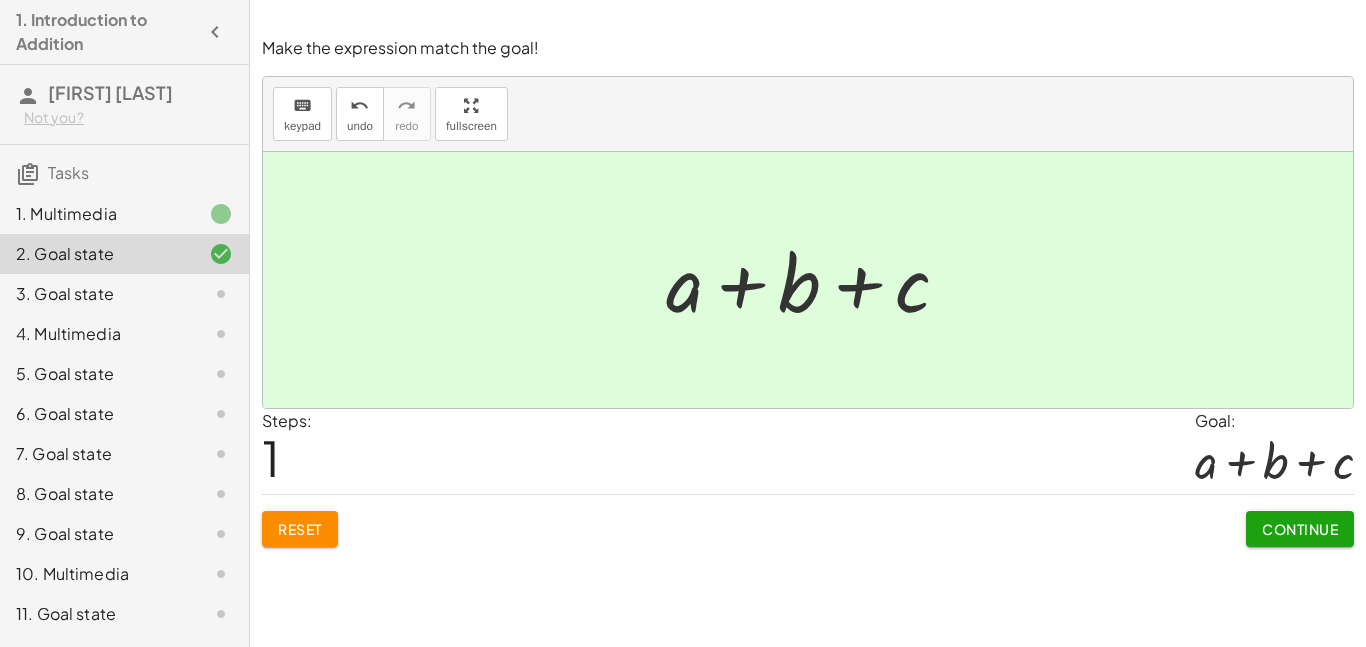click on "Continue" 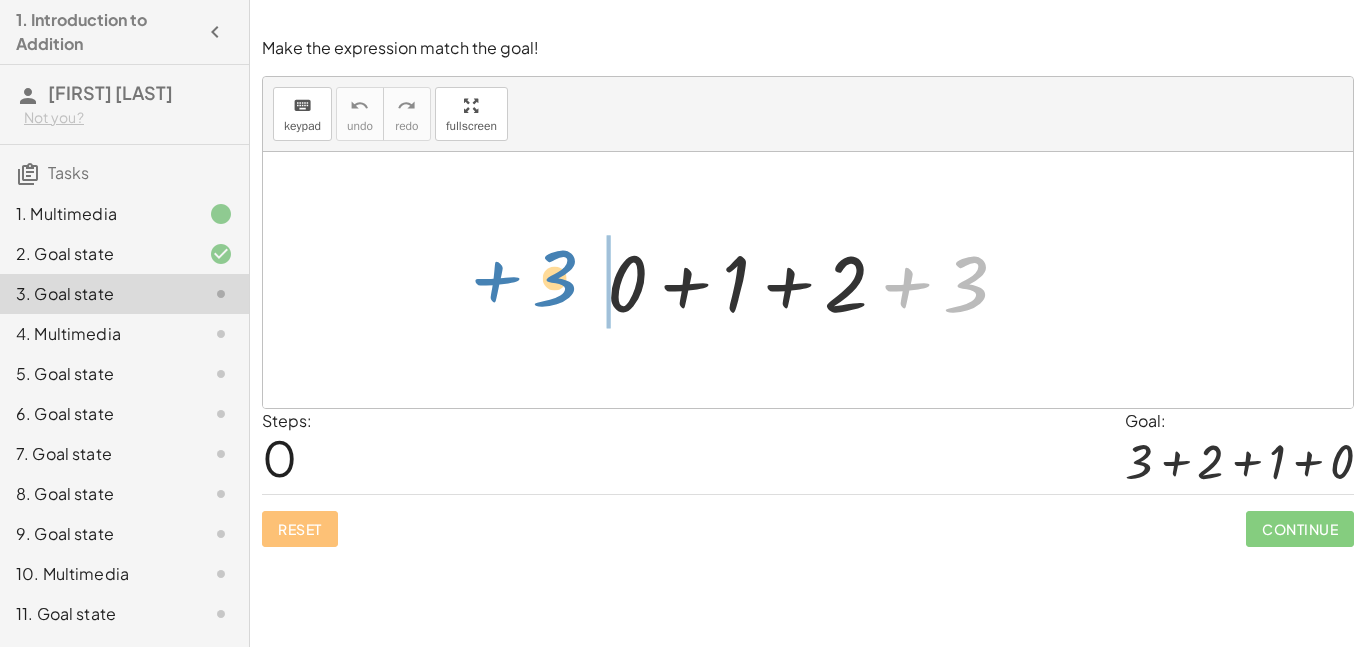 drag, startPoint x: 967, startPoint y: 275, endPoint x: 569, endPoint y: 274, distance: 398.00125 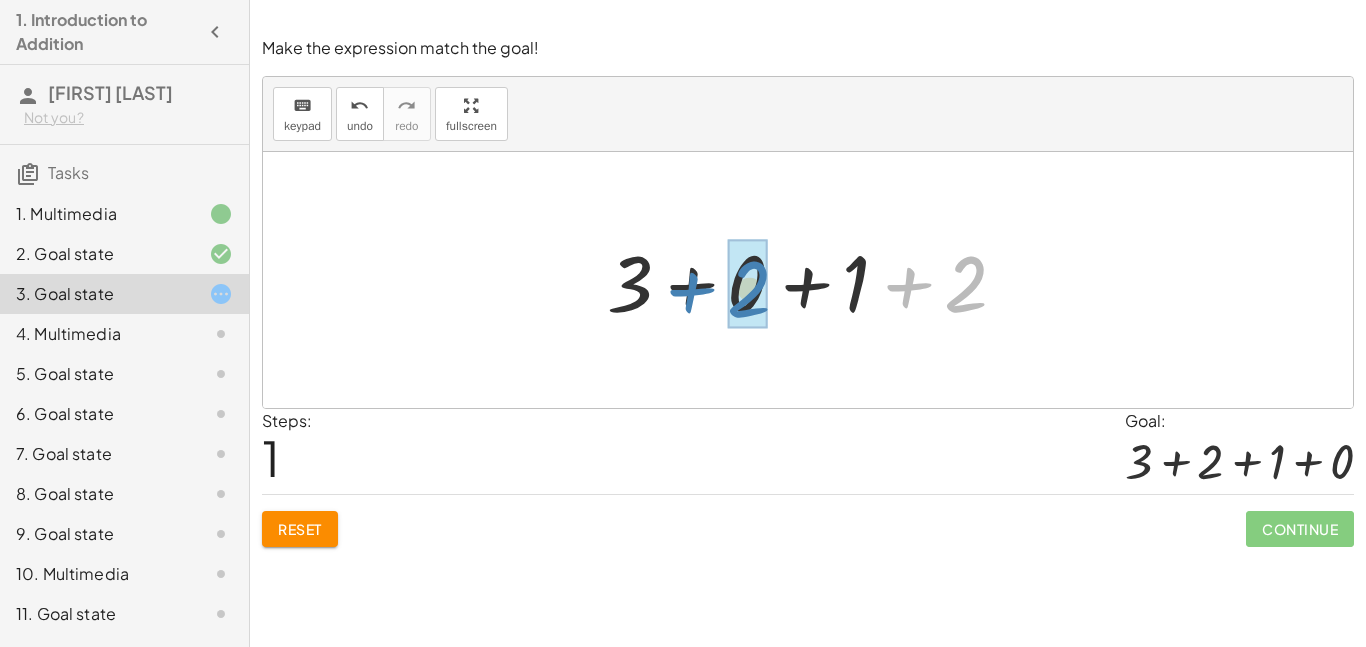 drag, startPoint x: 965, startPoint y: 291, endPoint x: 743, endPoint y: 295, distance: 222.03603 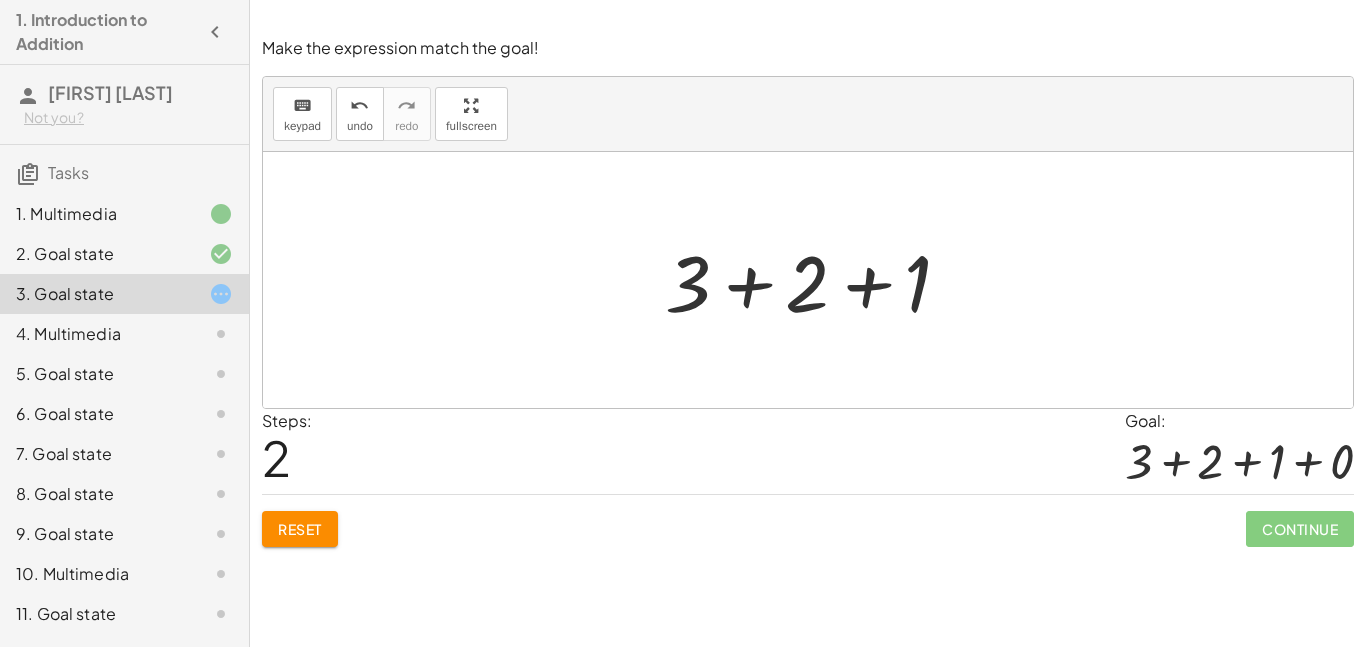 click on "Reset" 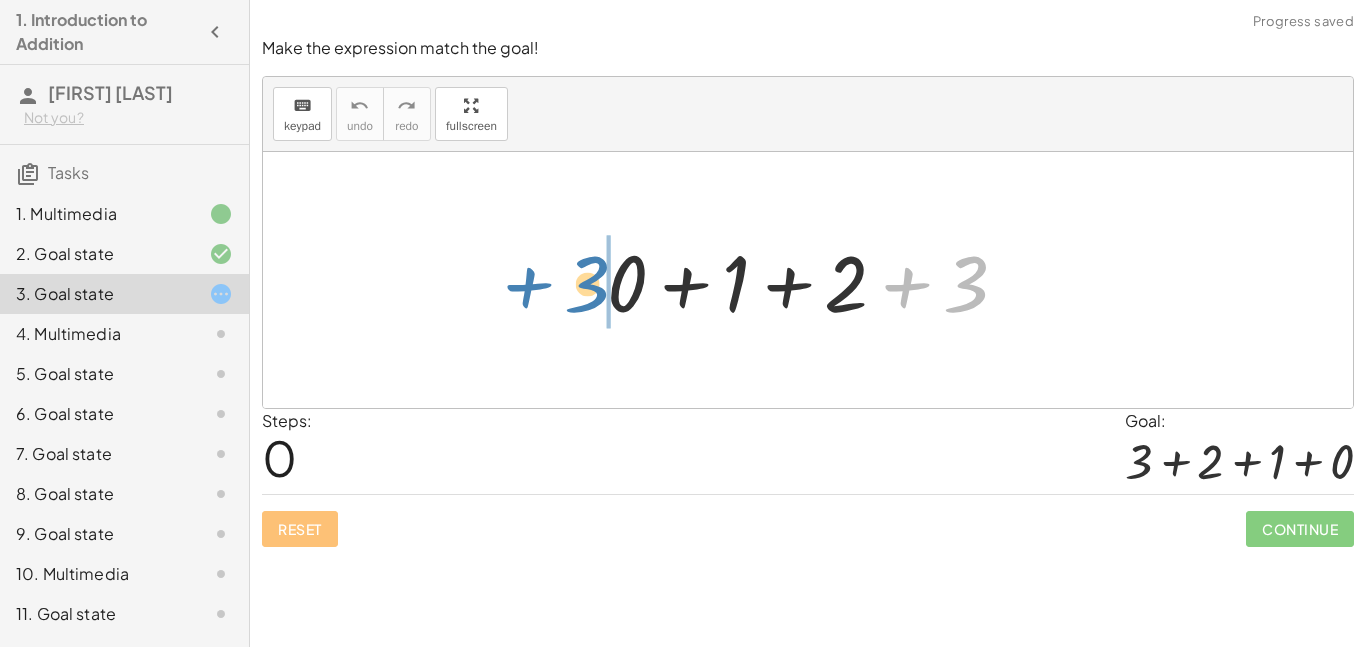 drag, startPoint x: 968, startPoint y: 291, endPoint x: 586, endPoint y: 303, distance: 382.18845 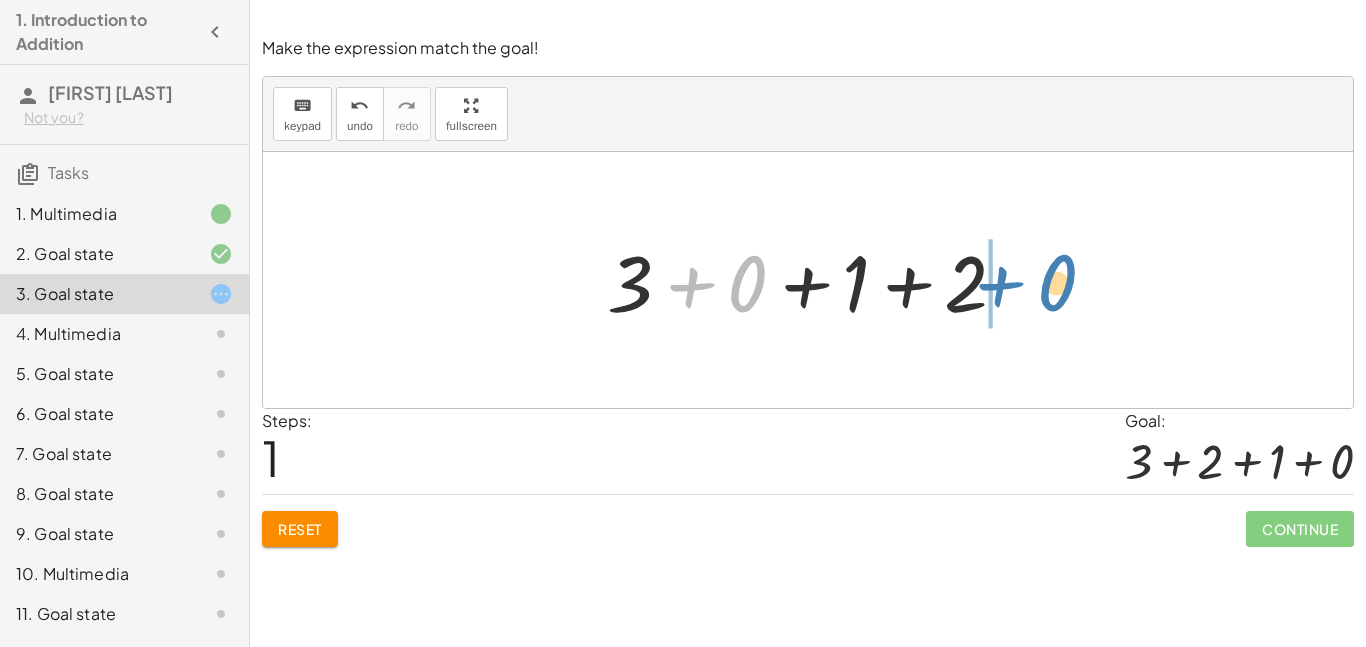 drag, startPoint x: 744, startPoint y: 286, endPoint x: 1063, endPoint y: 286, distance: 319 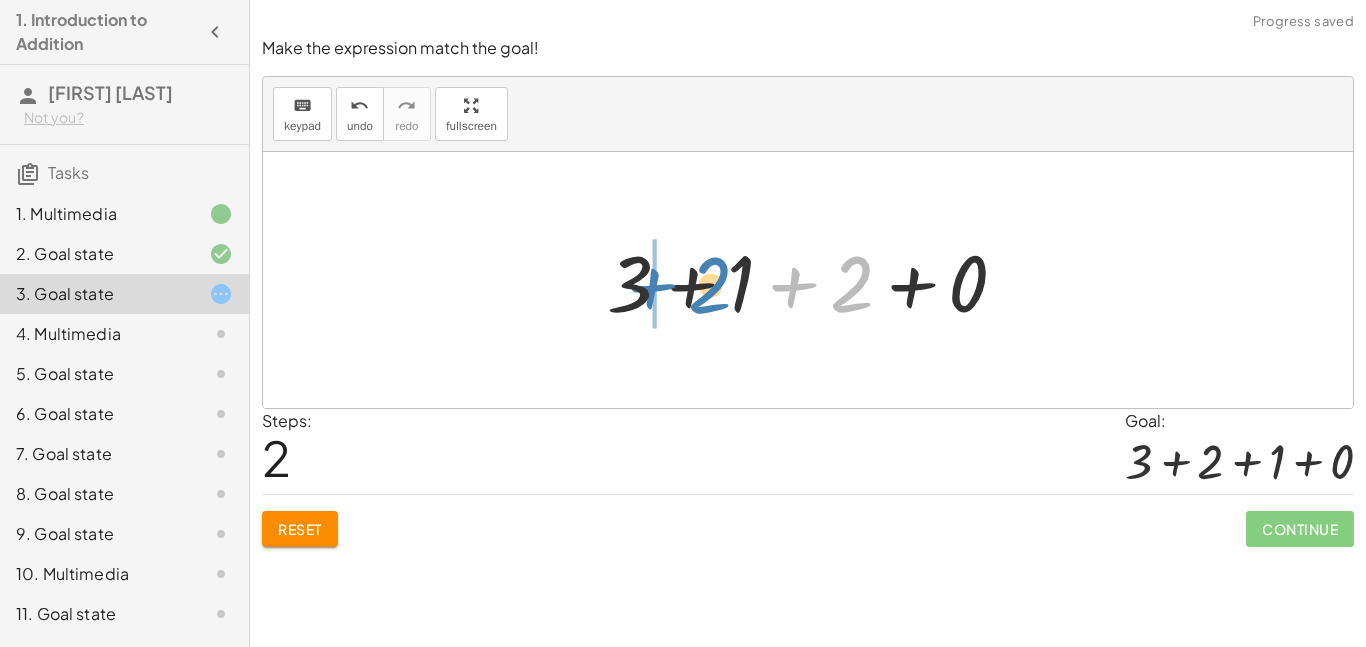 drag, startPoint x: 852, startPoint y: 278, endPoint x: 710, endPoint y: 279, distance: 142.00352 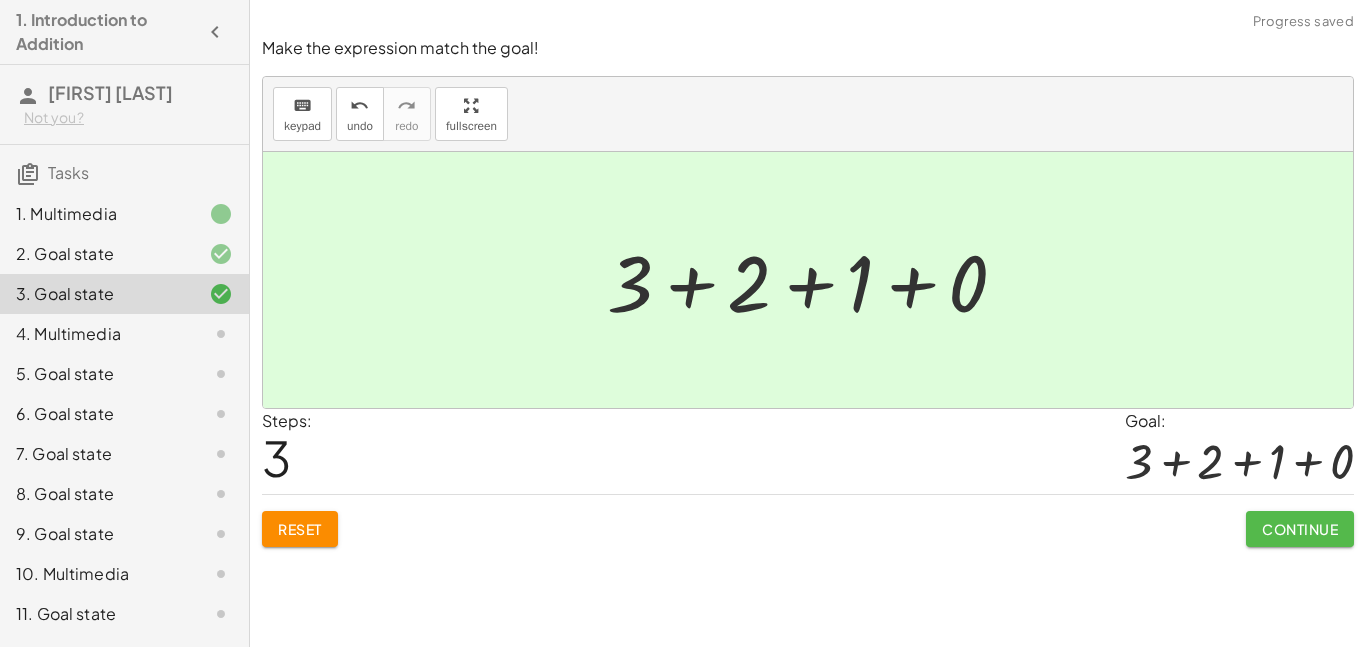click on "Continue" 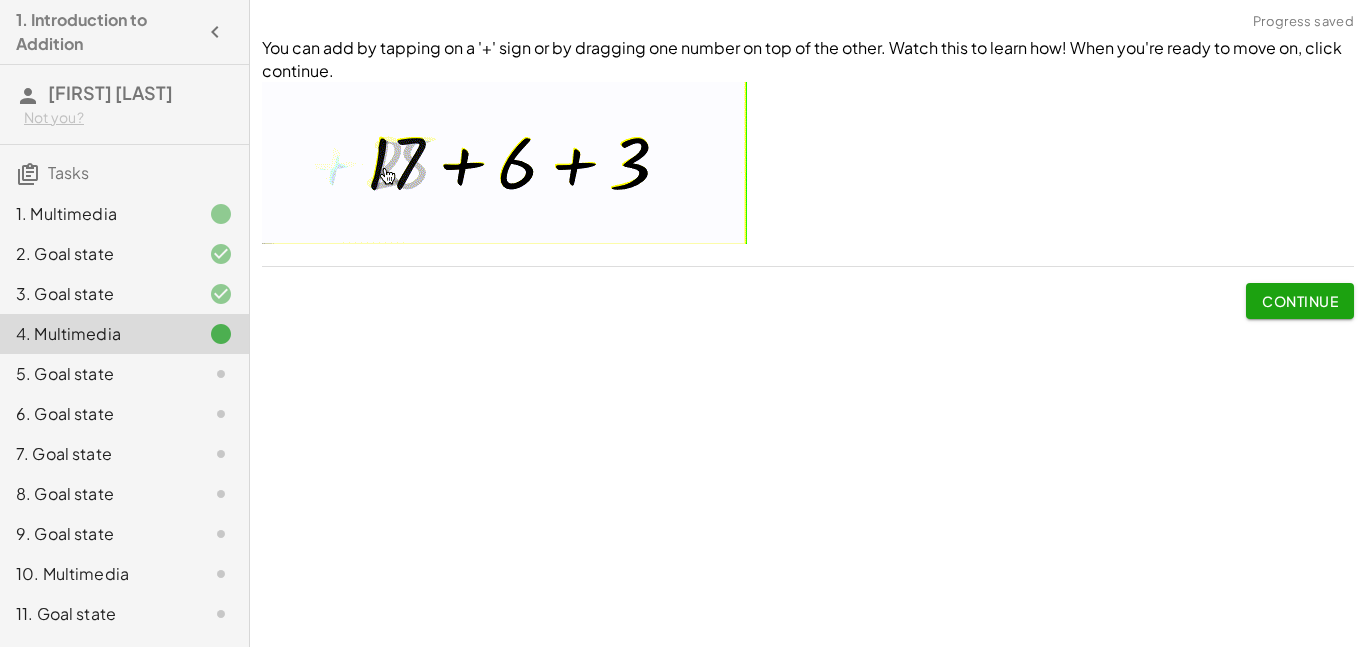 click on "Continue" 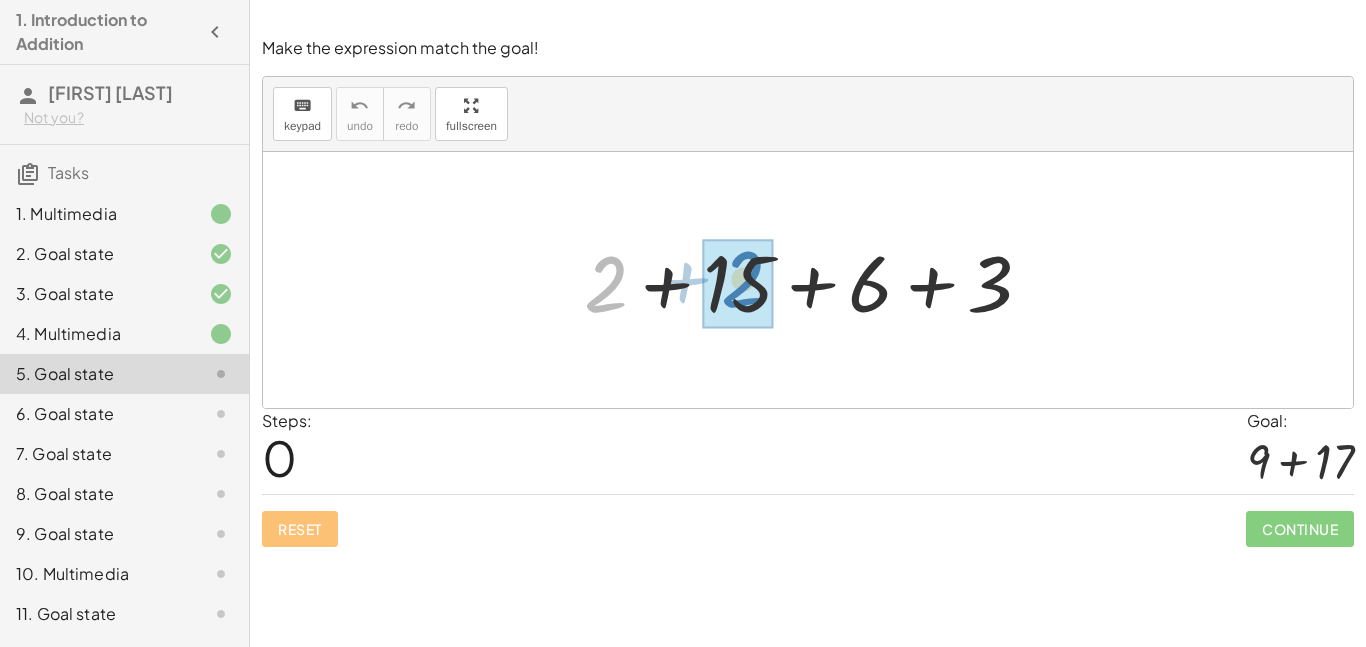 drag, startPoint x: 608, startPoint y: 282, endPoint x: 747, endPoint y: 278, distance: 139.05754 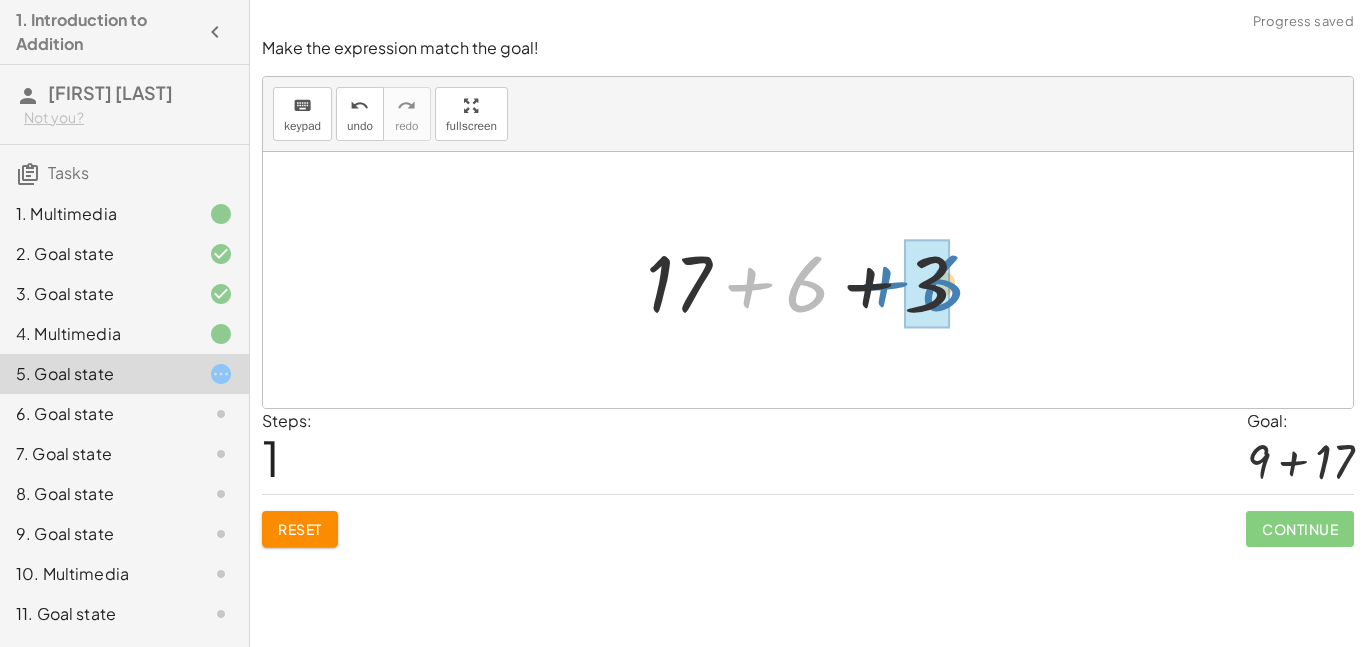 drag, startPoint x: 811, startPoint y: 293, endPoint x: 948, endPoint y: 292, distance: 137.00365 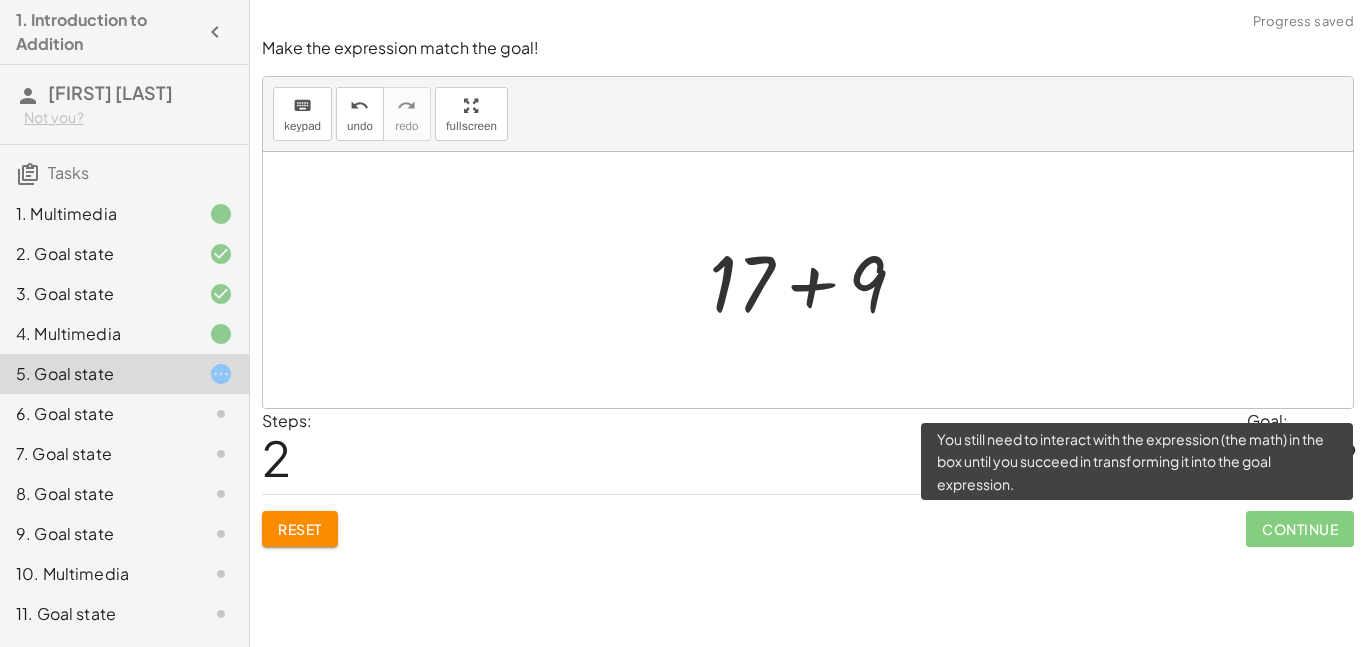 click on "Continue" 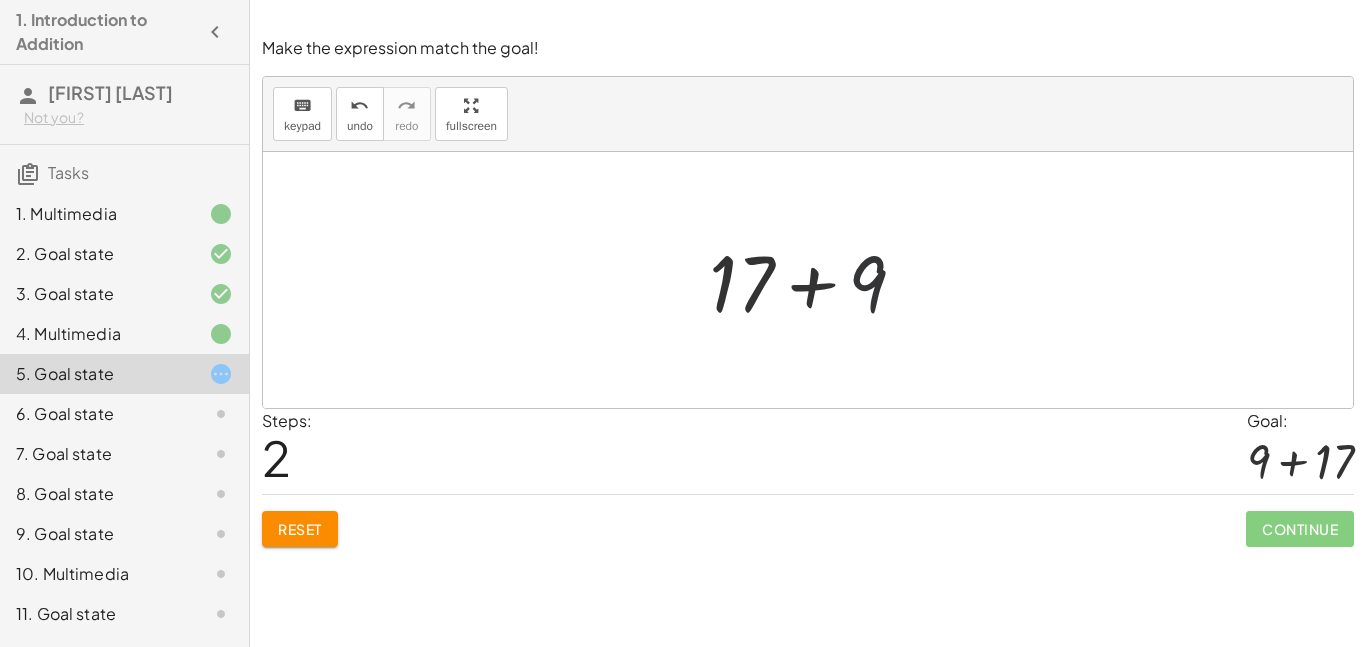 click at bounding box center (815, 280) 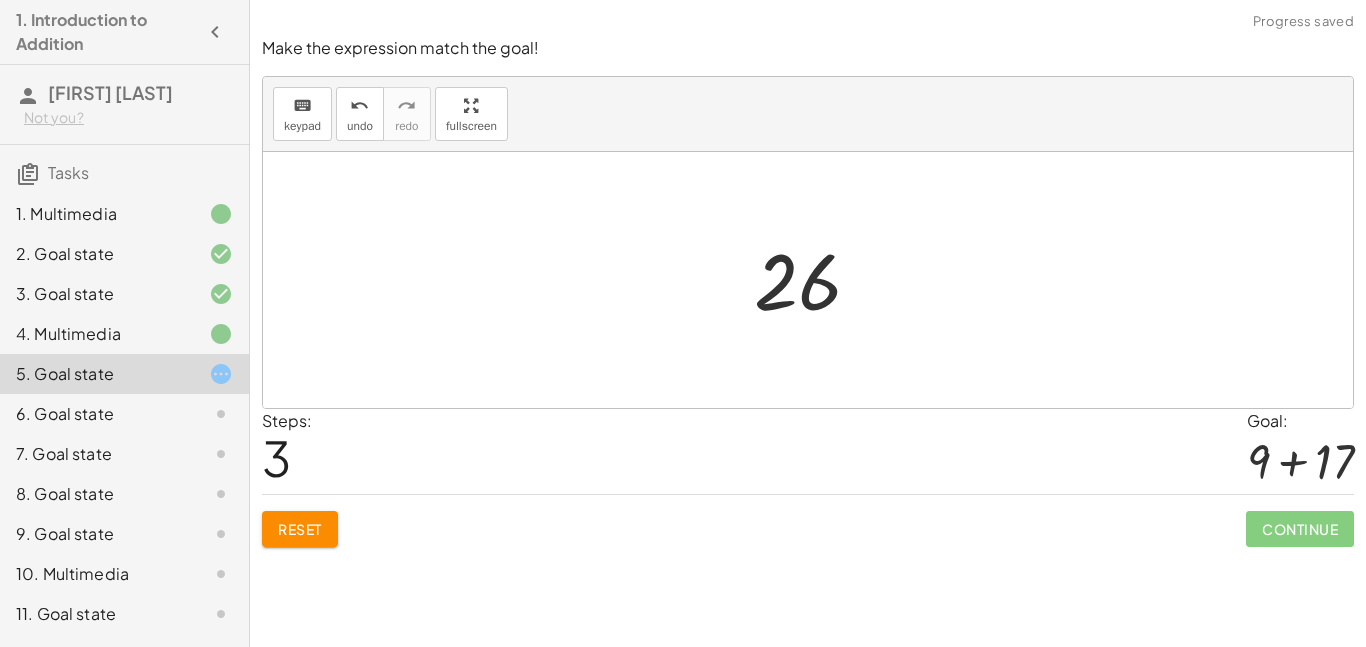 click on "Reset" at bounding box center (300, 529) 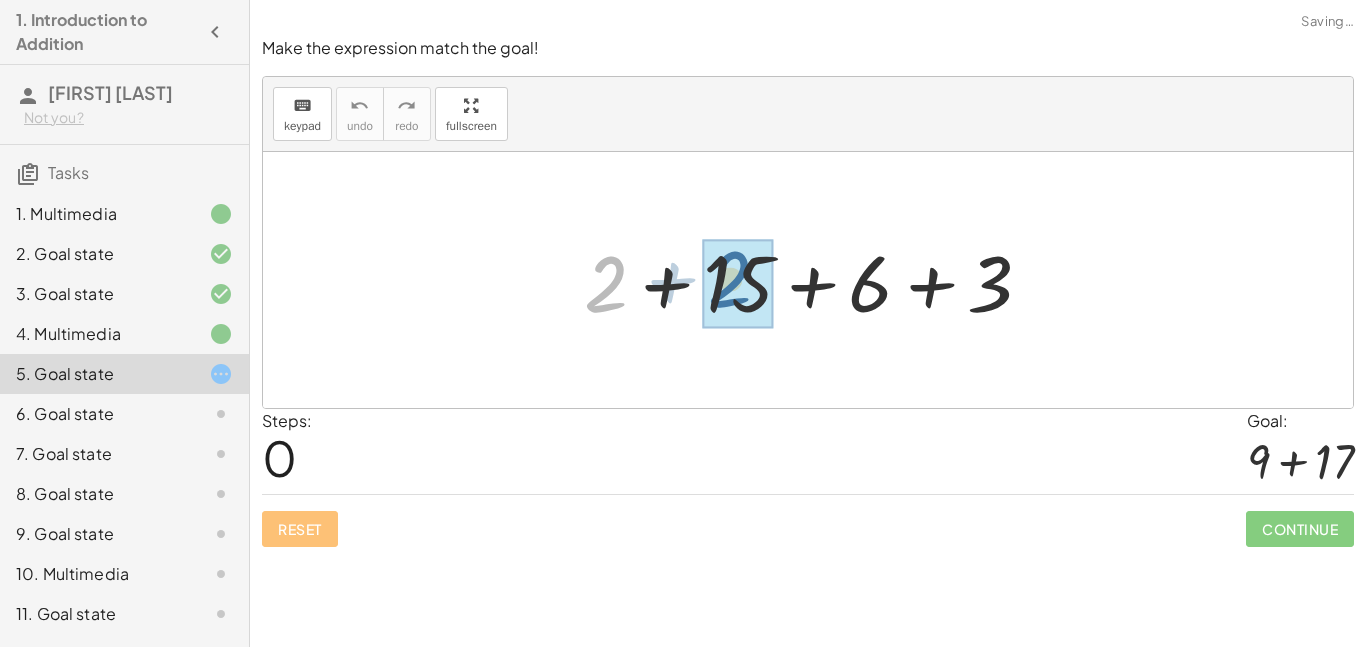 drag, startPoint x: 615, startPoint y: 289, endPoint x: 754, endPoint y: 291, distance: 139.01439 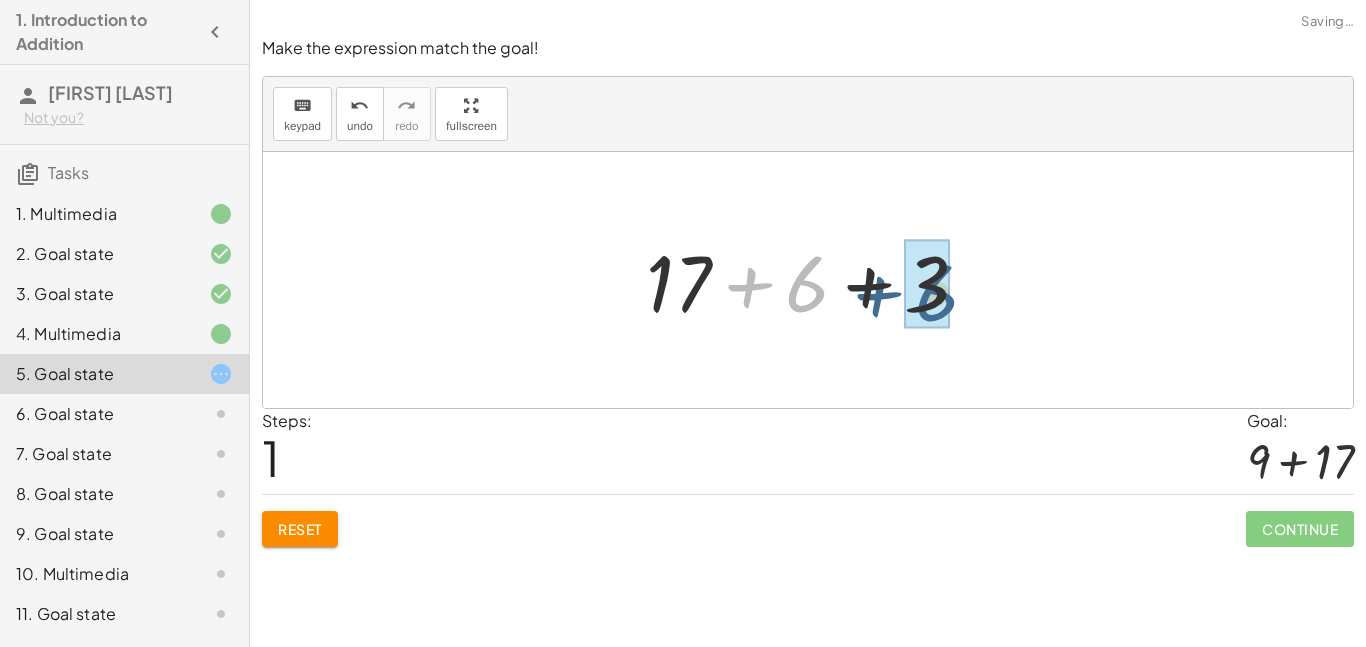 drag, startPoint x: 809, startPoint y: 285, endPoint x: 942, endPoint y: 294, distance: 133.30417 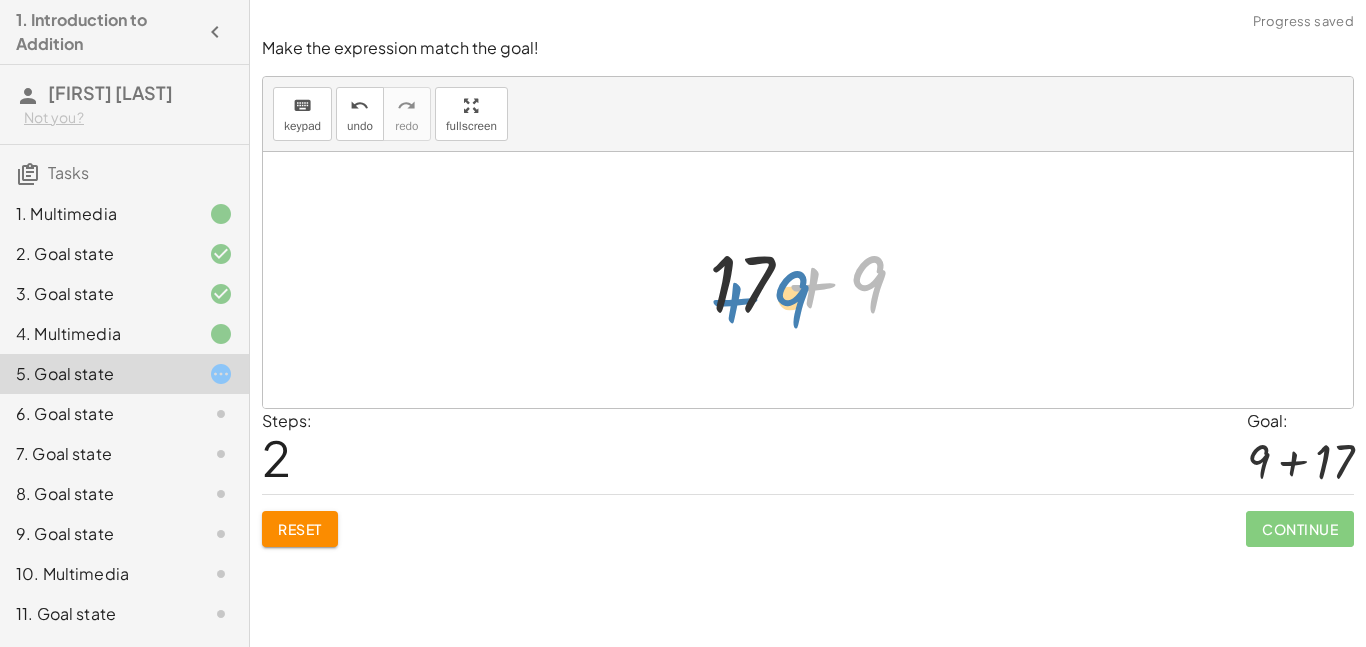 drag, startPoint x: 865, startPoint y: 283, endPoint x: 985, endPoint y: 337, distance: 131.59027 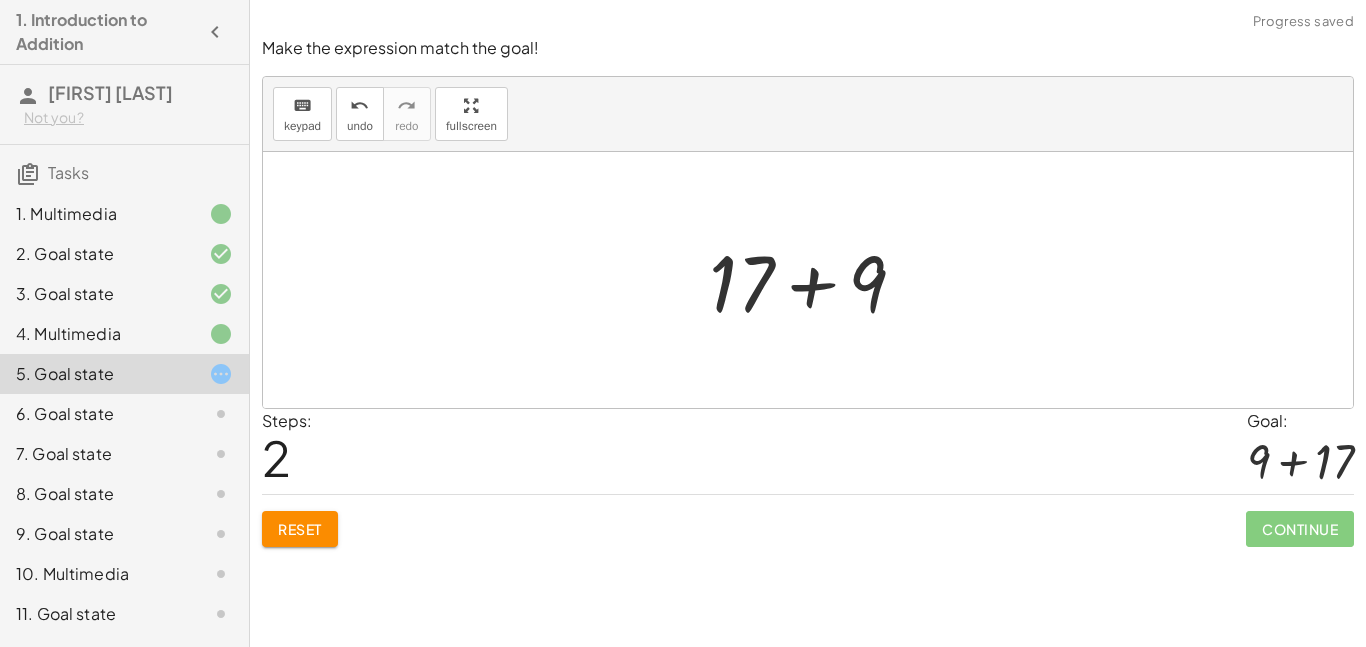 click on "Reset" at bounding box center [300, 529] 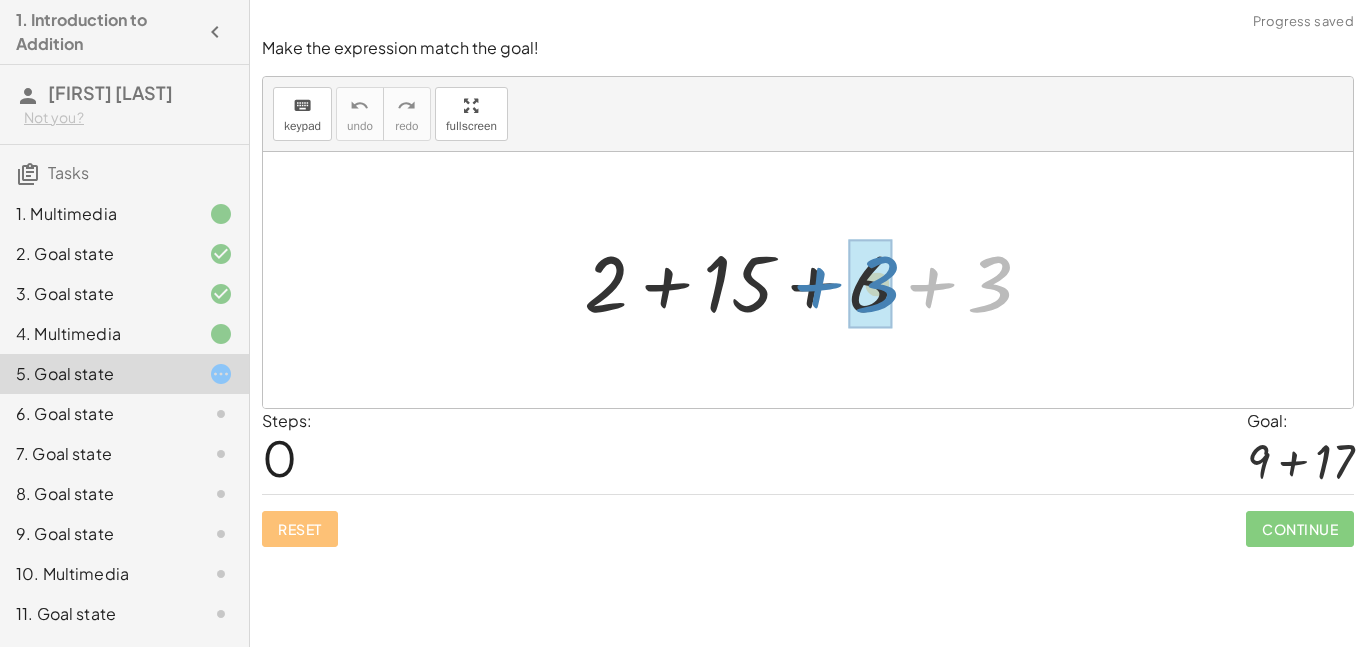 drag, startPoint x: 987, startPoint y: 278, endPoint x: 874, endPoint y: 278, distance: 113 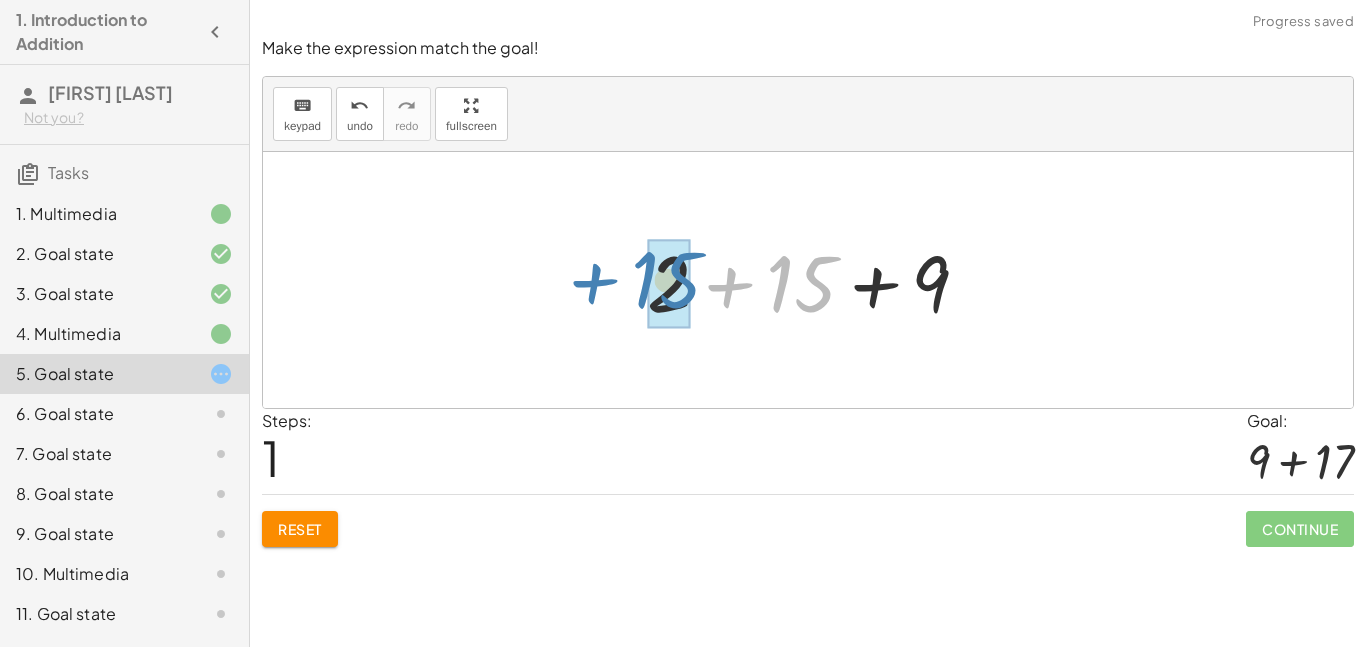 drag, startPoint x: 811, startPoint y: 286, endPoint x: 675, endPoint y: 282, distance: 136.0588 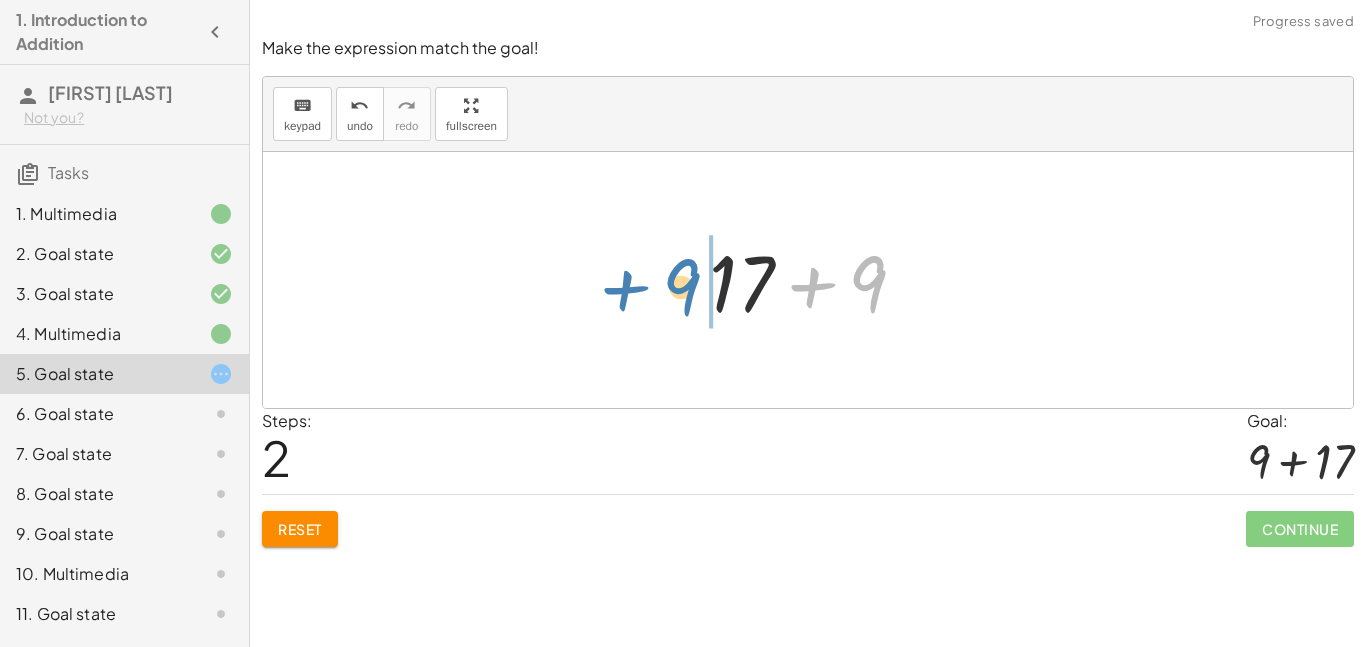 drag, startPoint x: 871, startPoint y: 281, endPoint x: 679, endPoint y: 285, distance: 192.04166 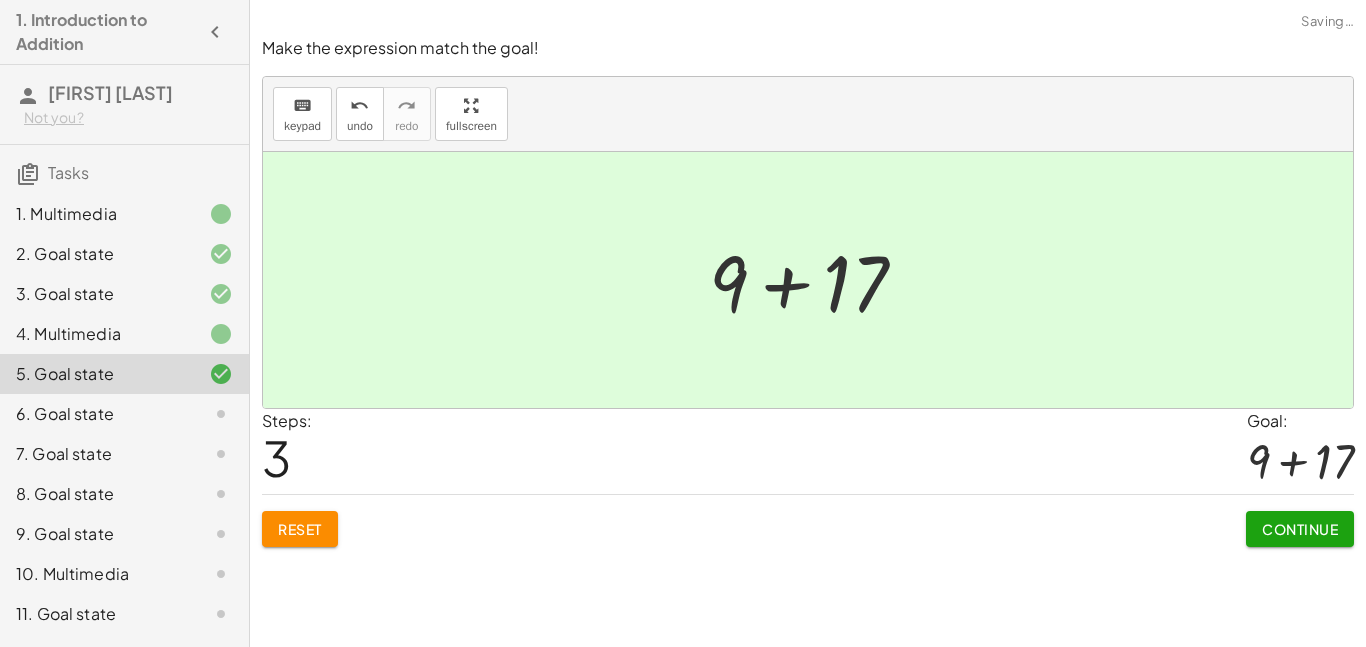 click on "Continue" 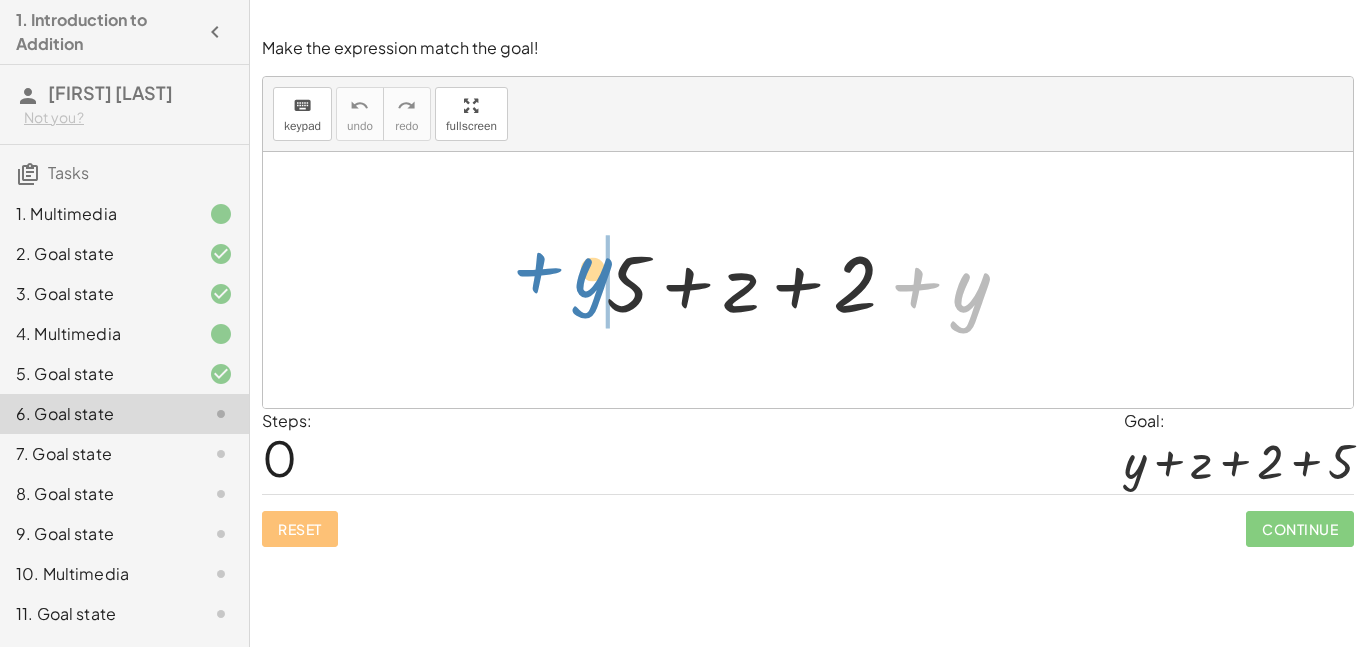 drag, startPoint x: 970, startPoint y: 304, endPoint x: 586, endPoint y: 287, distance: 384.37613 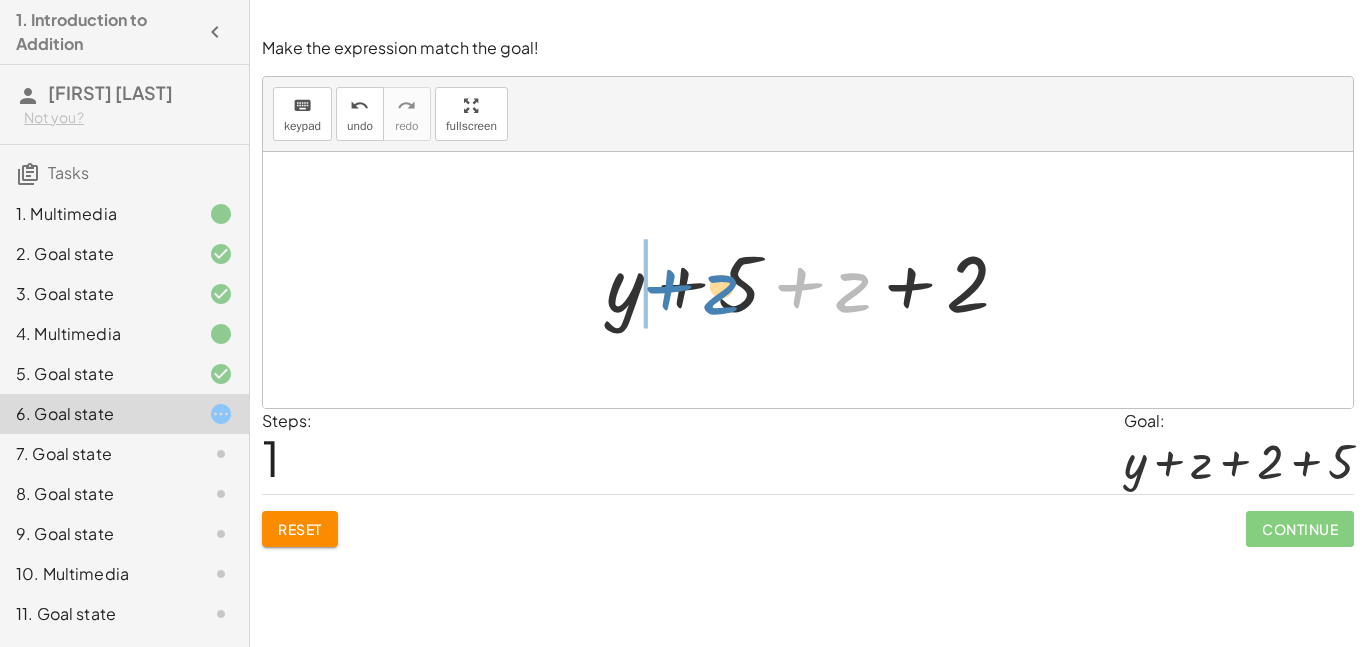 drag, startPoint x: 852, startPoint y: 293, endPoint x: 721, endPoint y: 295, distance: 131.01526 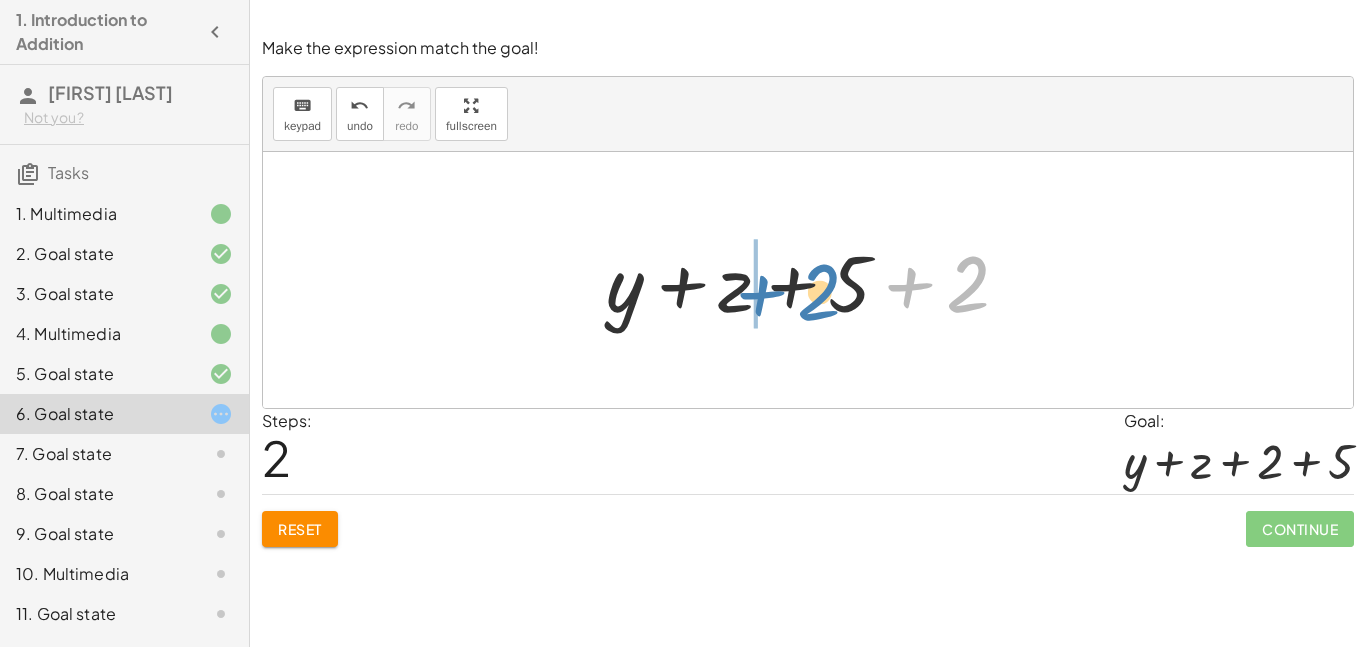 drag, startPoint x: 967, startPoint y: 285, endPoint x: 817, endPoint y: 293, distance: 150.21318 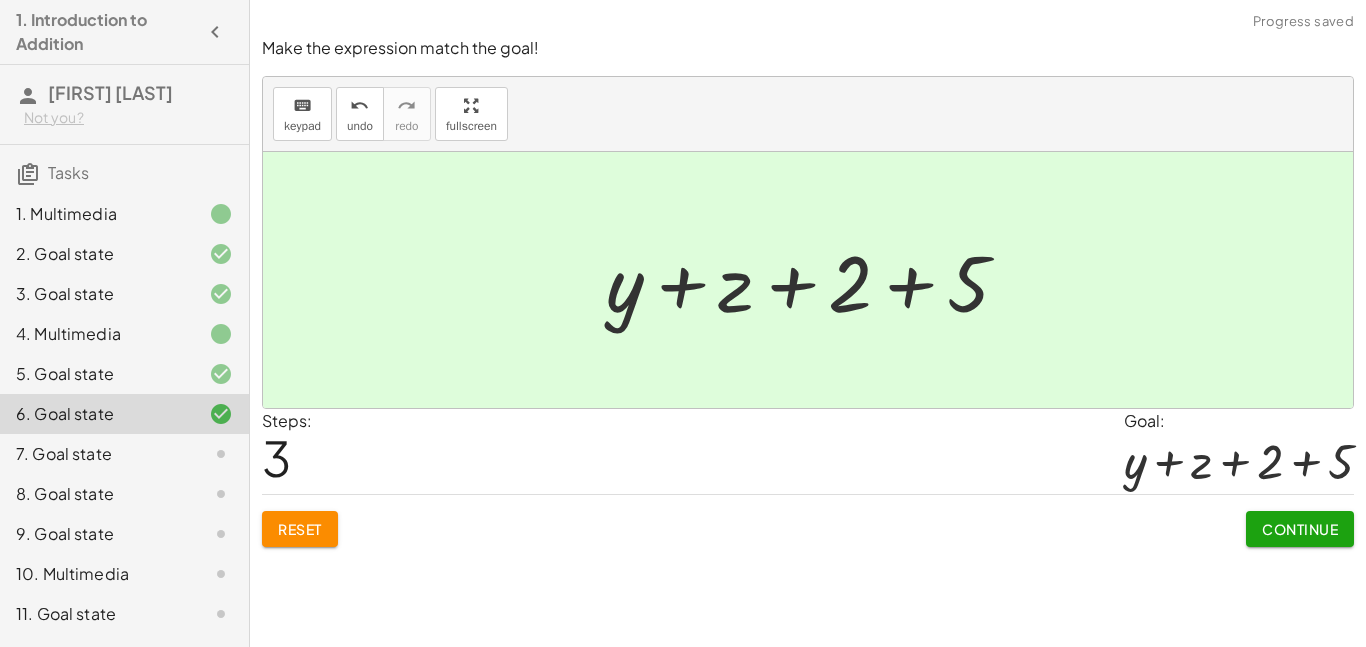 click on "Continue" 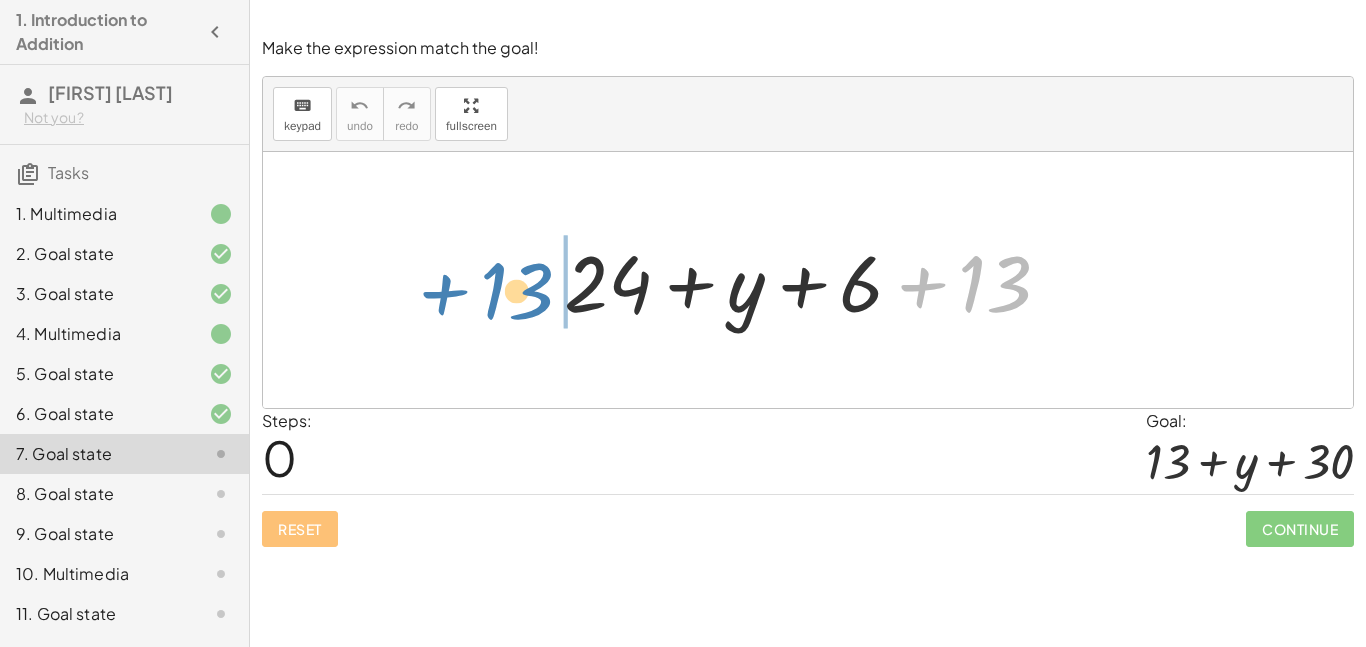 drag, startPoint x: 997, startPoint y: 283, endPoint x: 530, endPoint y: 285, distance: 467.00427 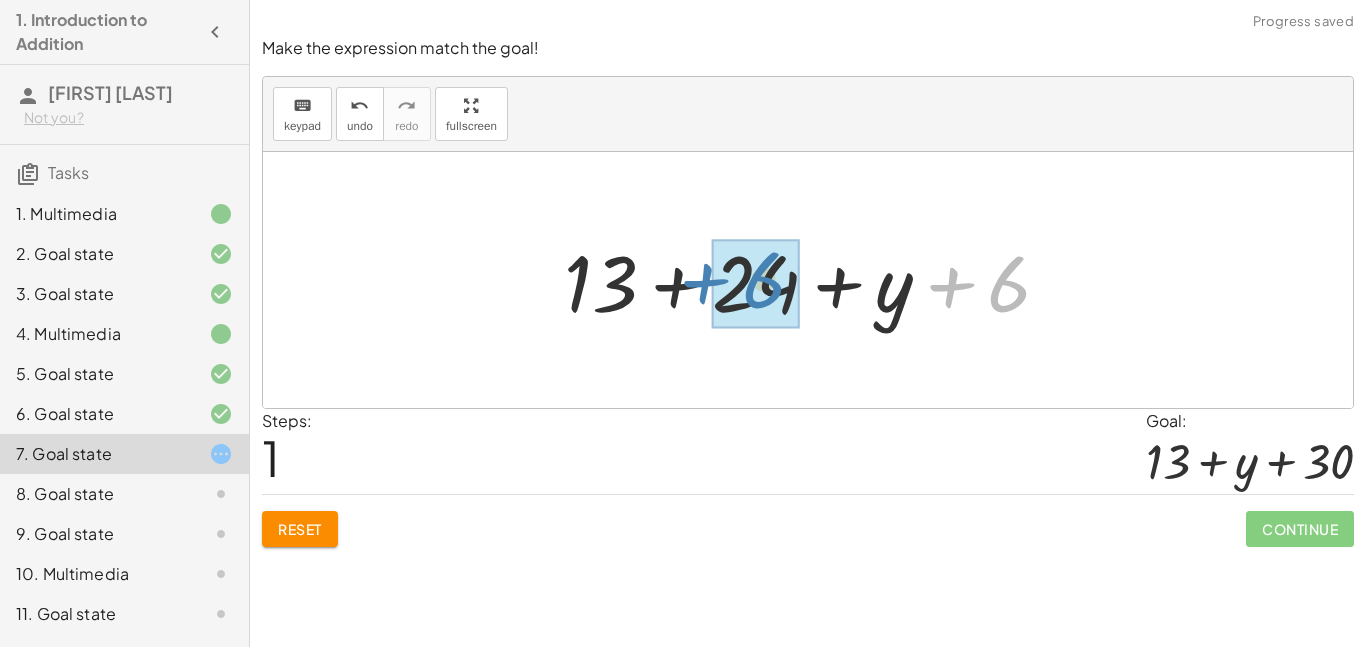 drag, startPoint x: 1021, startPoint y: 289, endPoint x: 759, endPoint y: 286, distance: 262.01718 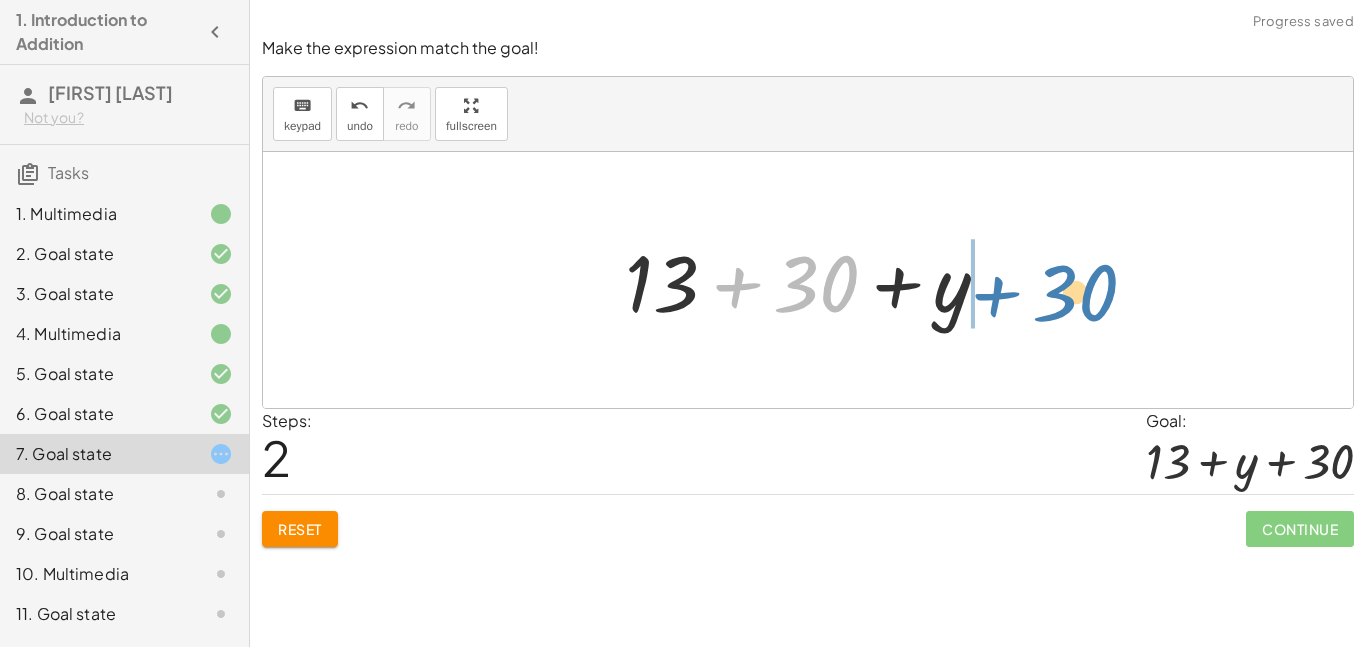 drag, startPoint x: 821, startPoint y: 289, endPoint x: 1070, endPoint y: 300, distance: 249.24286 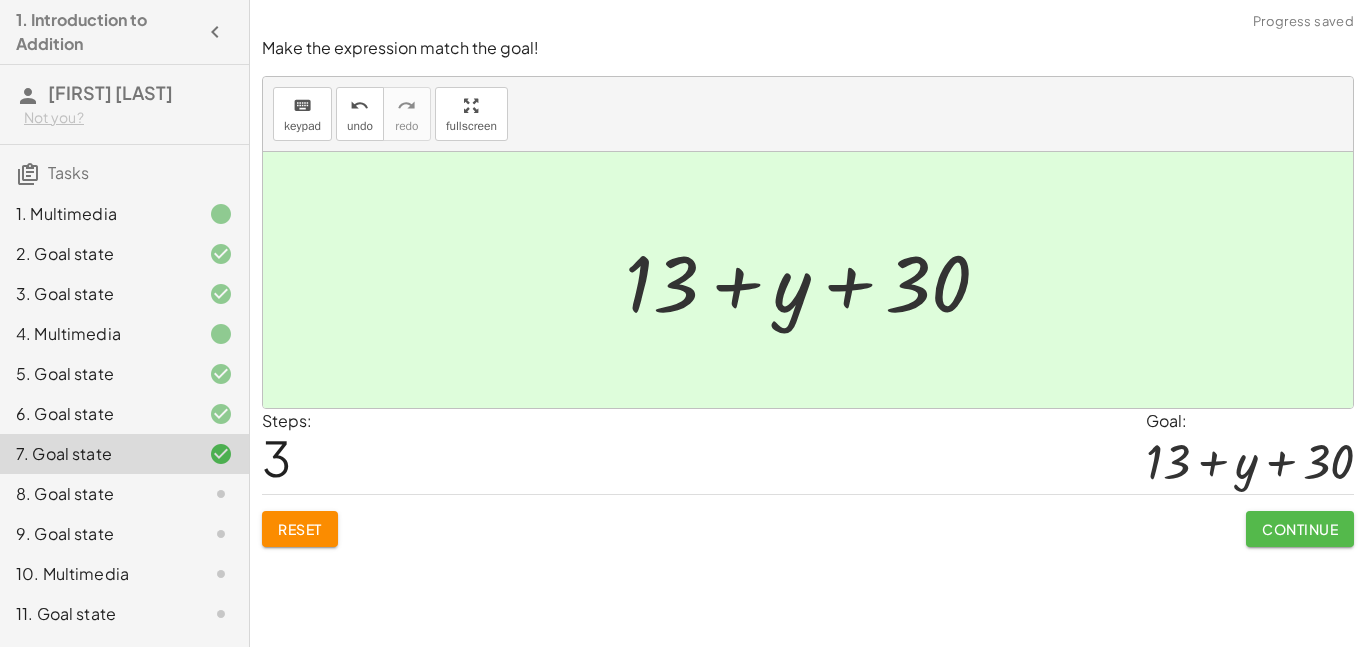 click on "Continue" 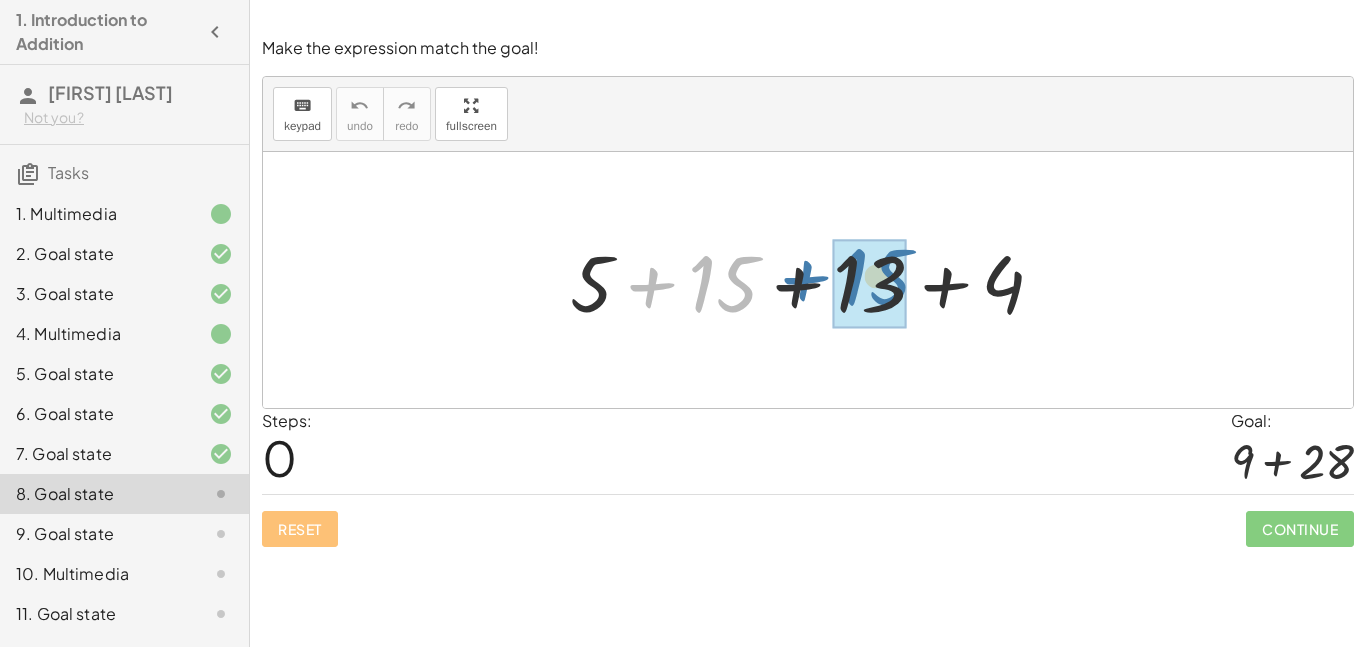 drag, startPoint x: 728, startPoint y: 293, endPoint x: 885, endPoint y: 287, distance: 157.11461 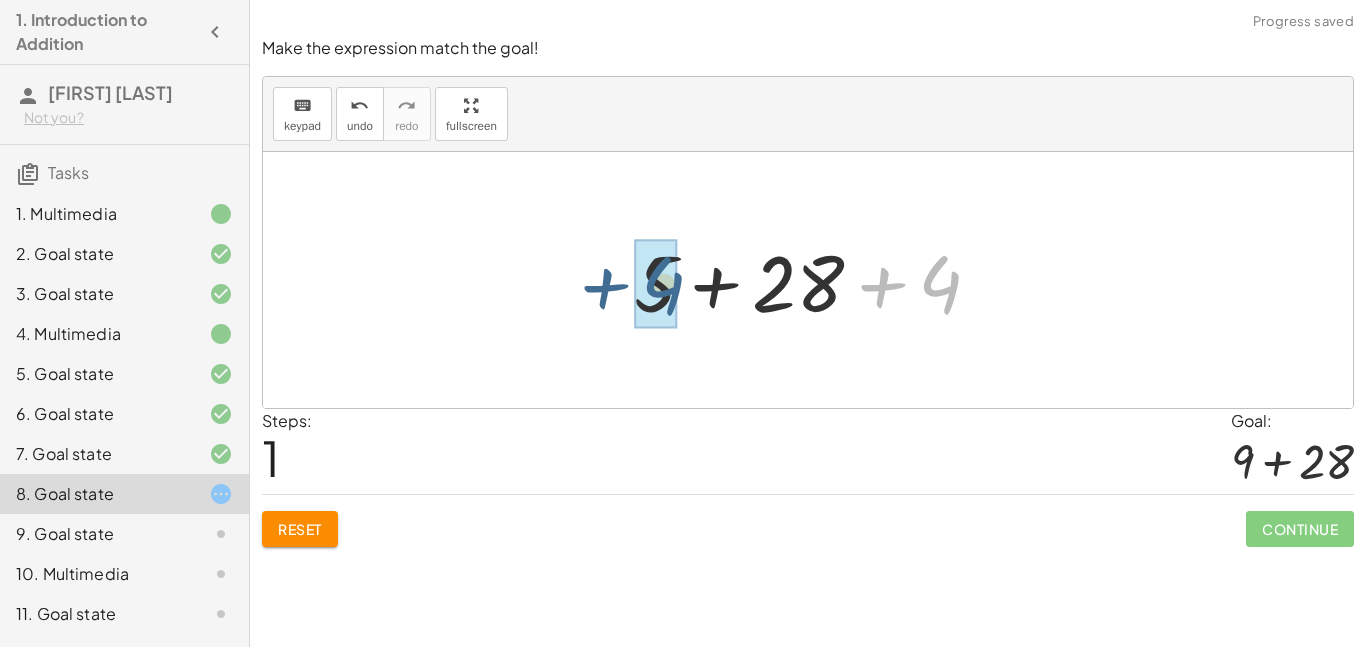 drag, startPoint x: 930, startPoint y: 288, endPoint x: 651, endPoint y: 290, distance: 279.00717 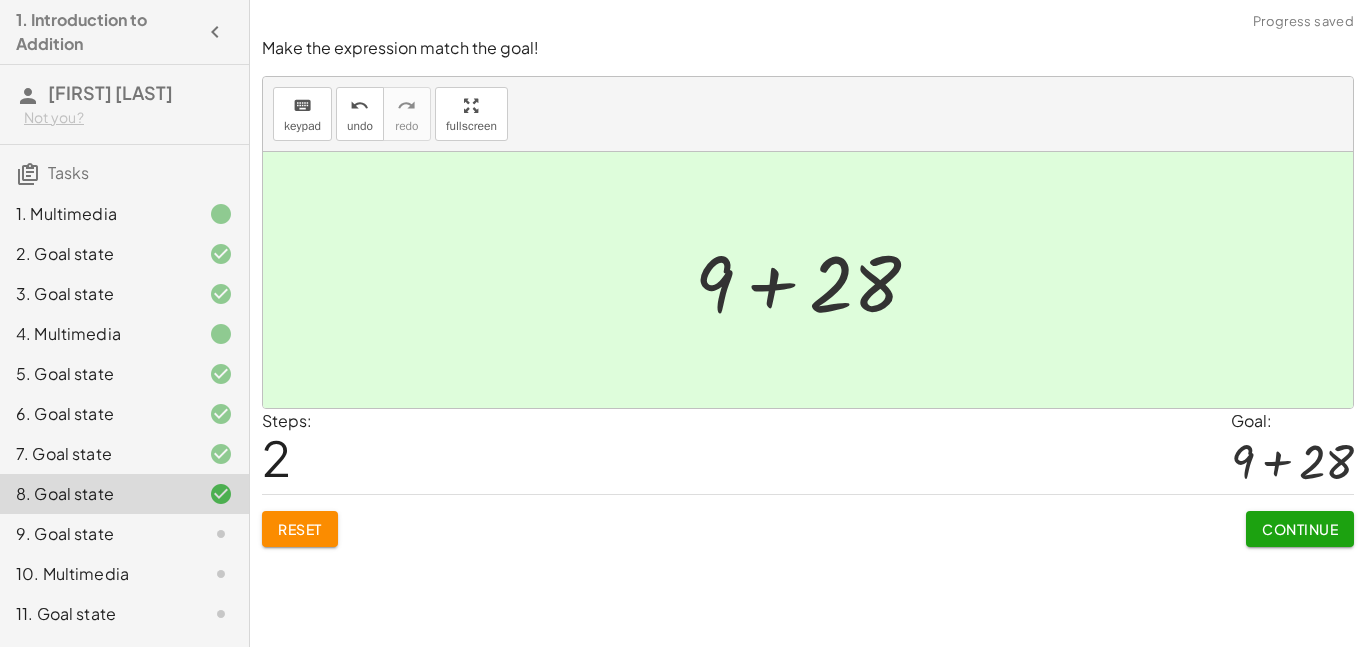 click on "Continue" 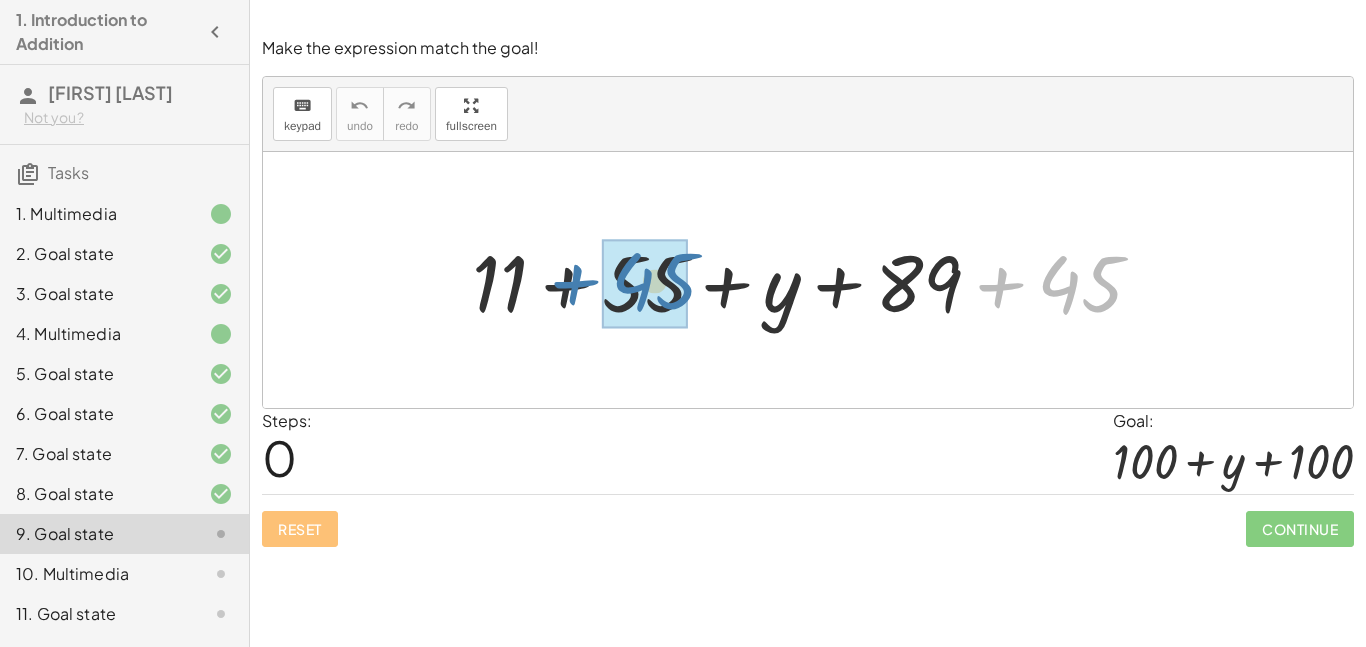 drag, startPoint x: 1099, startPoint y: 296, endPoint x: 669, endPoint y: 295, distance: 430.00116 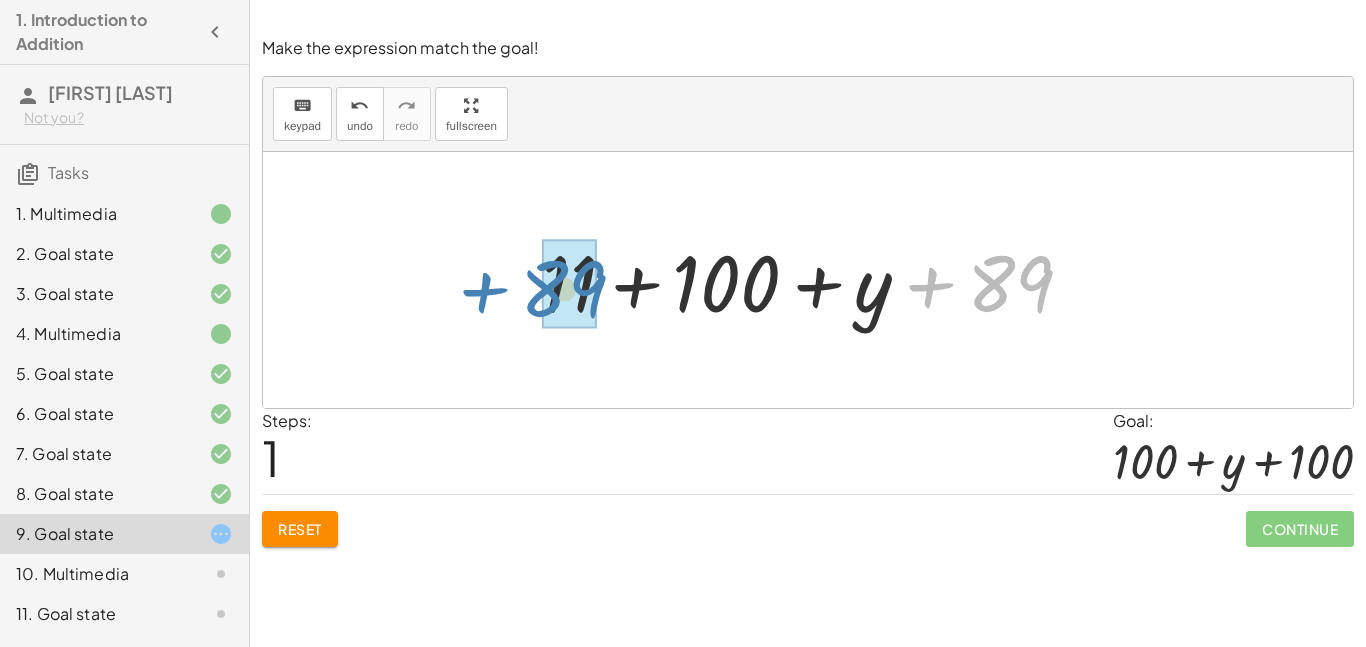 drag, startPoint x: 1021, startPoint y: 273, endPoint x: 572, endPoint y: 277, distance: 449.01782 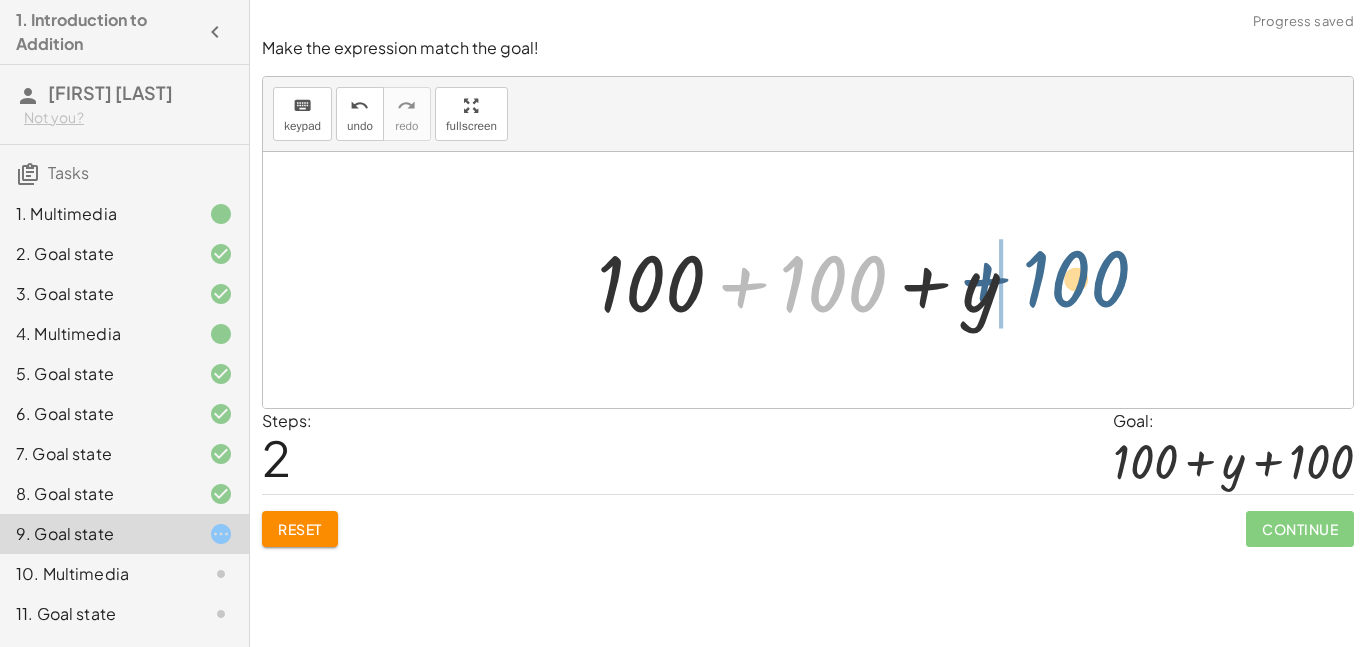 drag, startPoint x: 851, startPoint y: 296, endPoint x: 1103, endPoint y: 291, distance: 252.04959 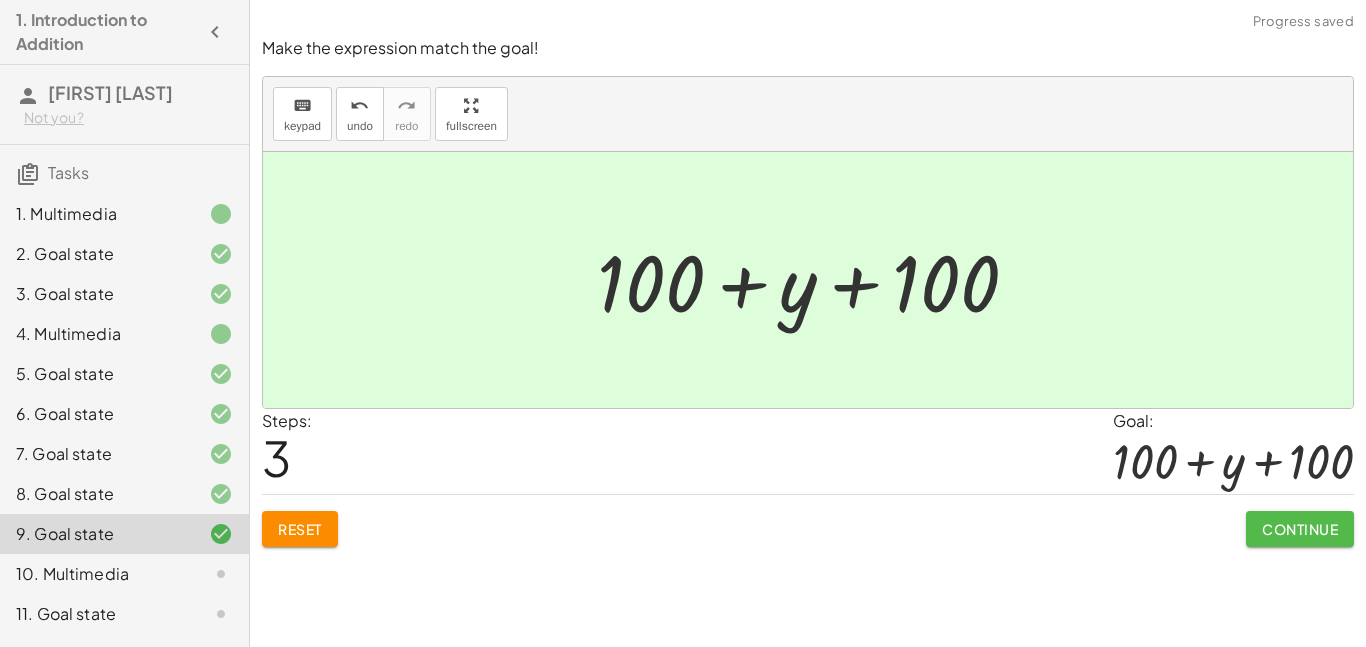 click on "Continue" 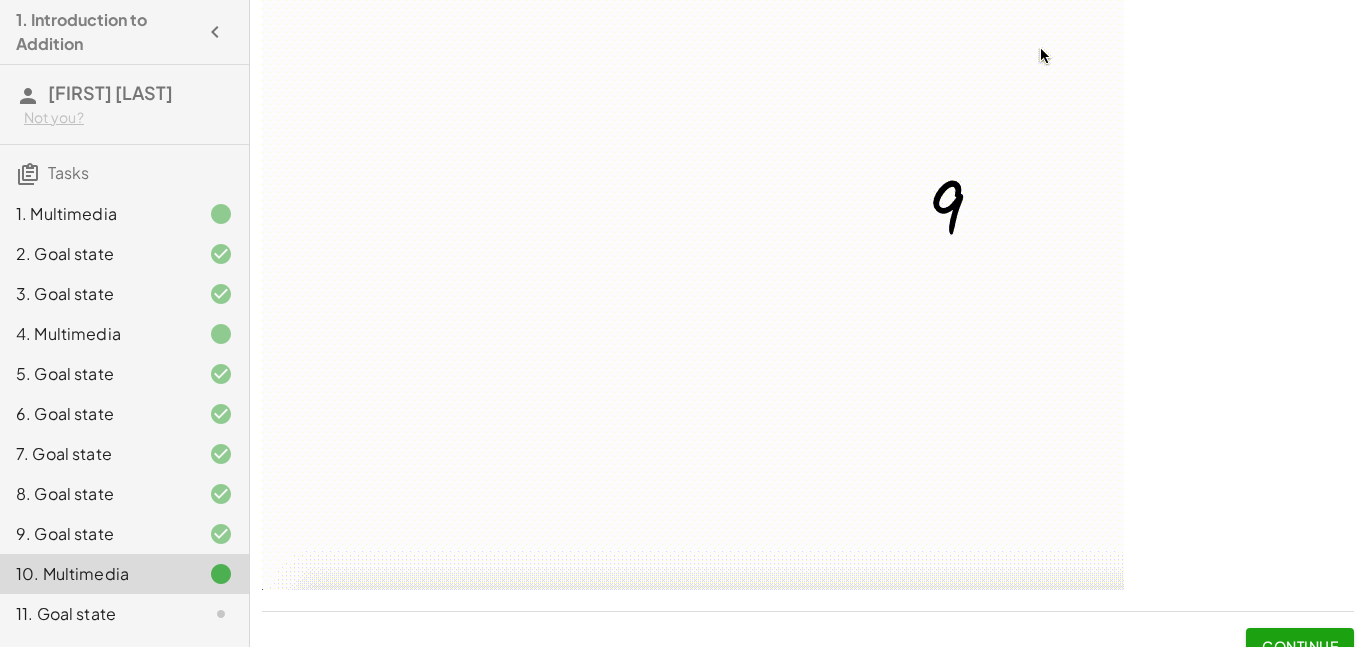 scroll, scrollTop: 192, scrollLeft: 0, axis: vertical 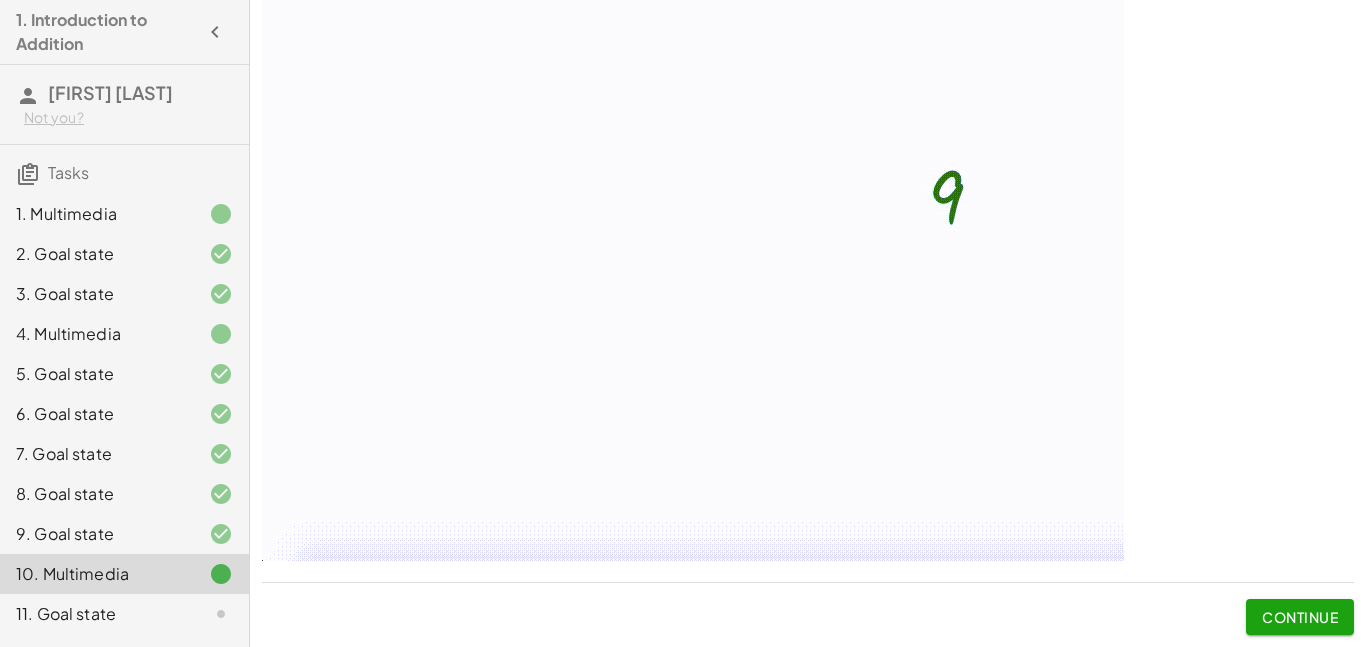 click at bounding box center (693, 202) 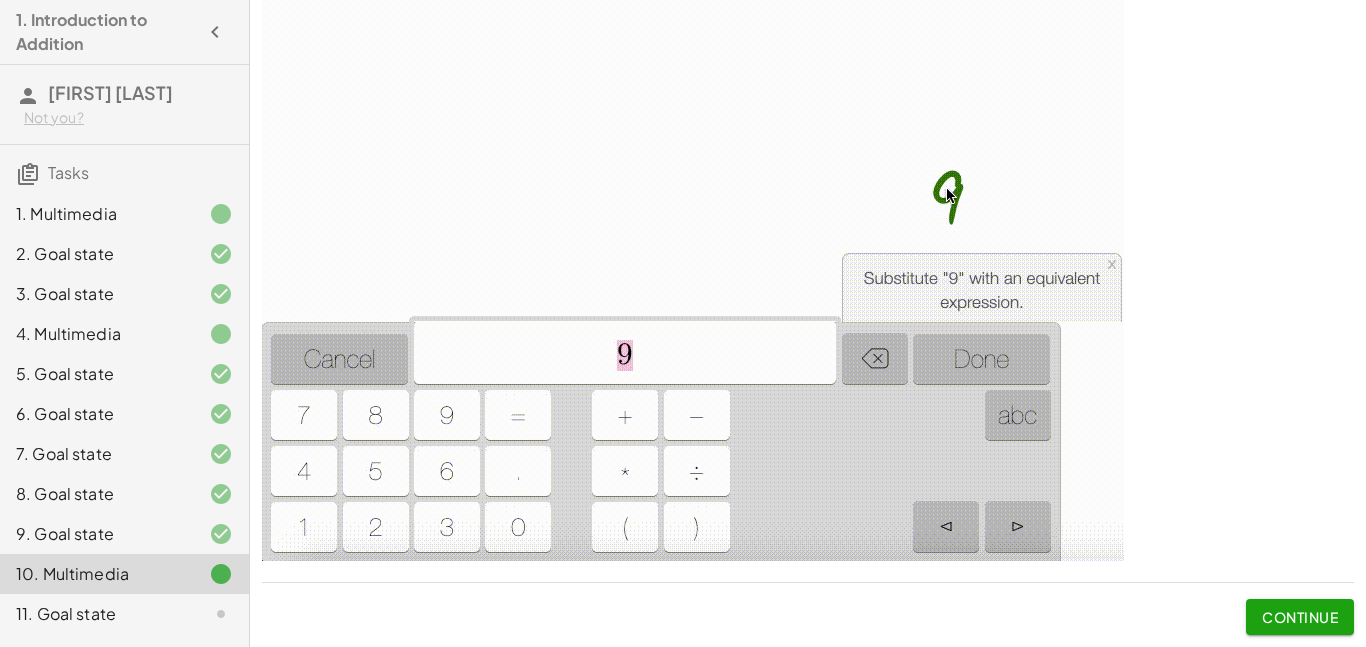 click on "Continue" 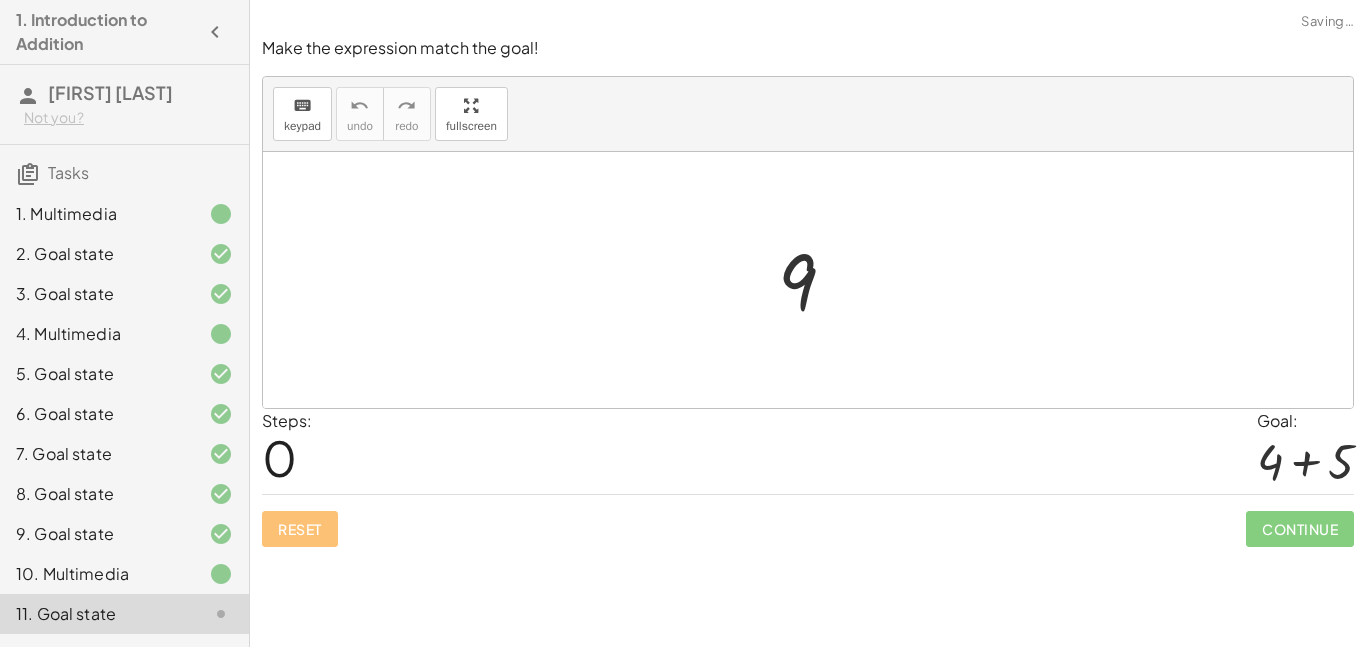 scroll, scrollTop: 0, scrollLeft: 0, axis: both 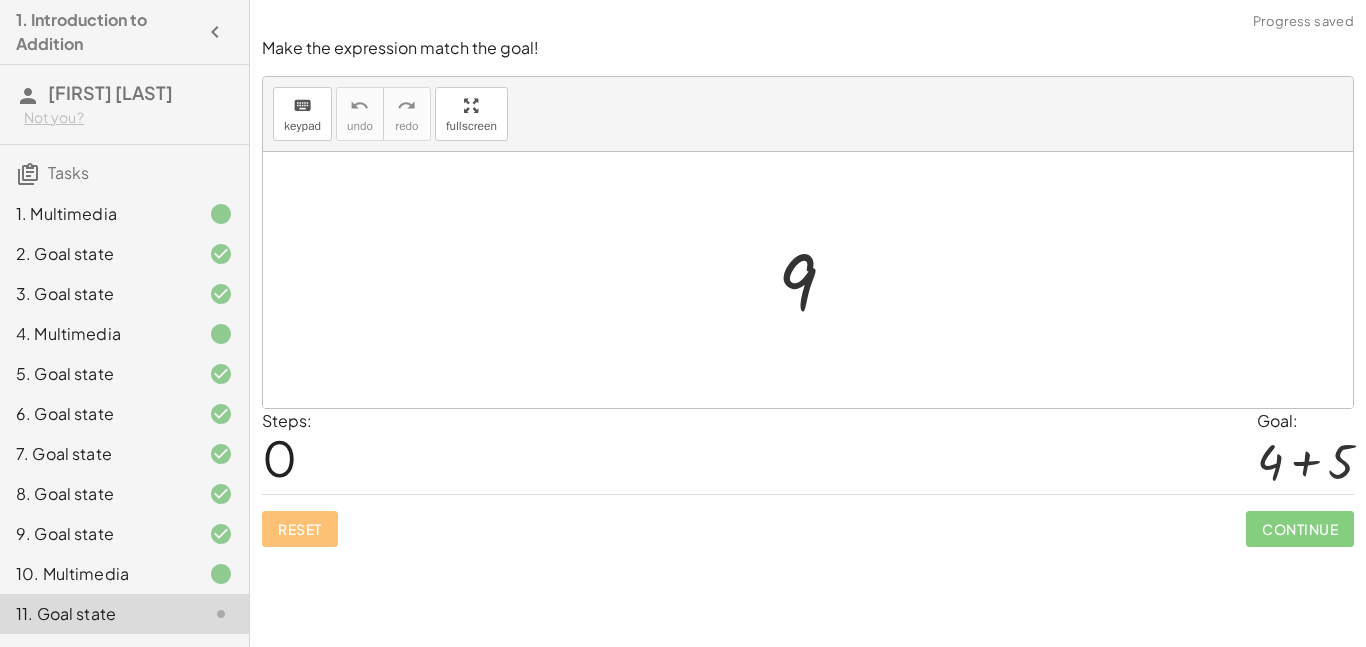 click at bounding box center [815, 280] 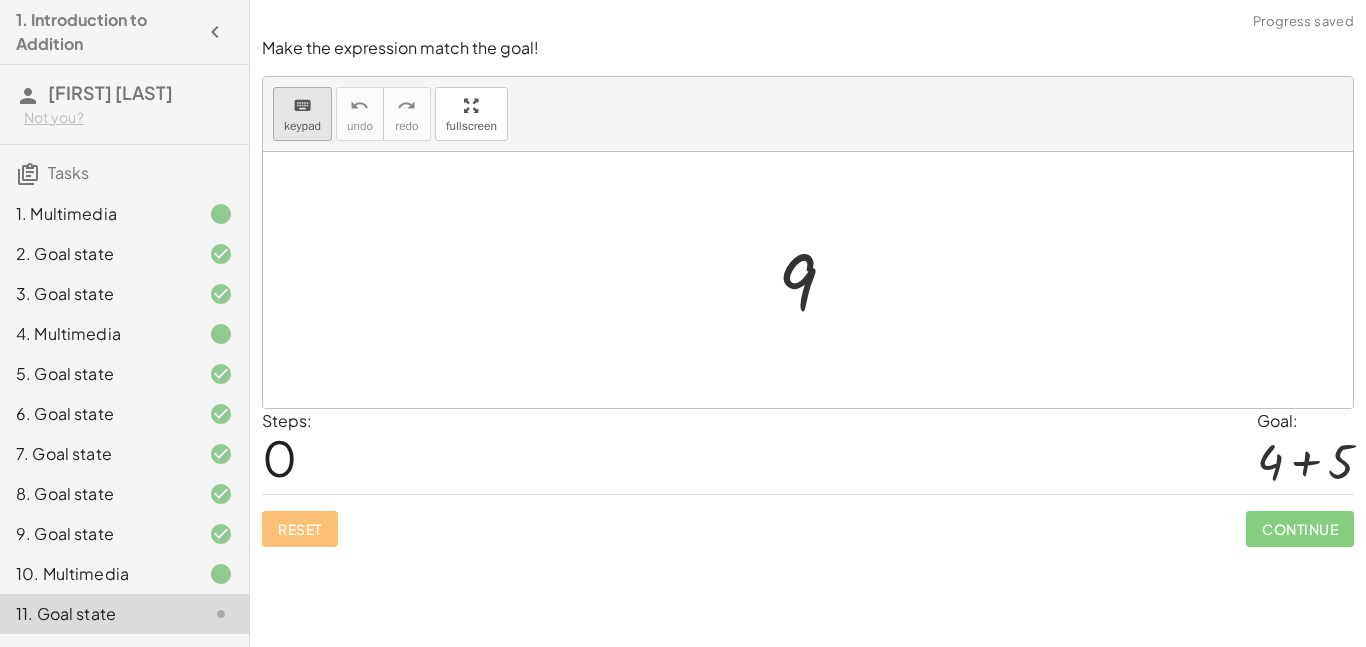 click on "keypad" at bounding box center [302, 126] 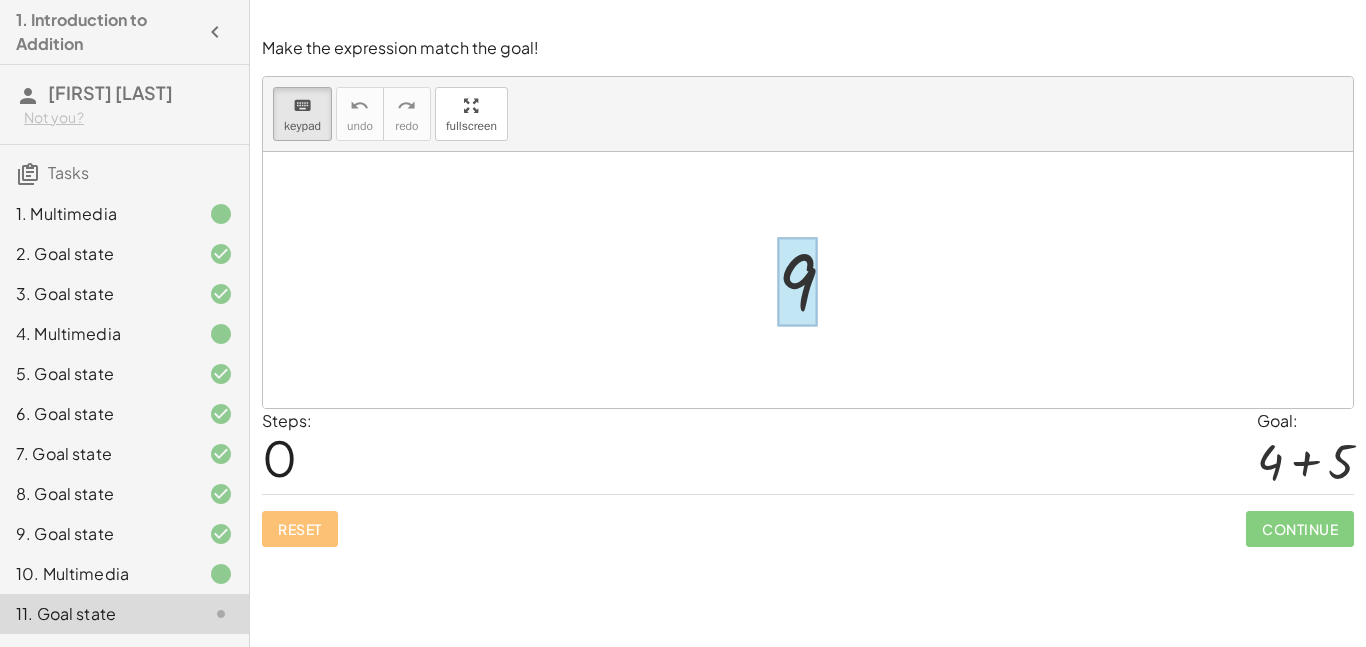 click at bounding box center [797, 282] 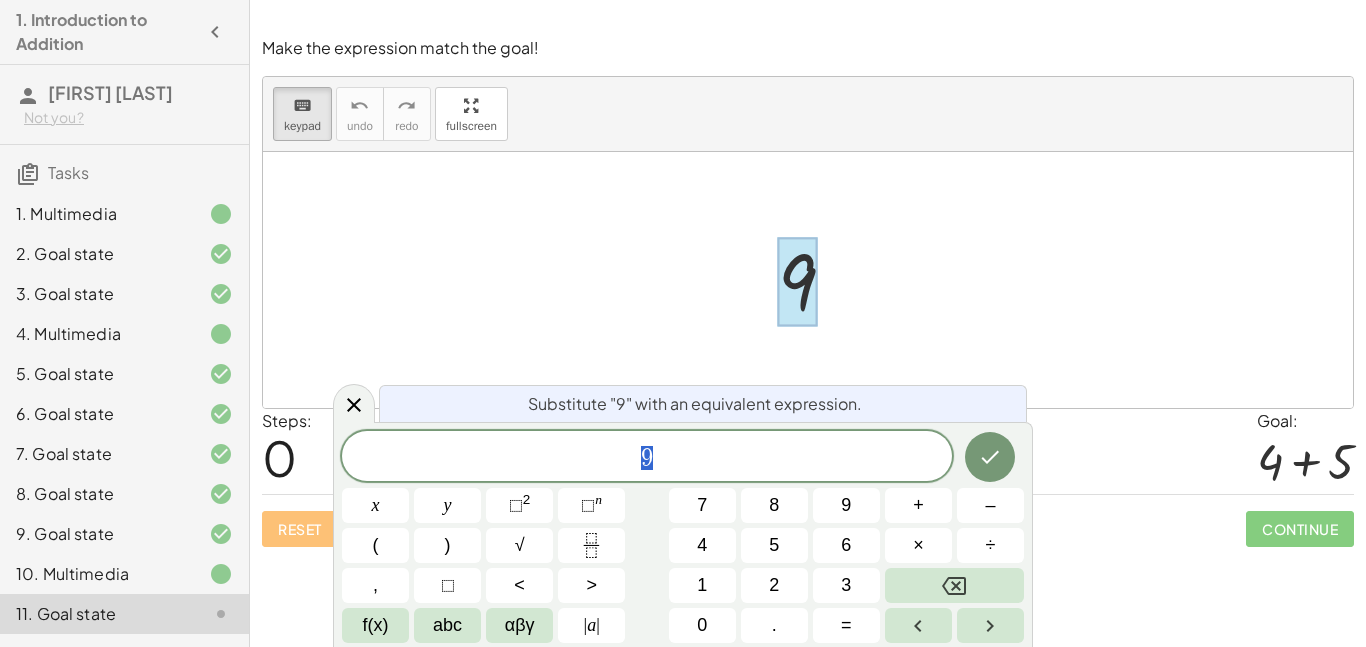 scroll, scrollTop: 1, scrollLeft: 0, axis: vertical 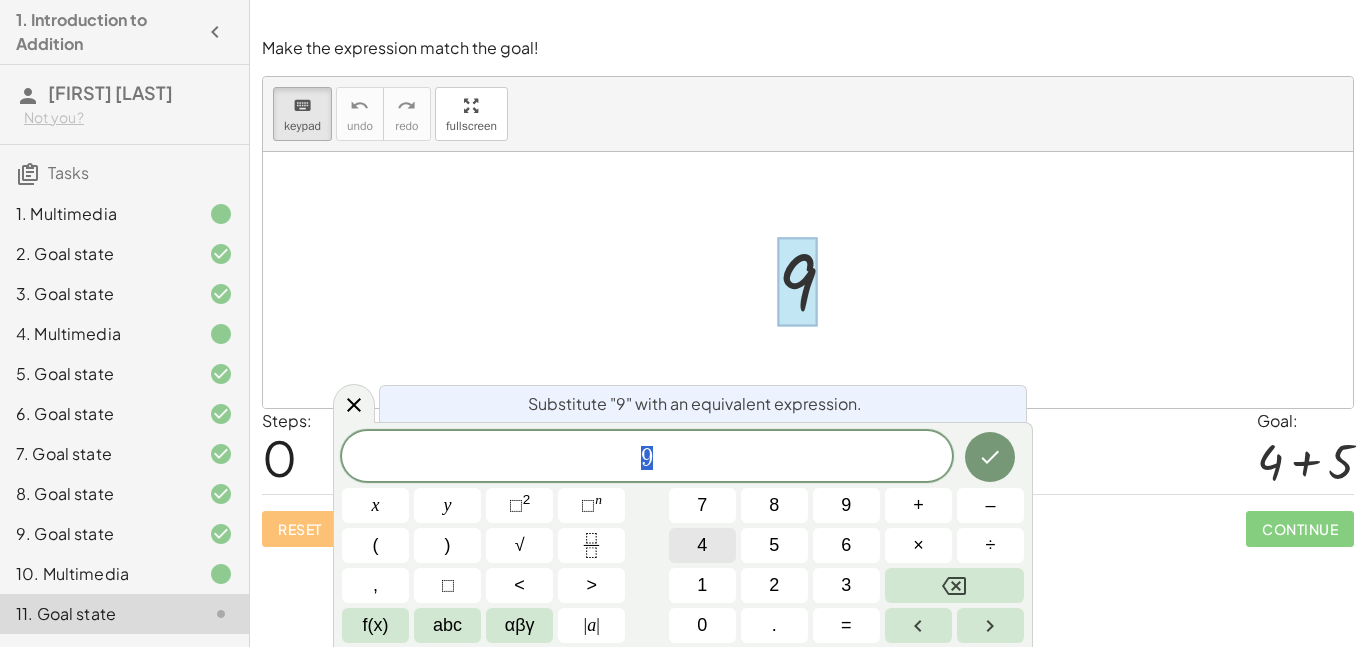 click on "4" at bounding box center (702, 545) 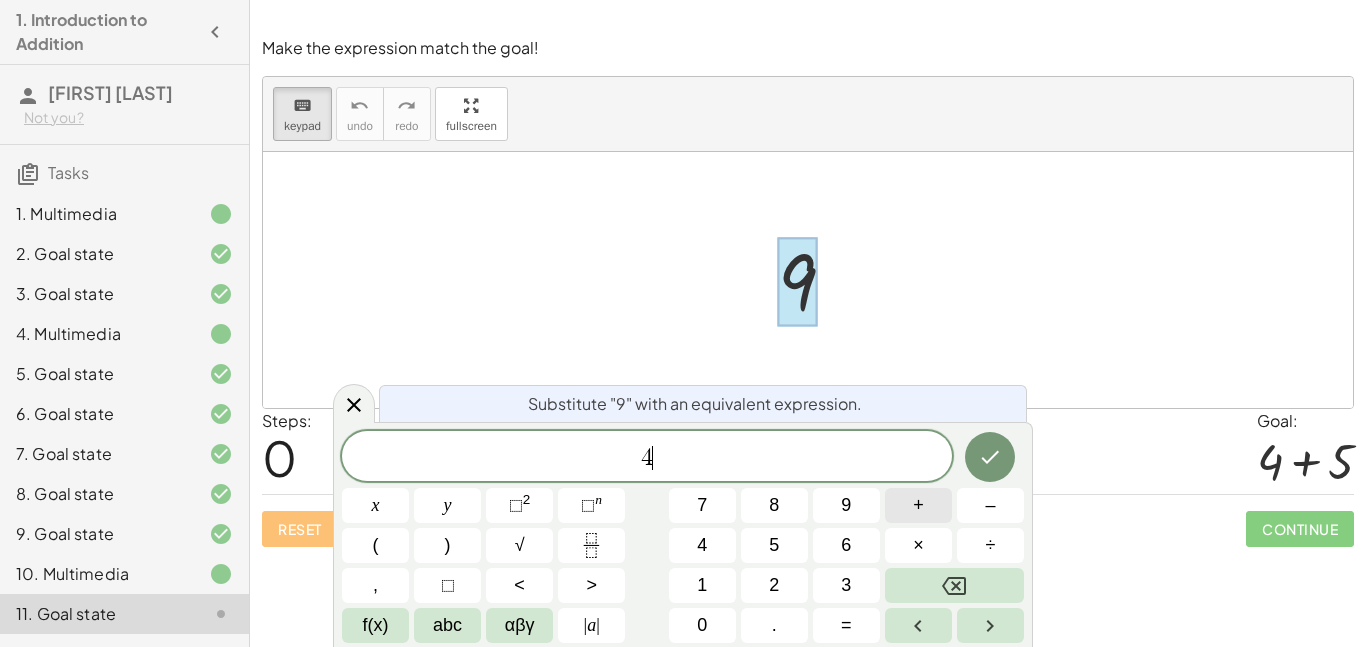 click on "+" at bounding box center (918, 505) 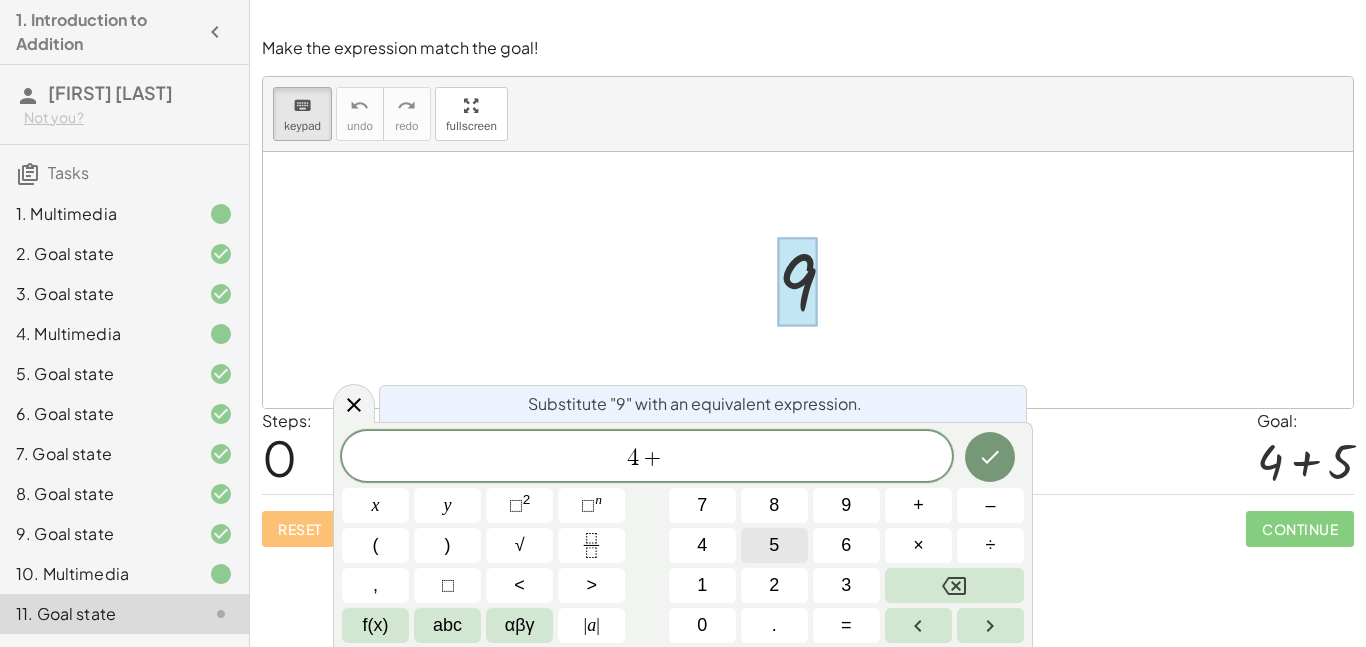 click on "5" at bounding box center [774, 545] 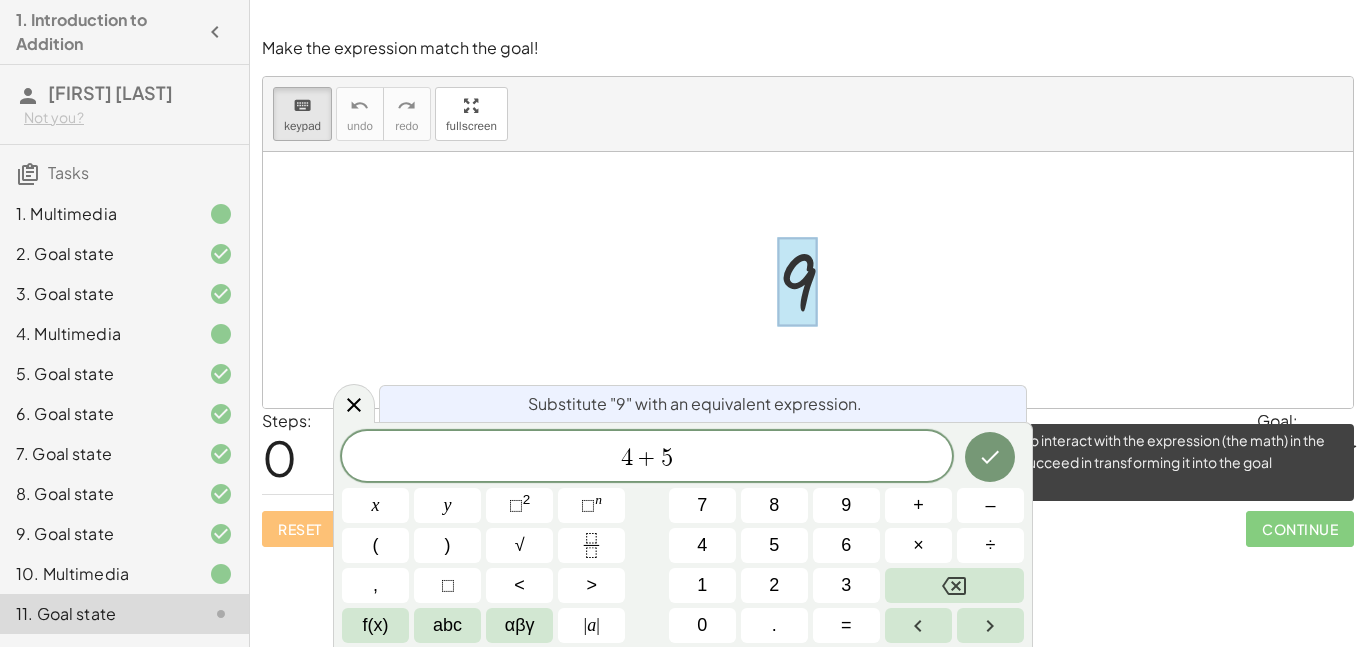 click on "Continue" 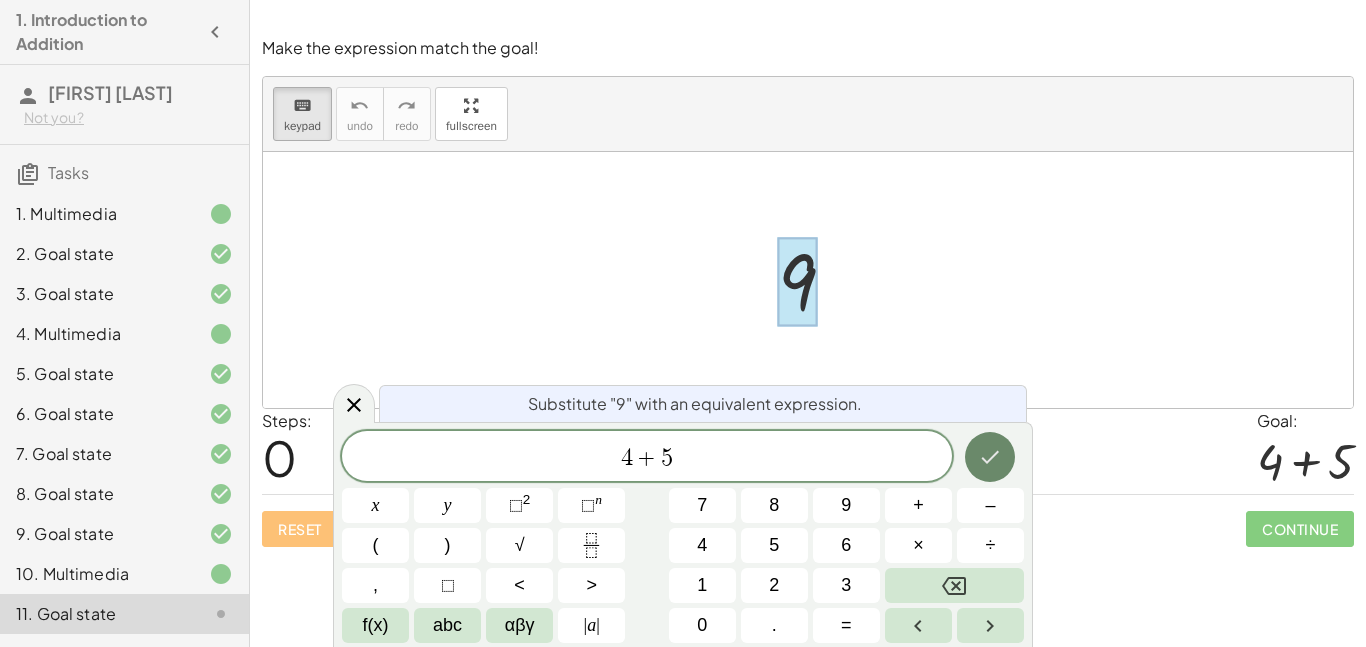 click 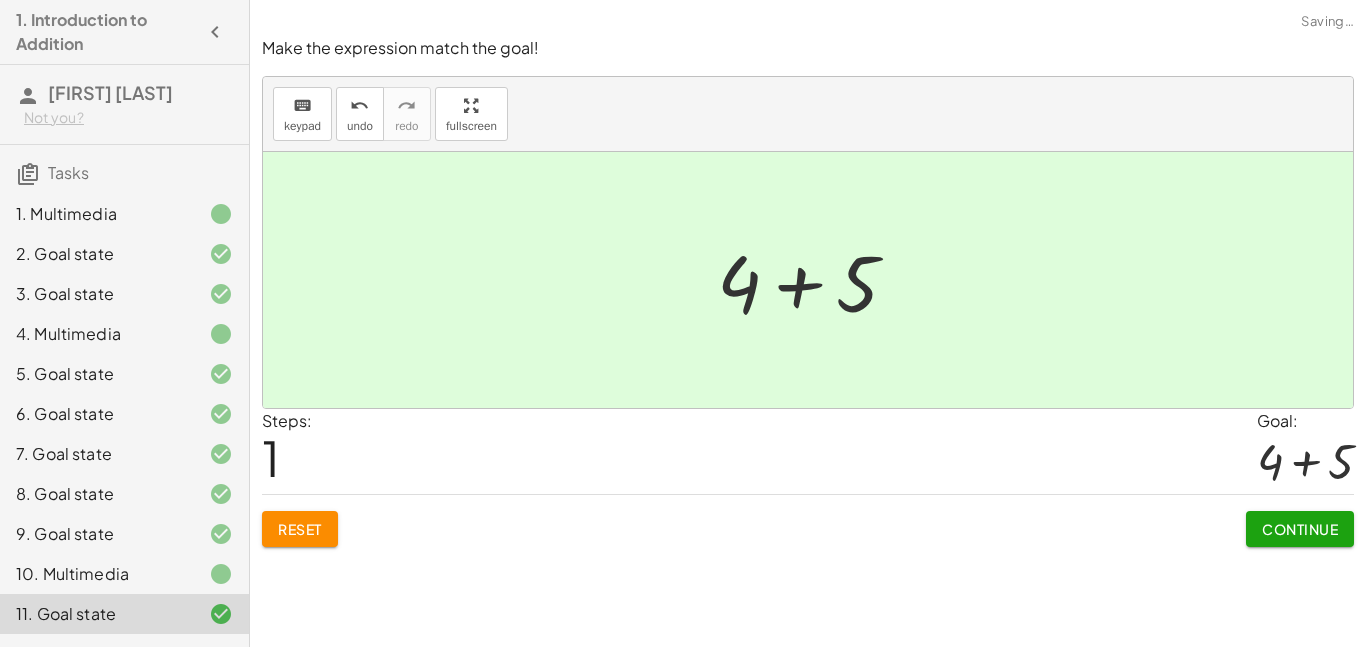 click on "Continue" 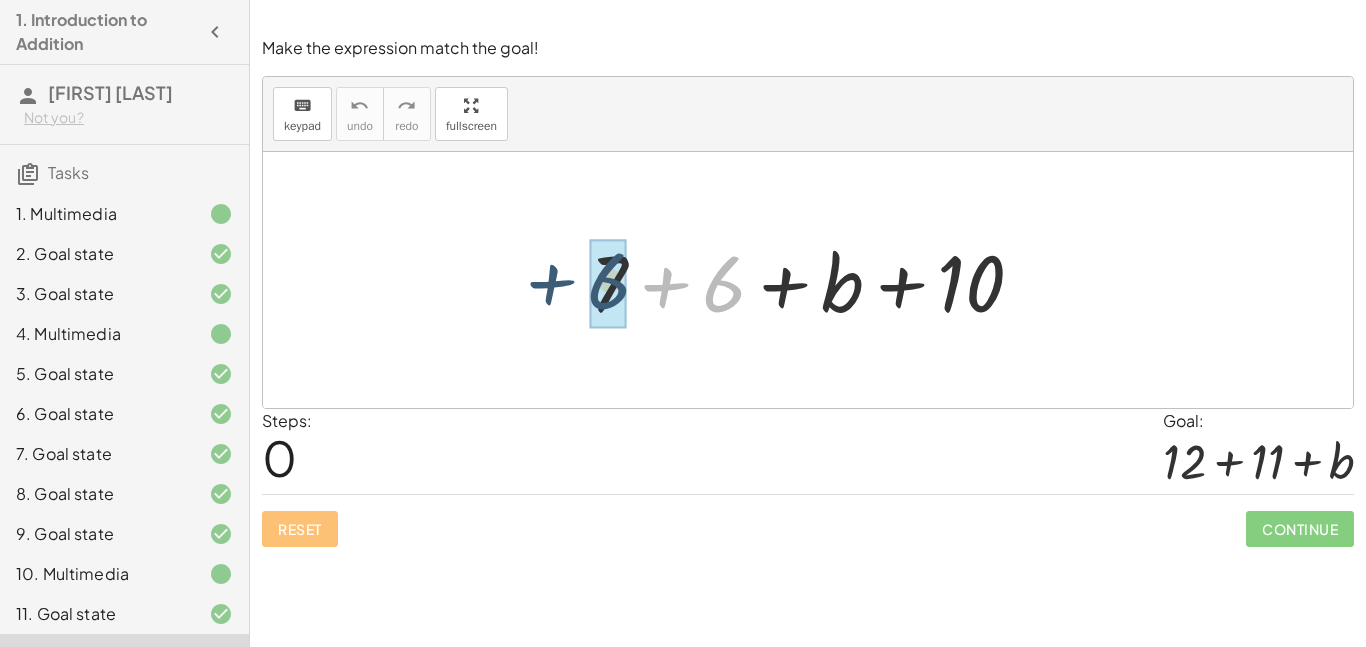drag, startPoint x: 722, startPoint y: 299, endPoint x: 608, endPoint y: 297, distance: 114.01754 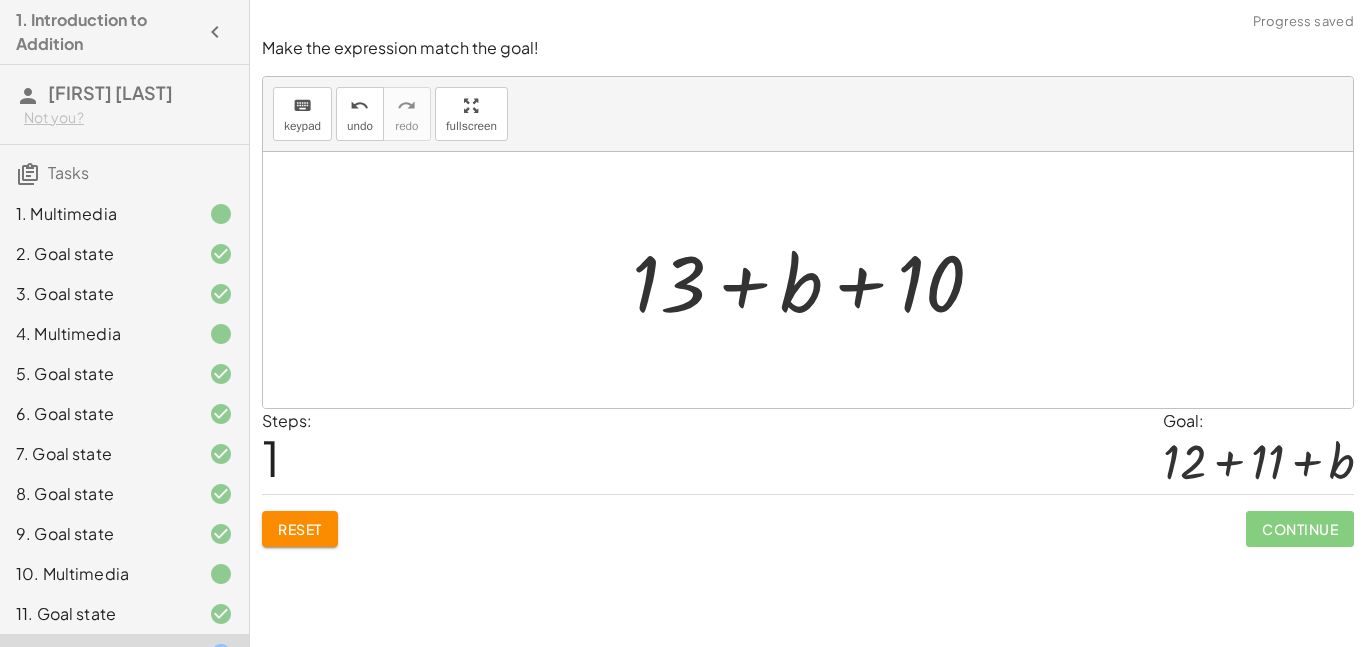 click on "Reset" at bounding box center (300, 529) 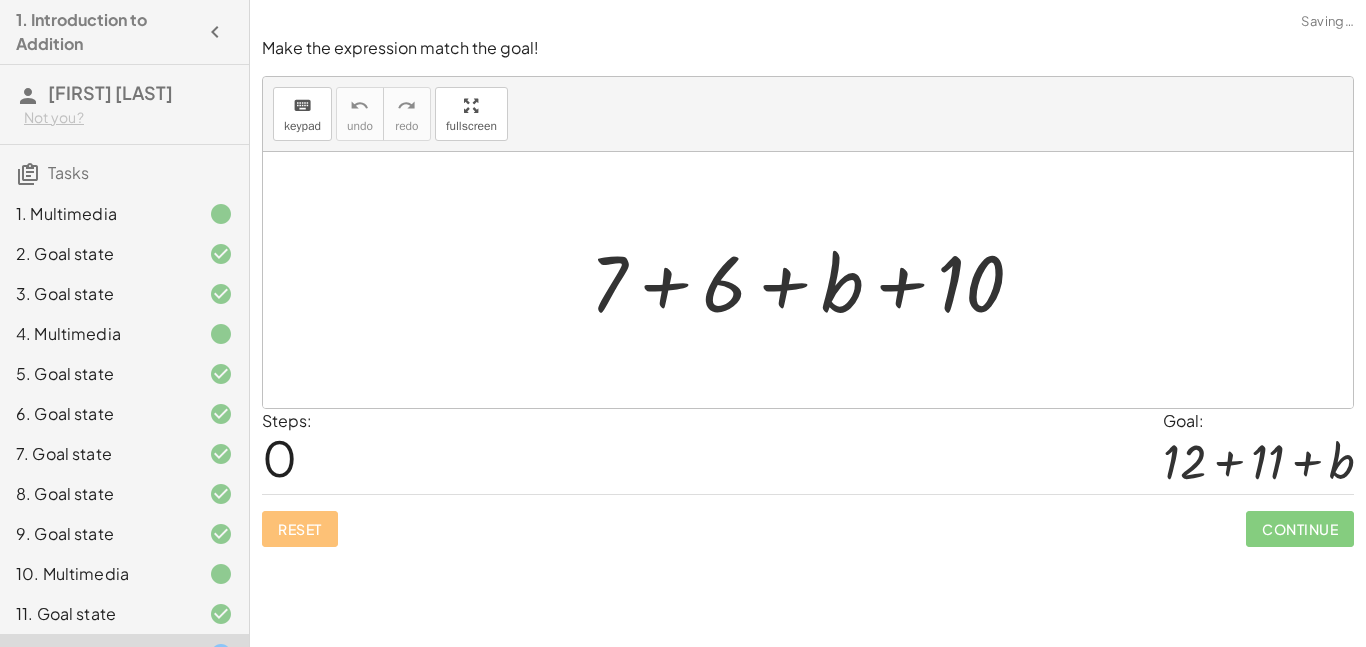 click on "Reset   Continue" at bounding box center [808, 520] 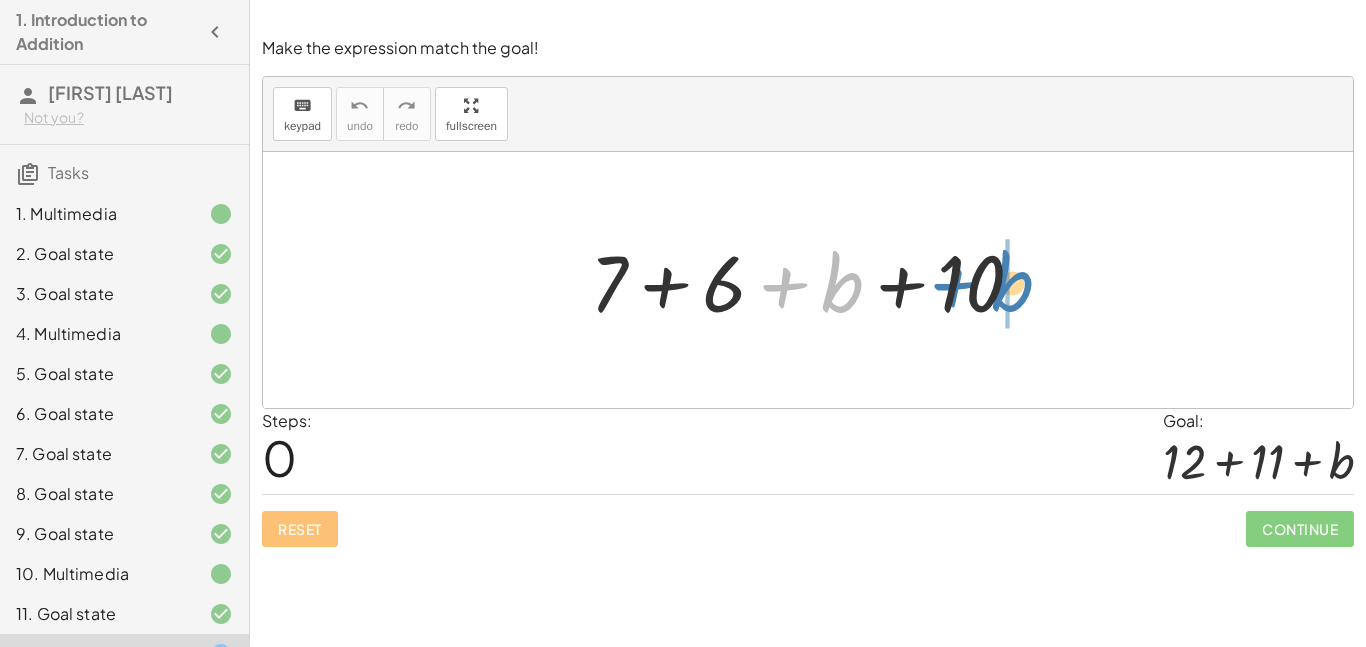 drag, startPoint x: 841, startPoint y: 283, endPoint x: 1010, endPoint y: 281, distance: 169.01184 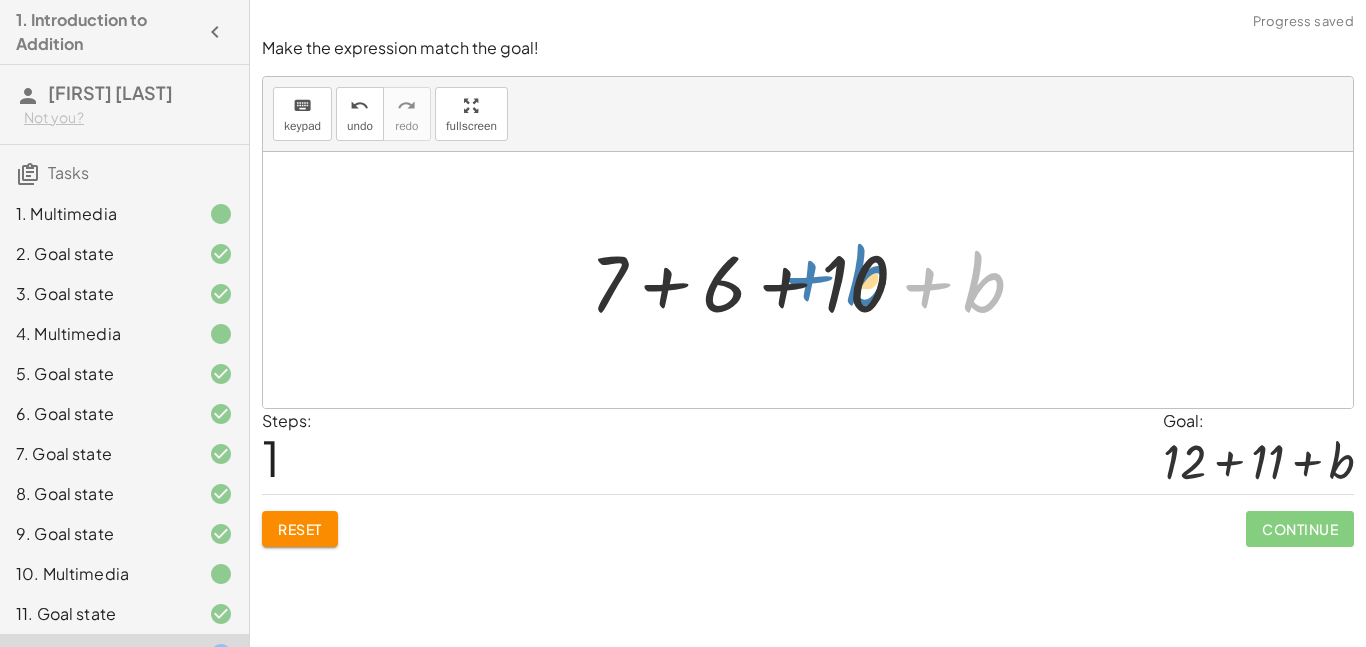 drag, startPoint x: 980, startPoint y: 290, endPoint x: 862, endPoint y: 283, distance: 118.20744 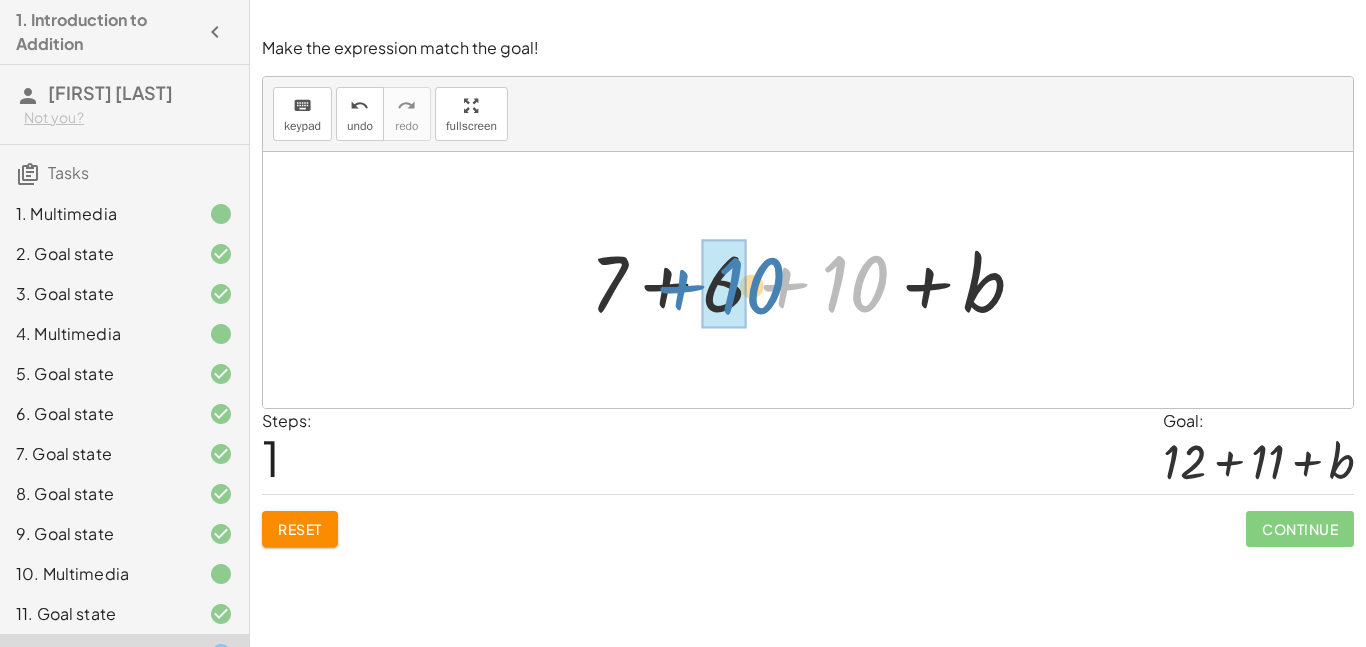 drag, startPoint x: 856, startPoint y: 289, endPoint x: 748, endPoint y: 291, distance: 108.01852 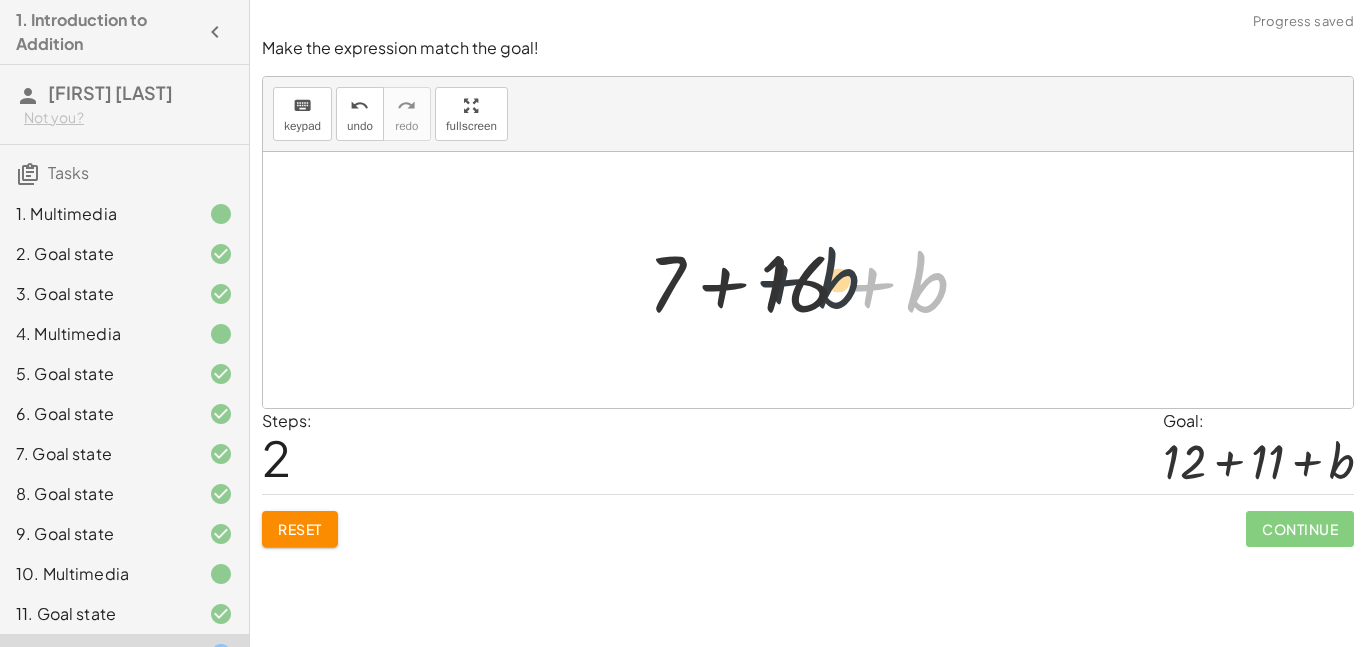 drag, startPoint x: 918, startPoint y: 280, endPoint x: 790, endPoint y: 286, distance: 128.14055 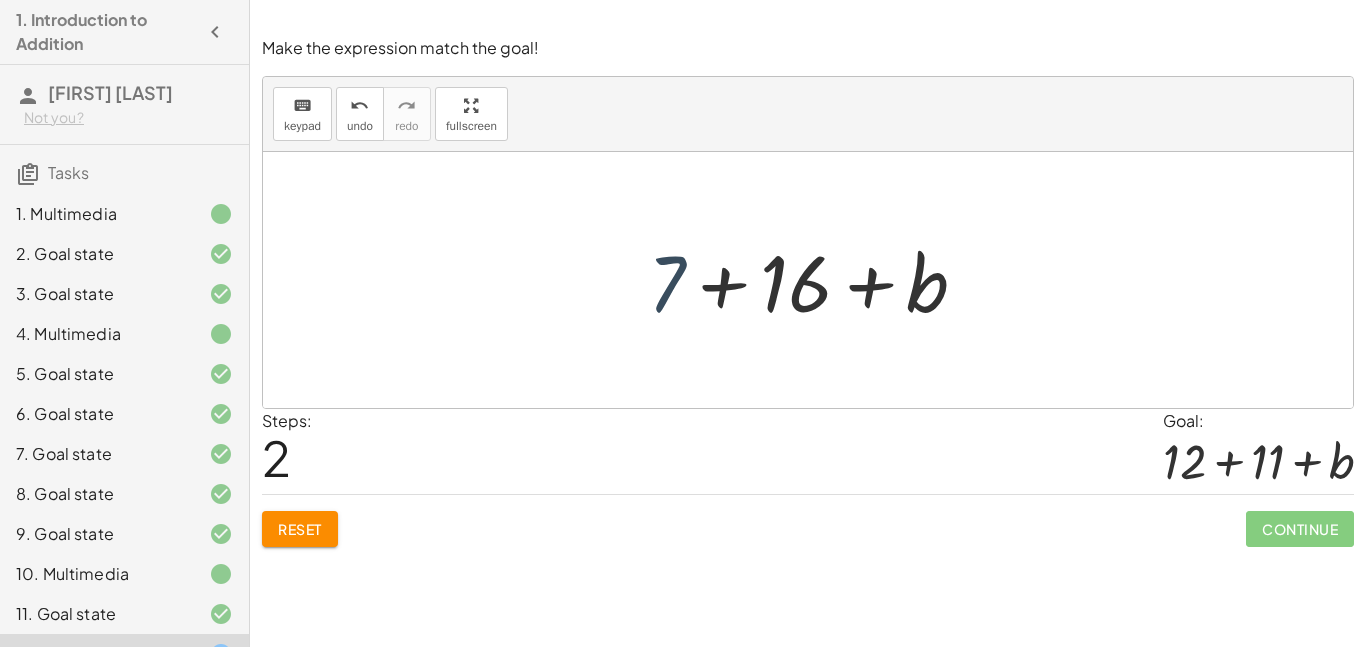 drag, startPoint x: 652, startPoint y: 272, endPoint x: 660, endPoint y: 279, distance: 10.630146 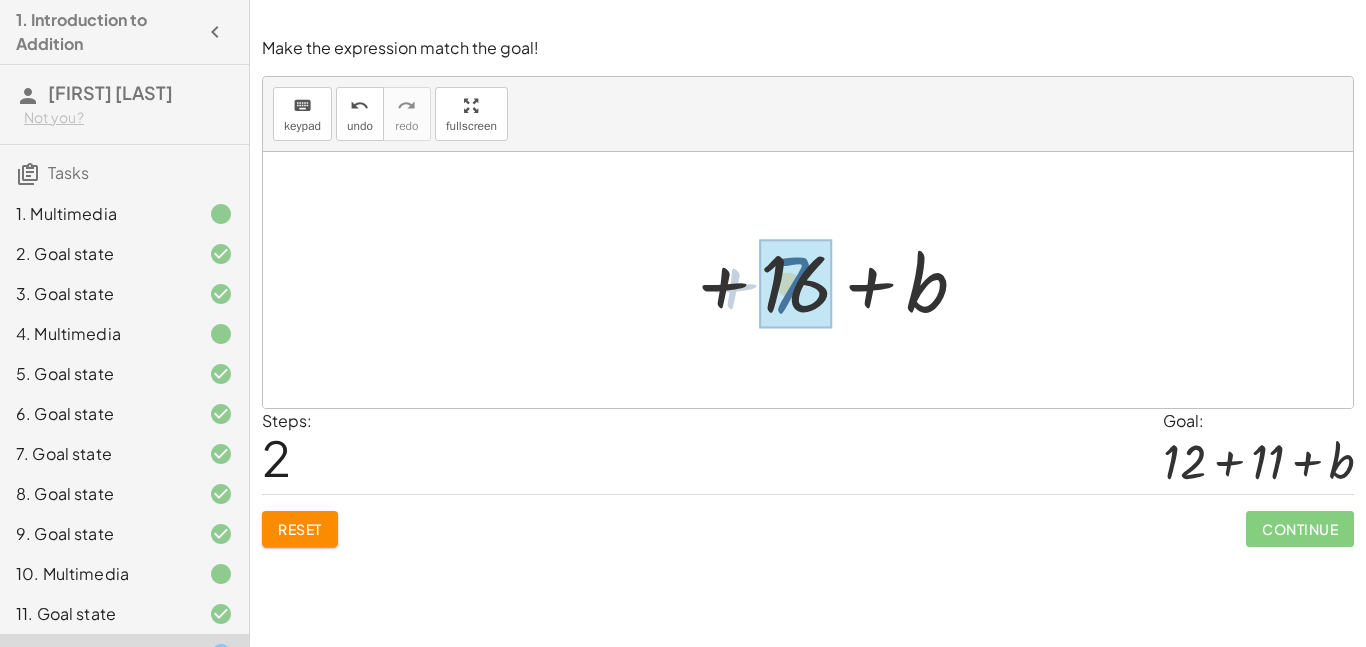 drag, startPoint x: 679, startPoint y: 282, endPoint x: 823, endPoint y: 285, distance: 144.03125 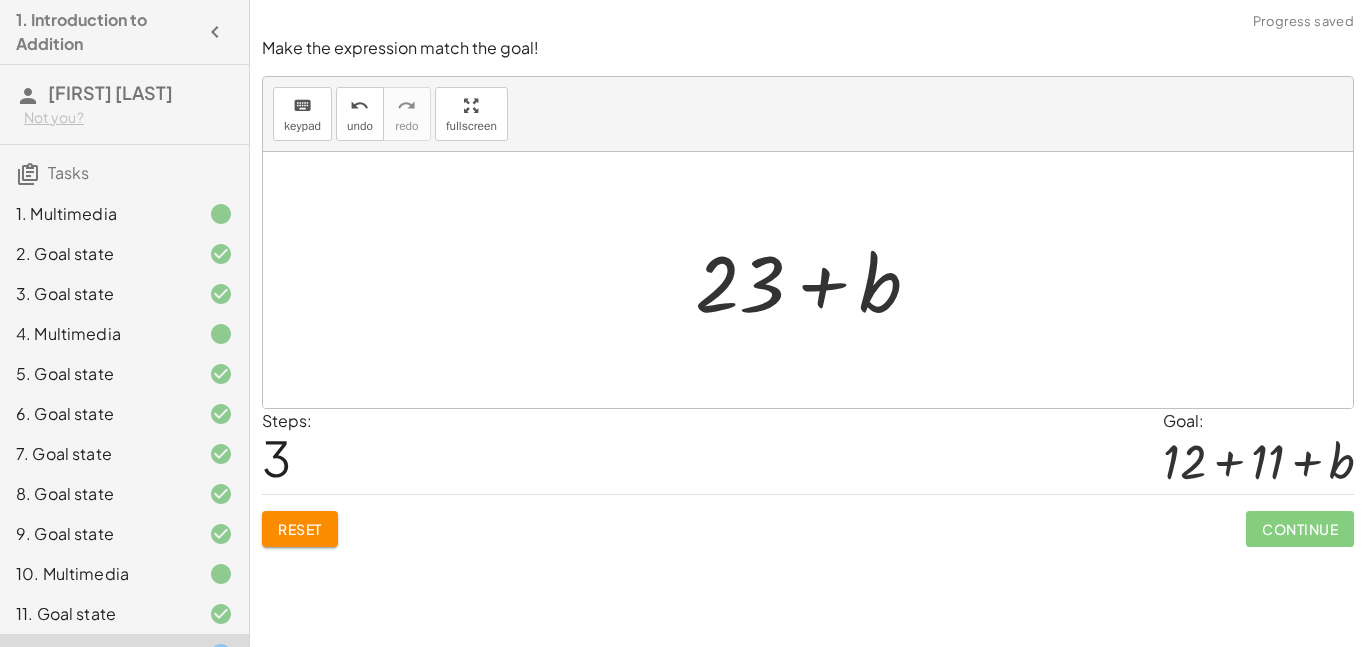 click on "Reset" 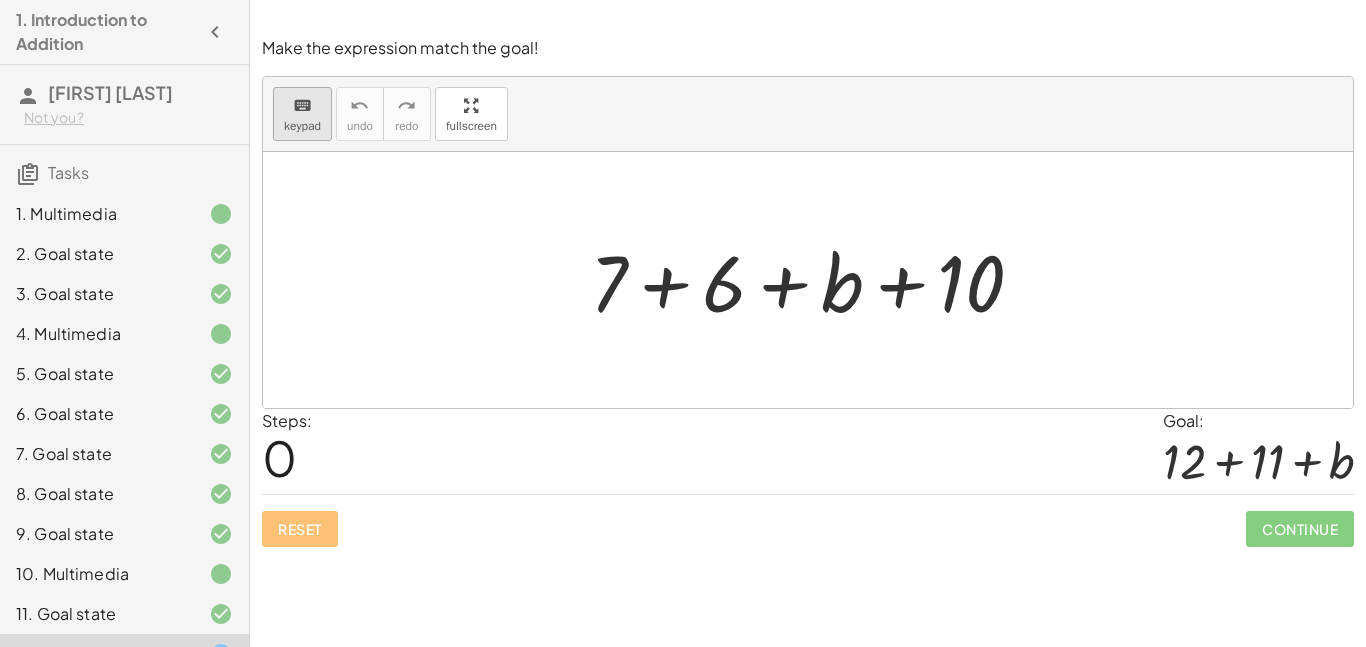 click on "keyboard" at bounding box center [302, 106] 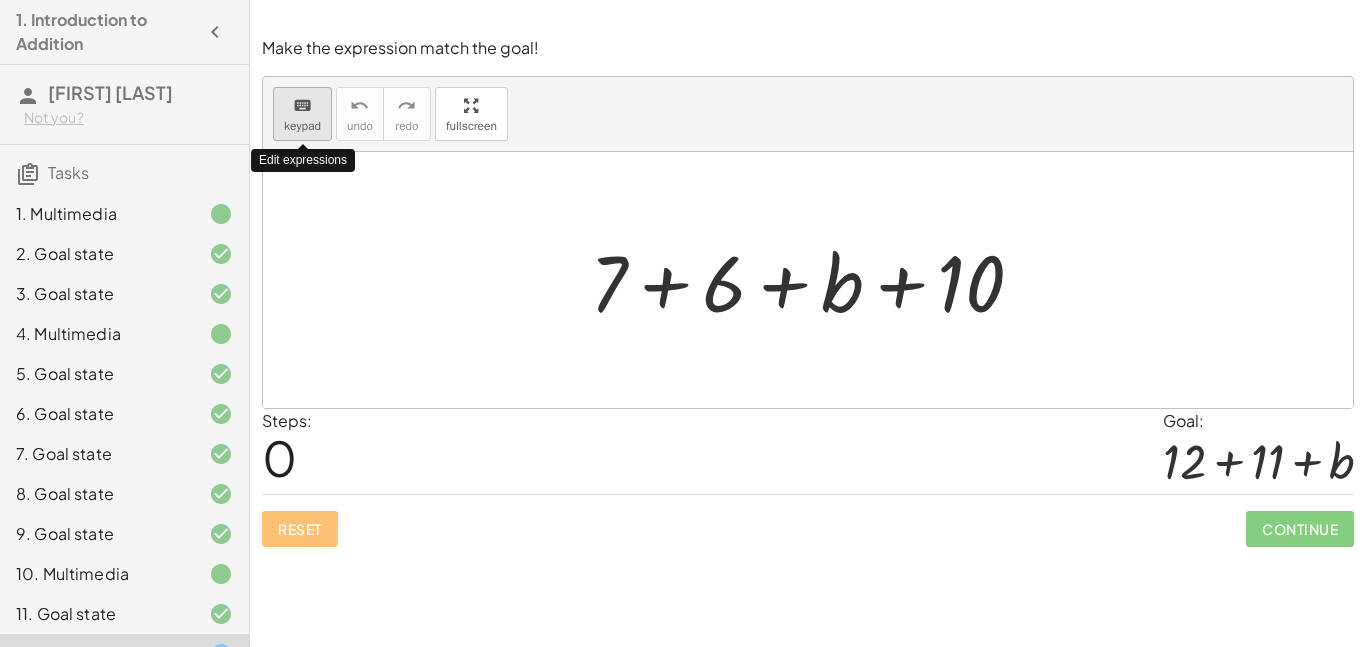 click on "keypad" at bounding box center [302, 126] 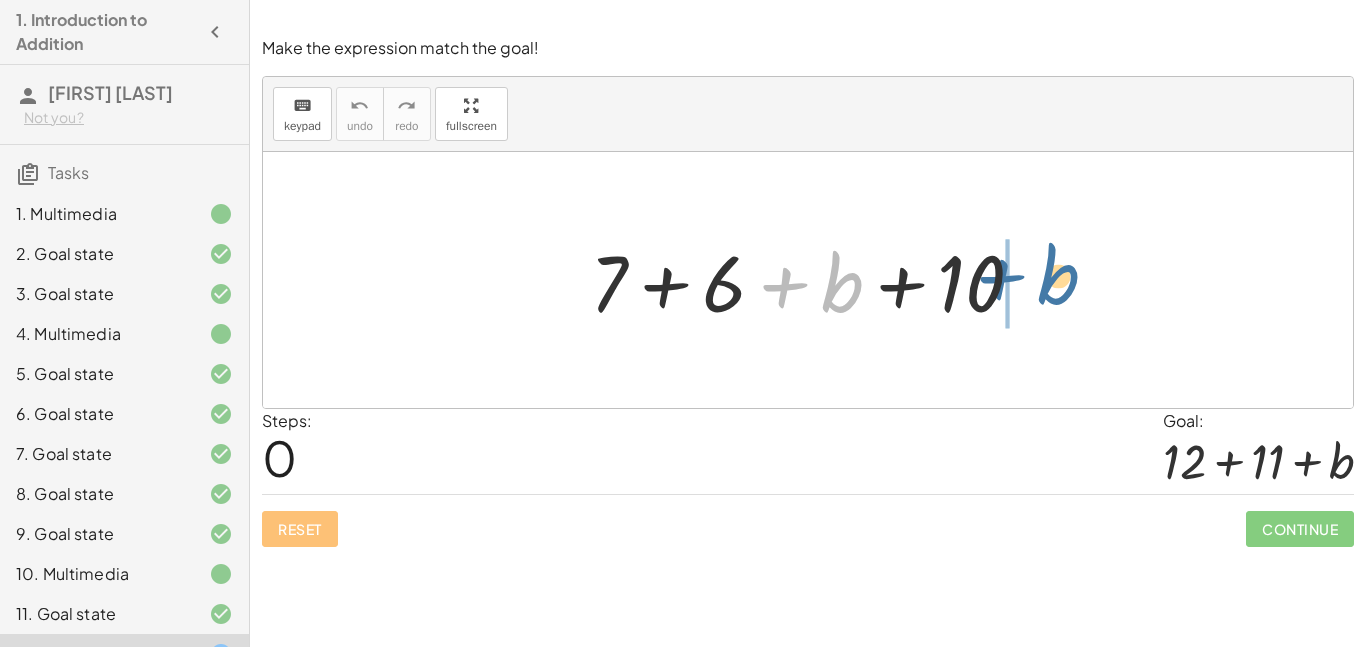 drag, startPoint x: 843, startPoint y: 286, endPoint x: 1058, endPoint y: 280, distance: 215.08371 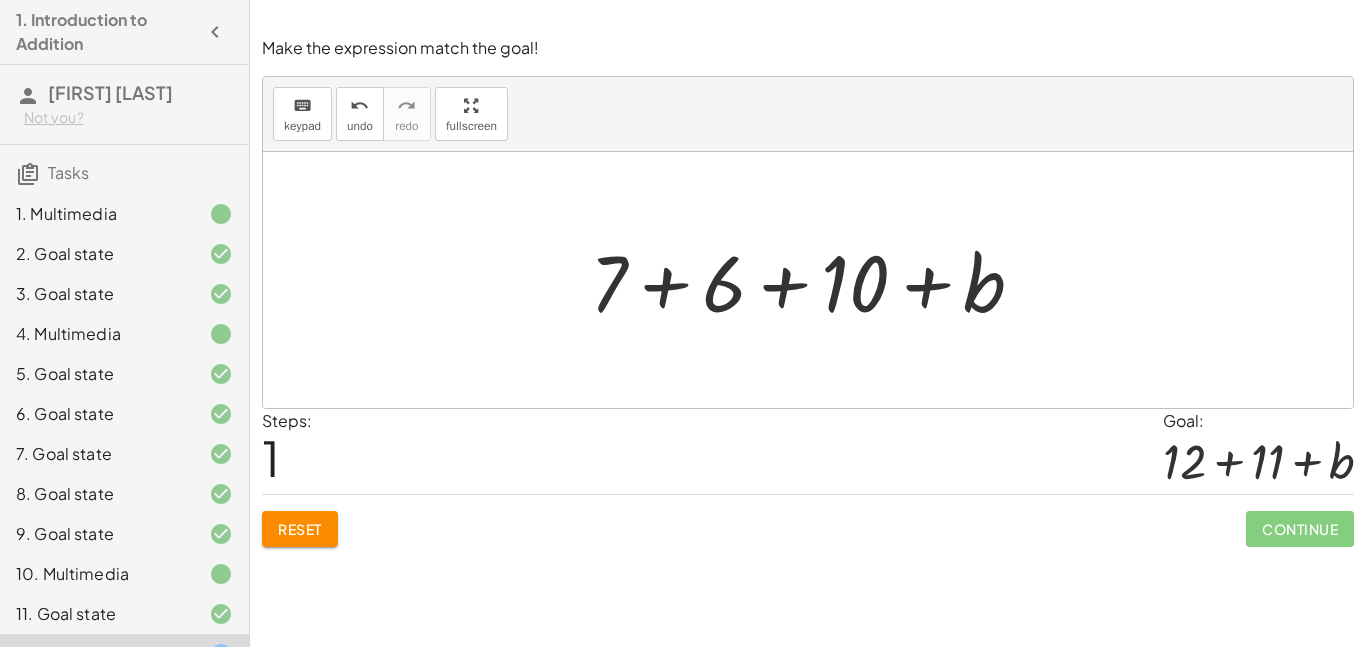 click at bounding box center [815, 280] 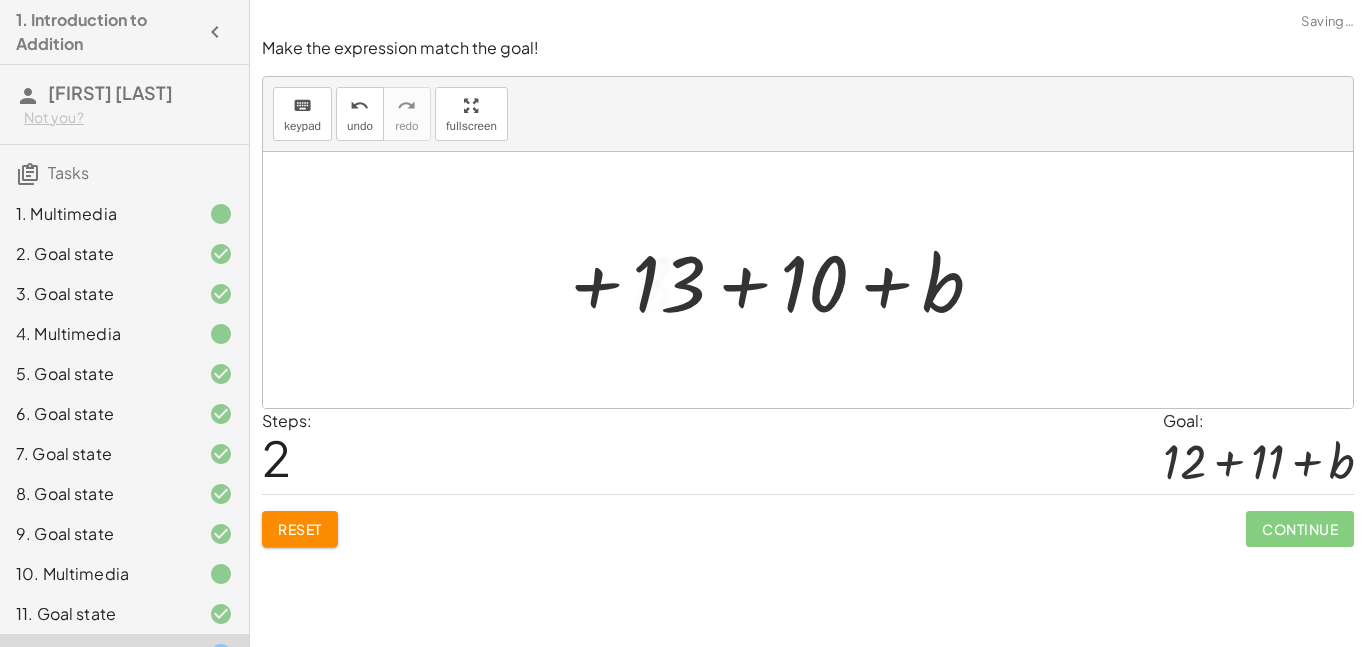 click at bounding box center (815, 280) 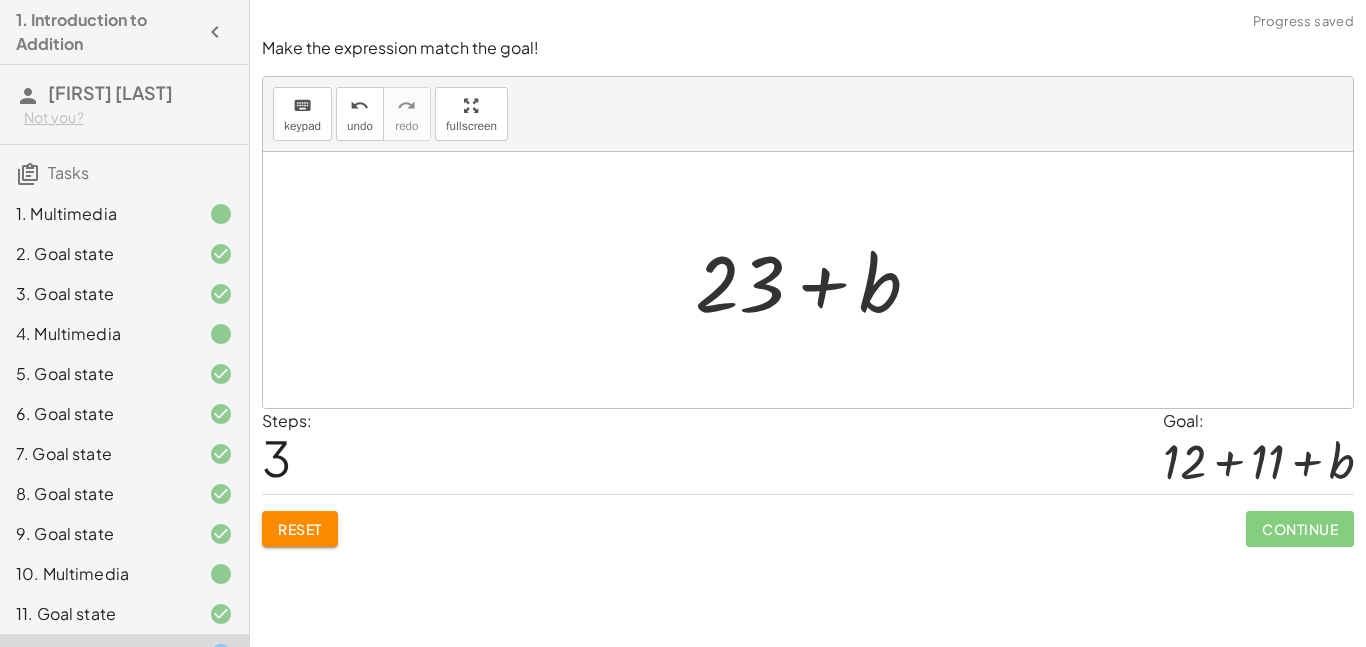 click on "Reset" 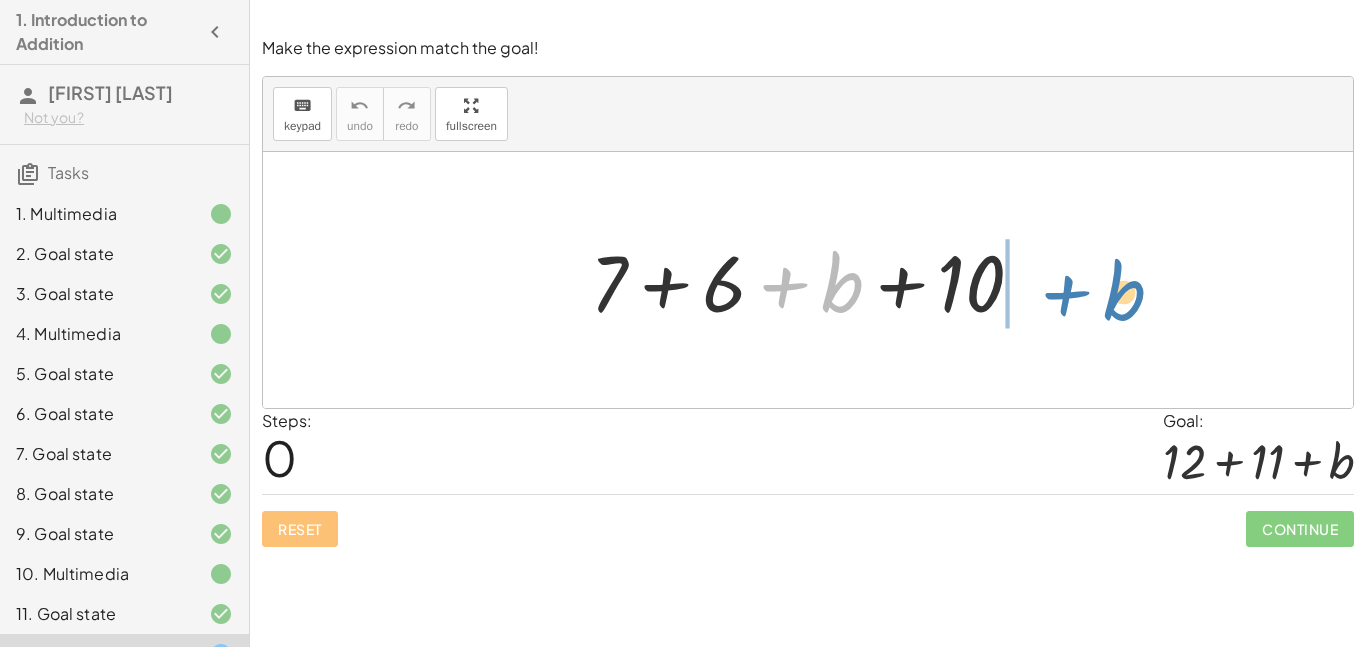 drag, startPoint x: 841, startPoint y: 289, endPoint x: 1101, endPoint y: 296, distance: 260.0942 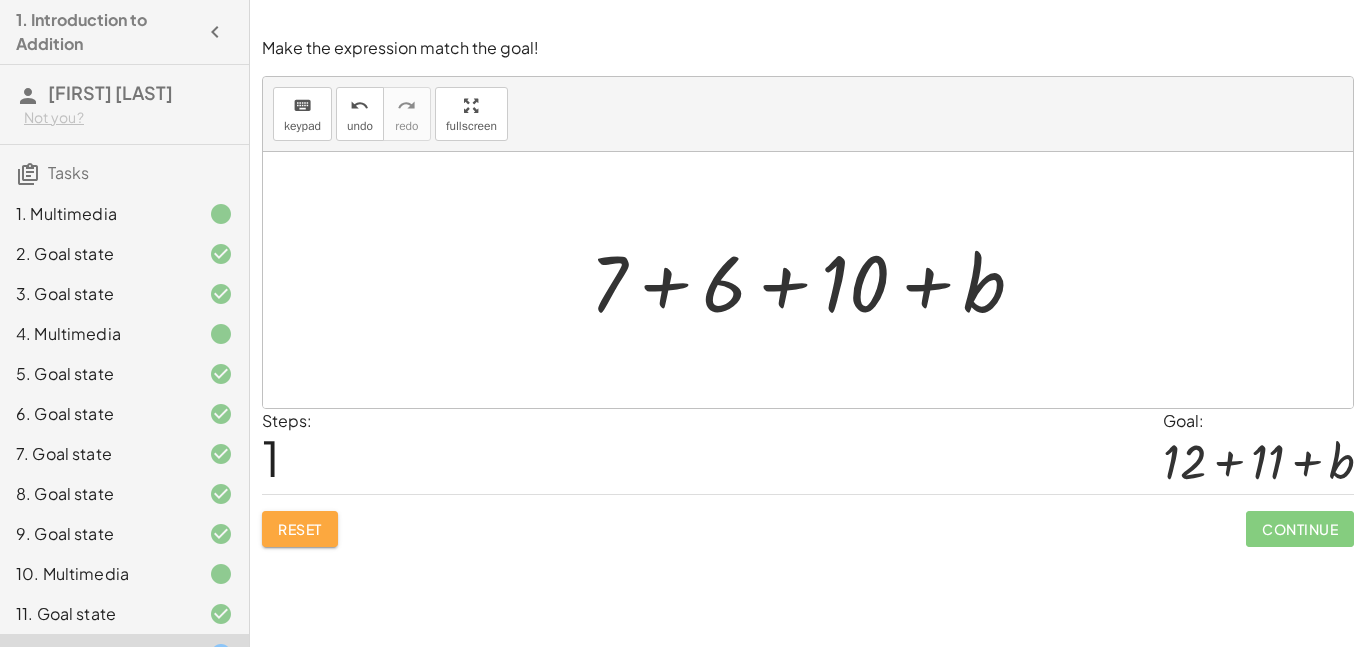 click on "Reset" 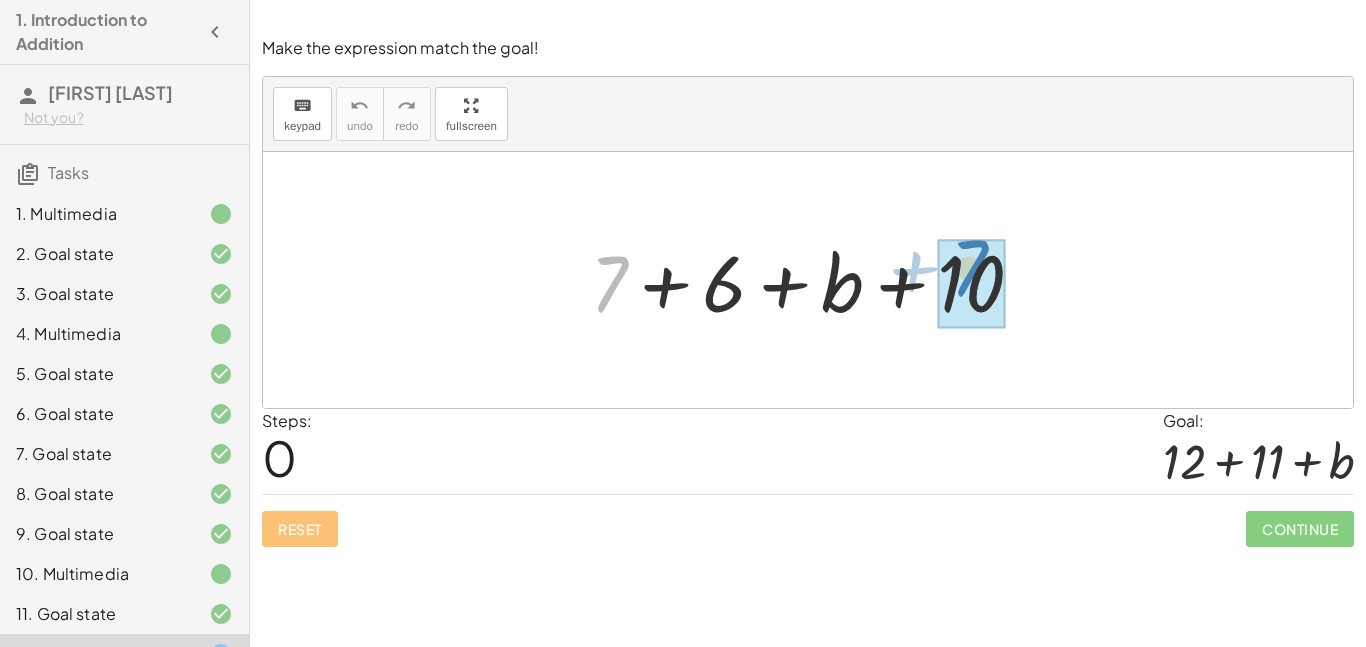 drag, startPoint x: 604, startPoint y: 278, endPoint x: 959, endPoint y: 265, distance: 355.23795 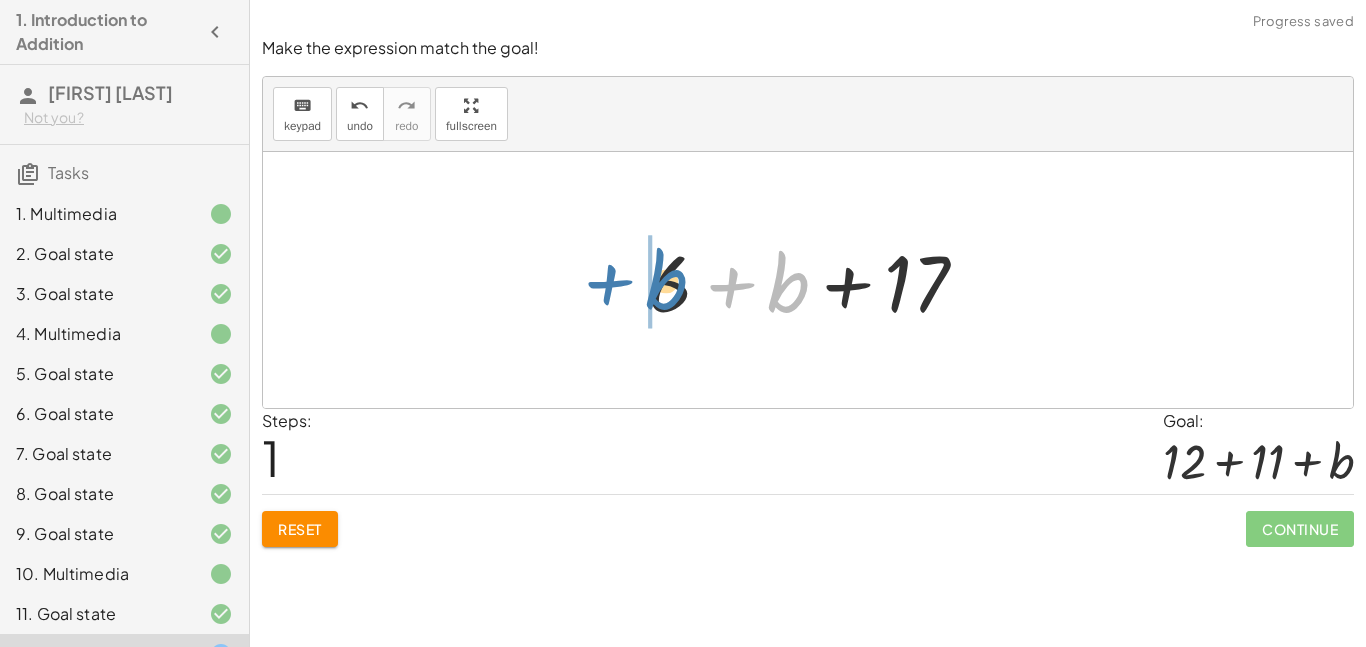 drag, startPoint x: 792, startPoint y: 294, endPoint x: 669, endPoint y: 291, distance: 123.03658 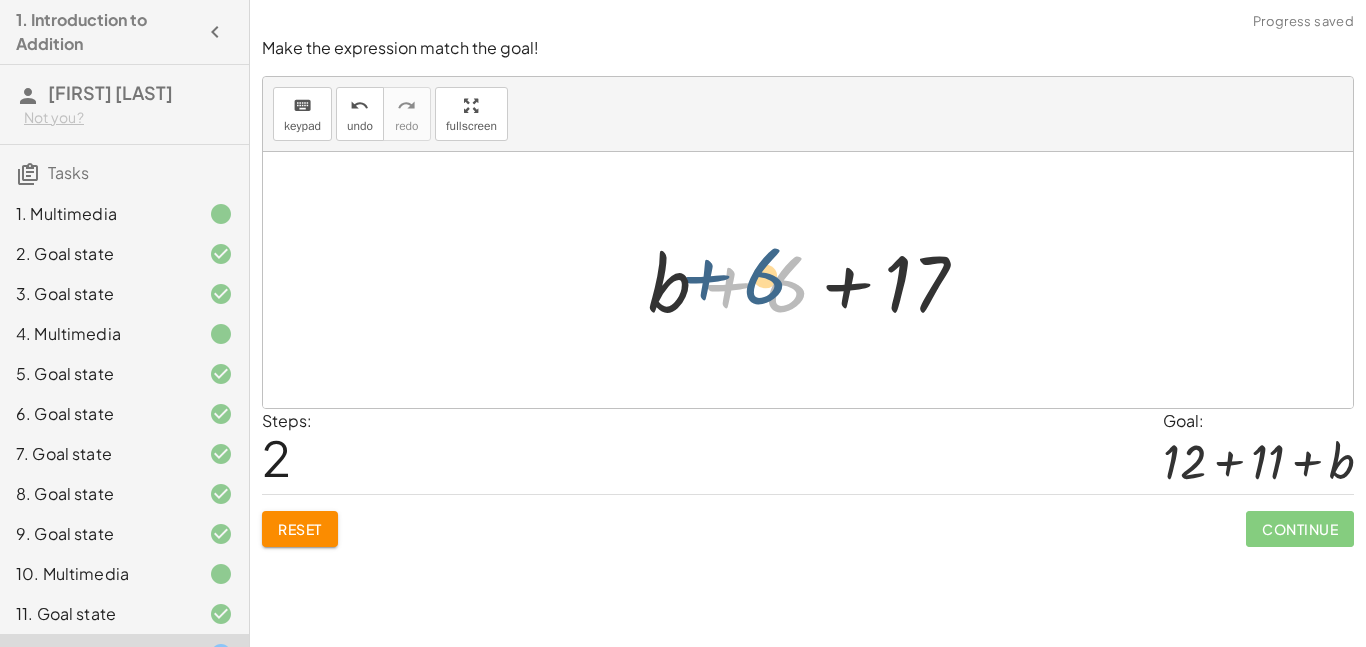 drag, startPoint x: 777, startPoint y: 300, endPoint x: 741, endPoint y: 292, distance: 36.878178 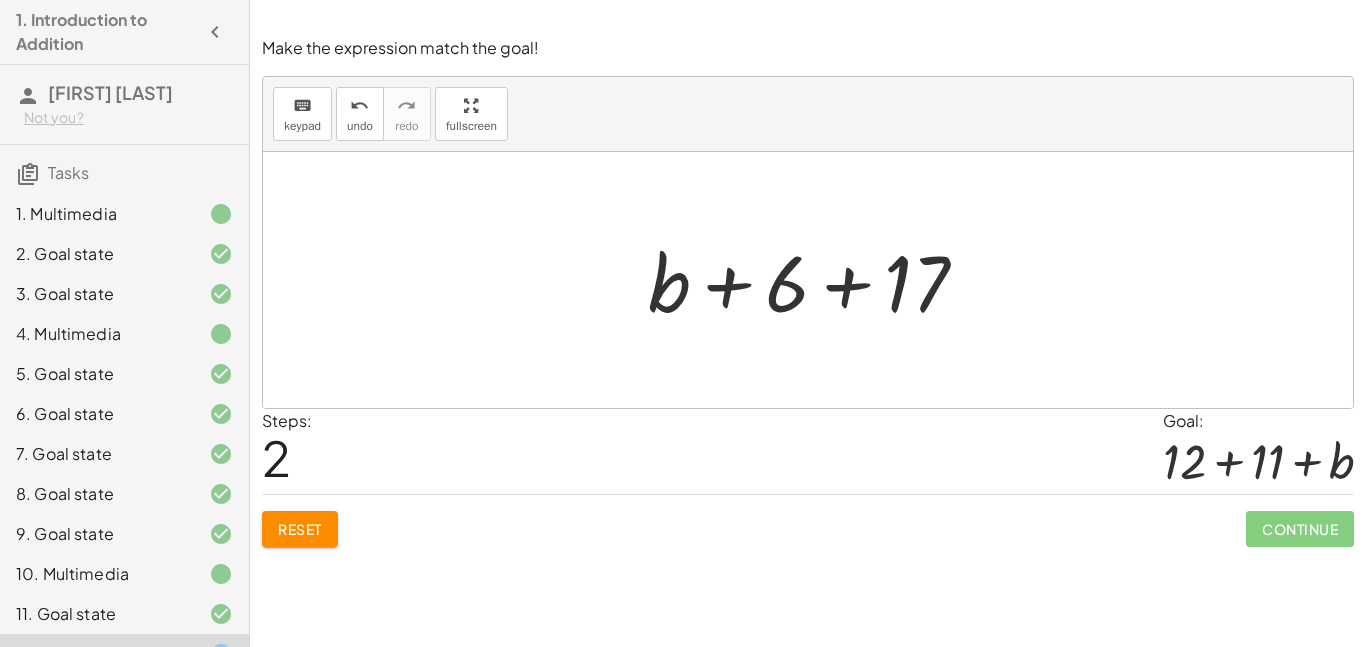 click on "Steps:  2 Goal: + 12 + 11 + b" at bounding box center (808, 452) 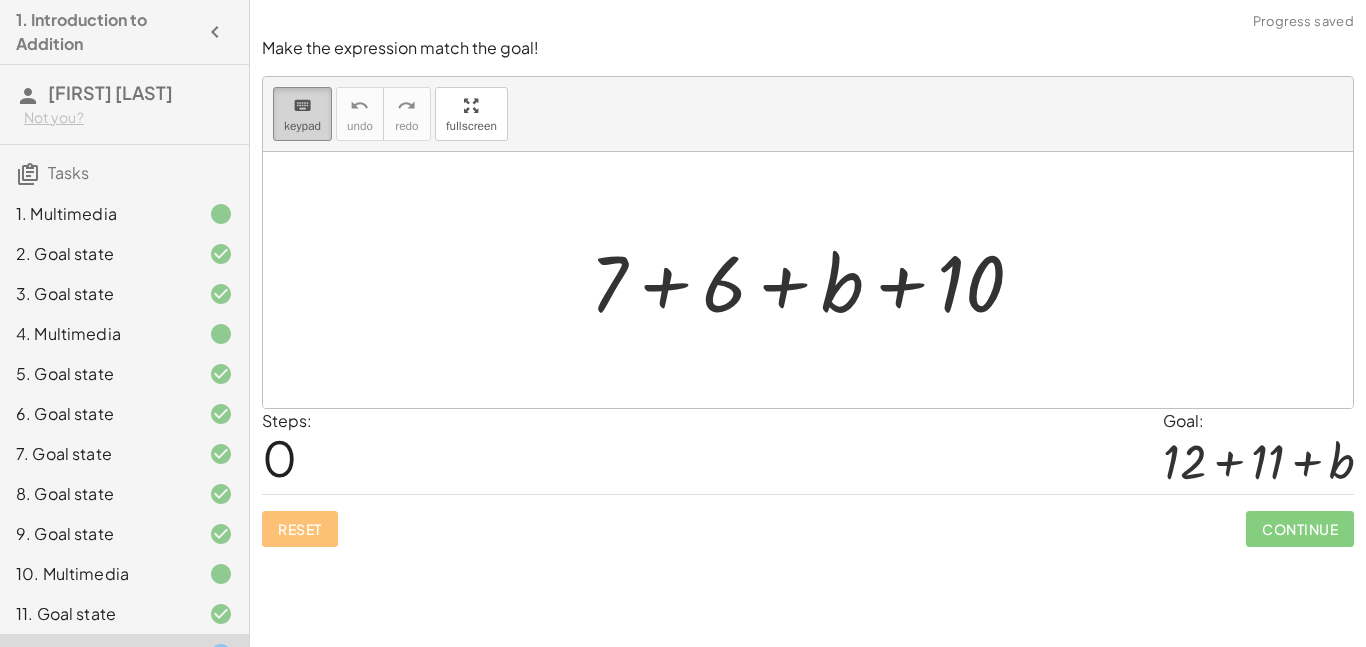click on "keyboard" at bounding box center (302, 105) 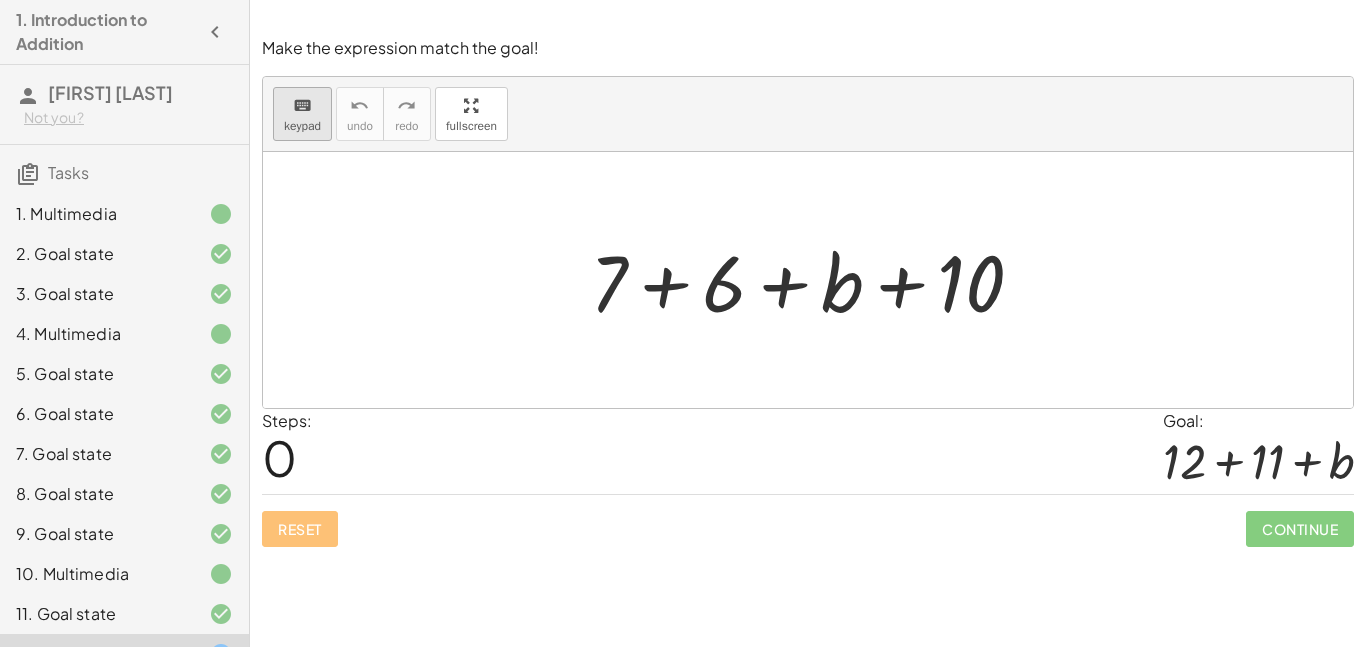 click on "keyboard" at bounding box center (302, 105) 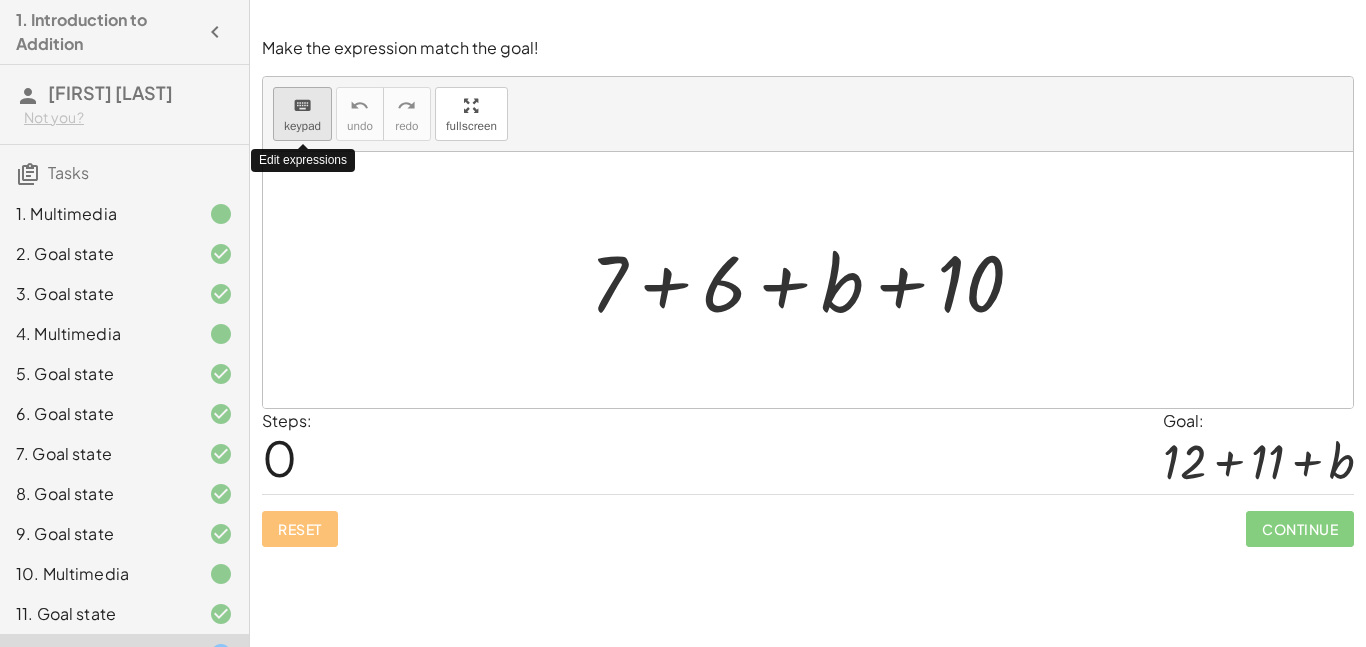 click on "keyboard" at bounding box center (302, 105) 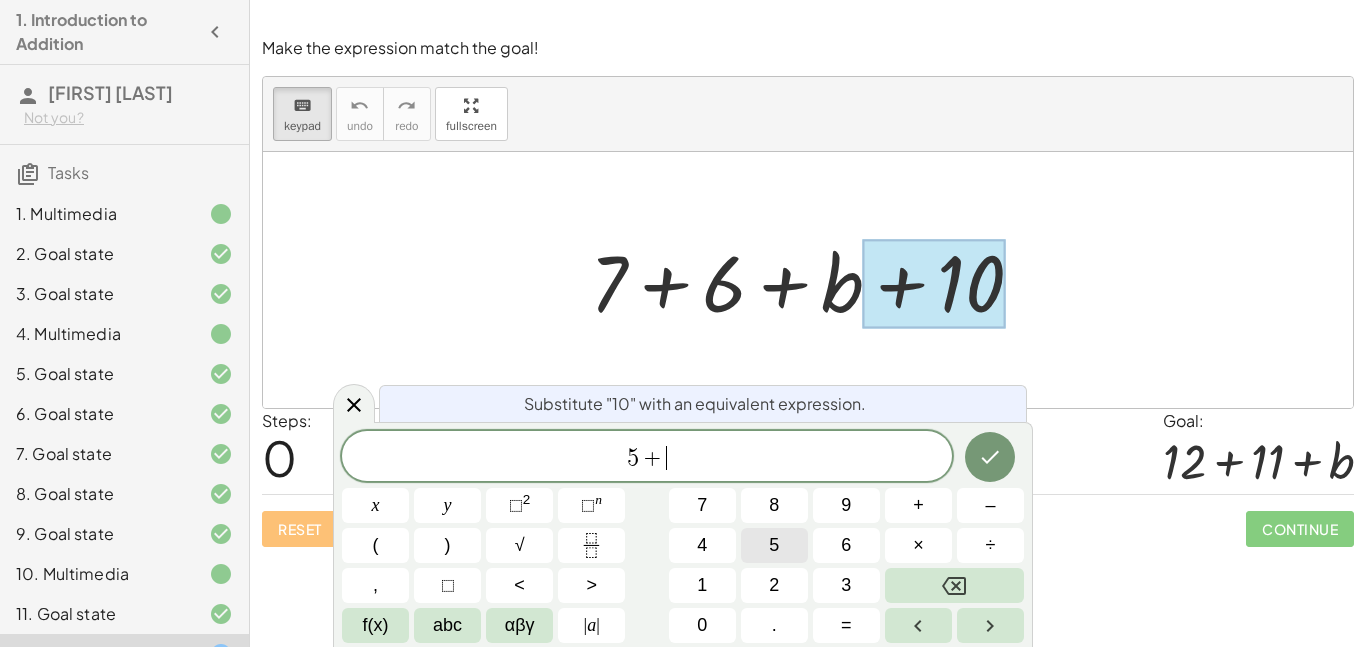 scroll, scrollTop: 6, scrollLeft: 0, axis: vertical 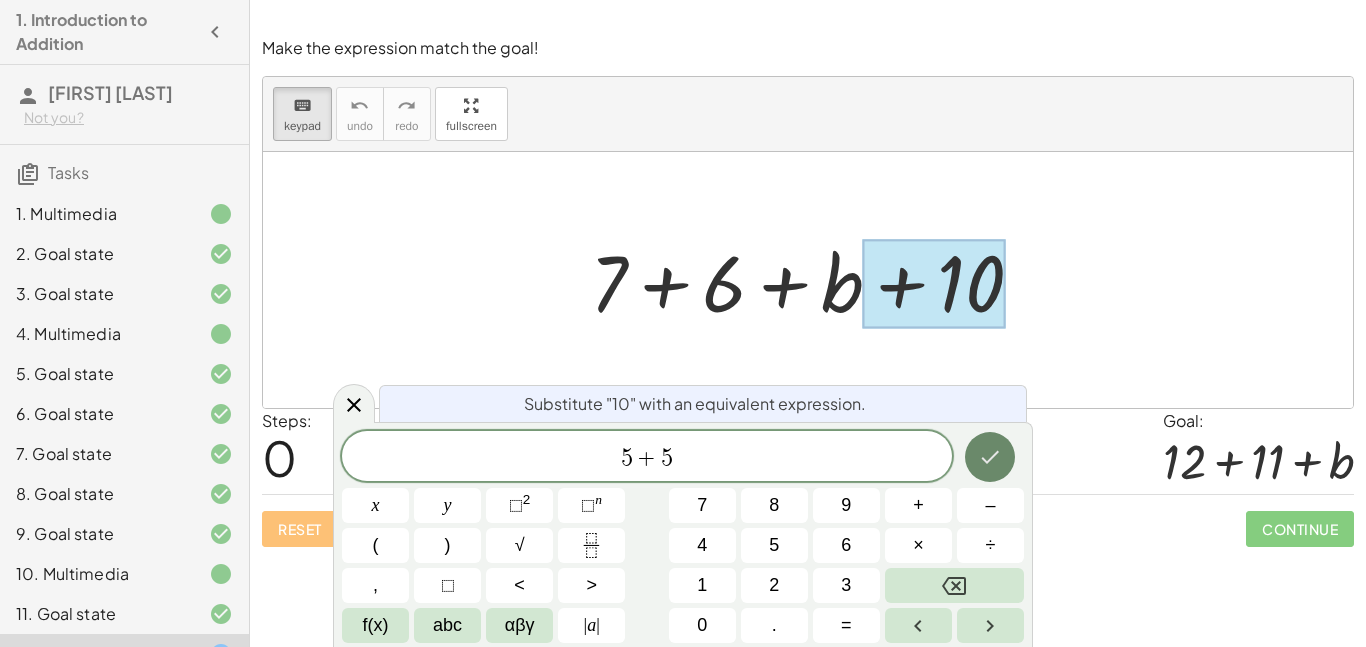 click at bounding box center (990, 457) 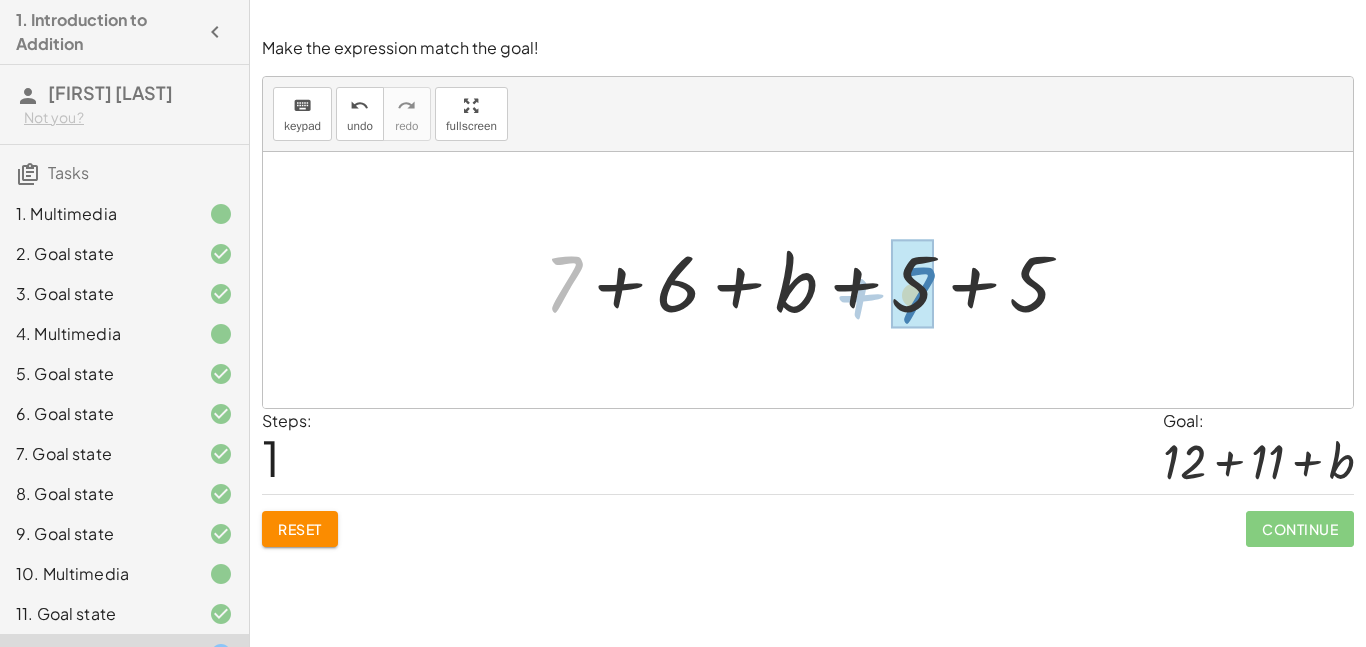 drag, startPoint x: 560, startPoint y: 265, endPoint x: 915, endPoint y: 273, distance: 355.09012 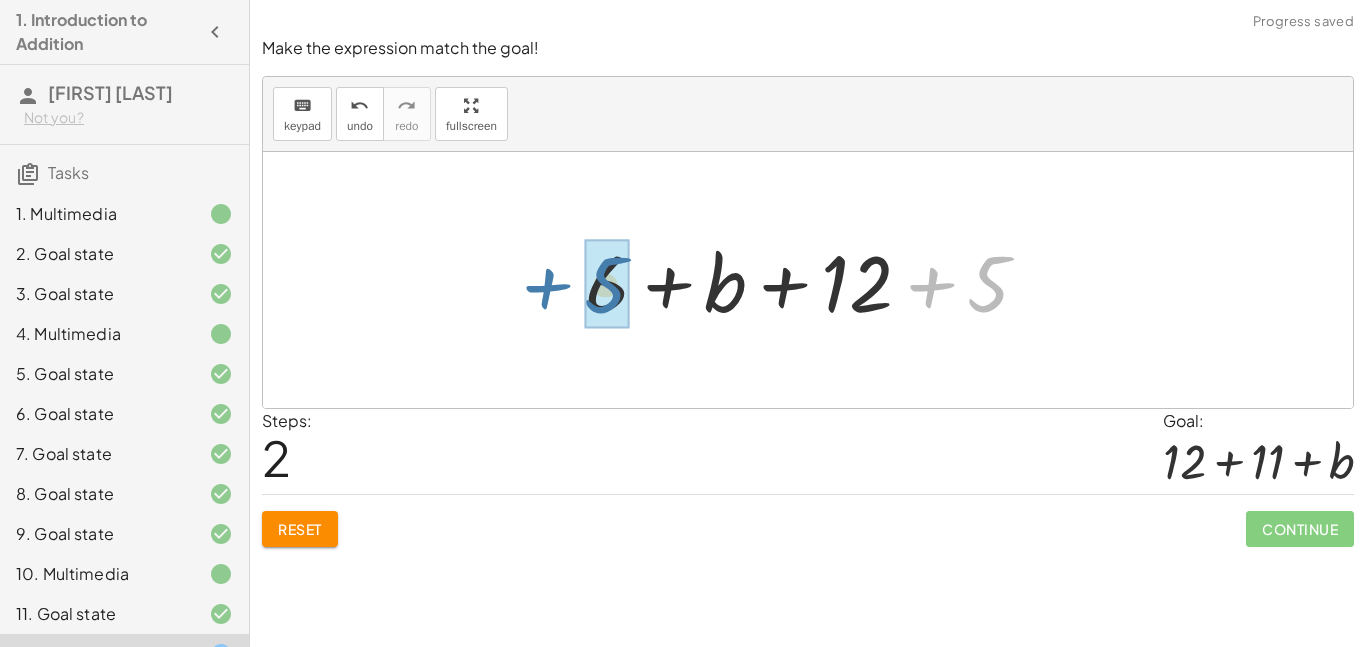 drag, startPoint x: 986, startPoint y: 279, endPoint x: 599, endPoint y: 283, distance: 387.02066 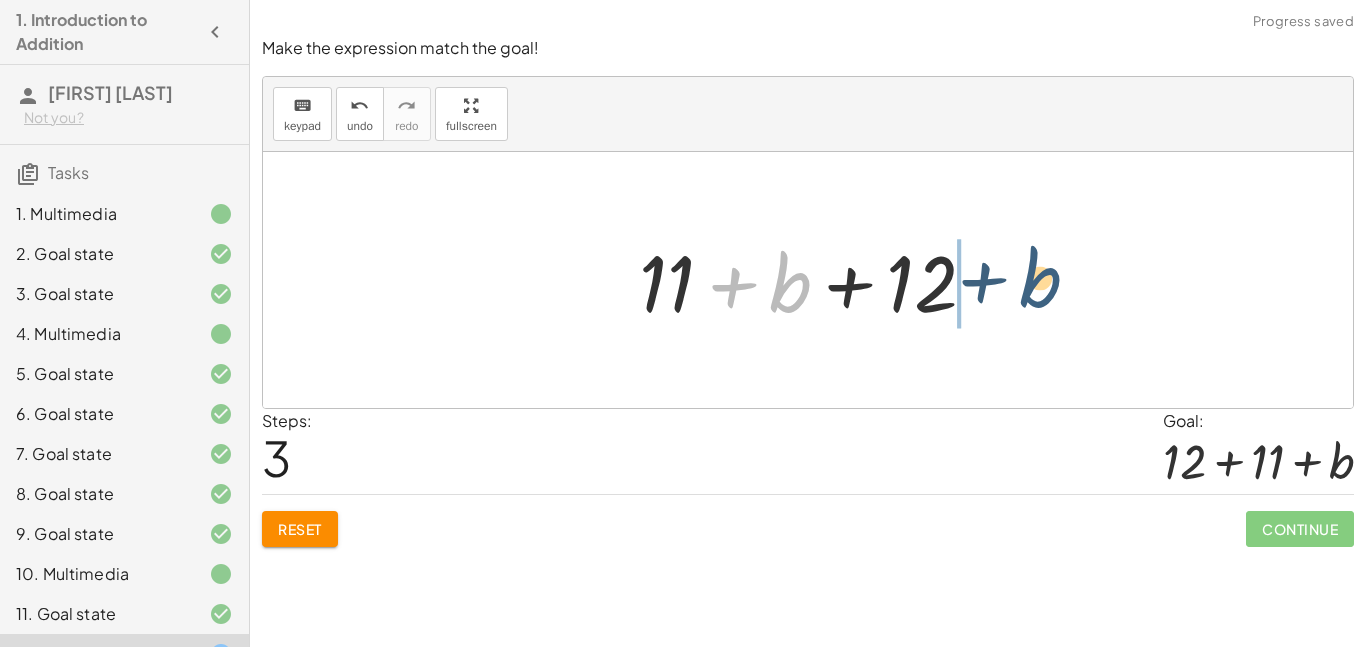 drag, startPoint x: 788, startPoint y: 279, endPoint x: 1042, endPoint y: 273, distance: 254.07086 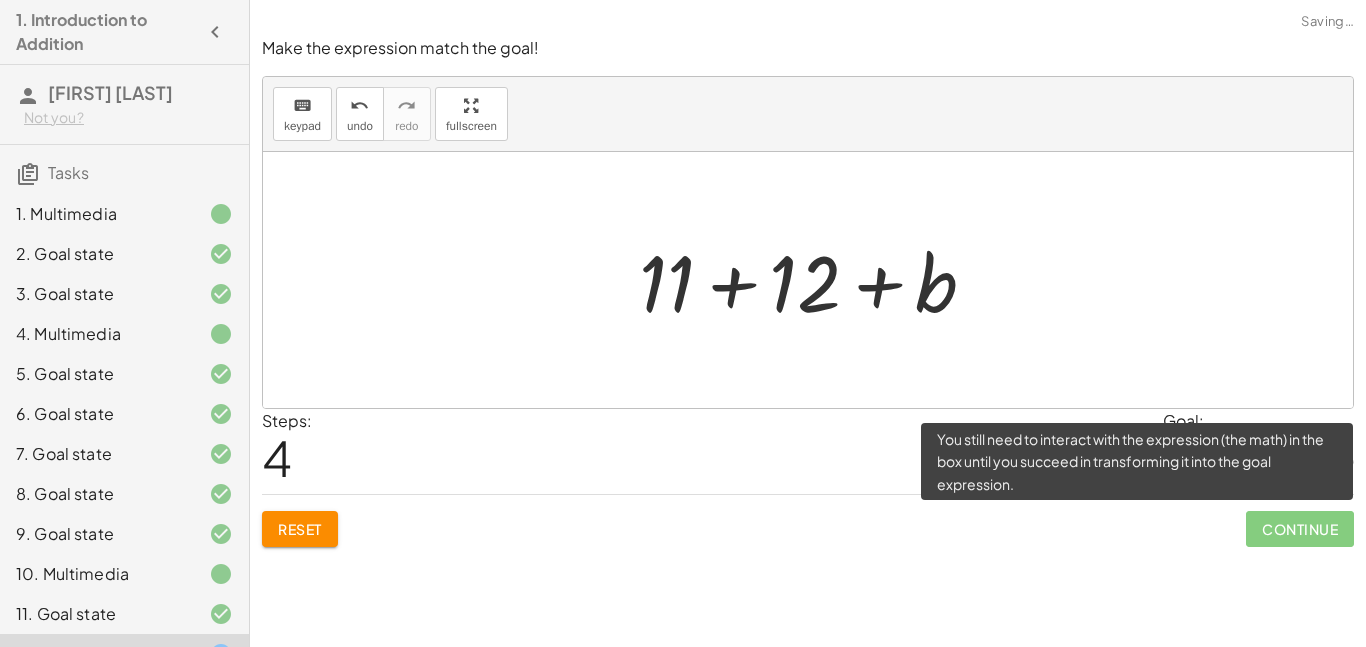 click on "Continue" 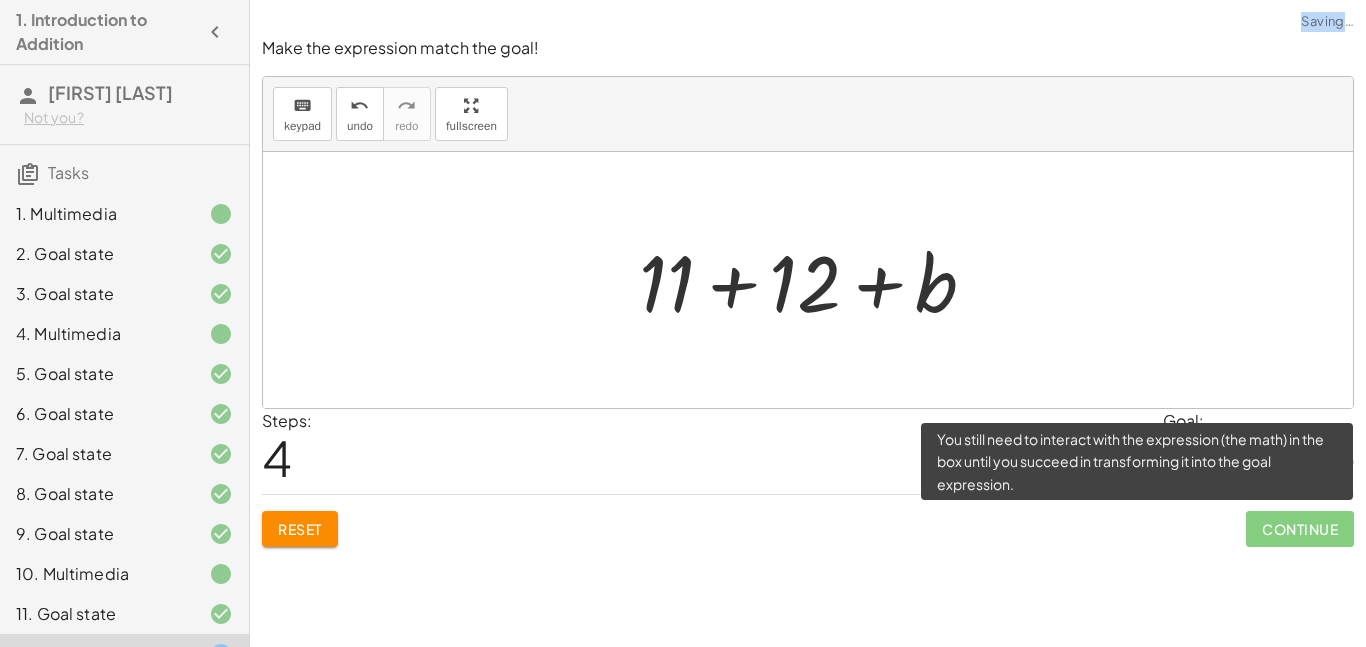 click on "Continue" 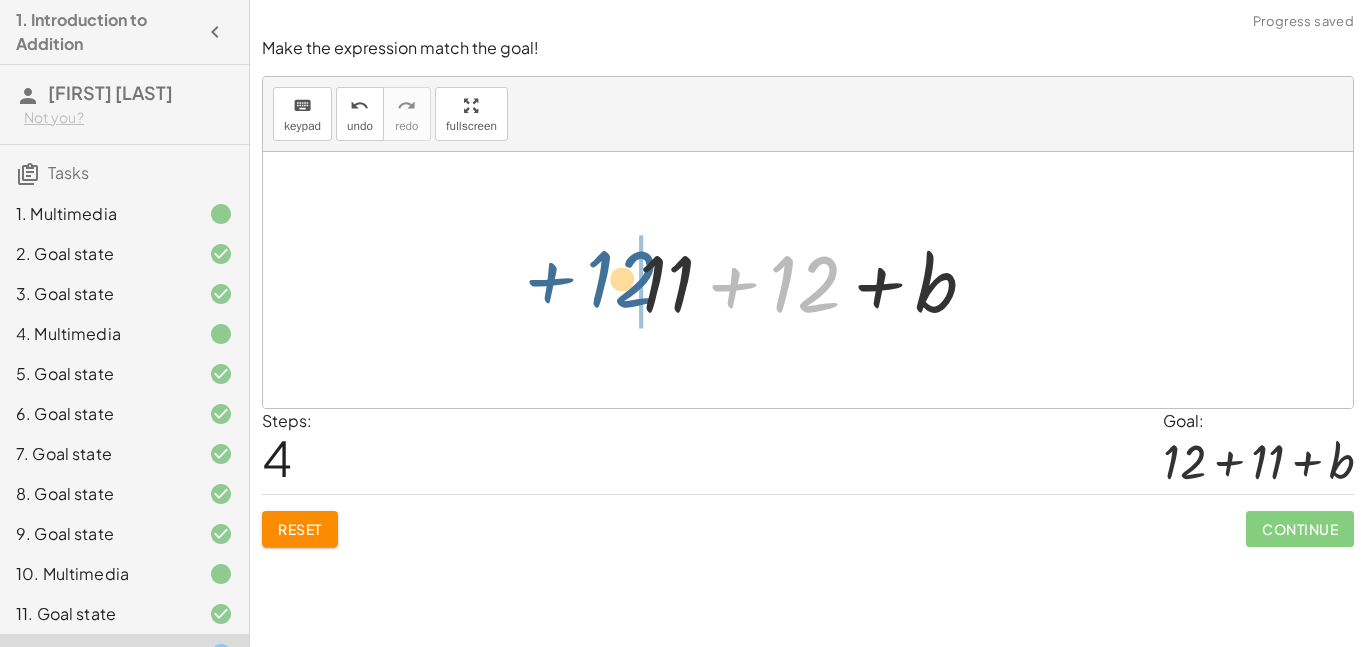 drag, startPoint x: 812, startPoint y: 274, endPoint x: 622, endPoint y: 269, distance: 190.06578 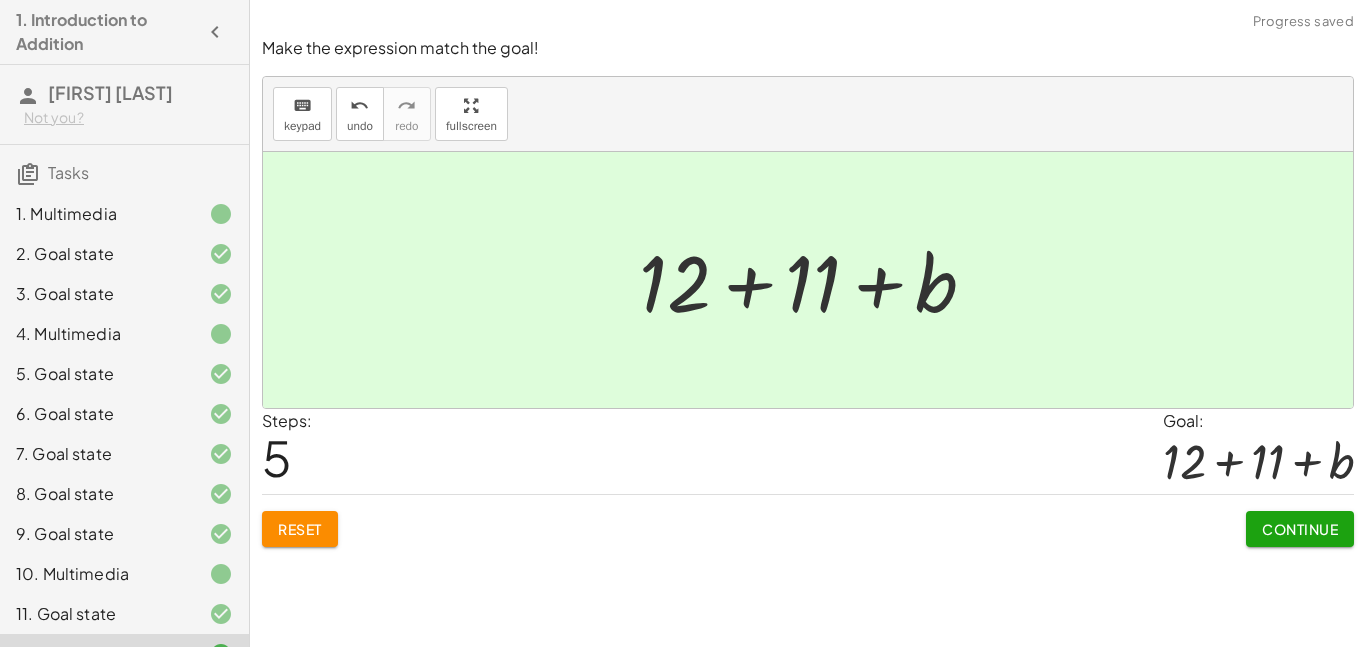 click on "Continue" 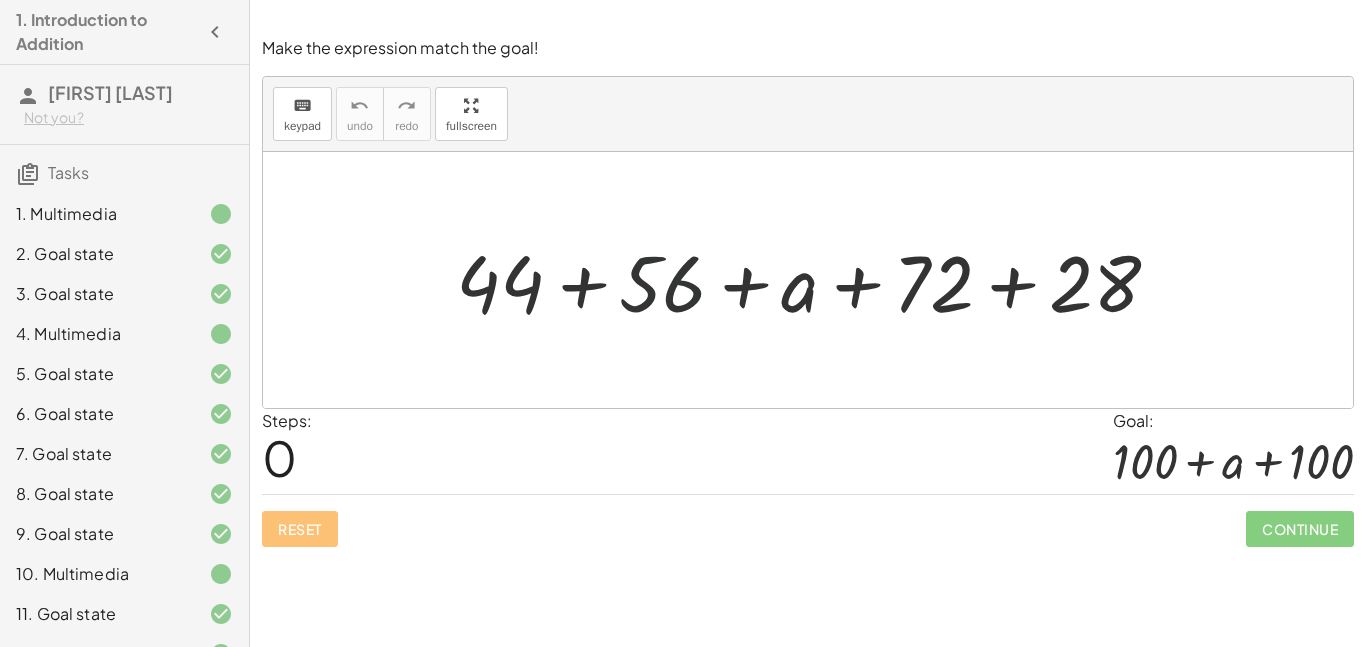 click at bounding box center [816, 280] 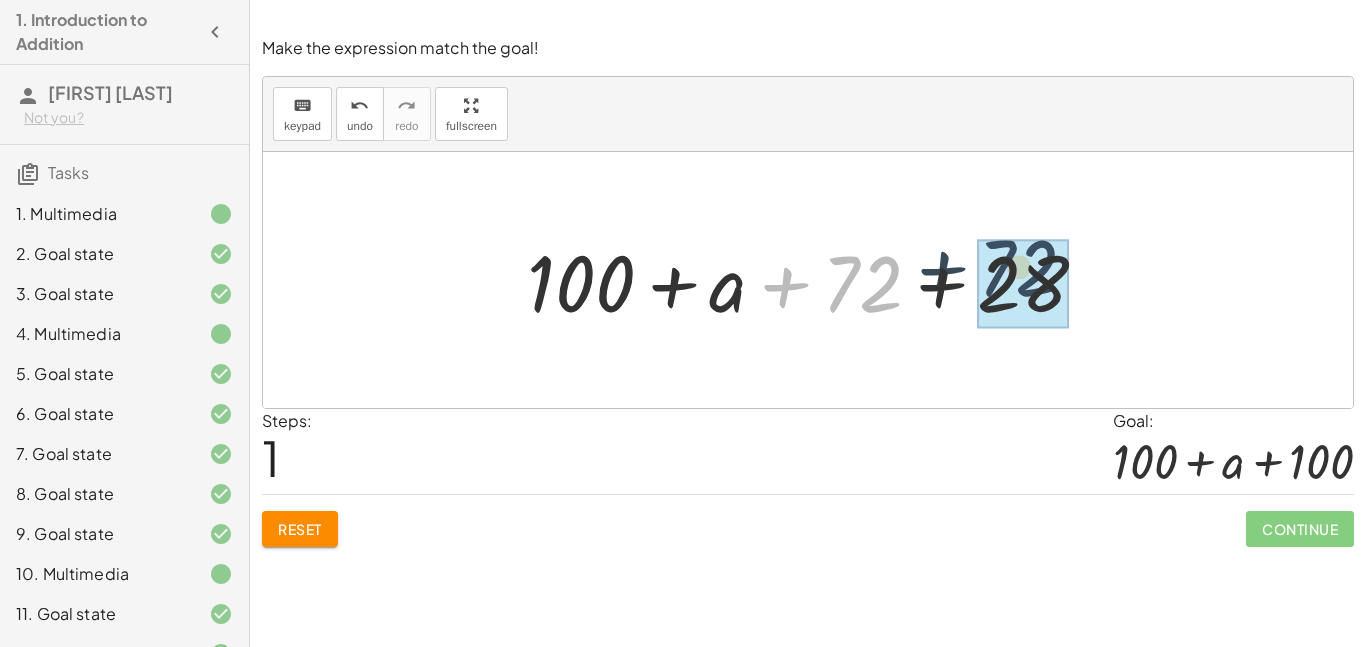 drag, startPoint x: 864, startPoint y: 297, endPoint x: 1043, endPoint y: 280, distance: 179.80545 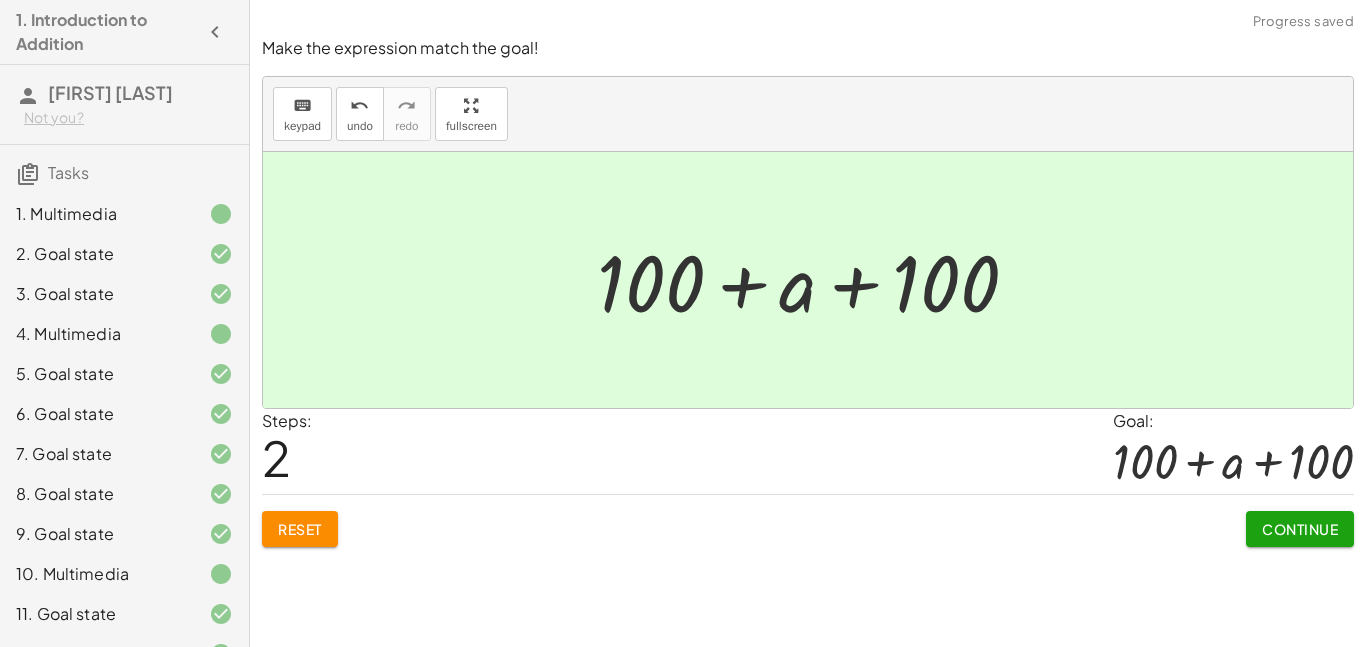 click on "Continue" at bounding box center [1300, 521] 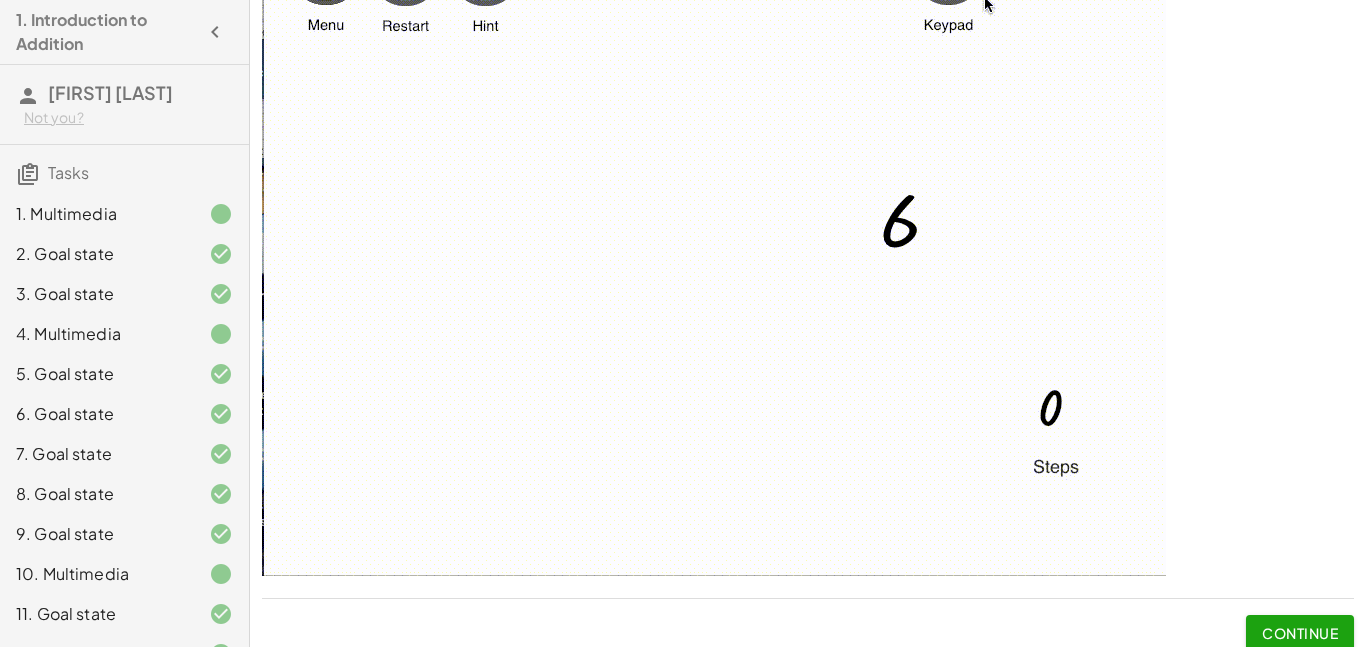 scroll, scrollTop: 169, scrollLeft: 0, axis: vertical 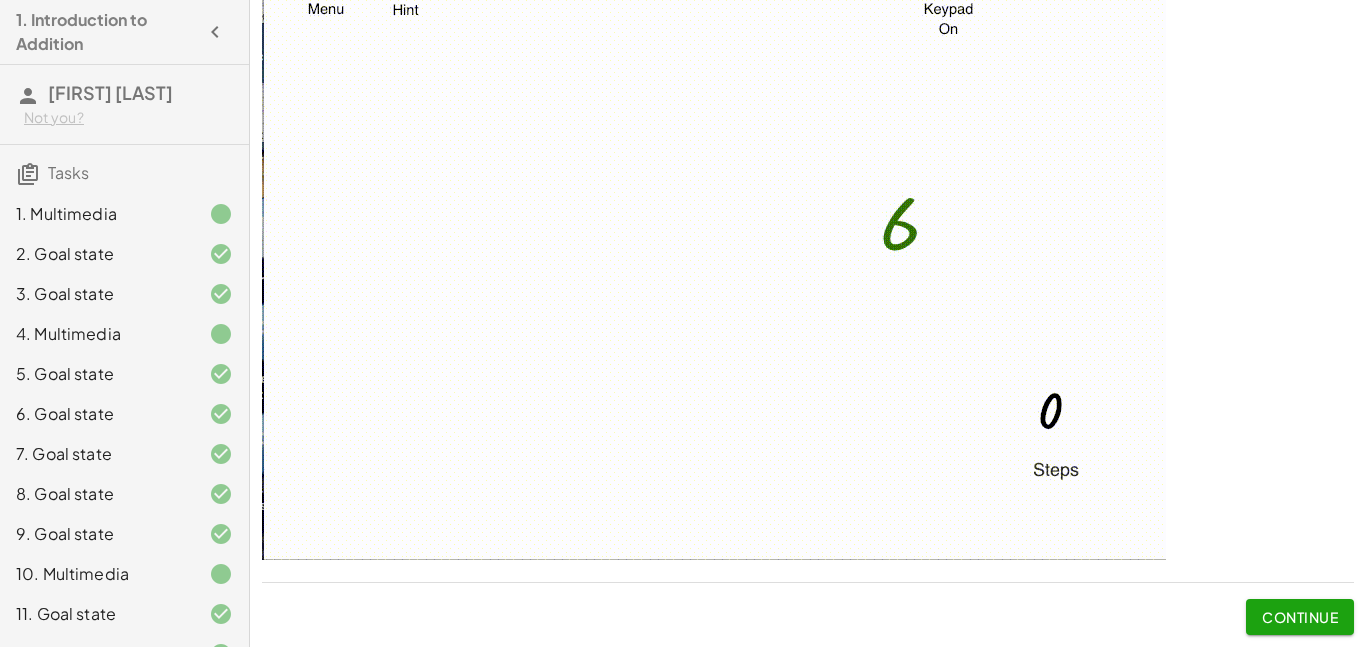 click at bounding box center (714, 224) 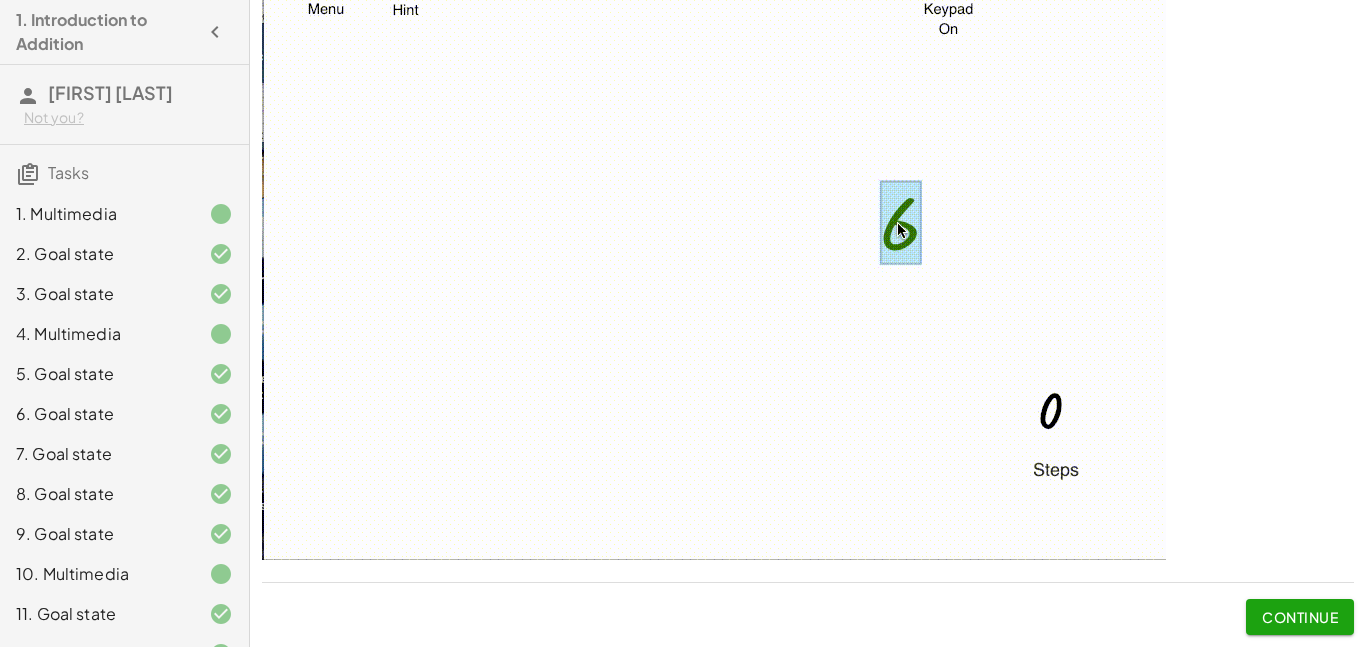 click at bounding box center (714, 224) 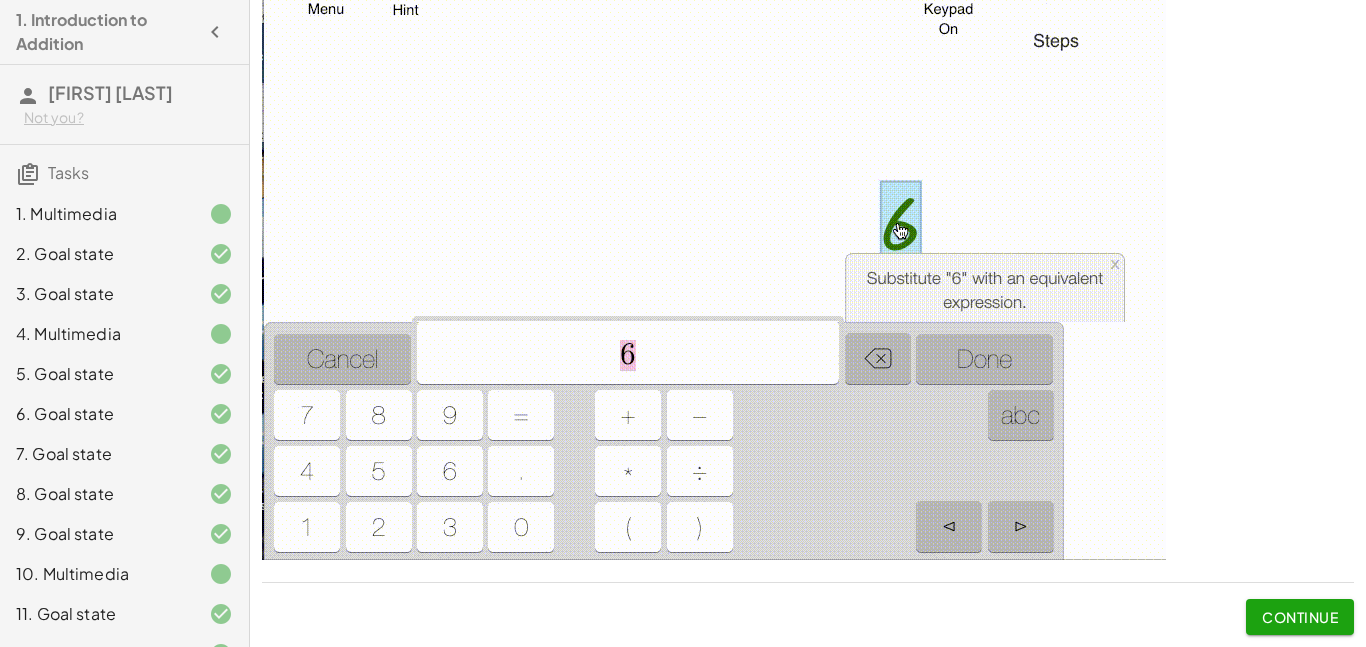 click at bounding box center (714, 224) 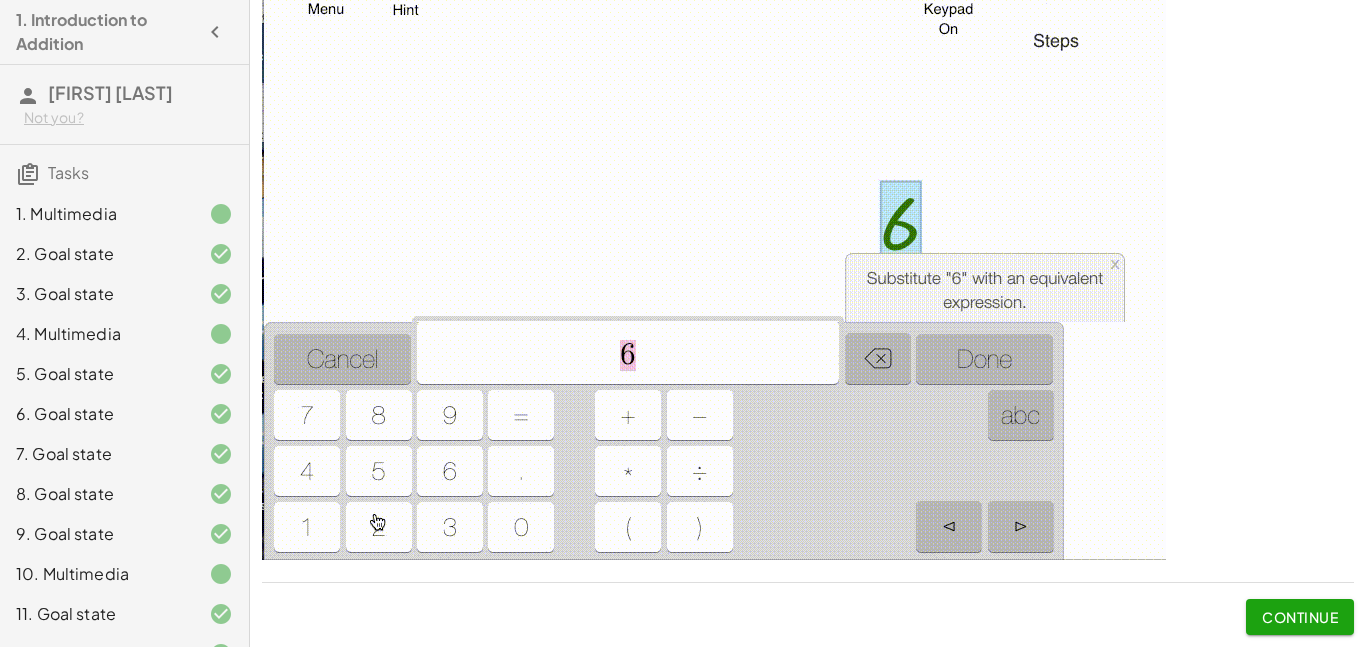 click at bounding box center (714, 224) 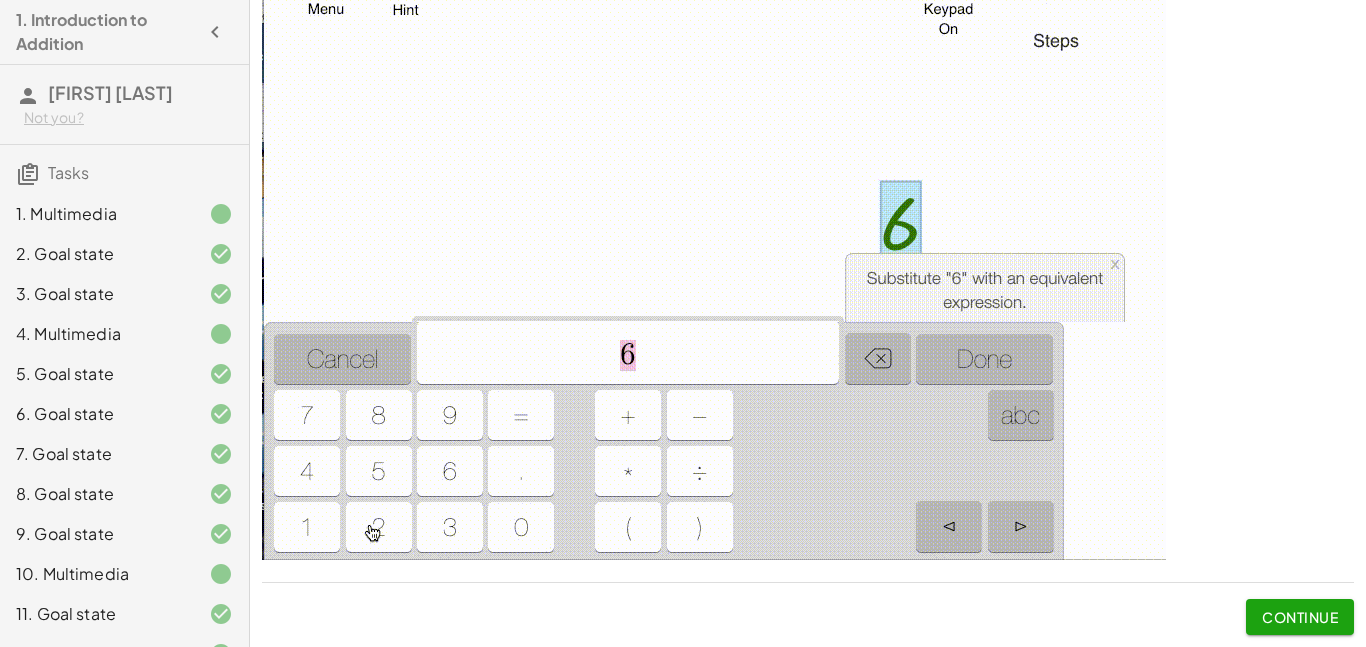 click on "Continue" 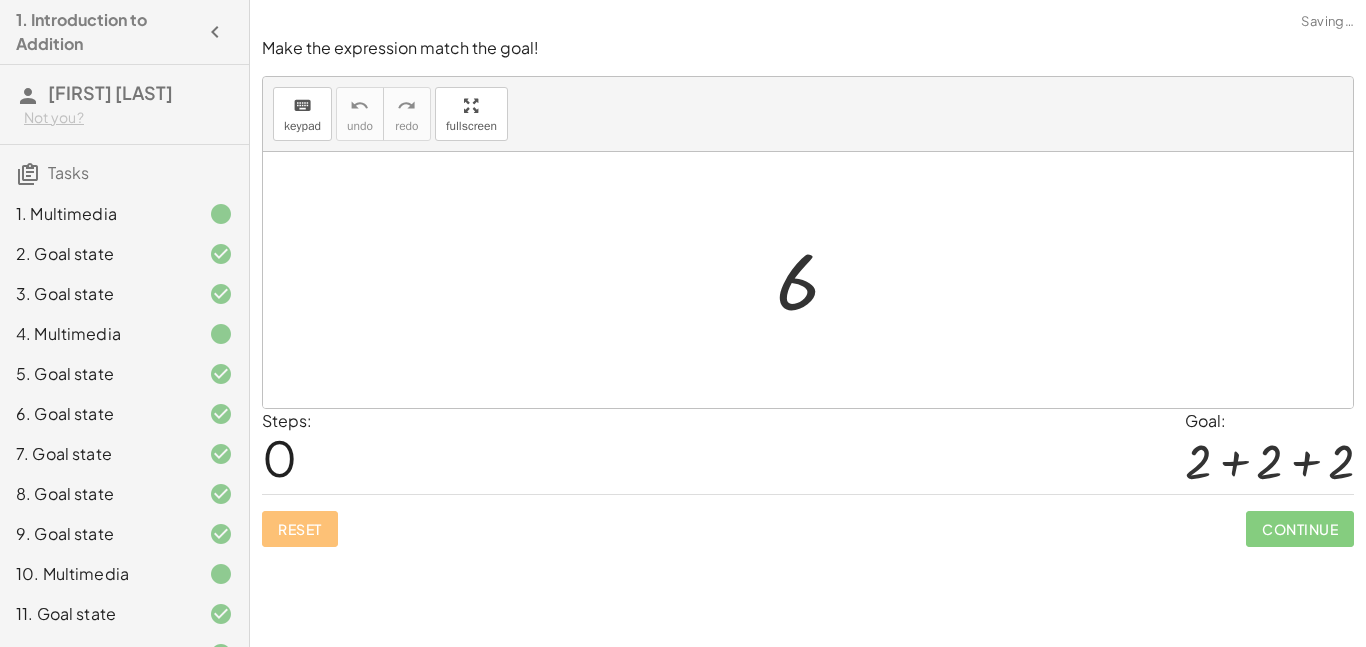 scroll, scrollTop: 0, scrollLeft: 0, axis: both 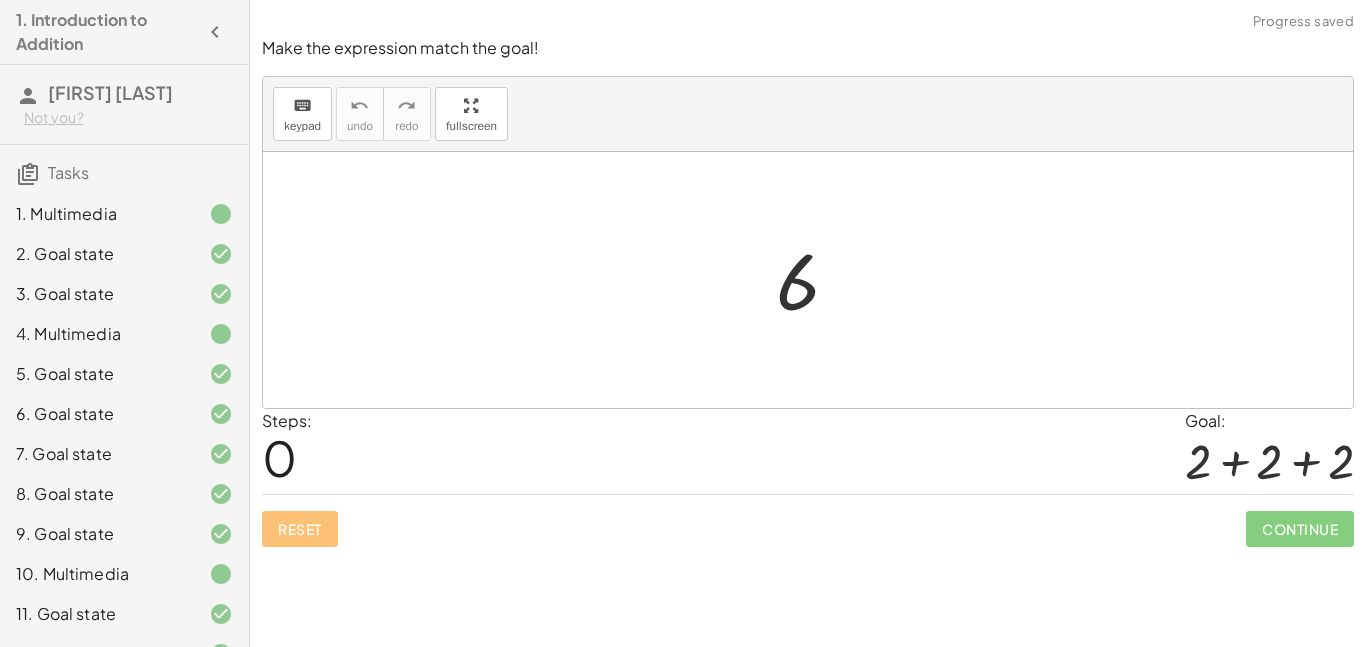 click at bounding box center (815, 280) 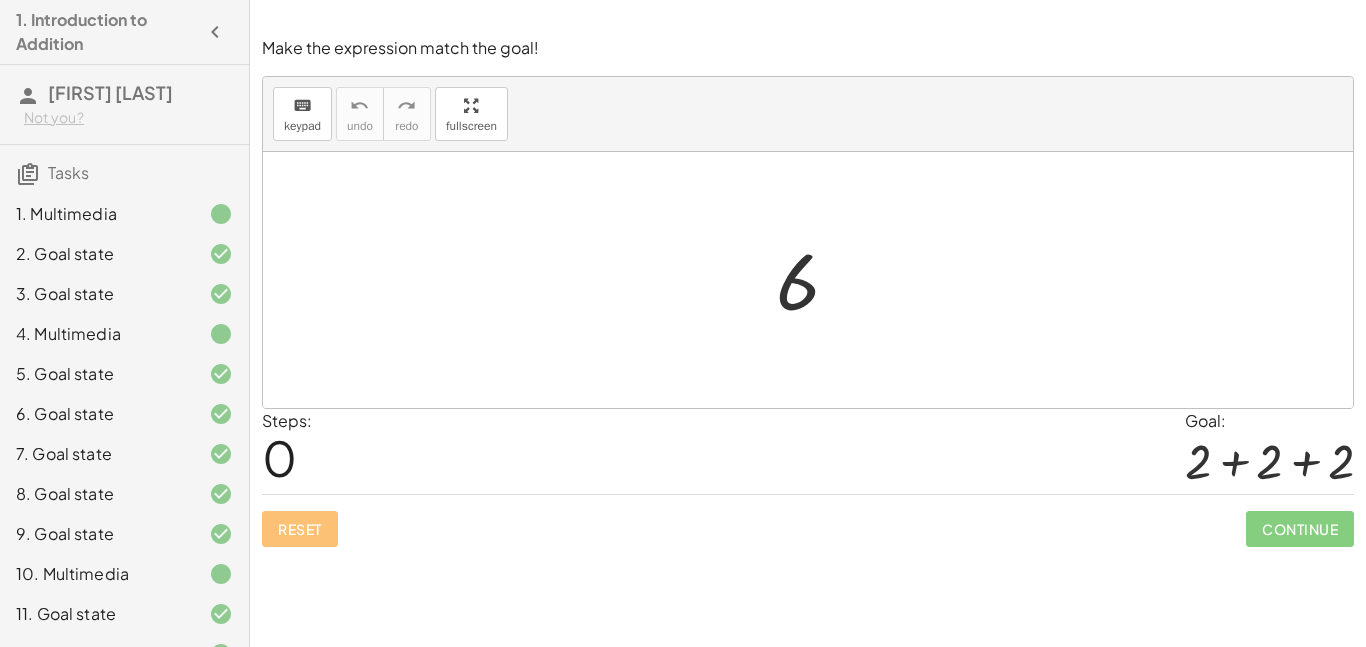 click at bounding box center (815, 280) 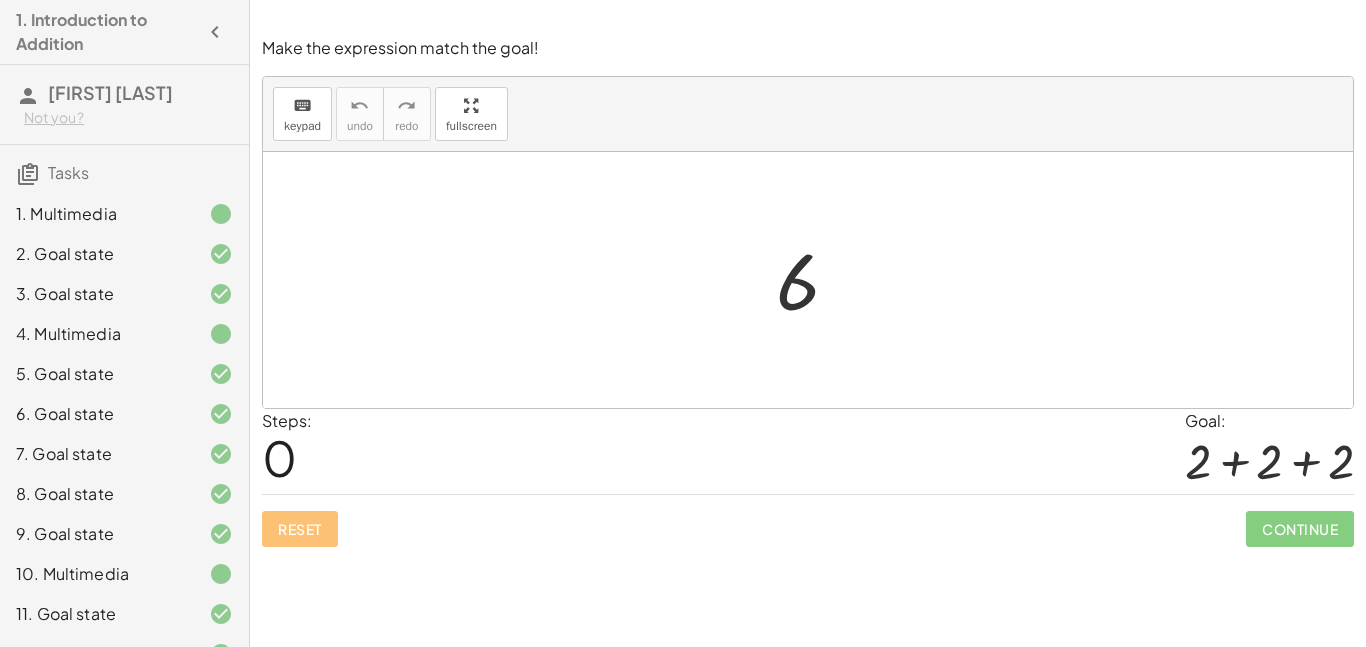 click at bounding box center [815, 280] 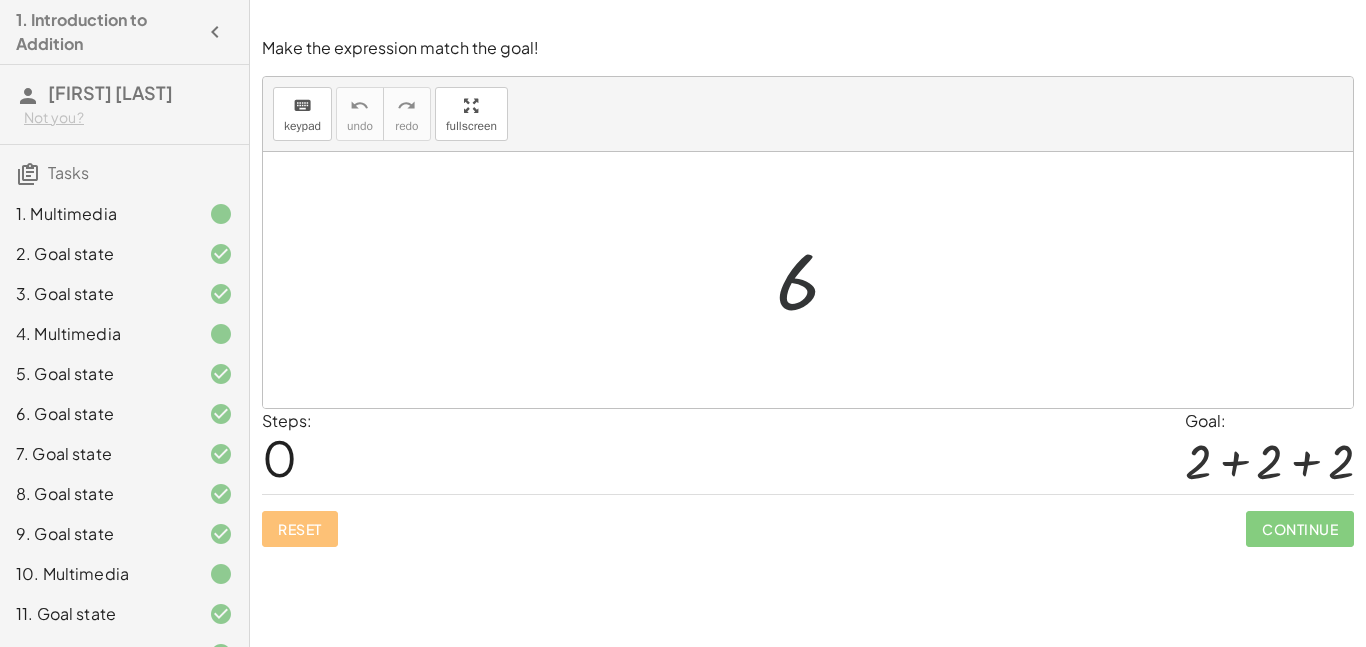 click at bounding box center [815, 280] 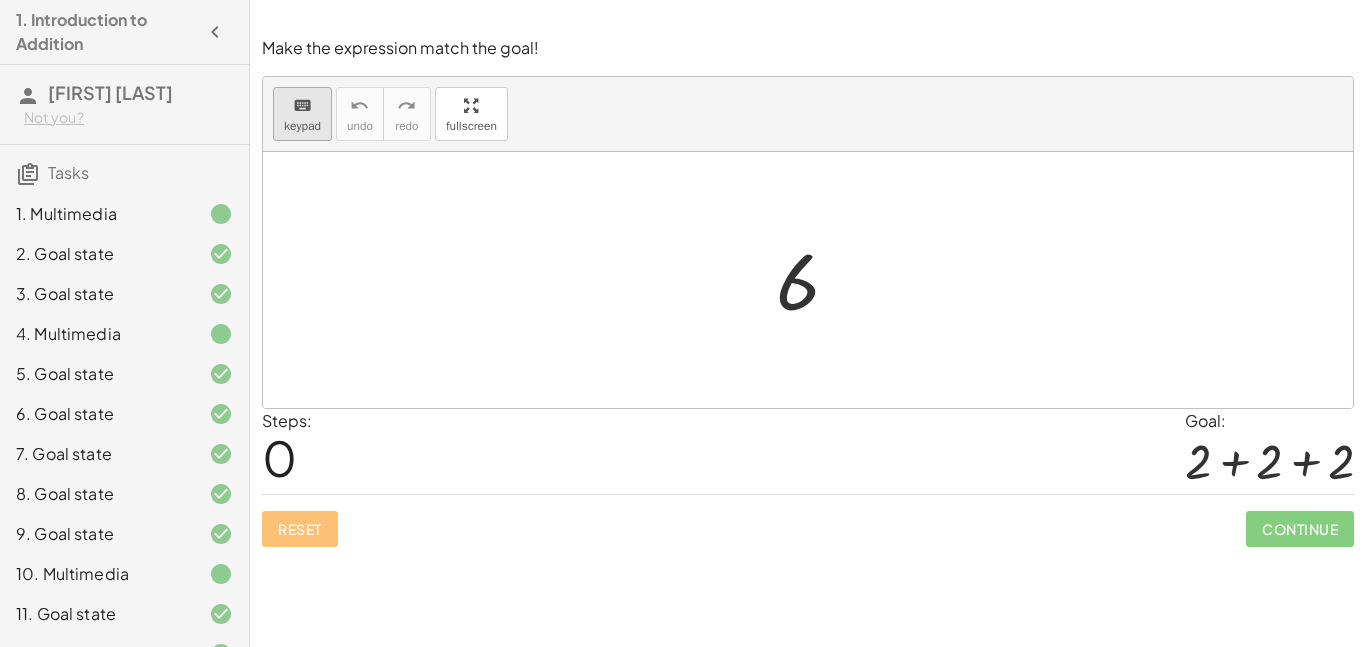 click on "keypad" at bounding box center (302, 126) 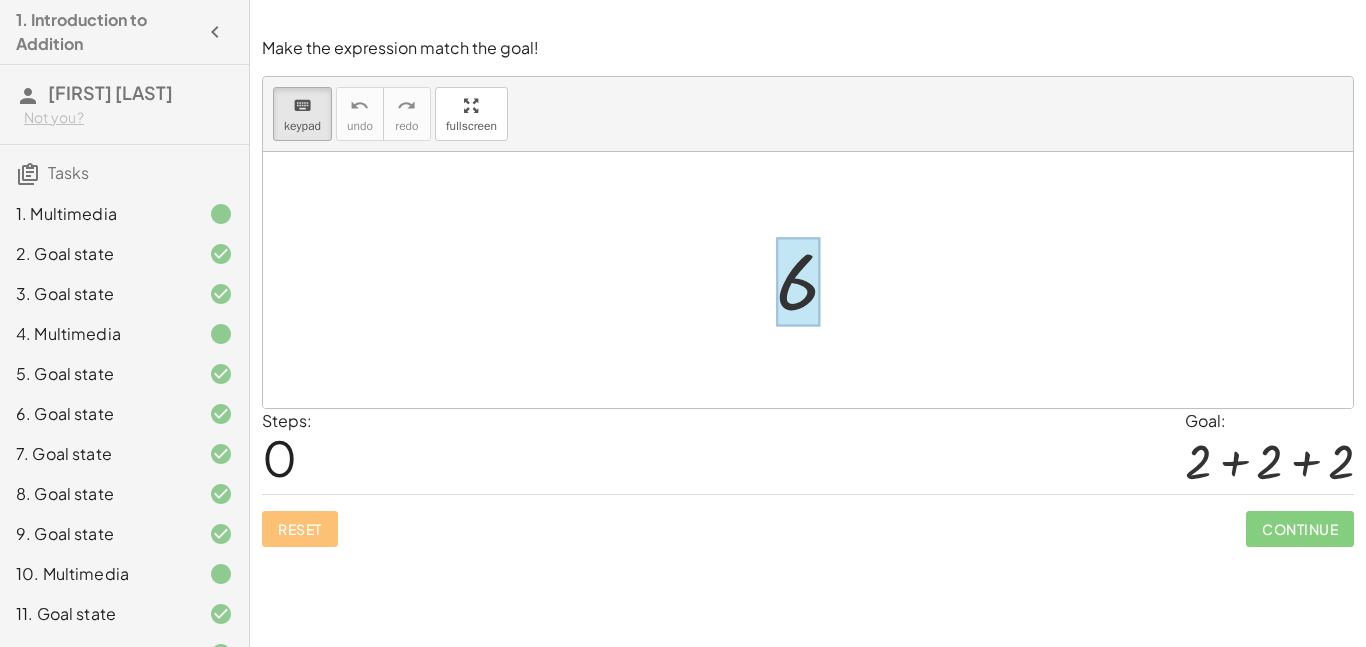 click at bounding box center (798, 282) 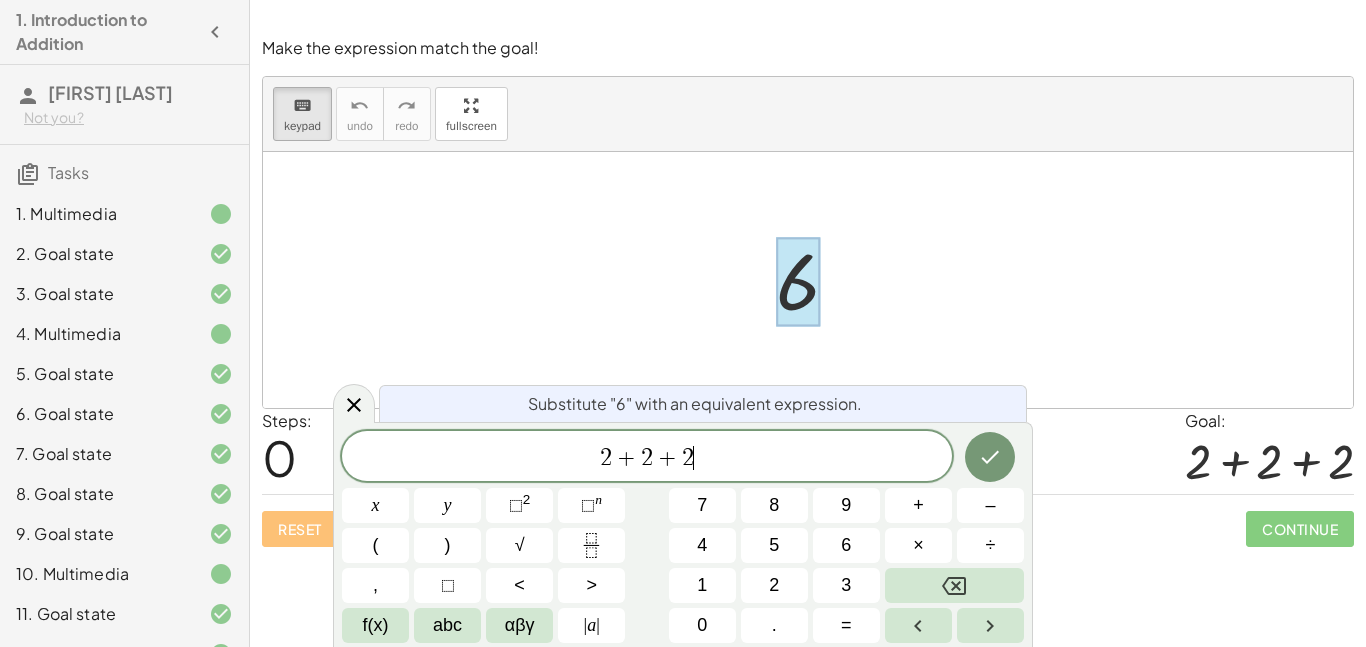 scroll, scrollTop: 12, scrollLeft: 0, axis: vertical 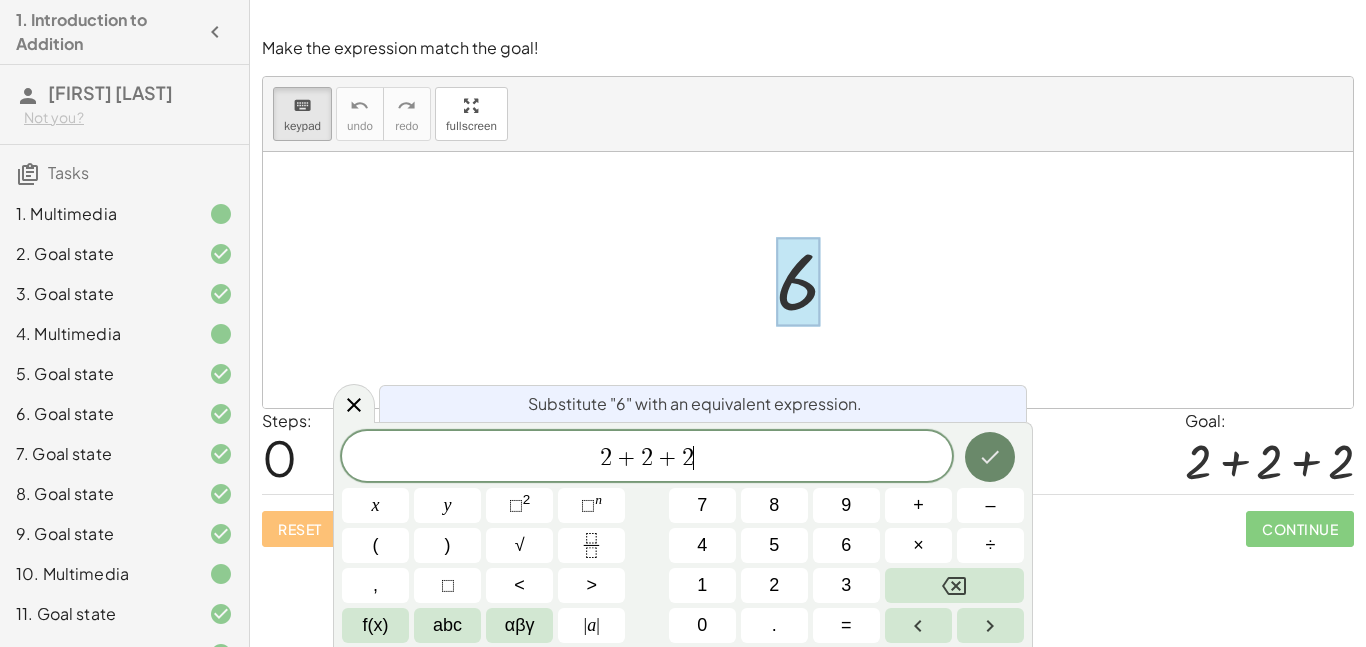 click 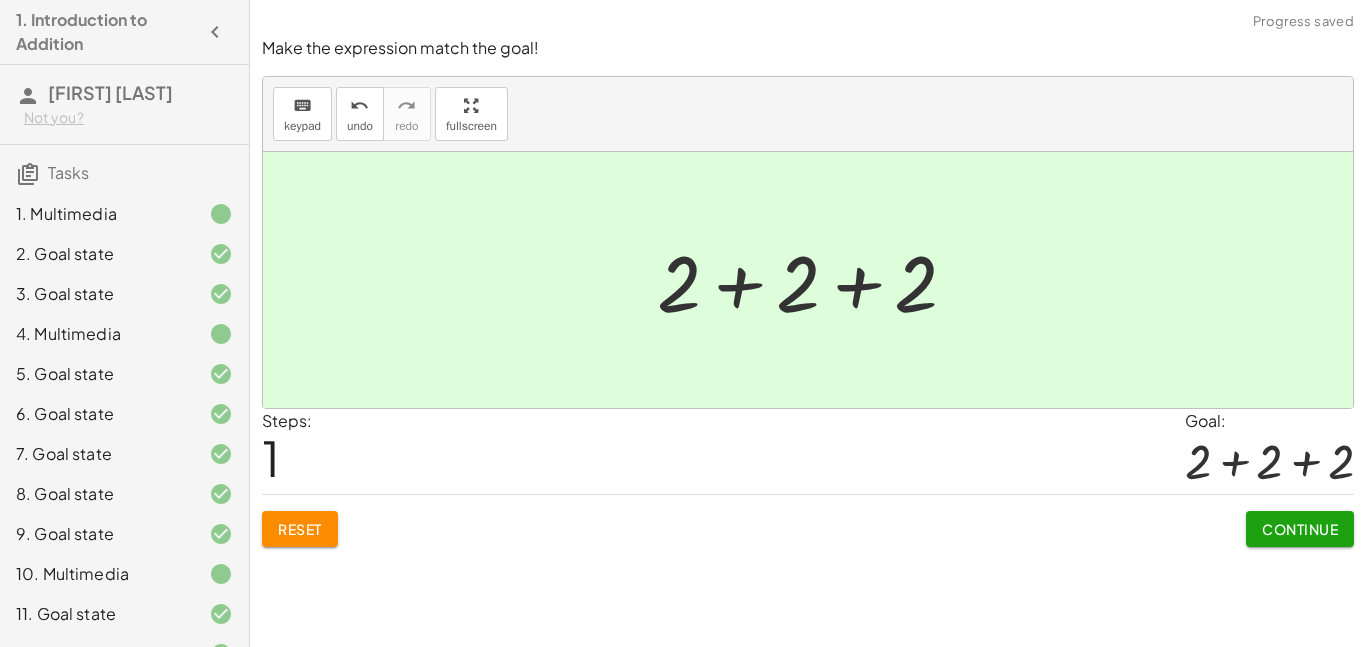 click on "Continue" 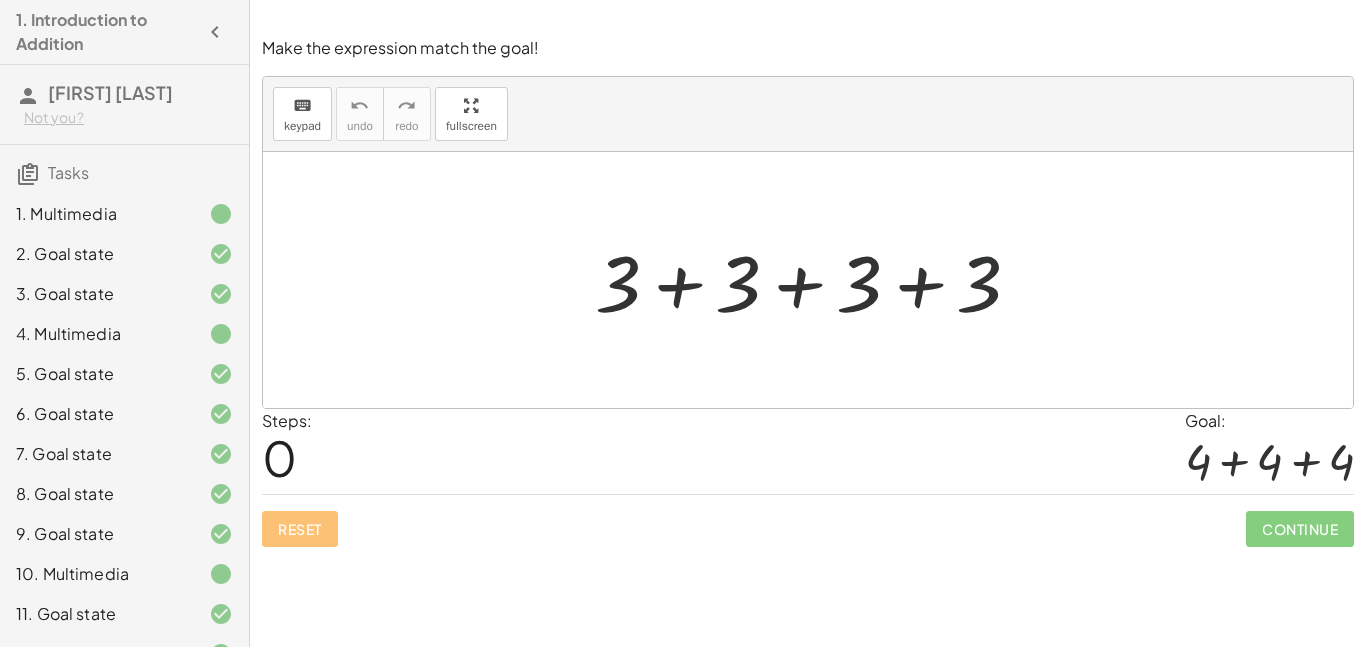 click at bounding box center (816, 280) 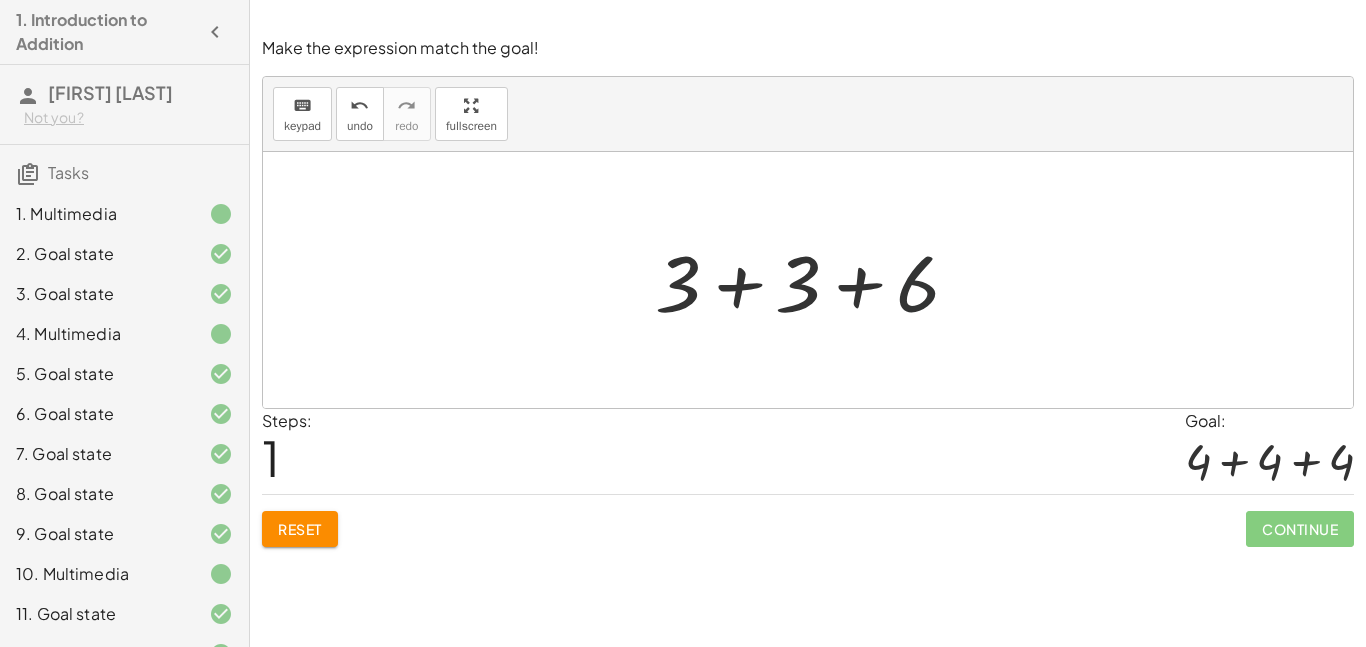 click at bounding box center [815, 280] 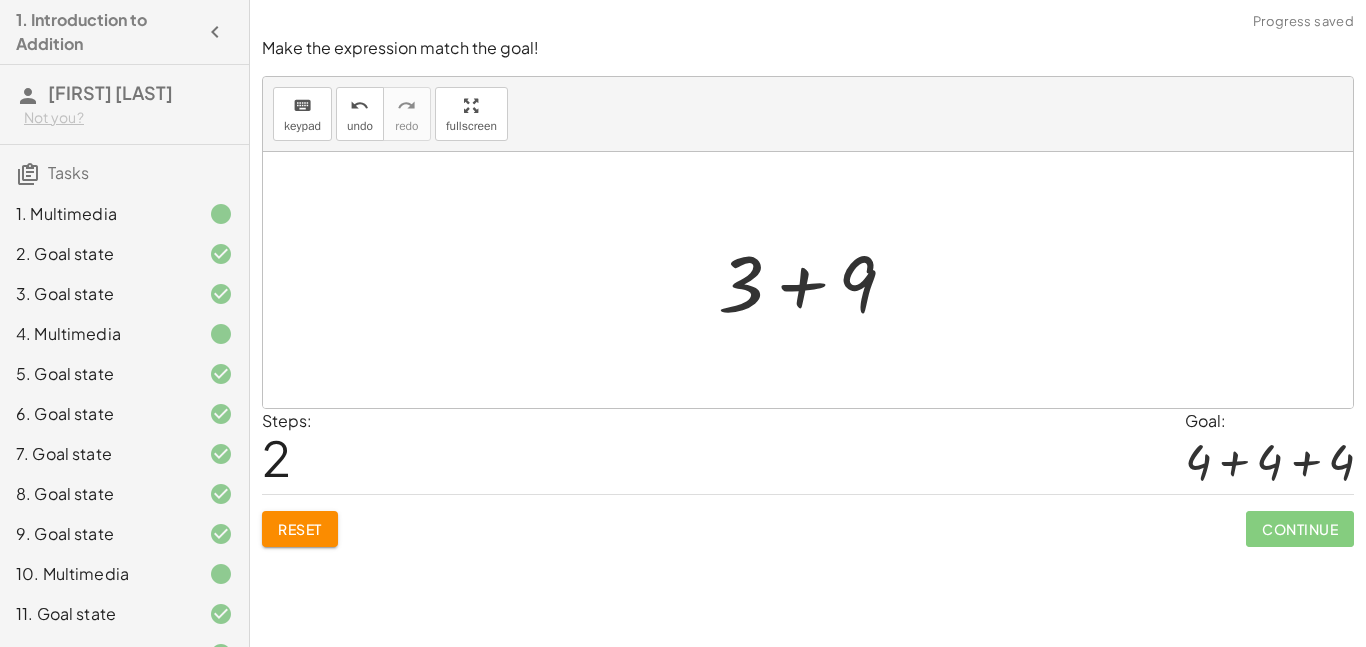 click at bounding box center [815, 280] 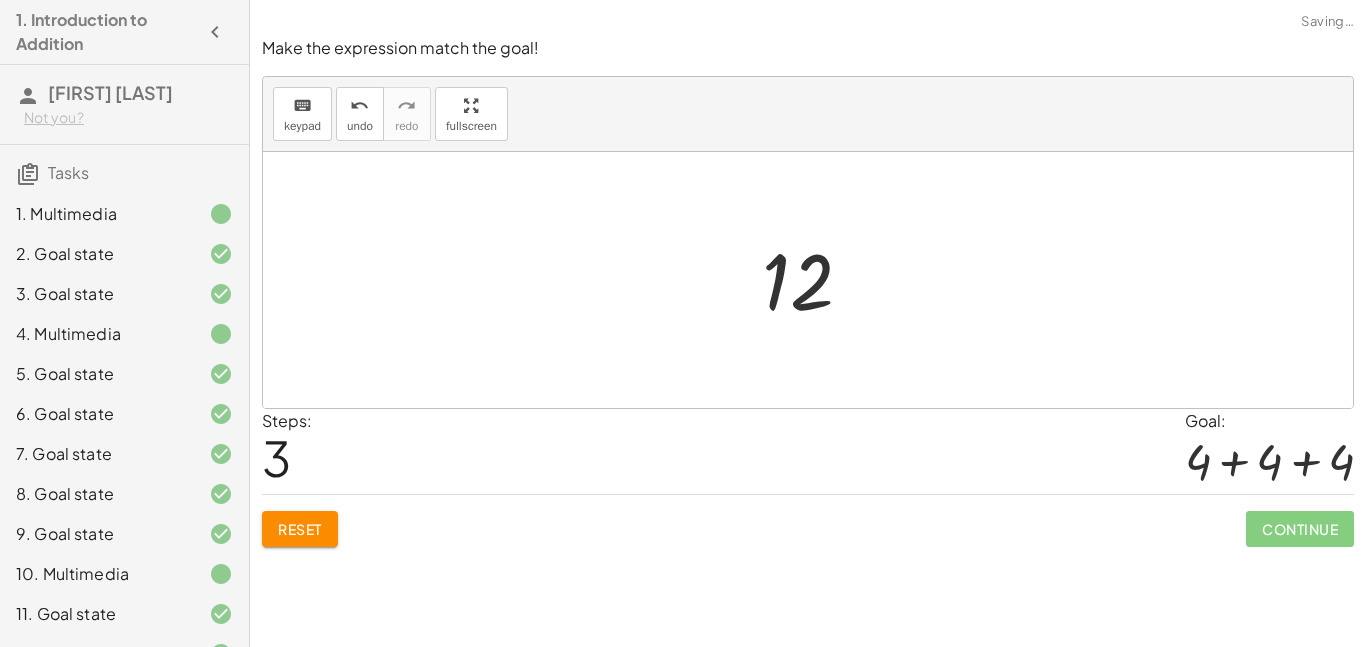 click on "Reset" 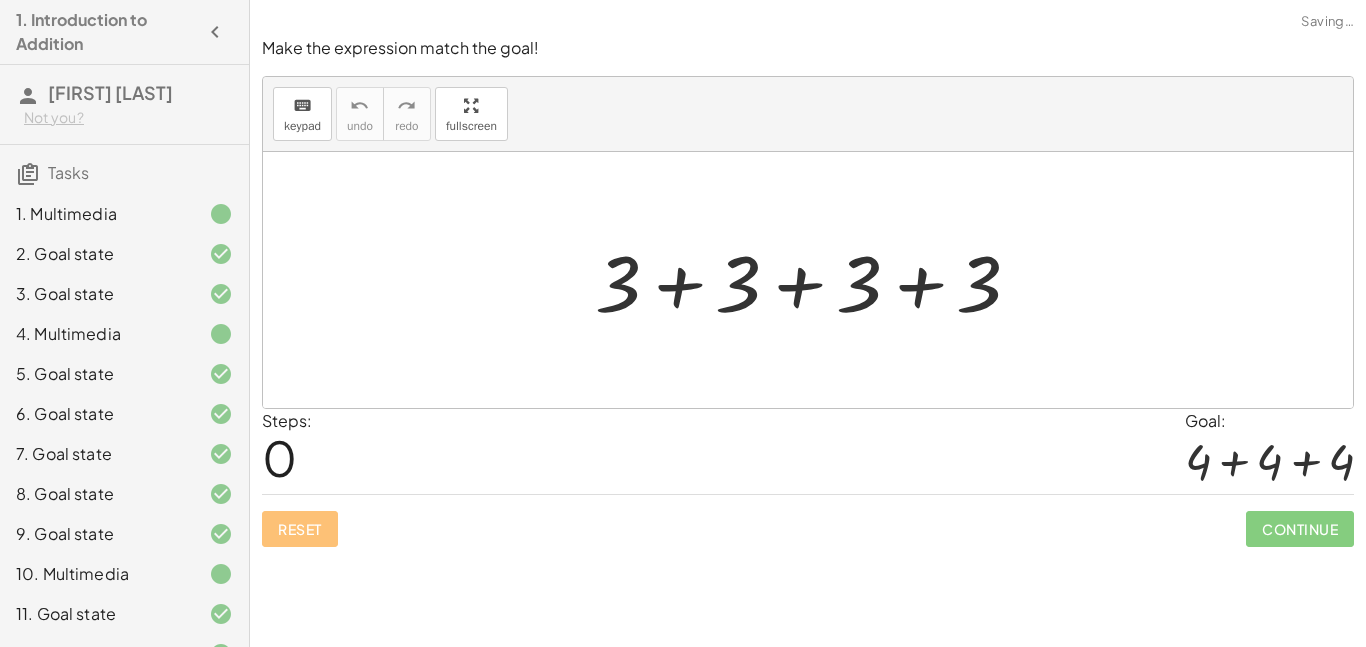click at bounding box center [816, 280] 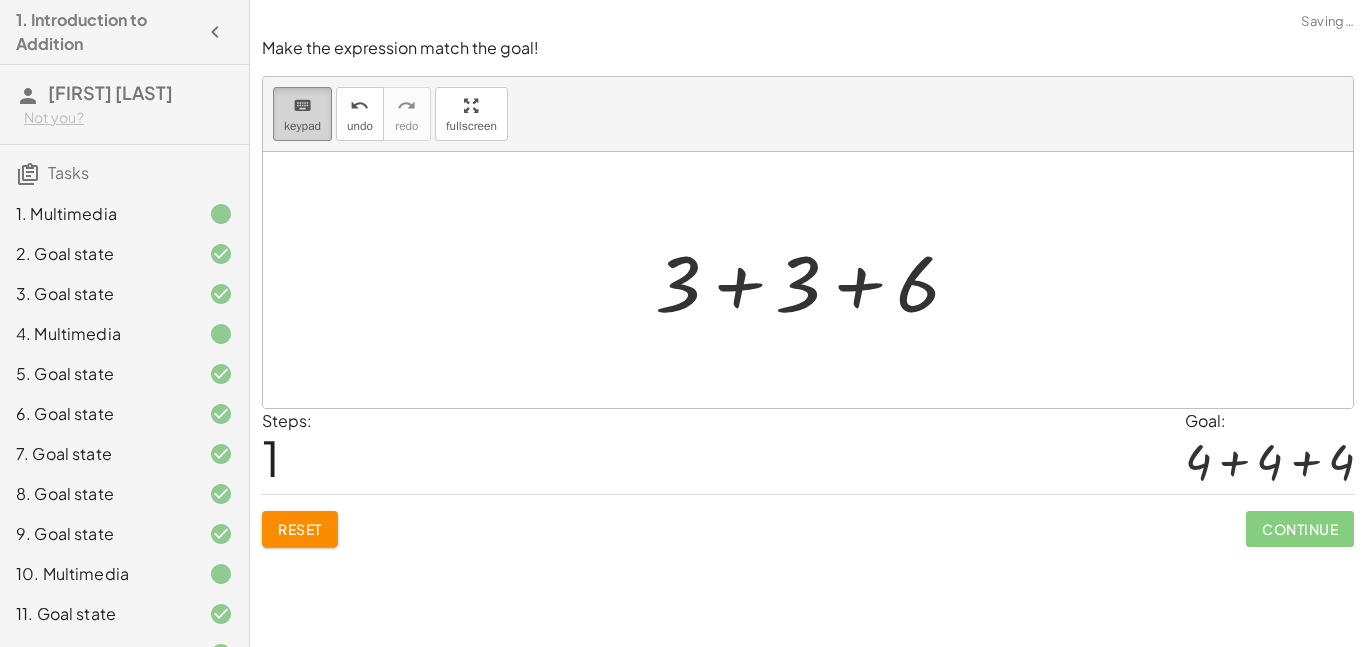 click on "keypad" at bounding box center [302, 126] 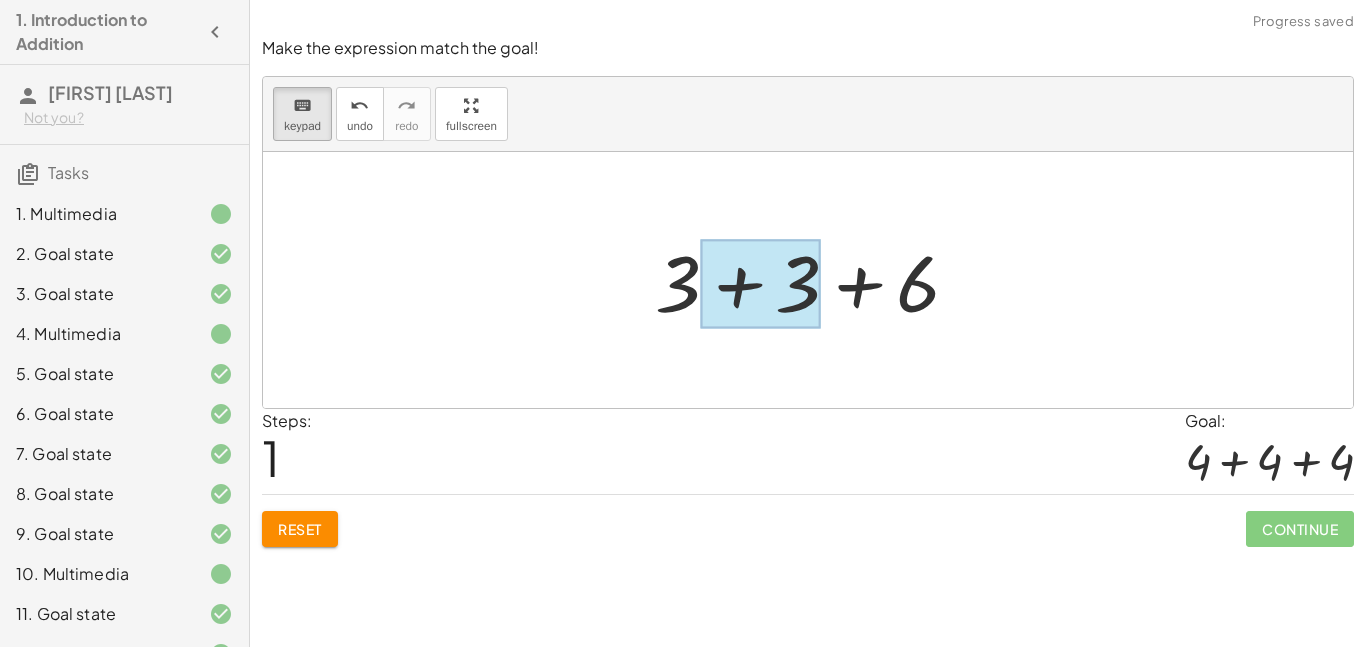 click at bounding box center [761, 284] 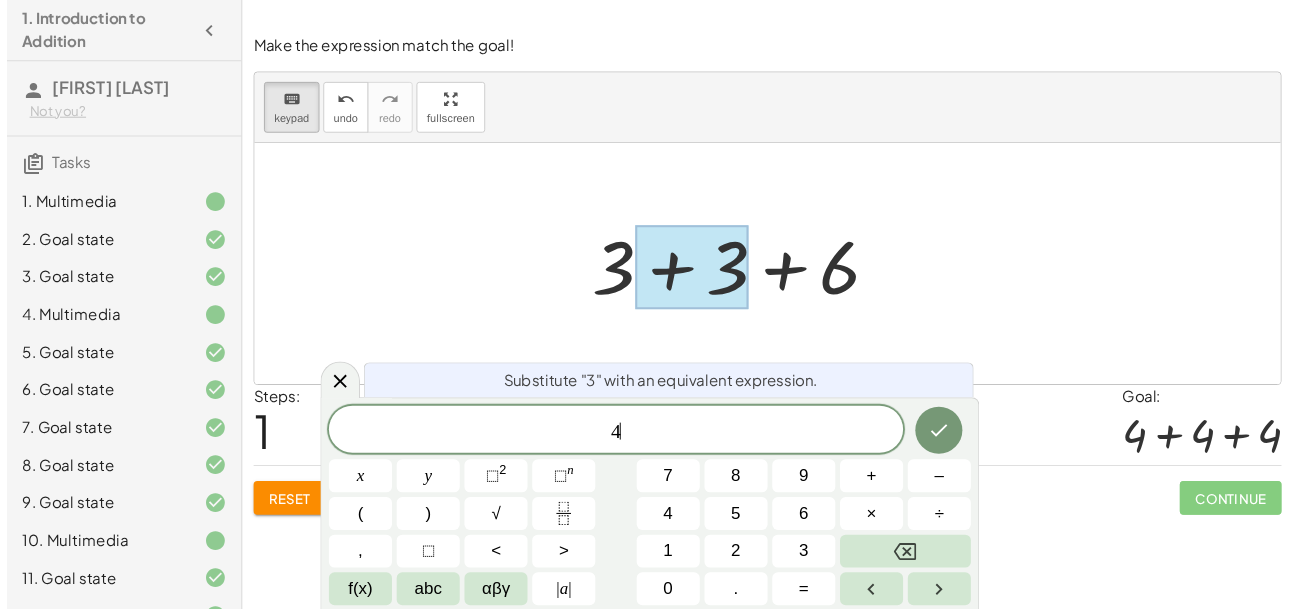 scroll, scrollTop: 17, scrollLeft: 0, axis: vertical 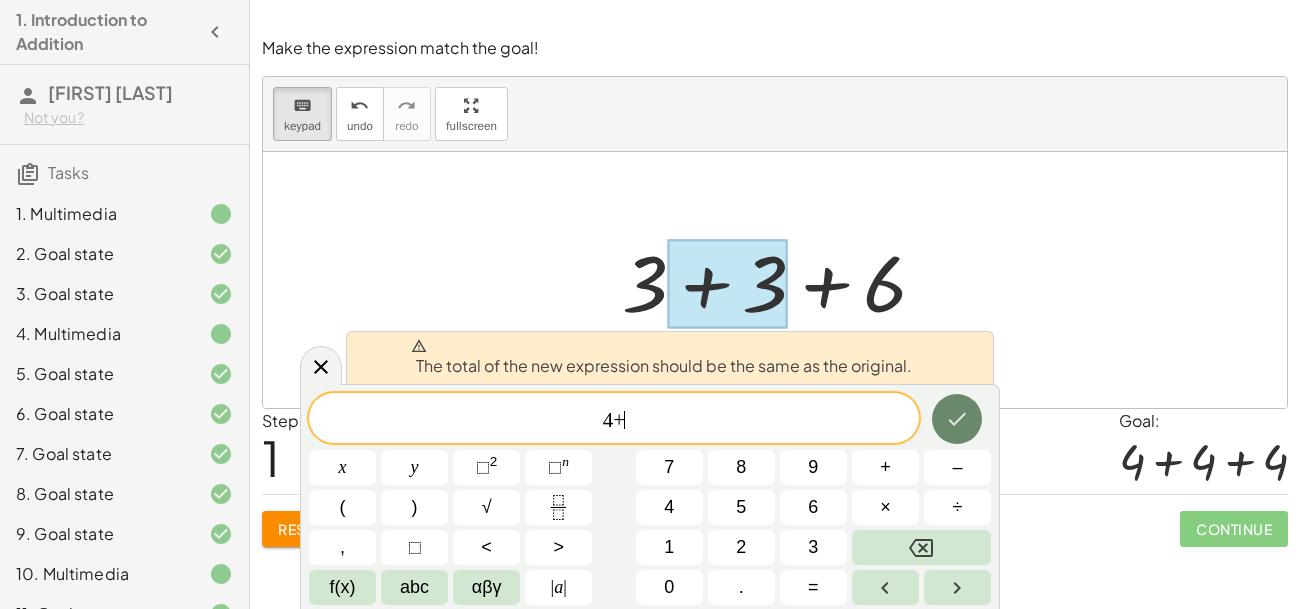 click 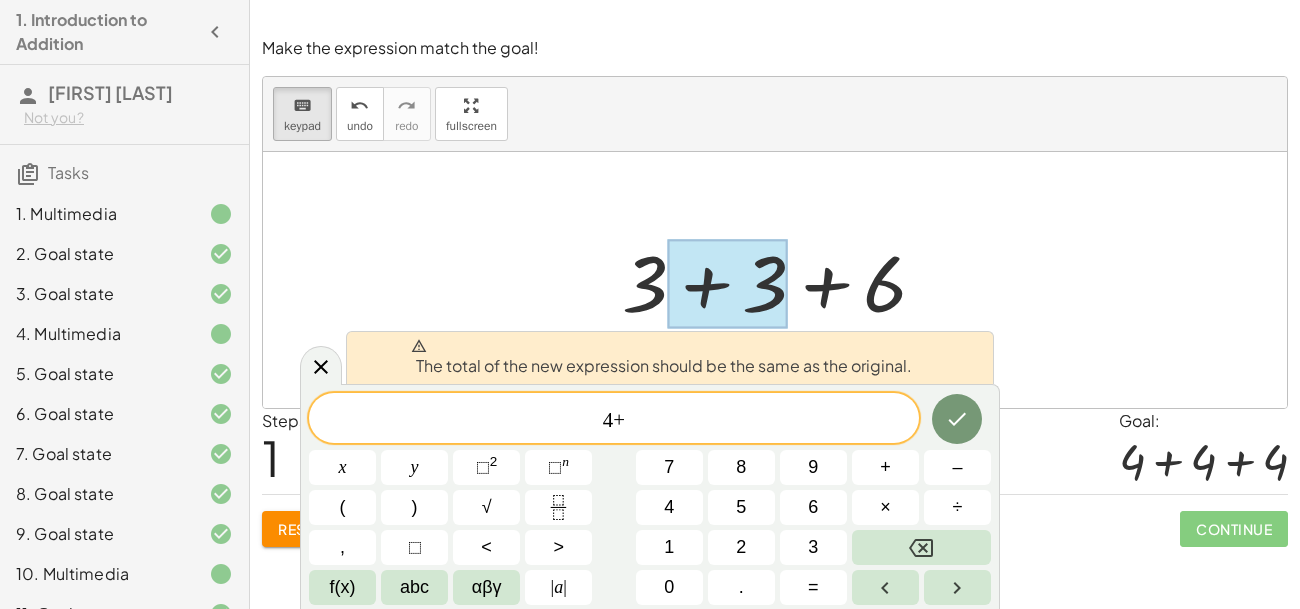click on "4+ ​" at bounding box center [614, 420] 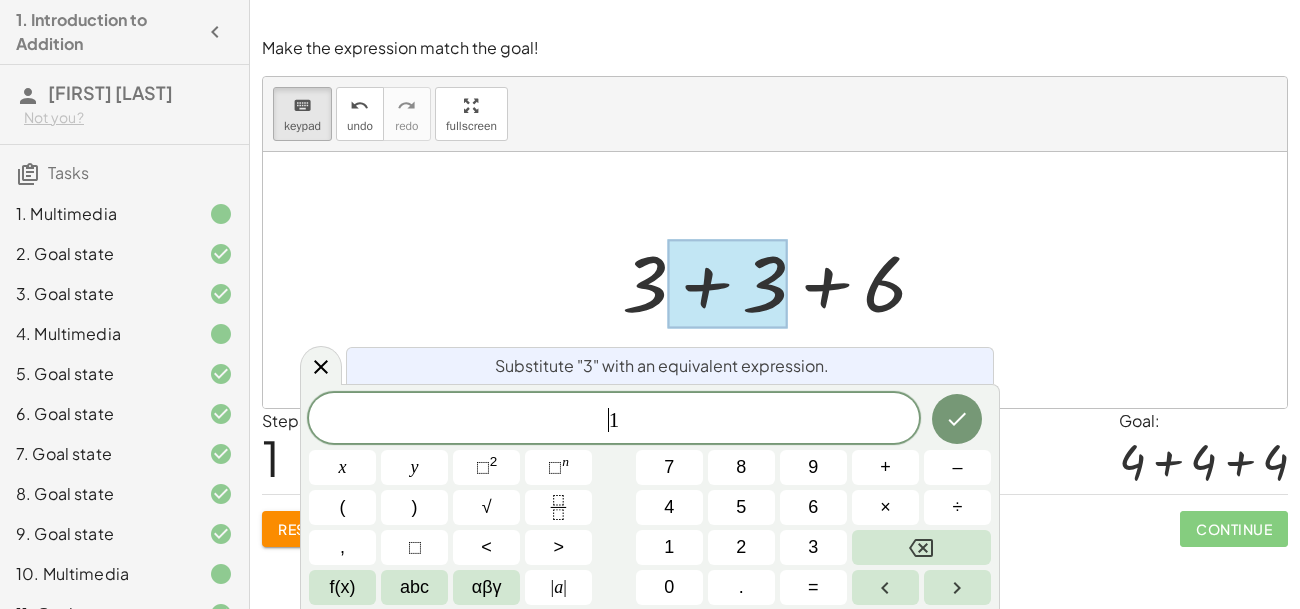 click on "​ 1" at bounding box center (614, 420) 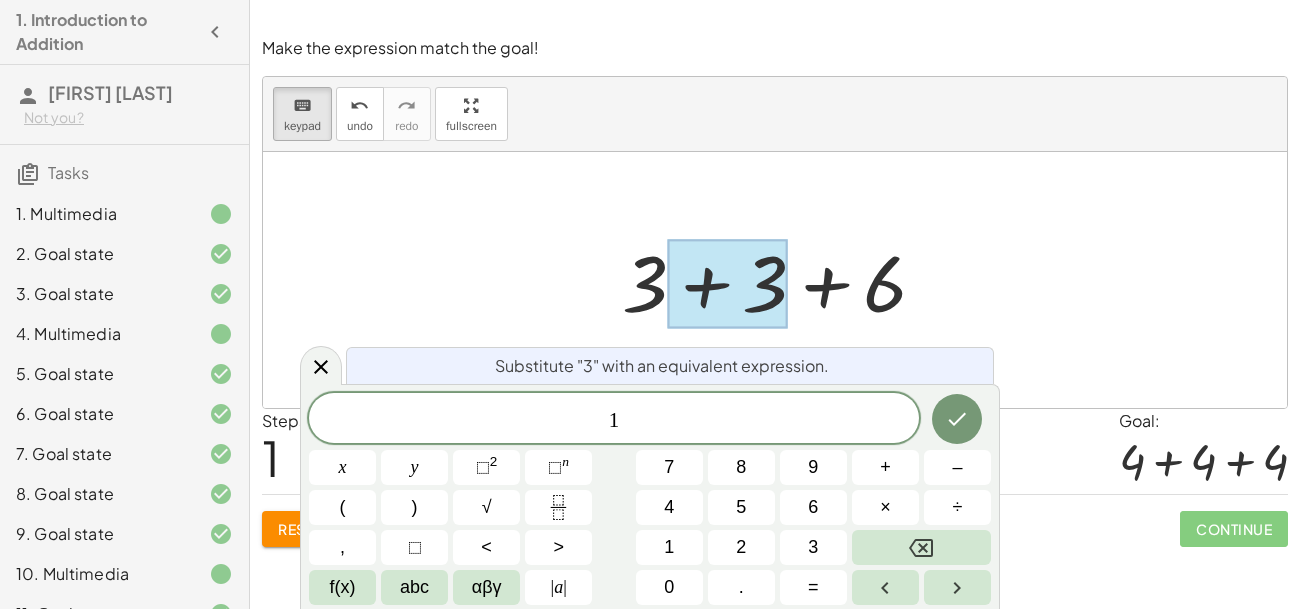 click at bounding box center (782, 280) 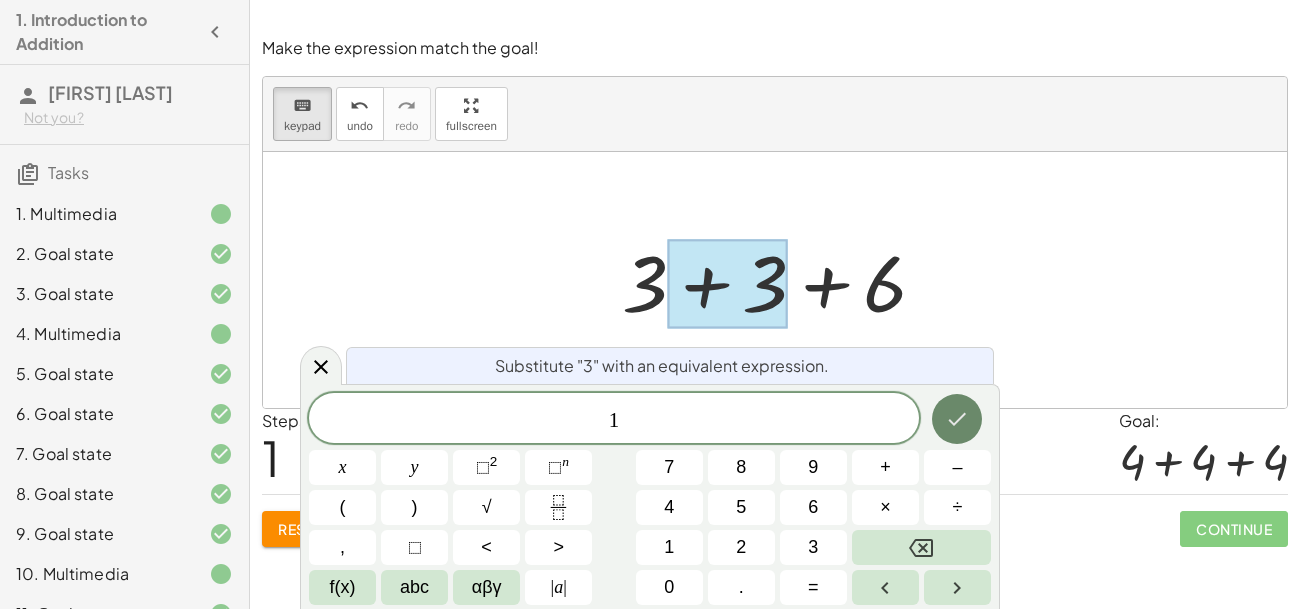 click 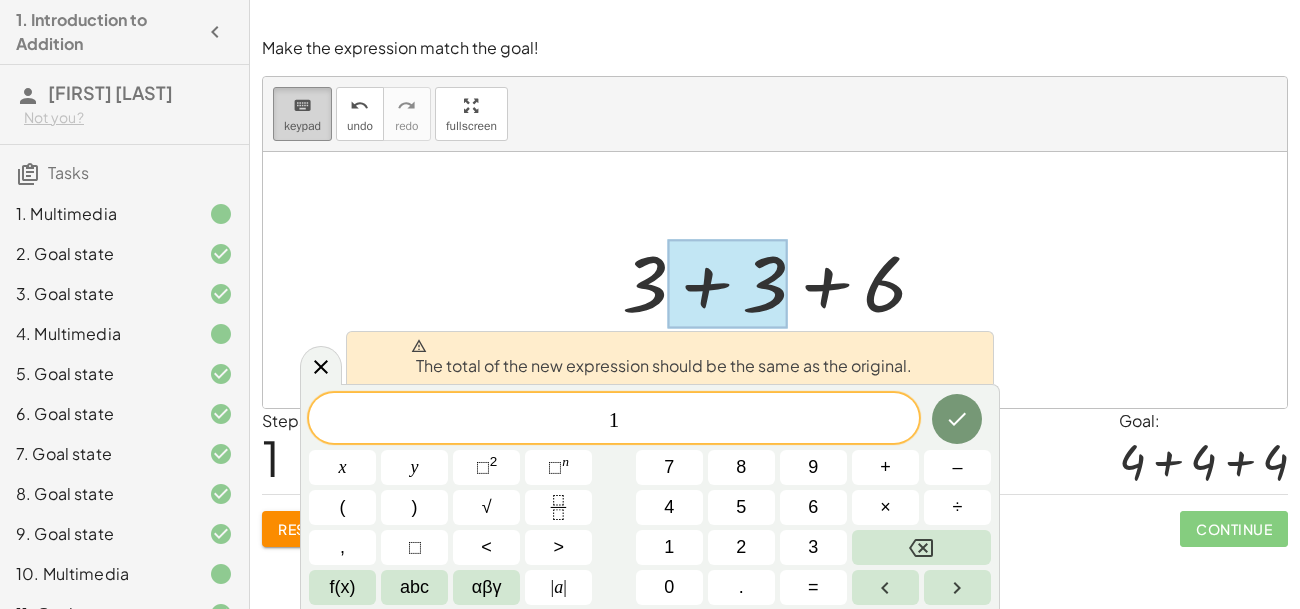 click on "keyboard keypad" at bounding box center [302, 114] 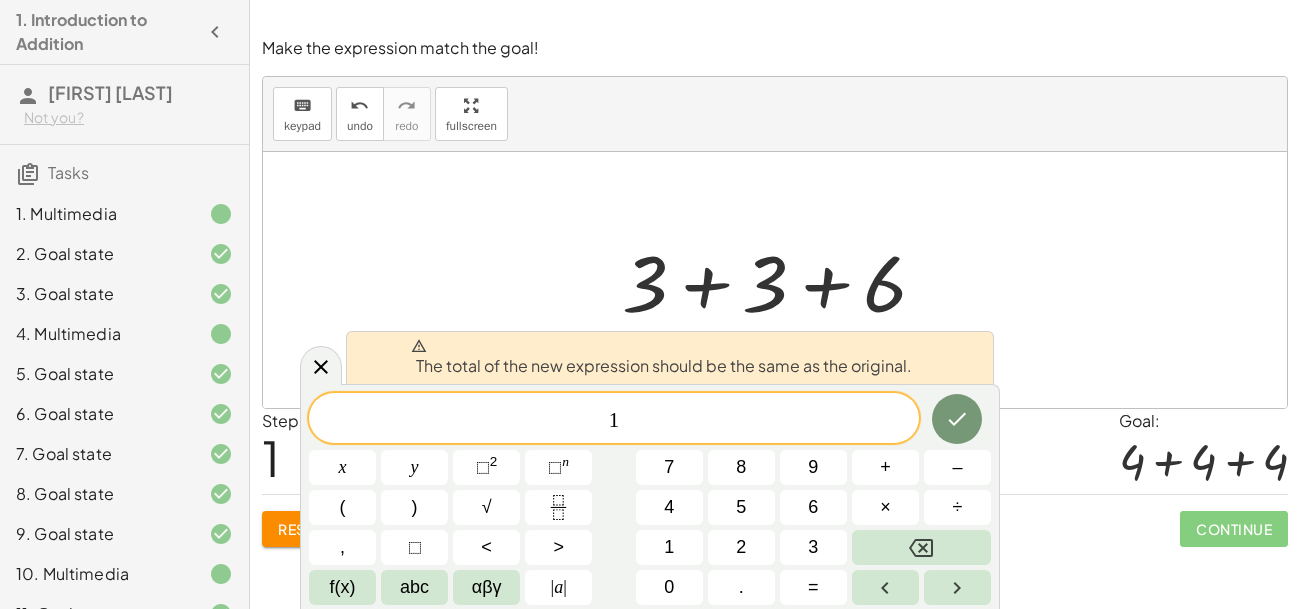 click at bounding box center (782, 280) 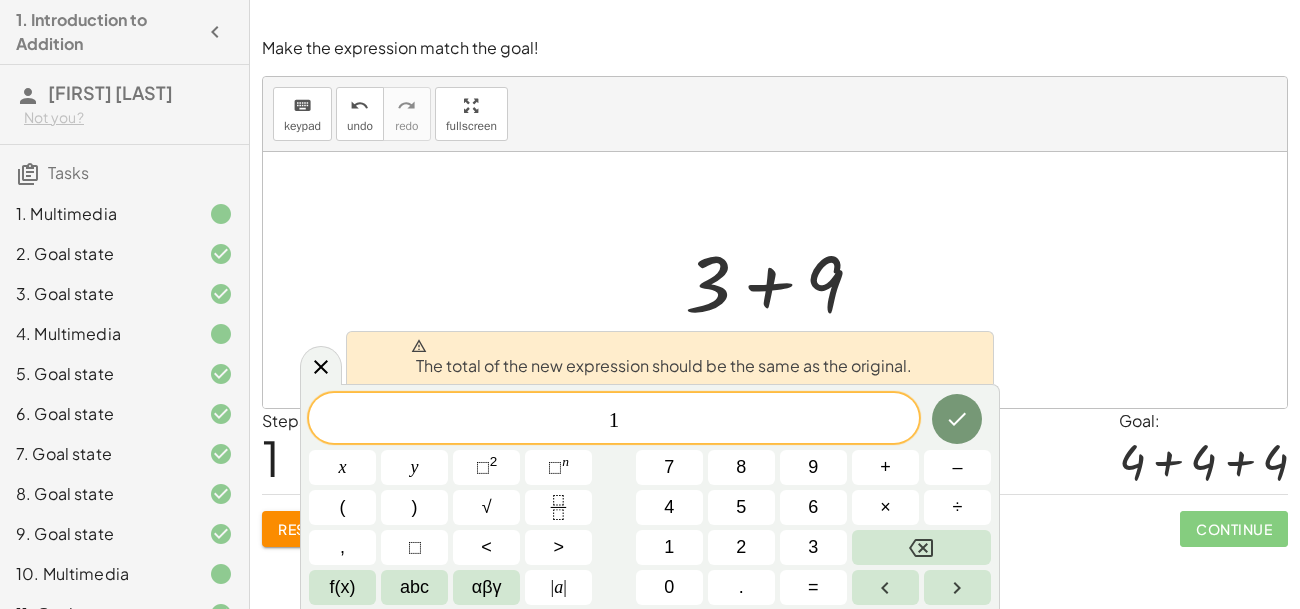 click on "Continue" at bounding box center (1234, 521) 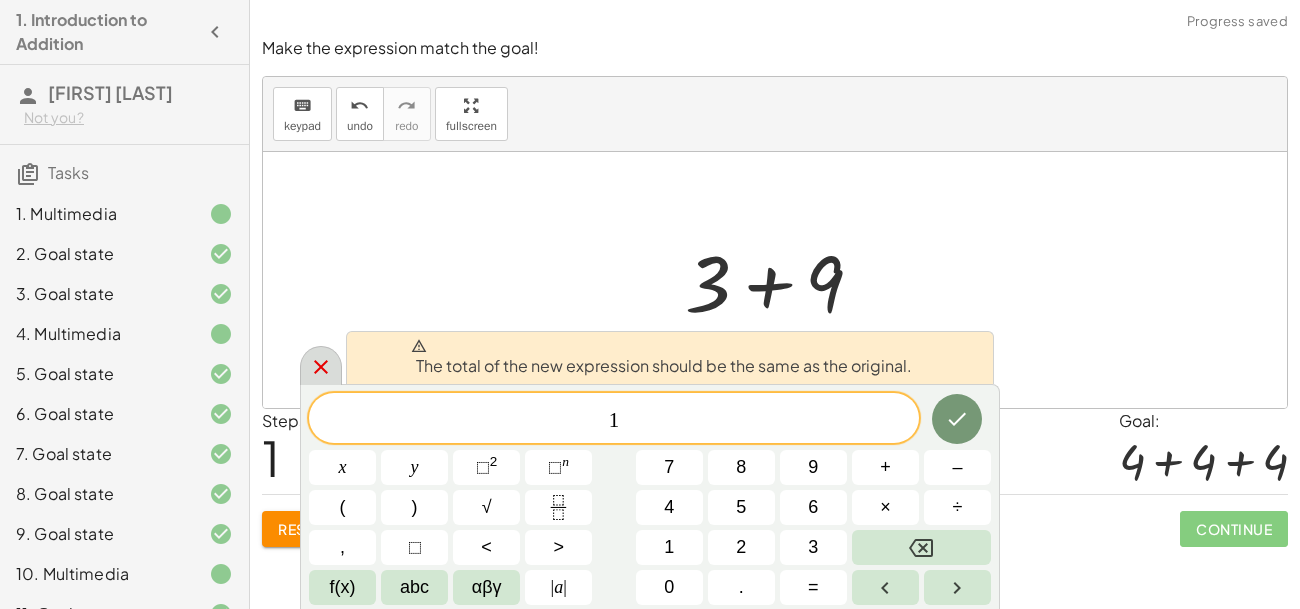 click 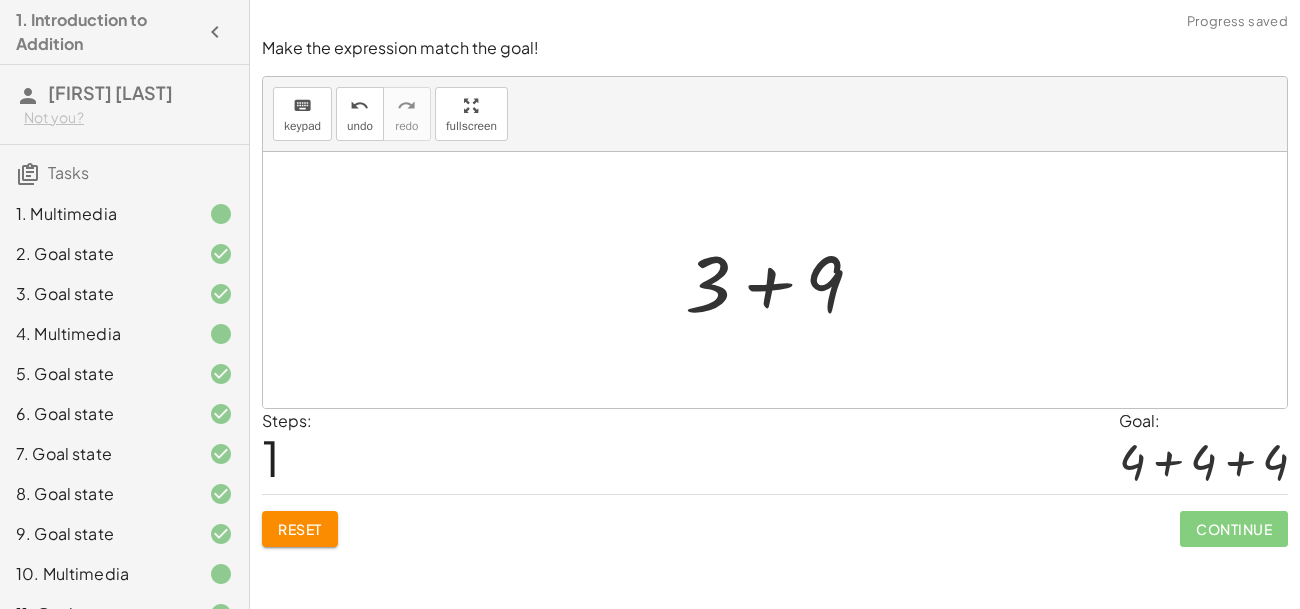 click on "11. Goal state" 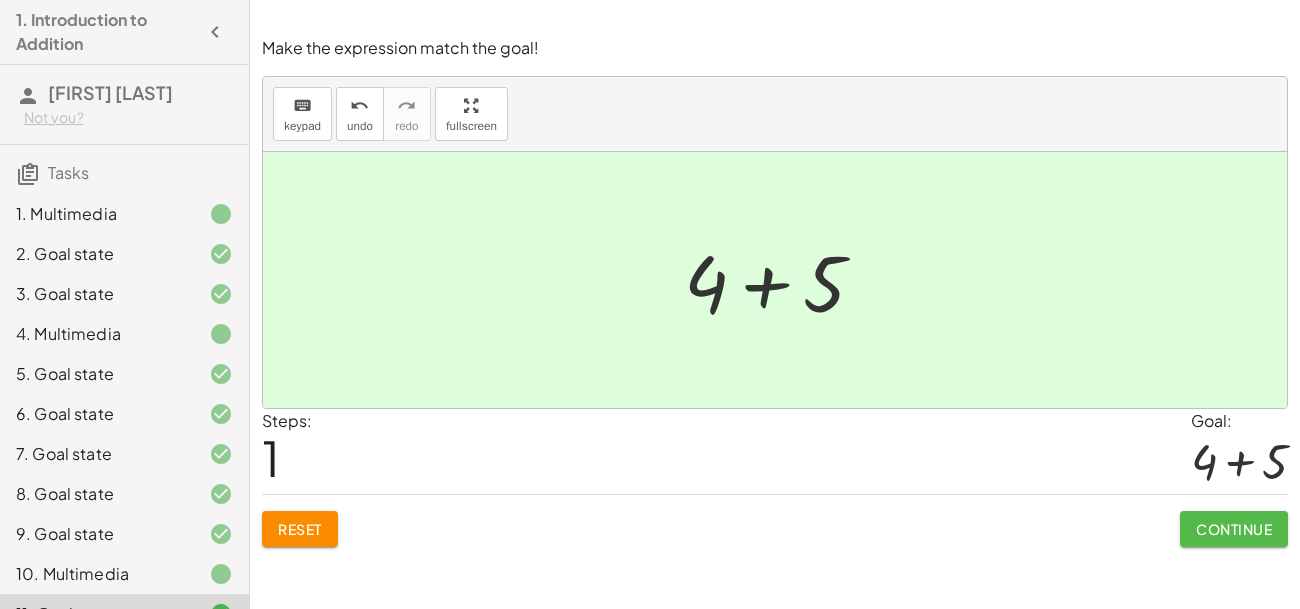 click on "Continue" 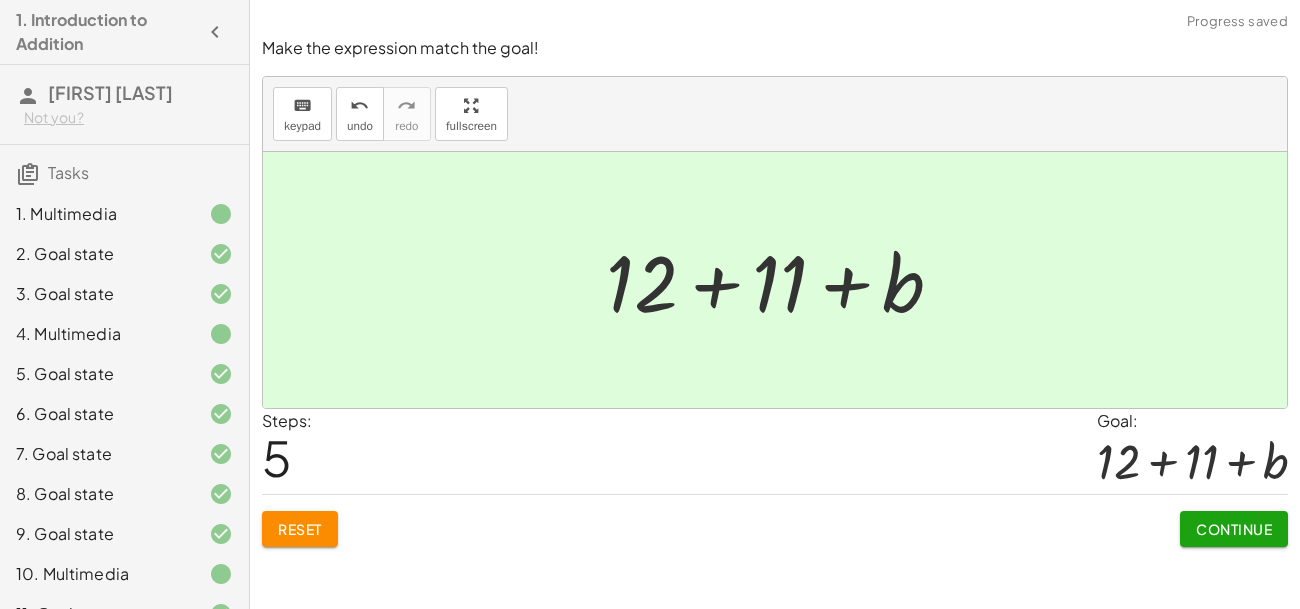 click on "Continue" 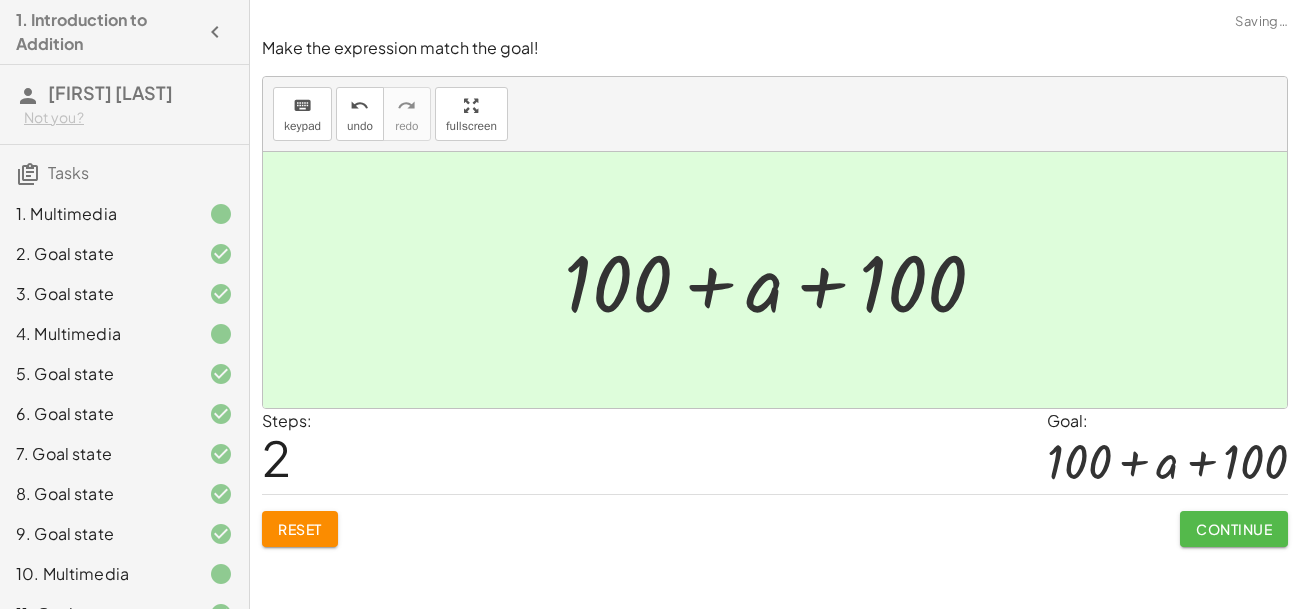 click on "Continue" 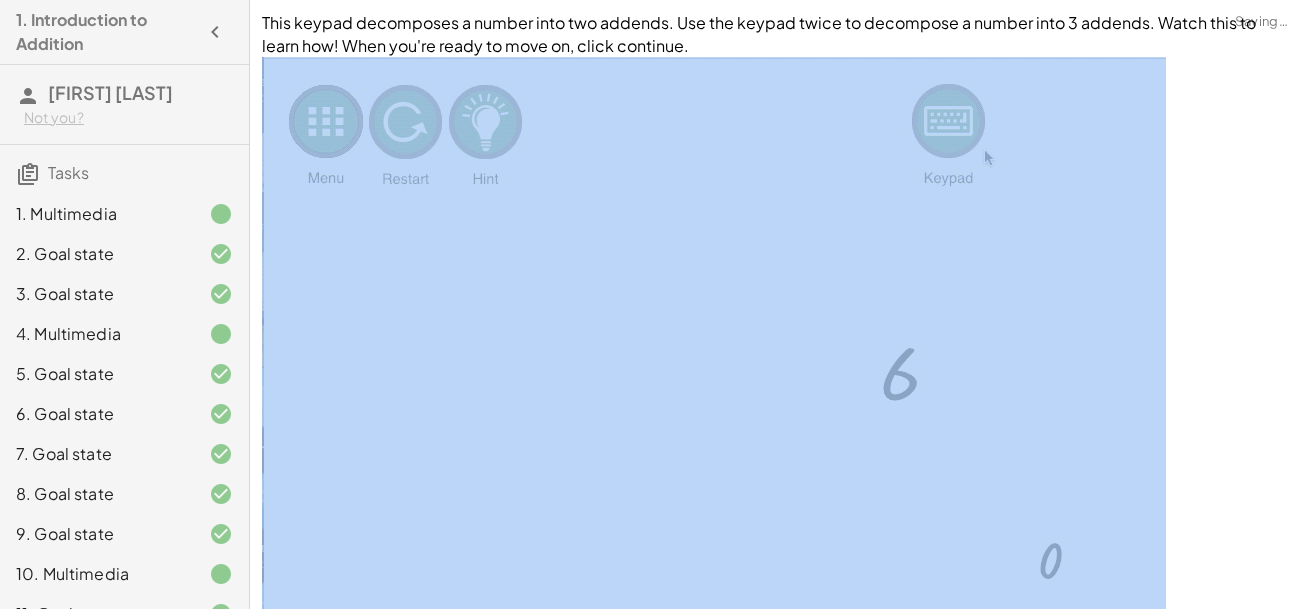click at bounding box center [775, 396] 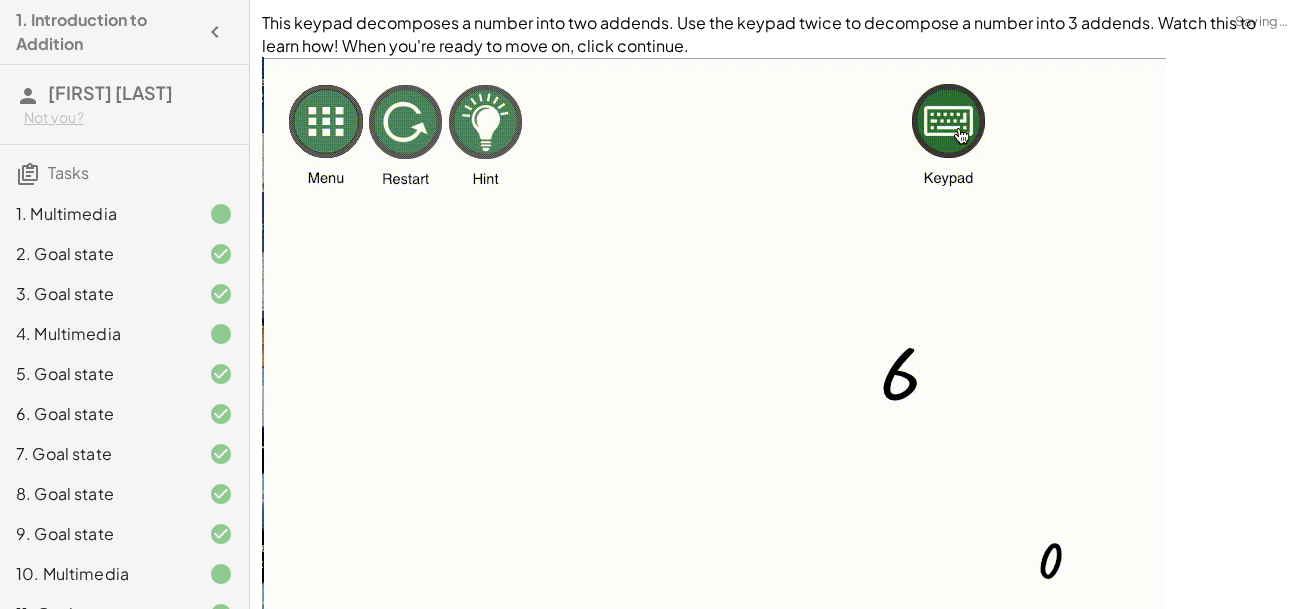 scroll, scrollTop: 206, scrollLeft: 0, axis: vertical 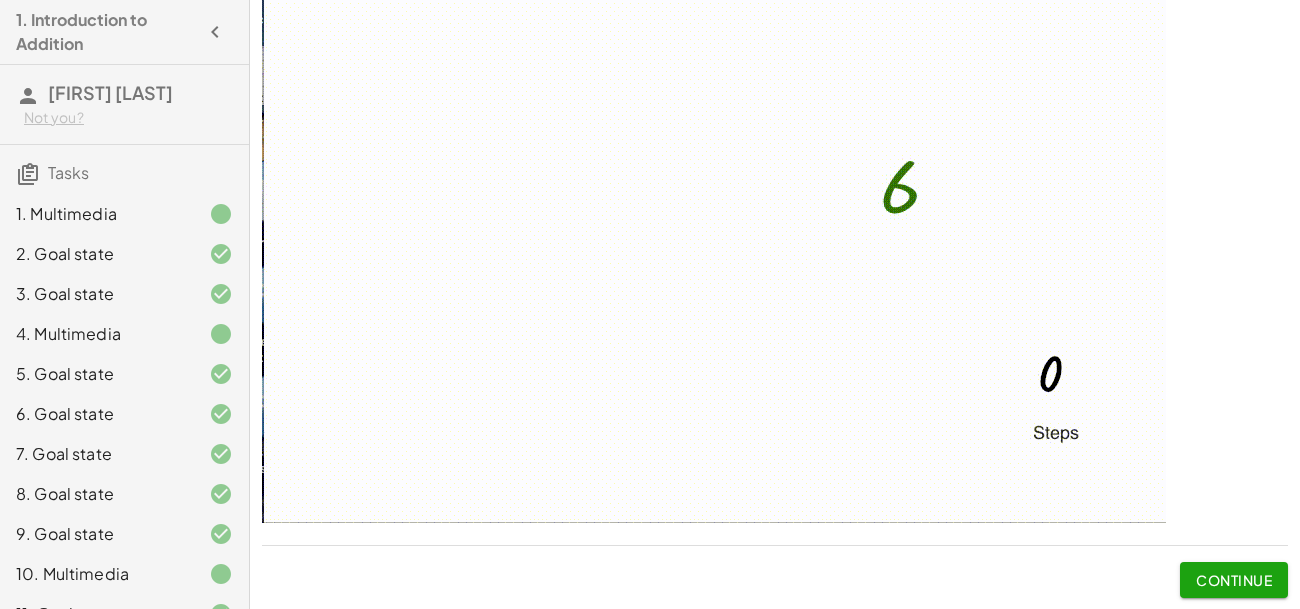 click on "Continue" at bounding box center [1234, 580] 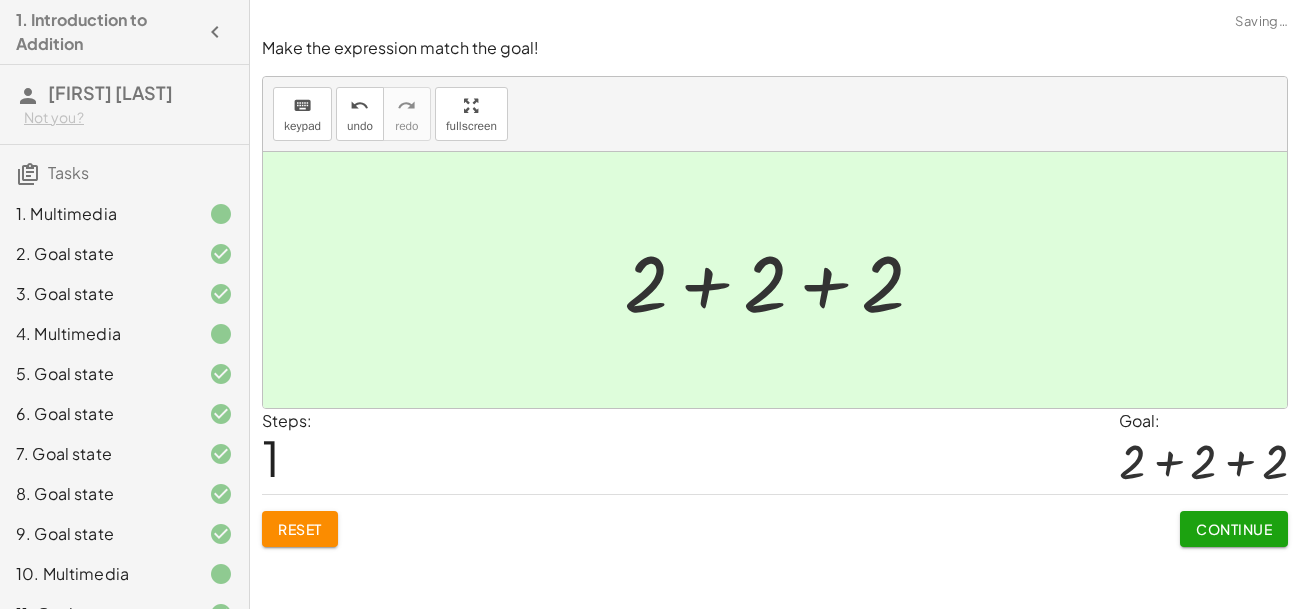 scroll, scrollTop: 0, scrollLeft: 0, axis: both 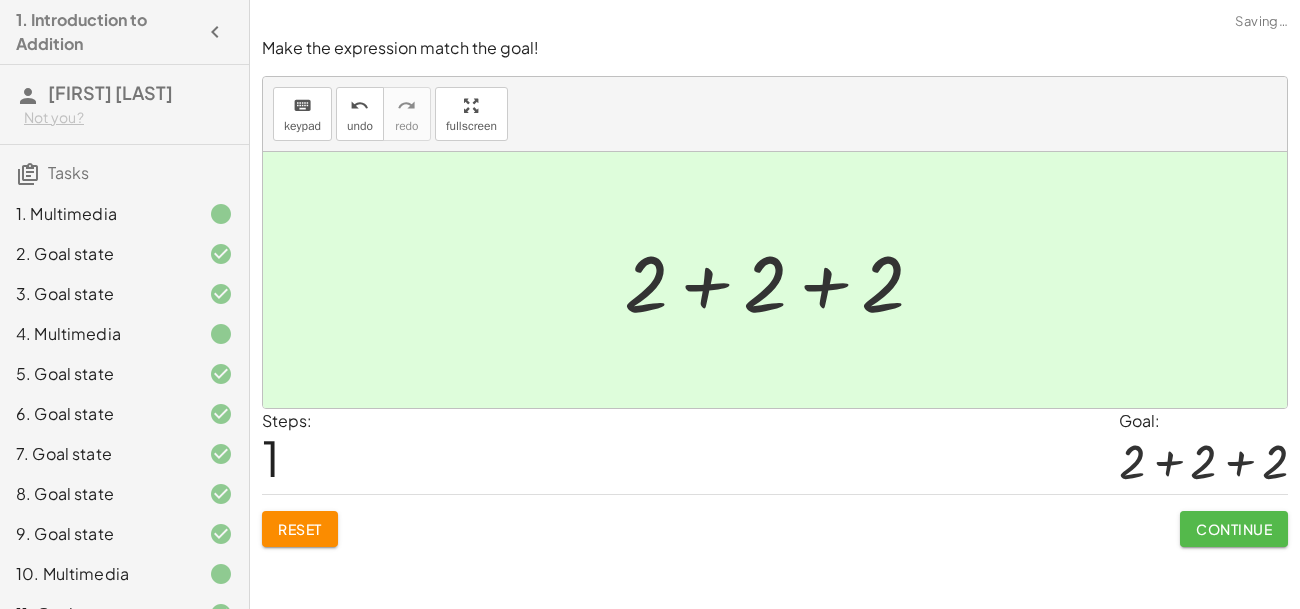click on "Continue" at bounding box center (1234, 529) 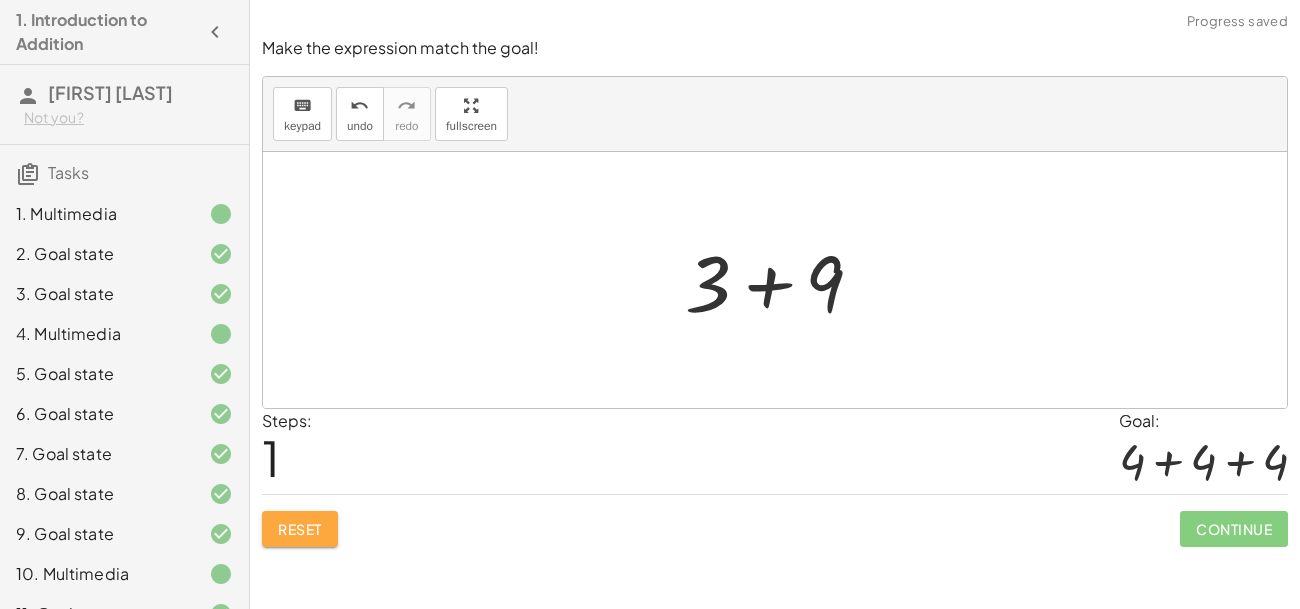 click on "Reset" 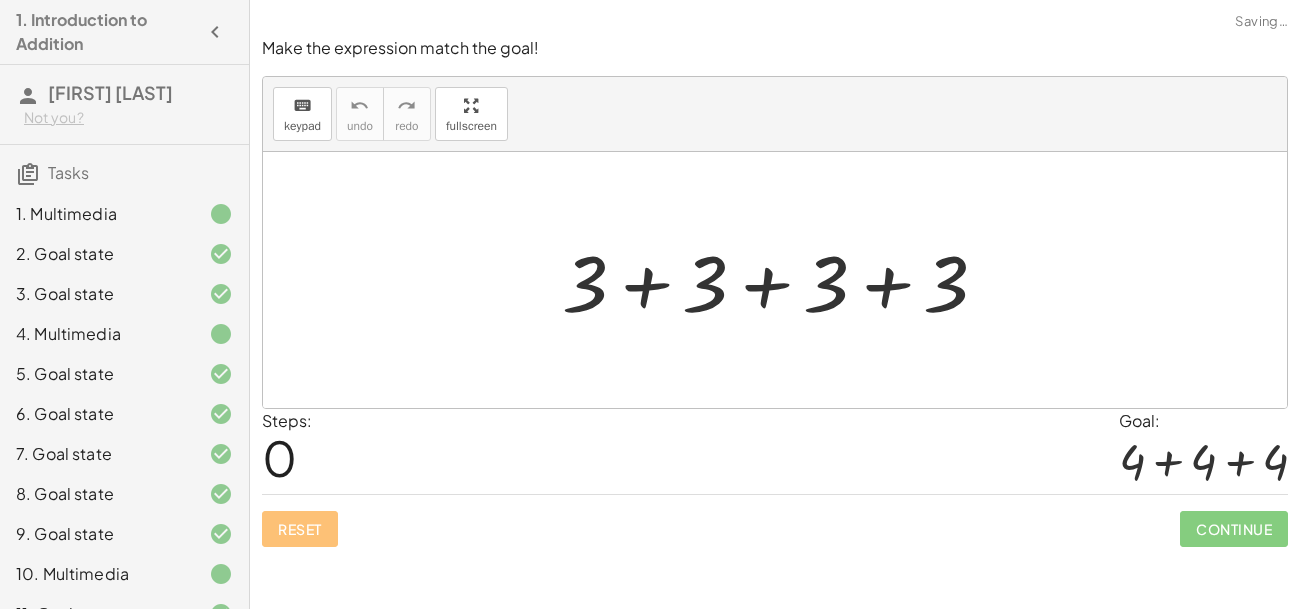 click on "Reset   Continue" at bounding box center [775, 520] 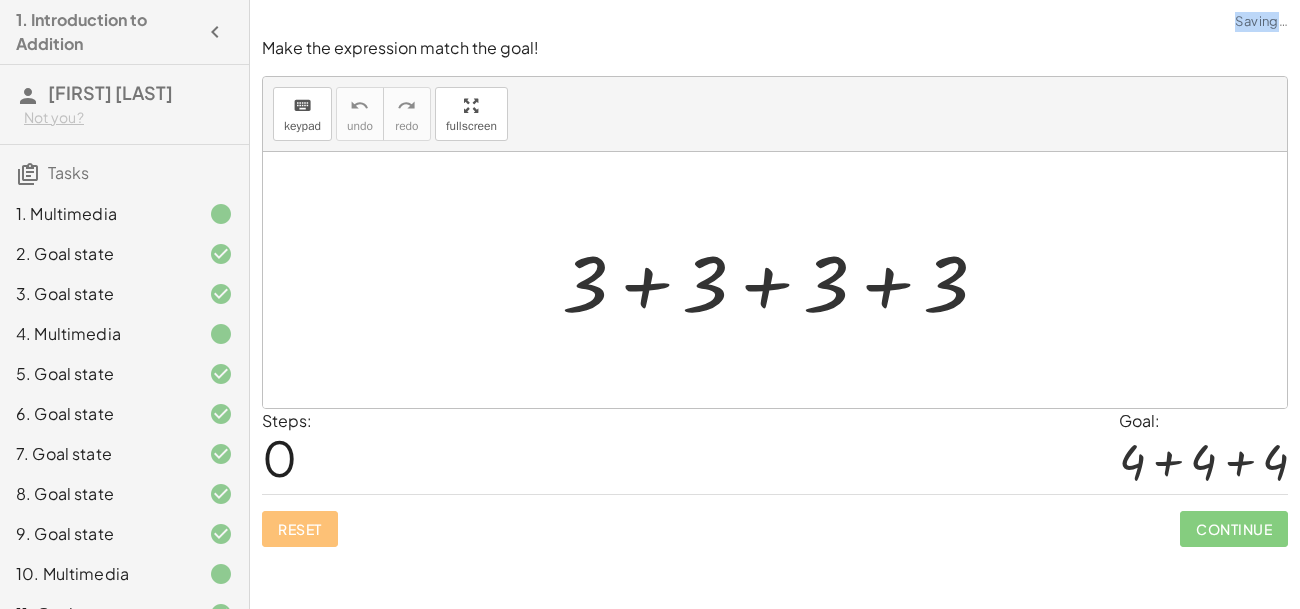 click at bounding box center (783, 280) 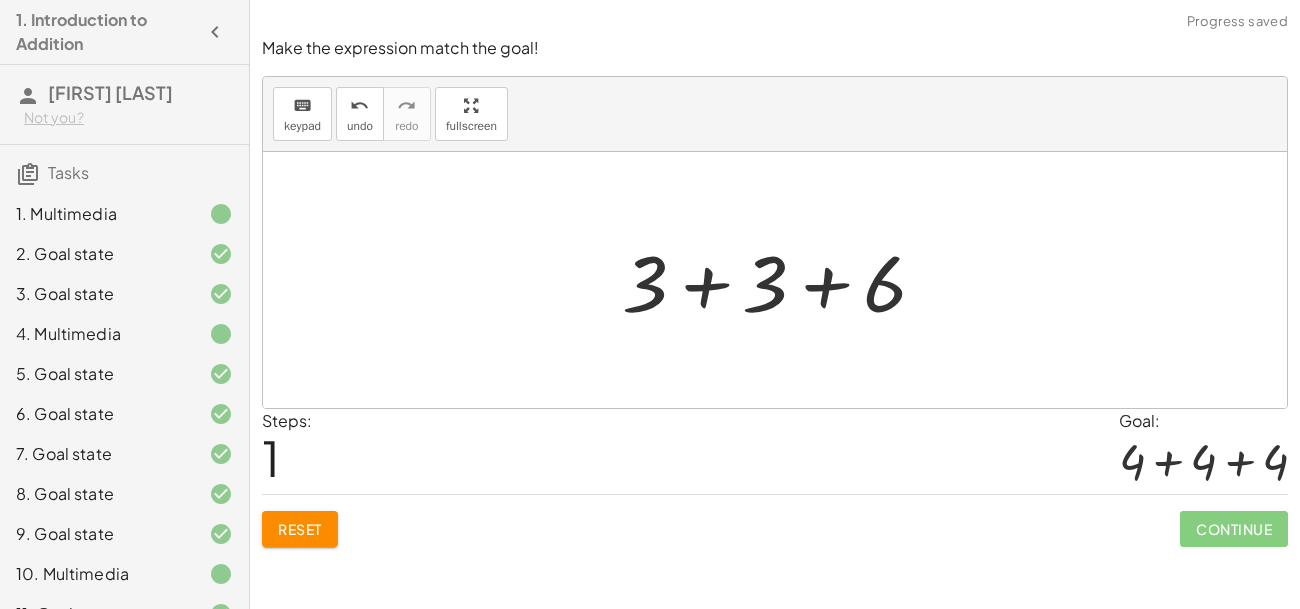 click at bounding box center [782, 280] 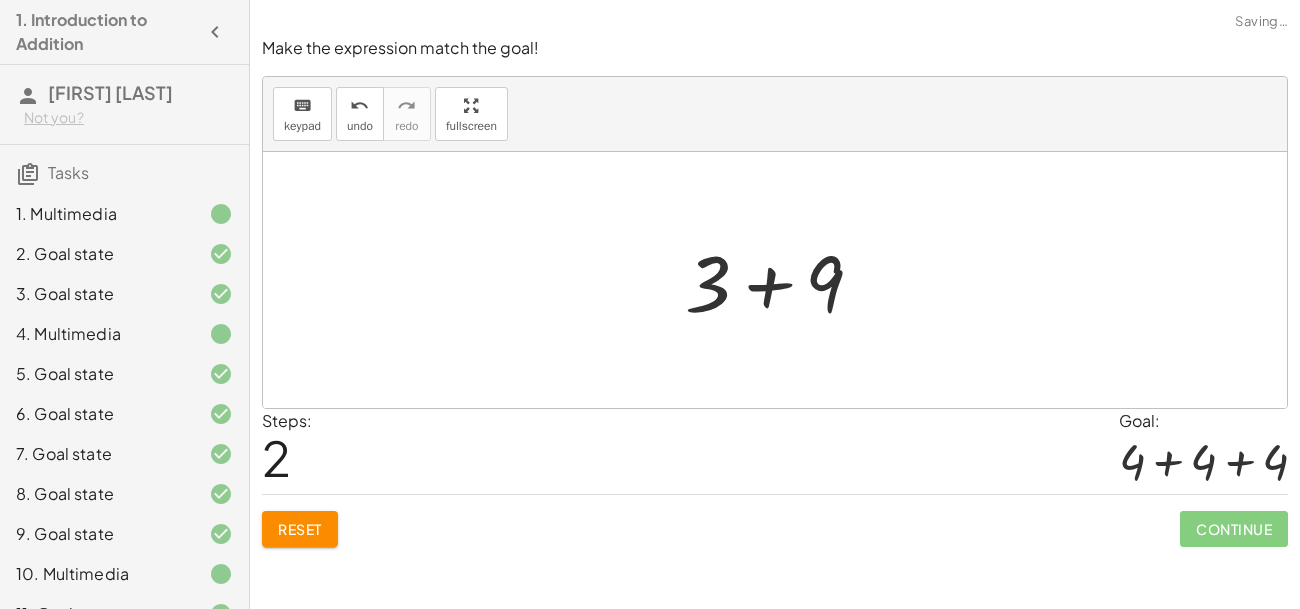 click on "Reset" 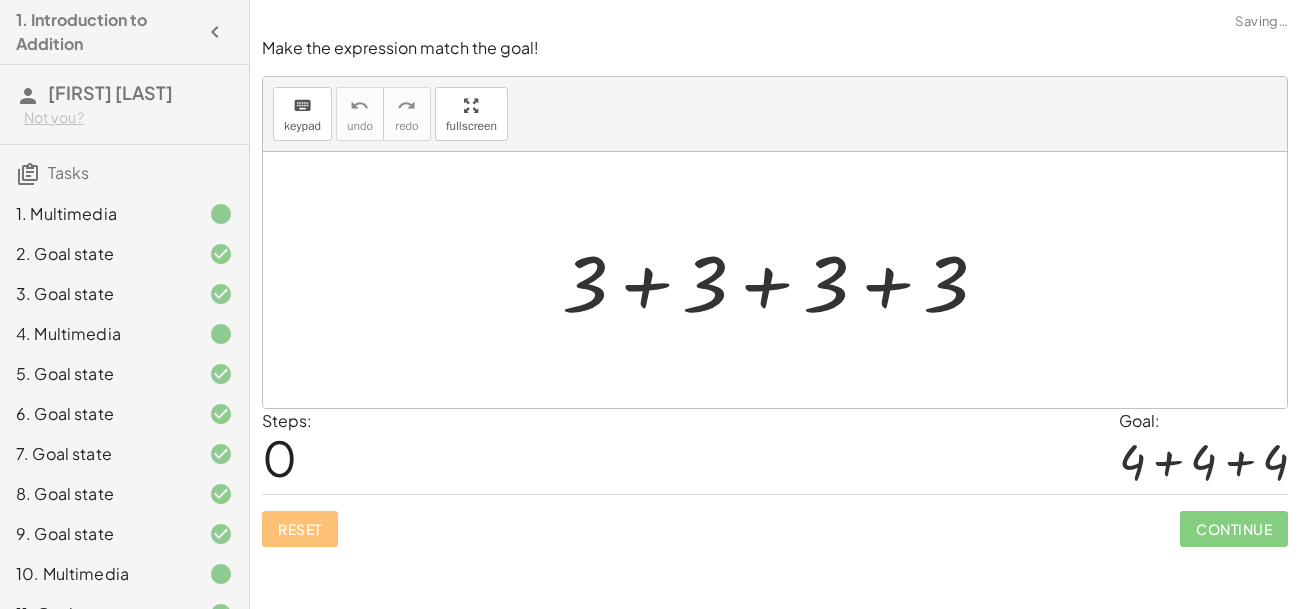 click at bounding box center [783, 280] 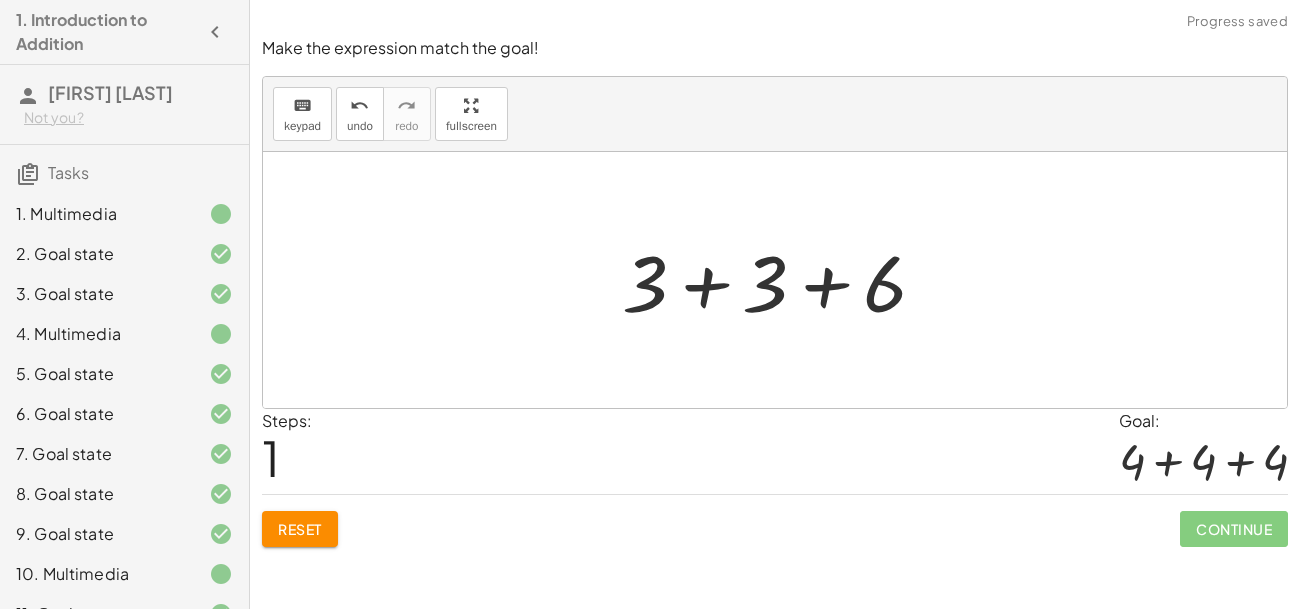click on "keyboard keypad undo undo redo redo fullscreen + 3 + 3 + 3 + 3 + 3 + 3 + 6 ×" at bounding box center (775, 242) 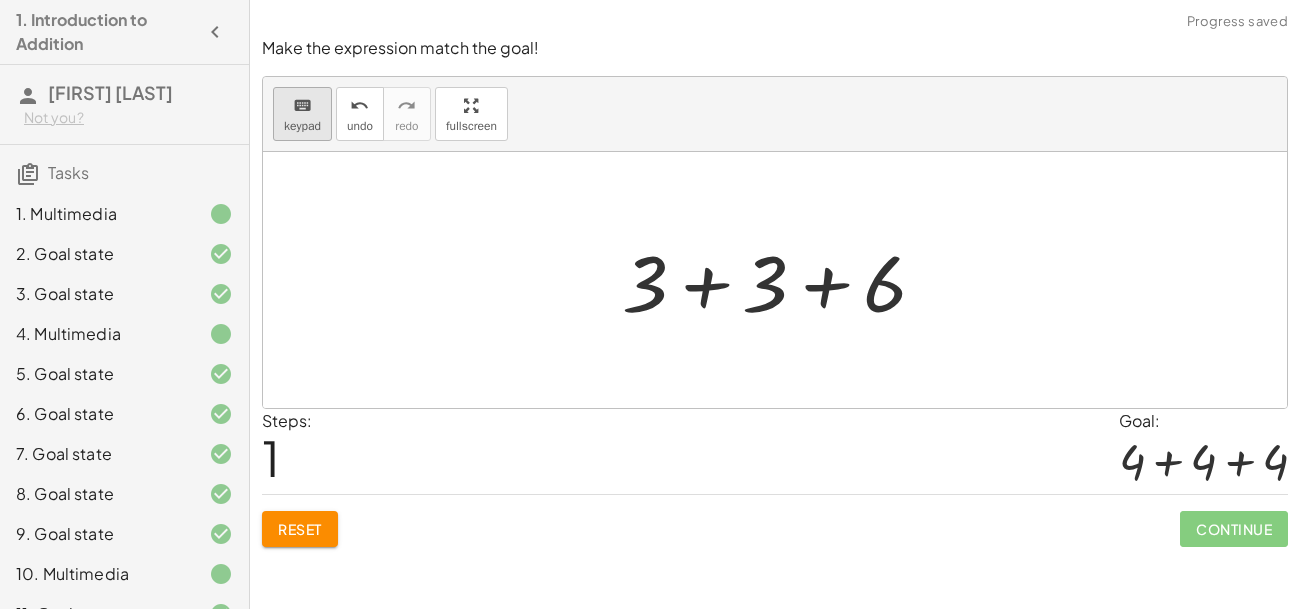 click on "keyboard keypad" at bounding box center [302, 114] 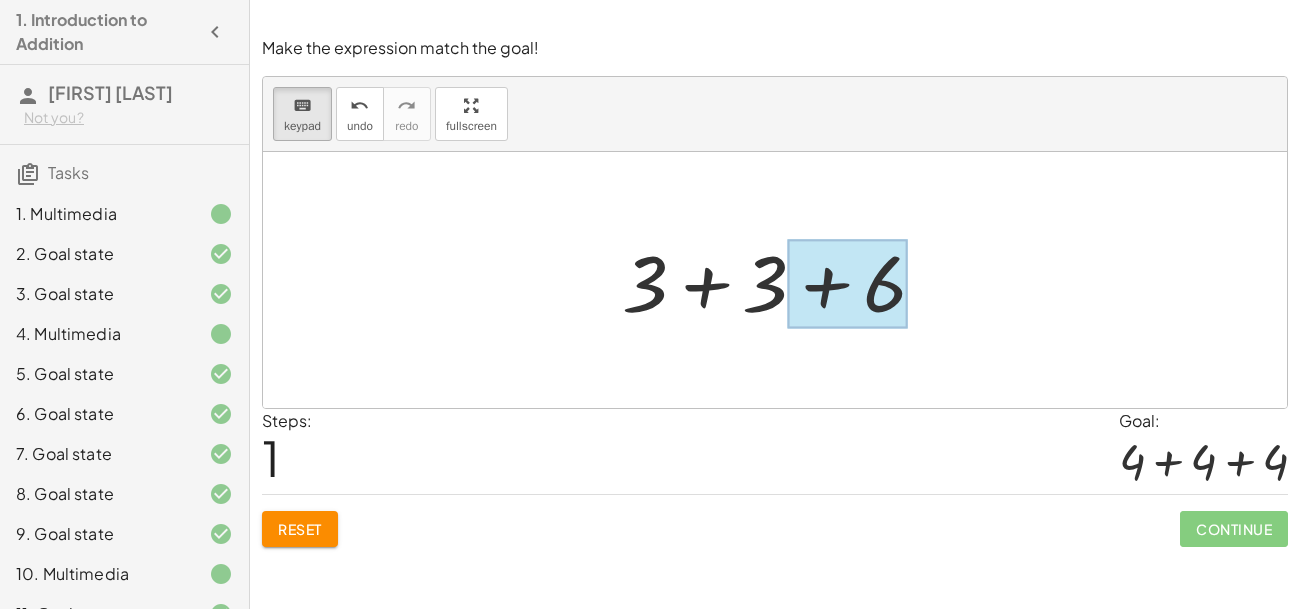 click at bounding box center (847, 284) 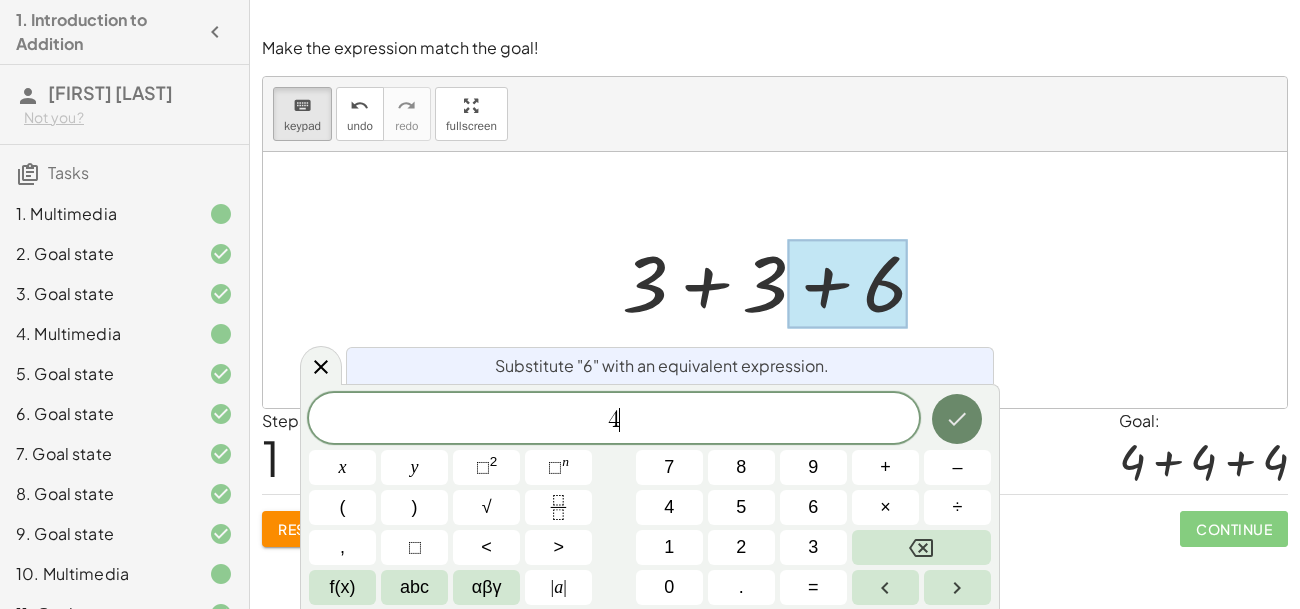 click 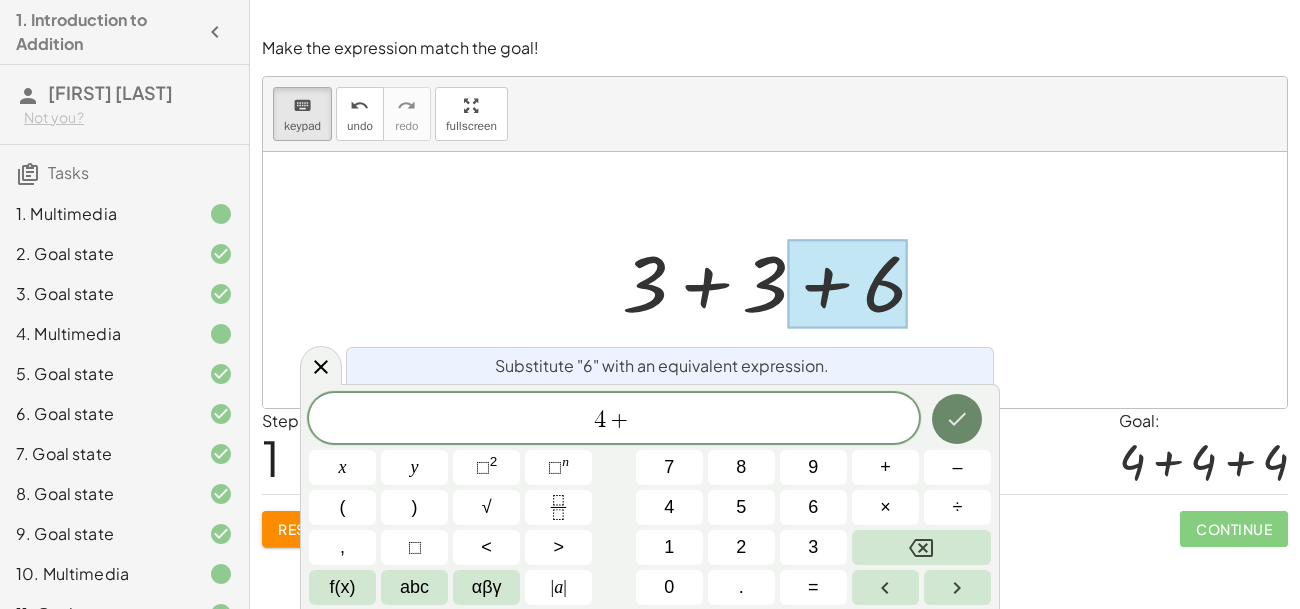click 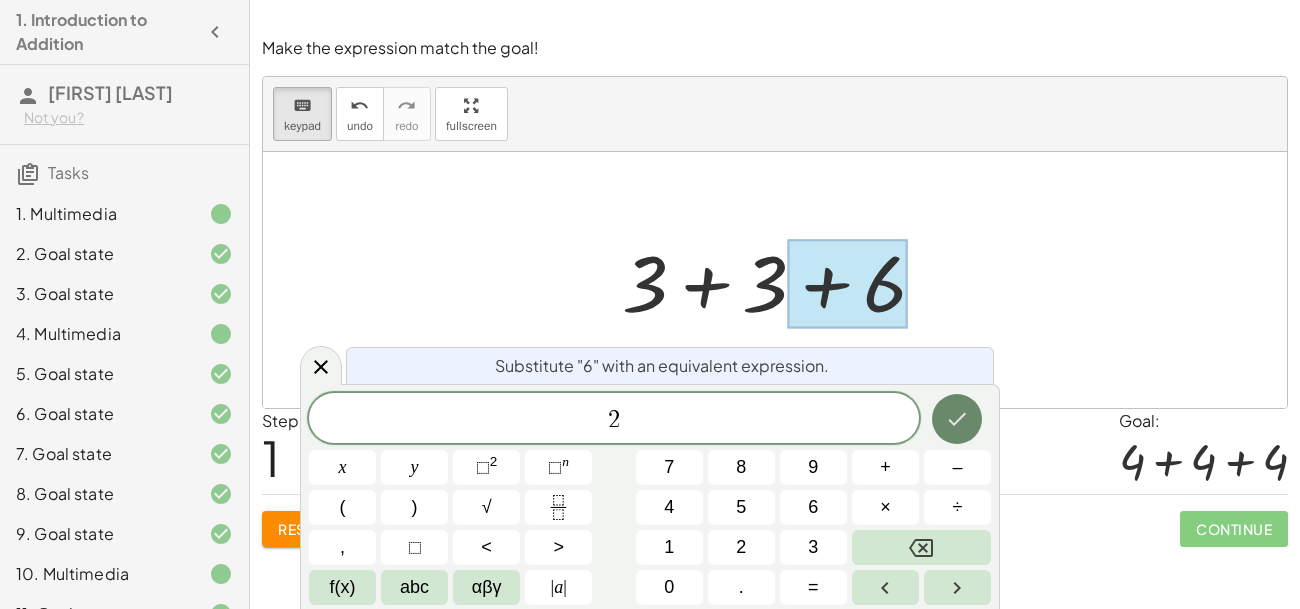 click 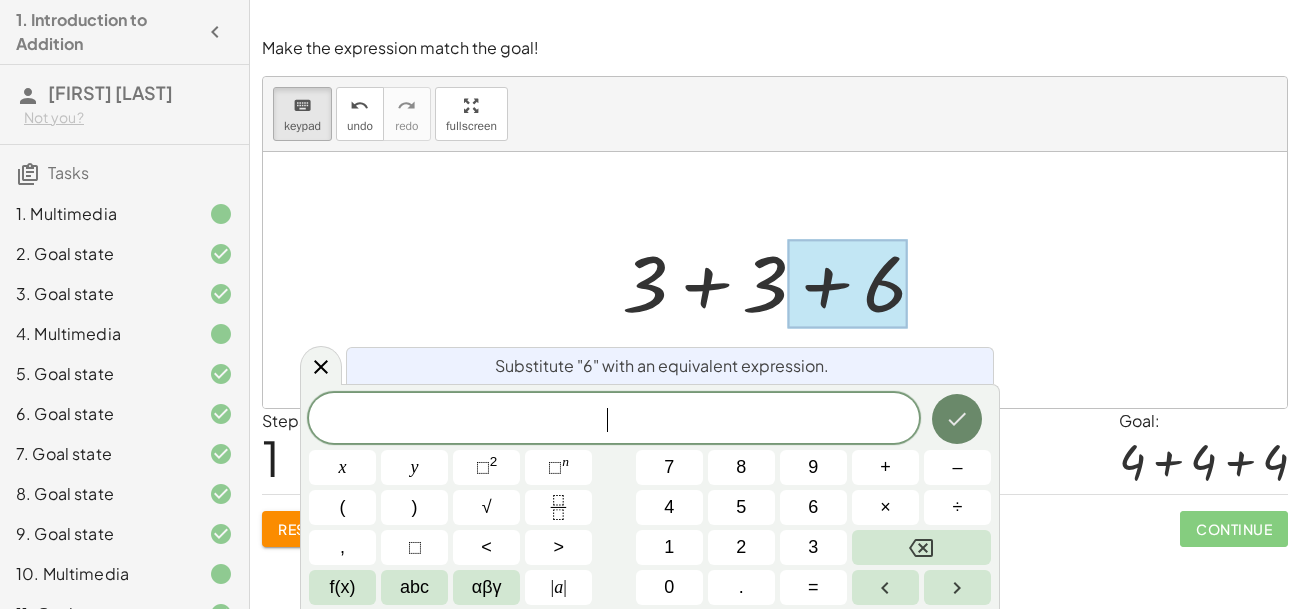 click at bounding box center [957, 419] 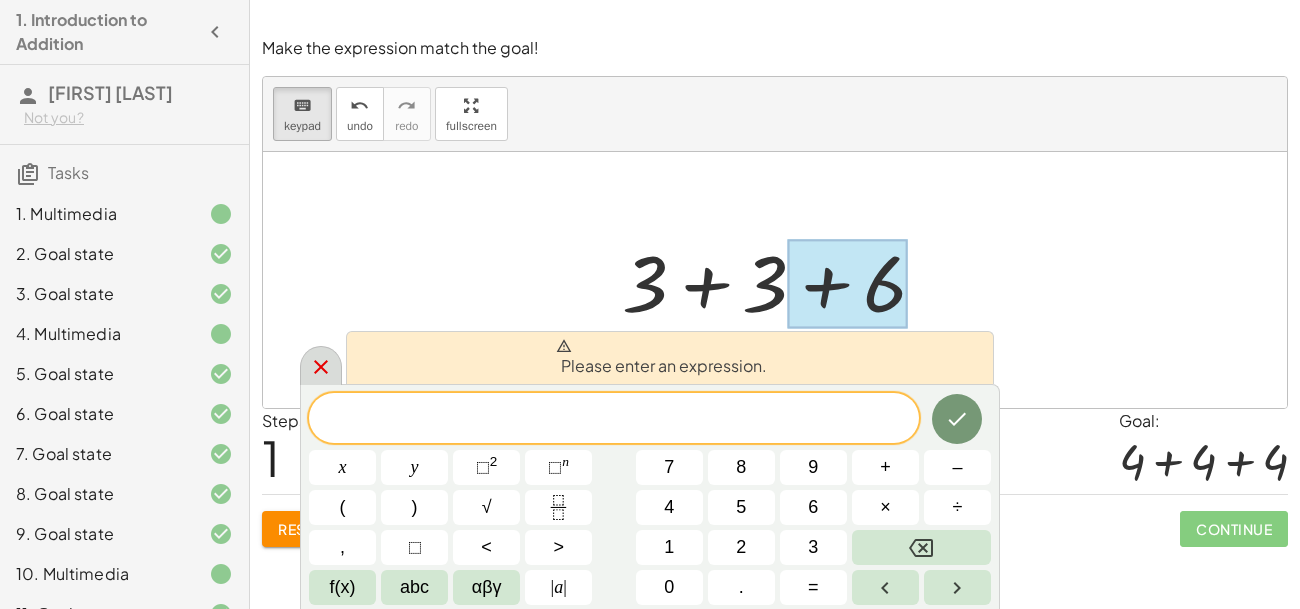 click 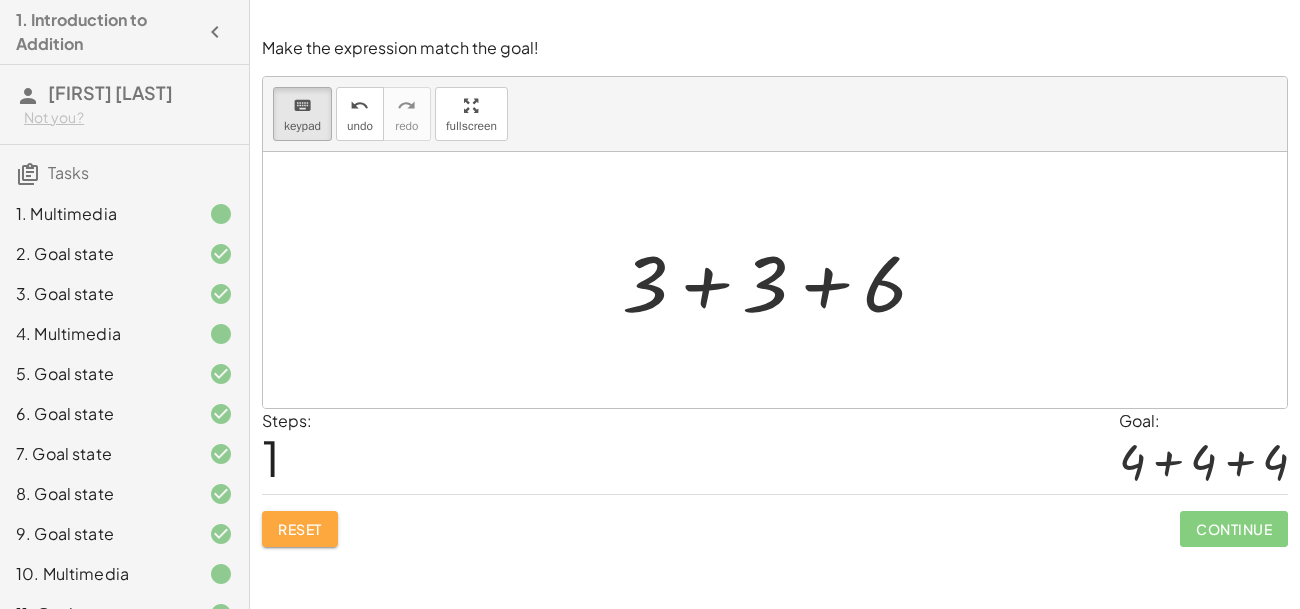 click on "Reset" at bounding box center (300, 529) 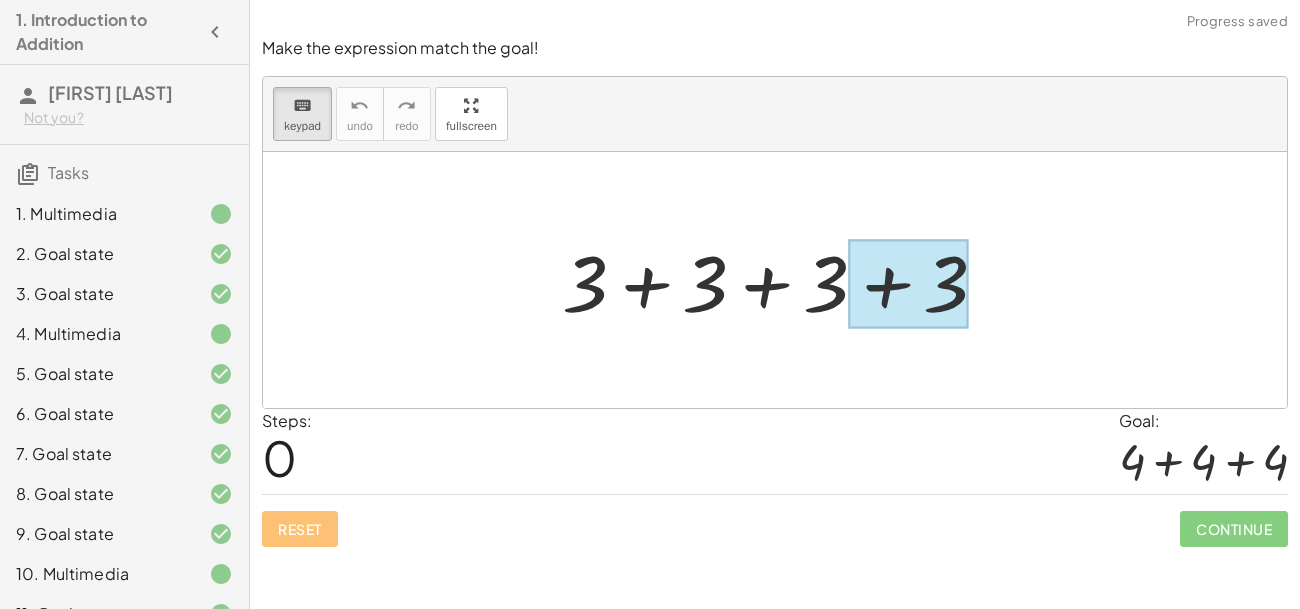 click at bounding box center (908, 284) 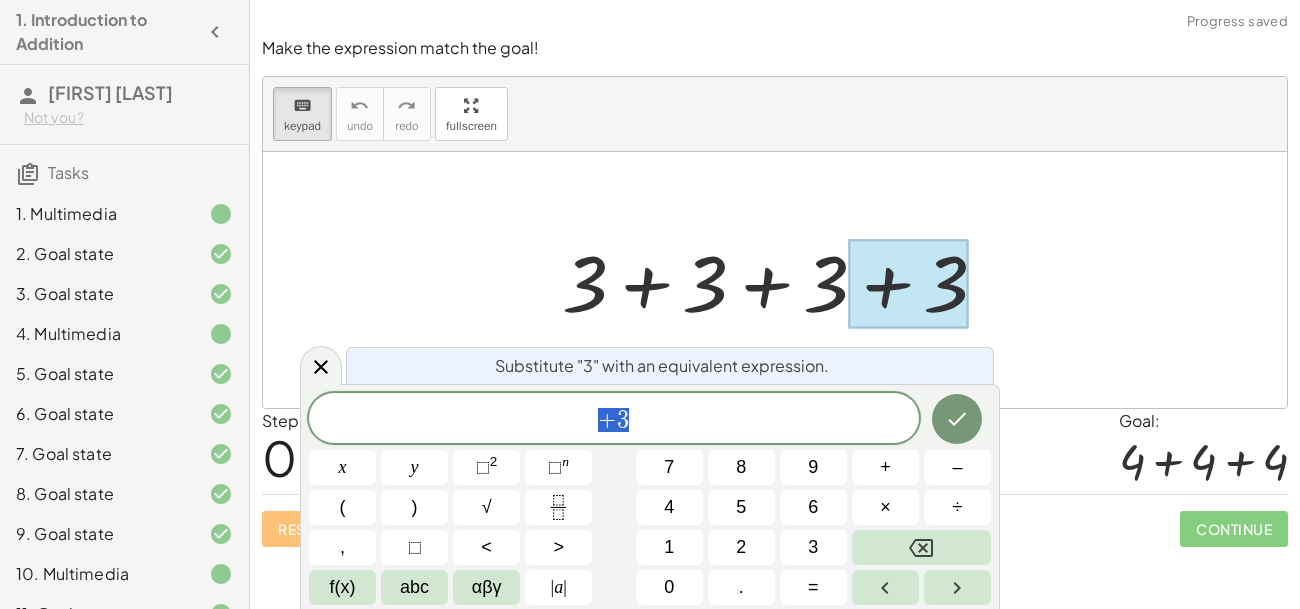 click at bounding box center (783, 280) 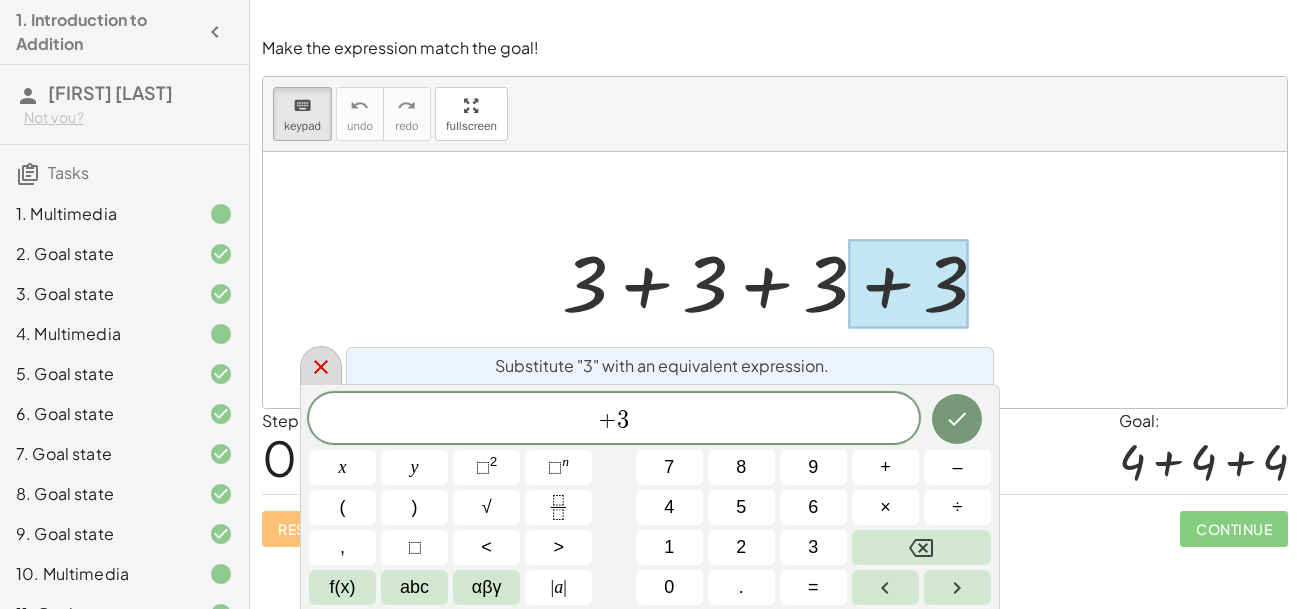 click 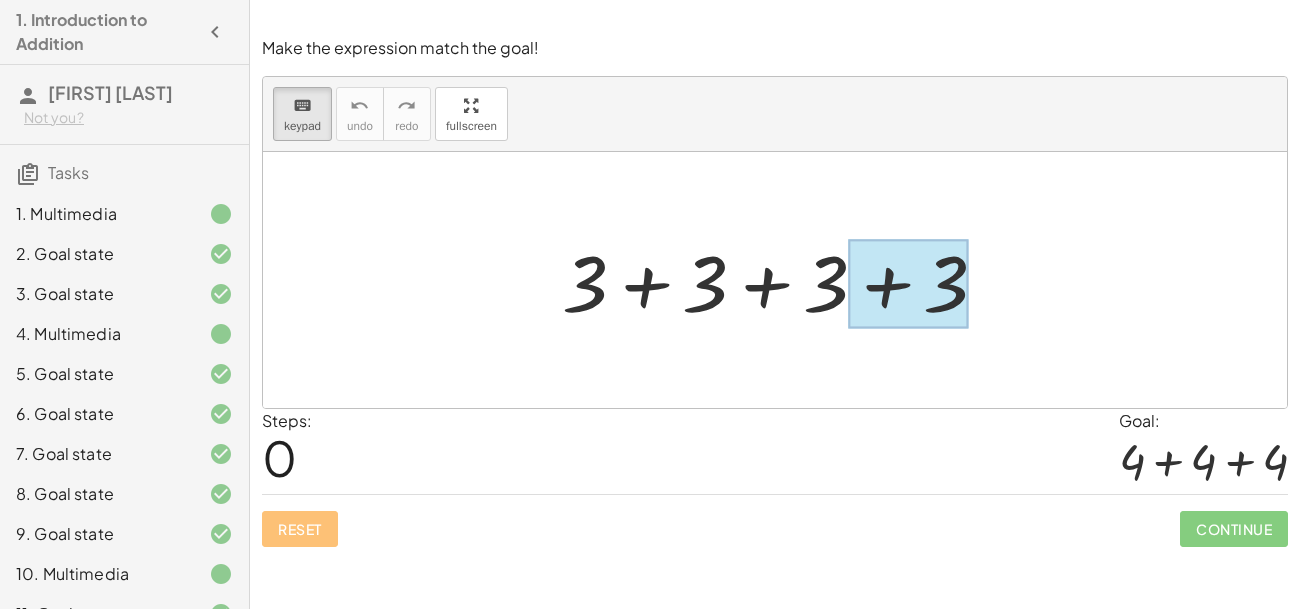 click at bounding box center (908, 284) 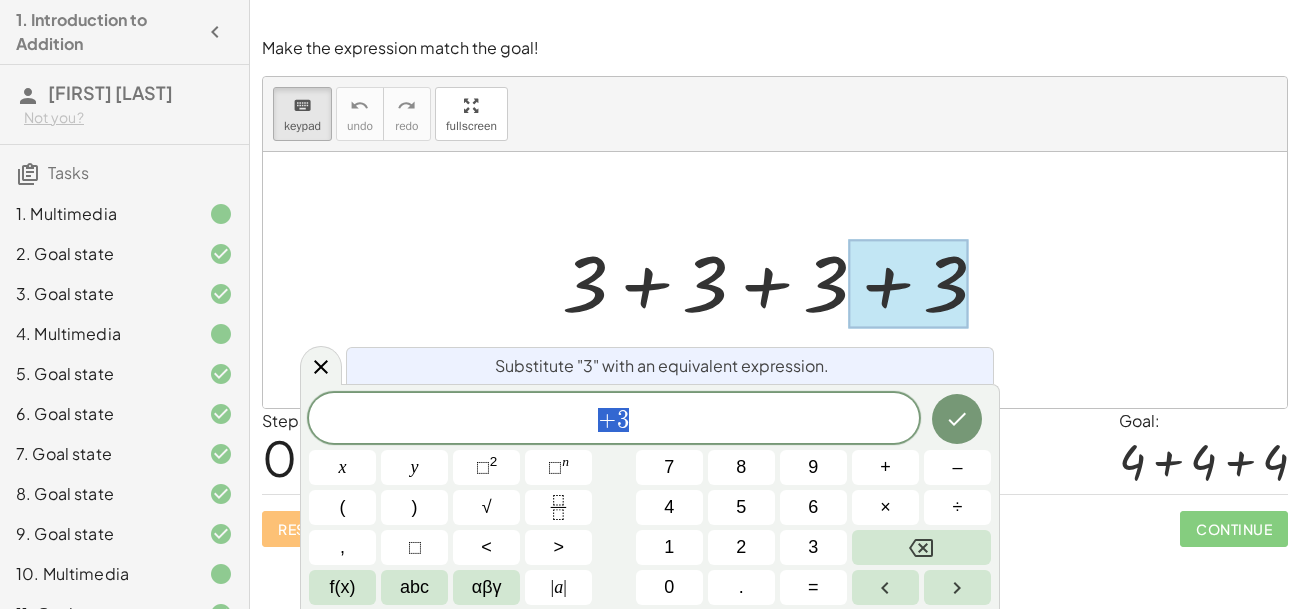 click at bounding box center (775, 280) 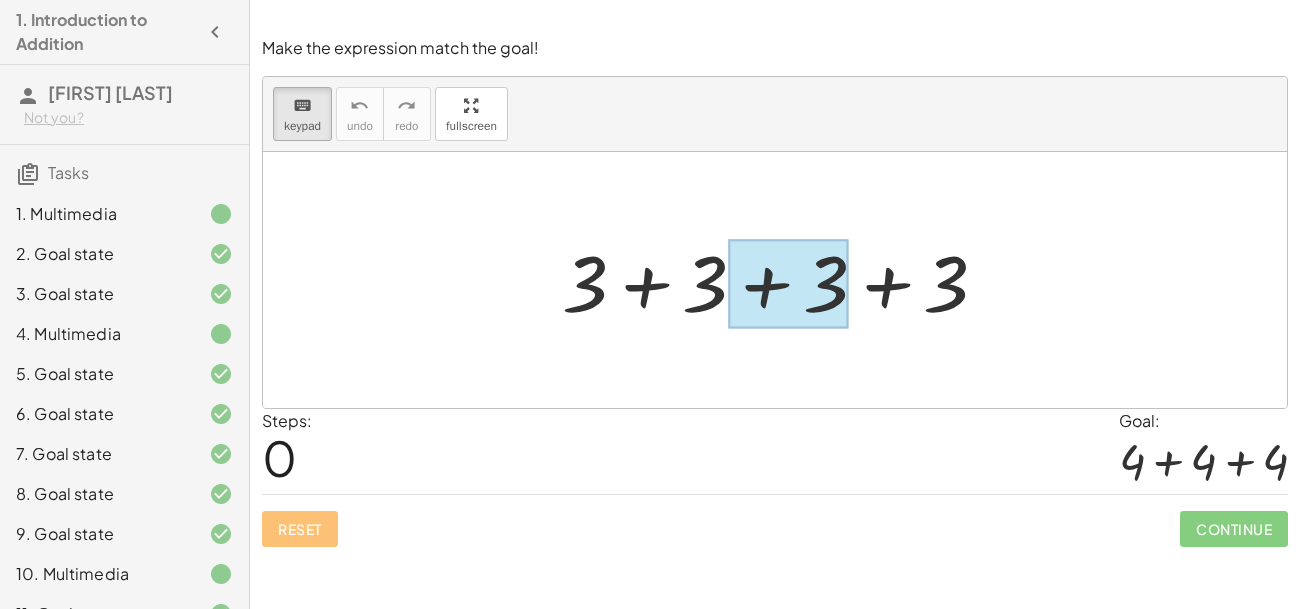 click at bounding box center (788, 284) 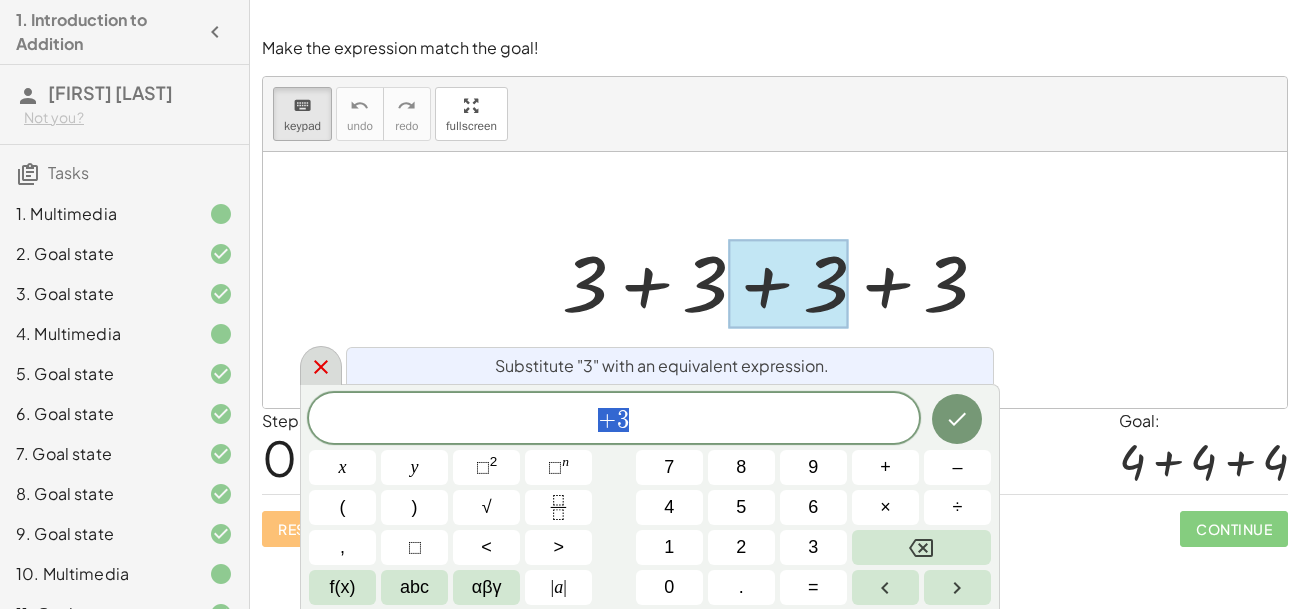 click at bounding box center (321, 365) 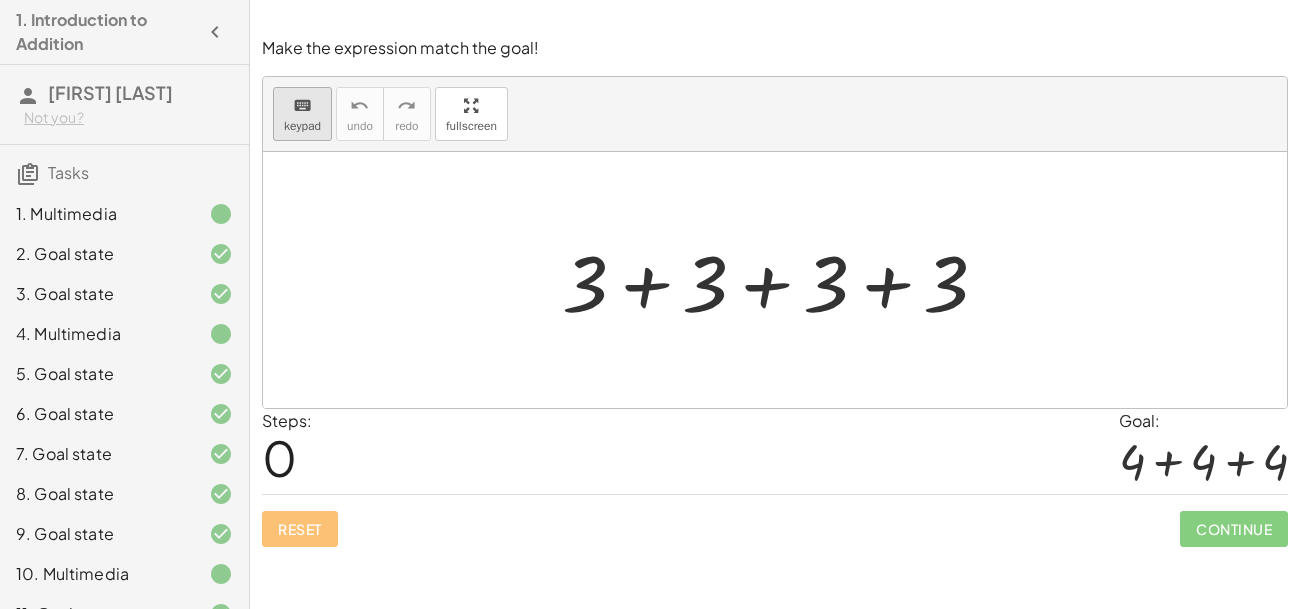 click on "keyboard keypad" at bounding box center (302, 114) 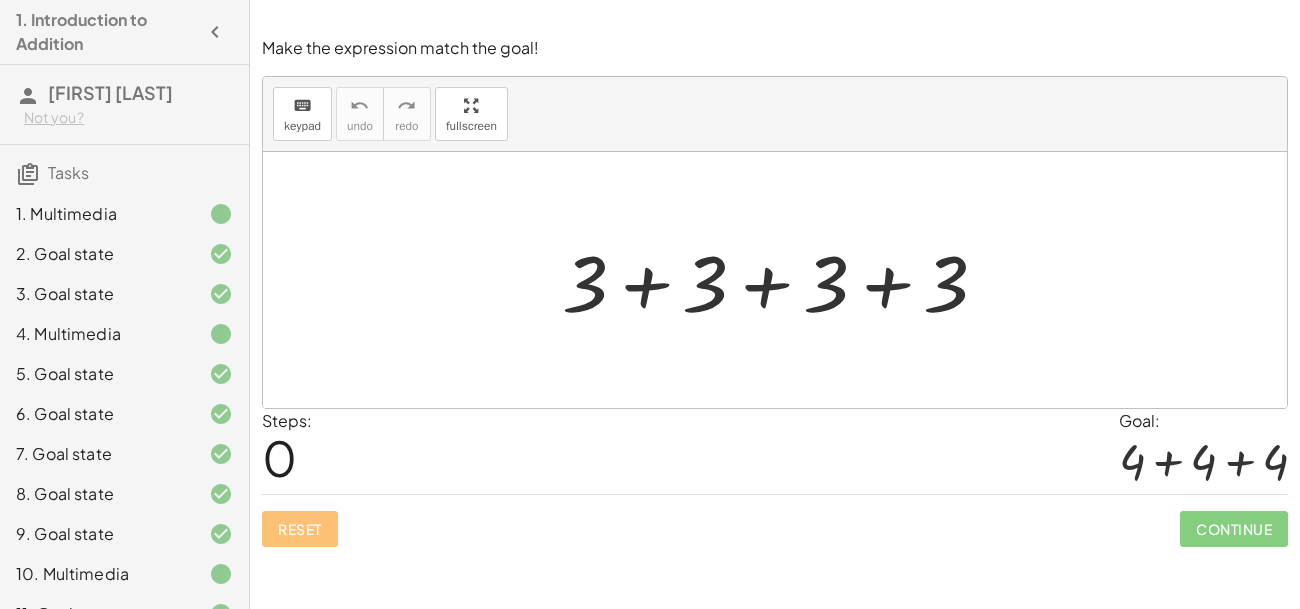 click at bounding box center [783, 280] 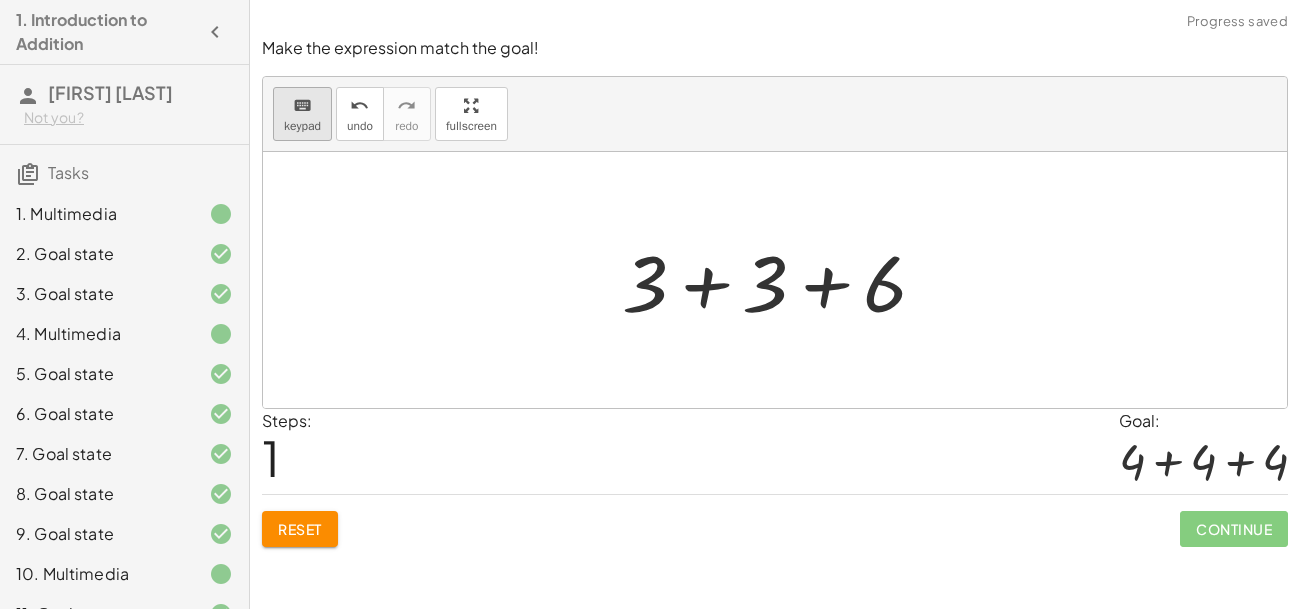click on "keyboard keypad" at bounding box center [302, 114] 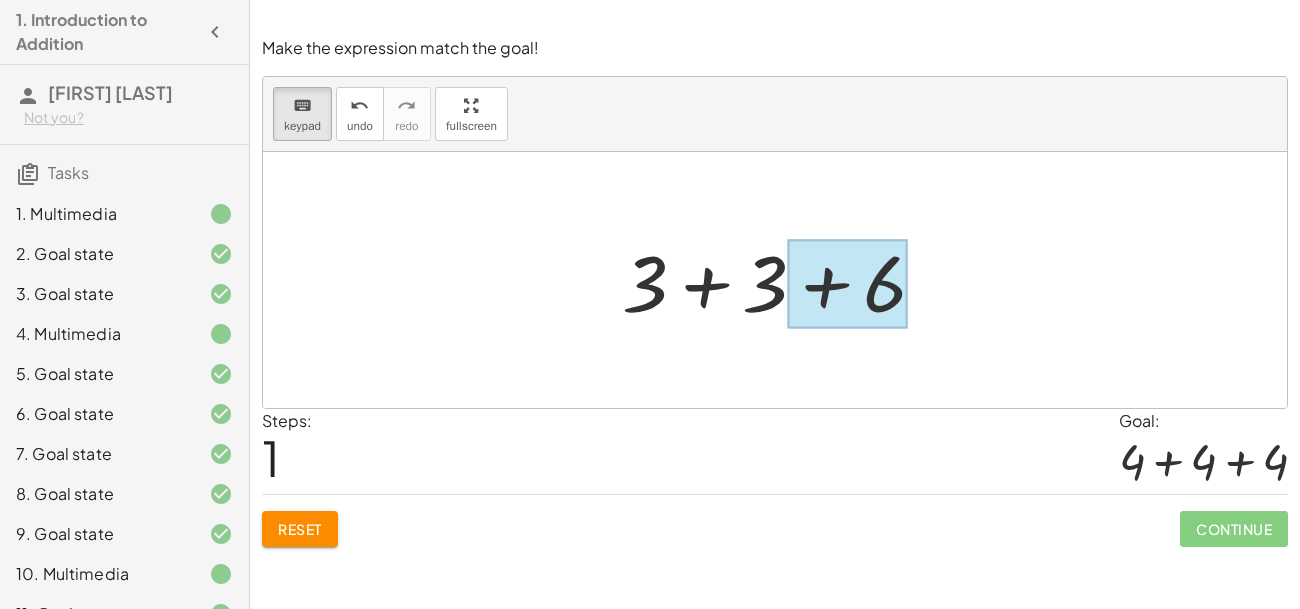 click at bounding box center (847, 284) 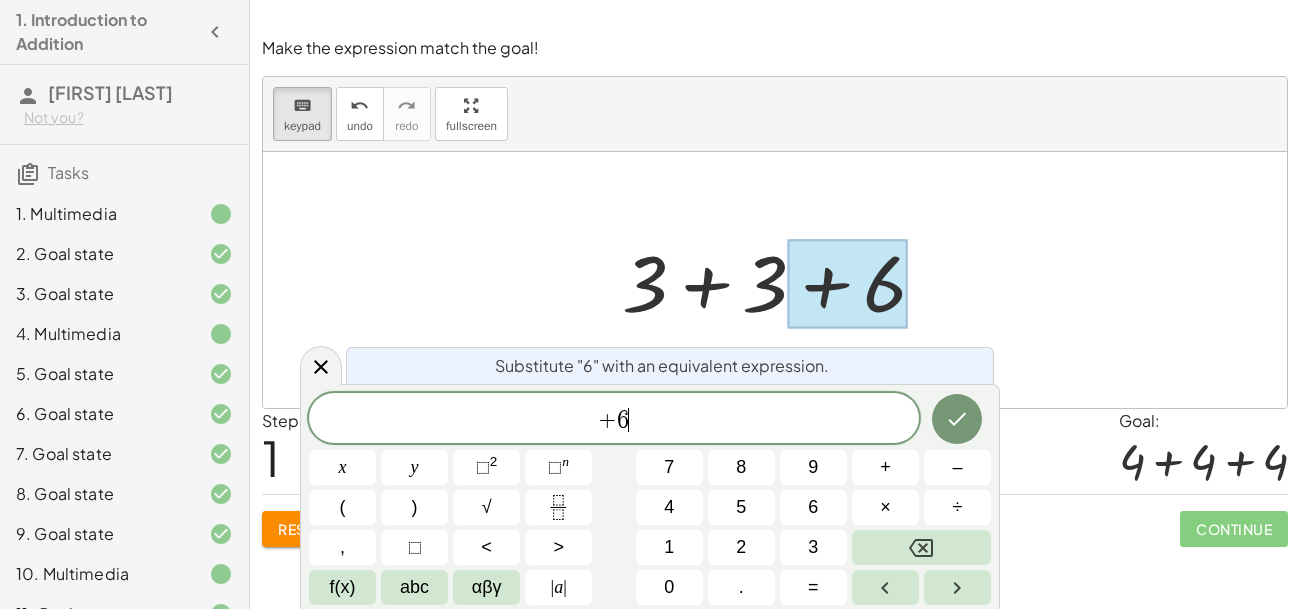 click on "+ 6 ​" at bounding box center (614, 420) 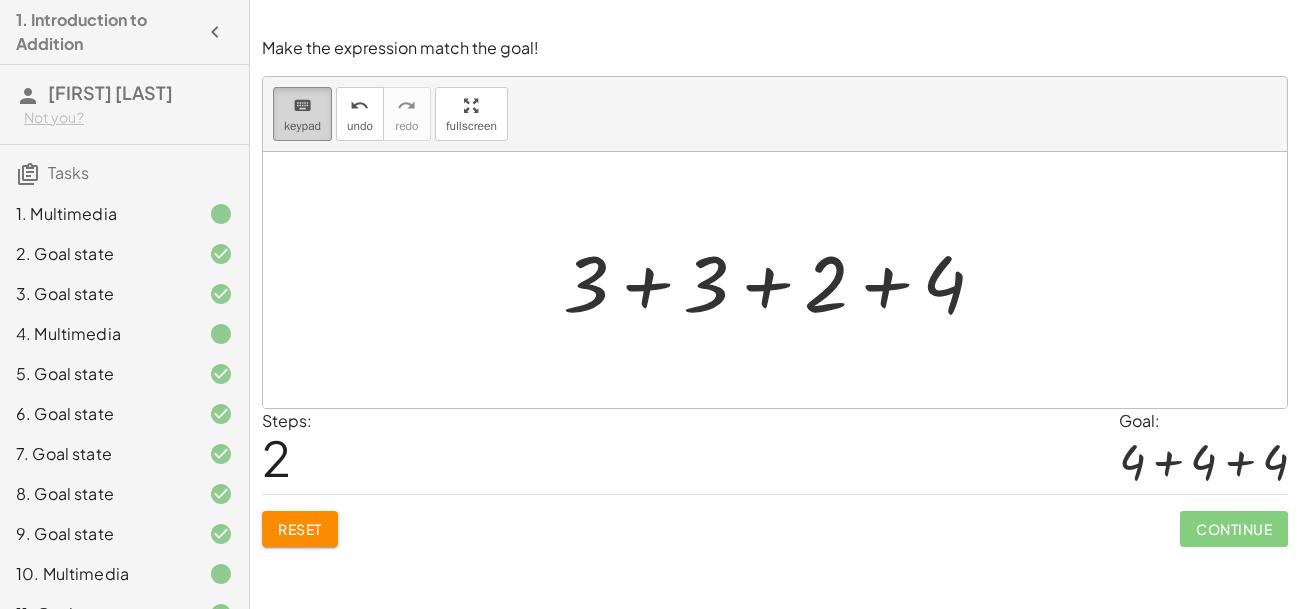 click on "keyboard keypad" at bounding box center [302, 114] 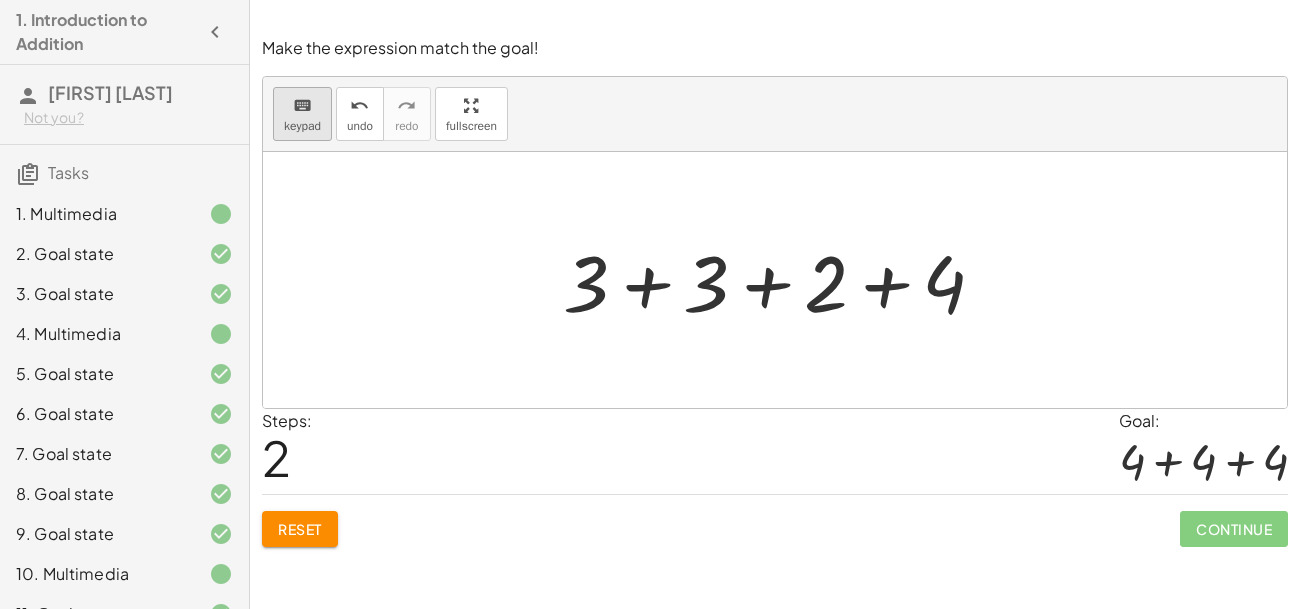 click on "keyboard keypad" at bounding box center (302, 114) 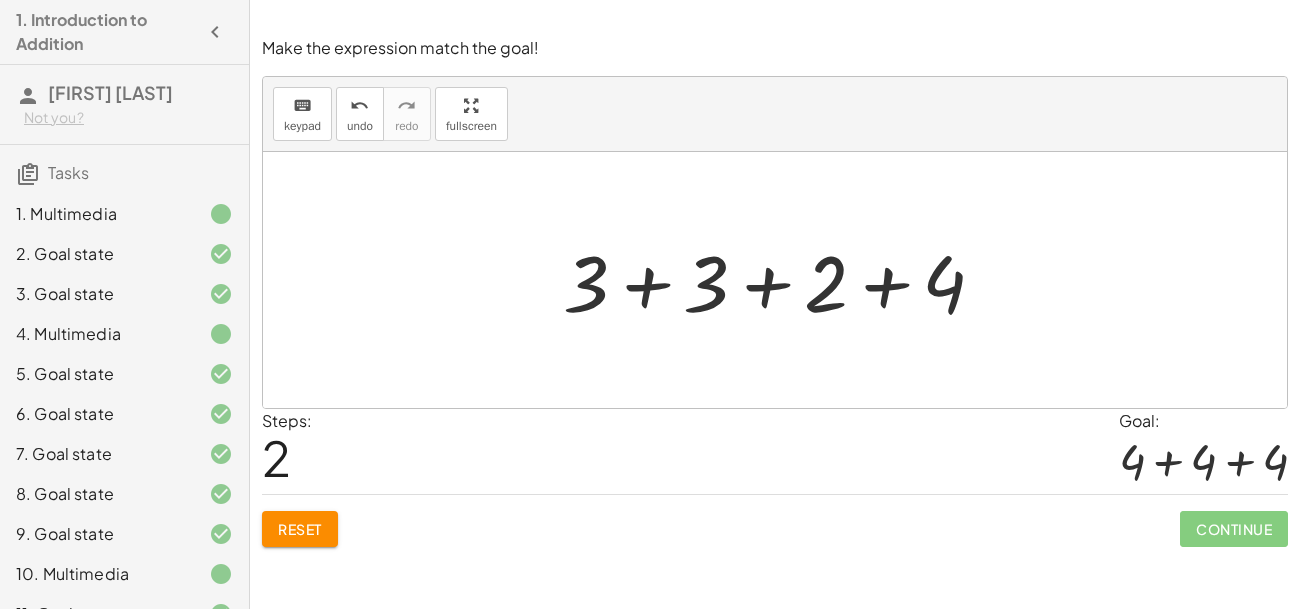click at bounding box center [782, 280] 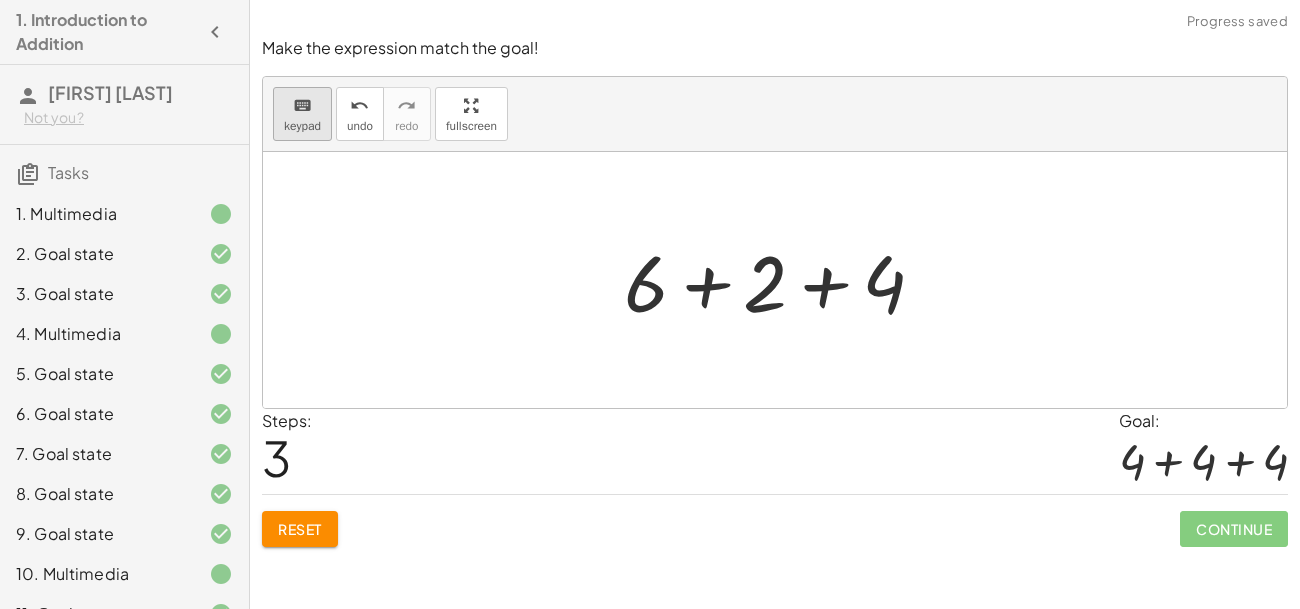 click on "keyboard" at bounding box center [302, 105] 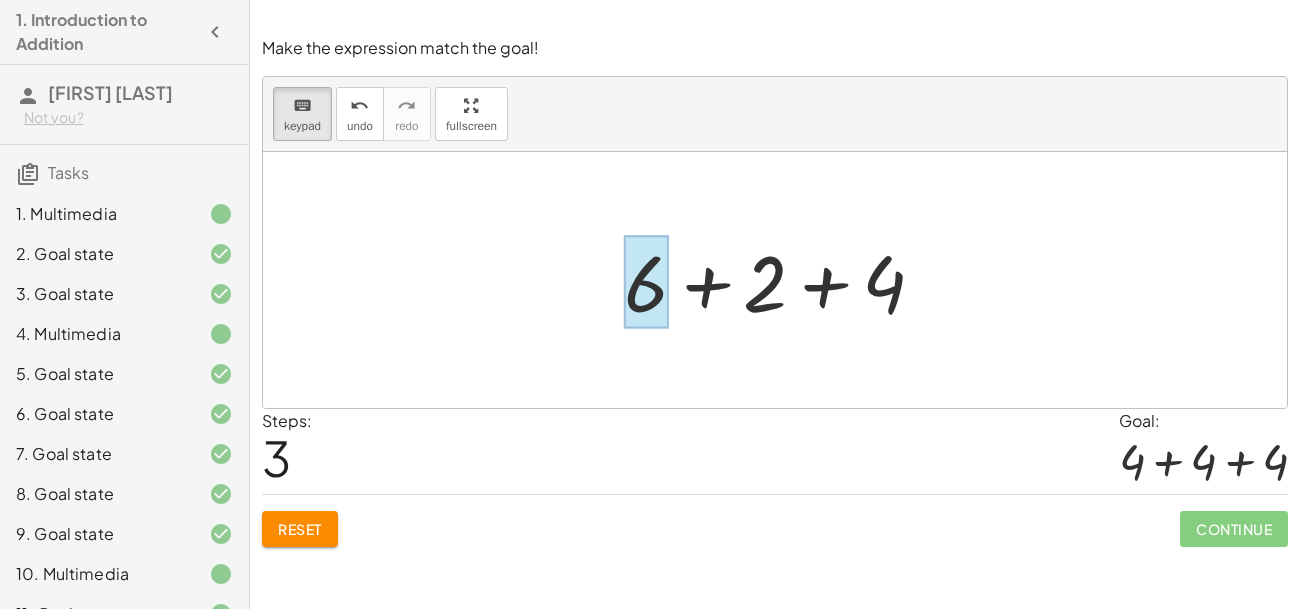 click at bounding box center [646, 282] 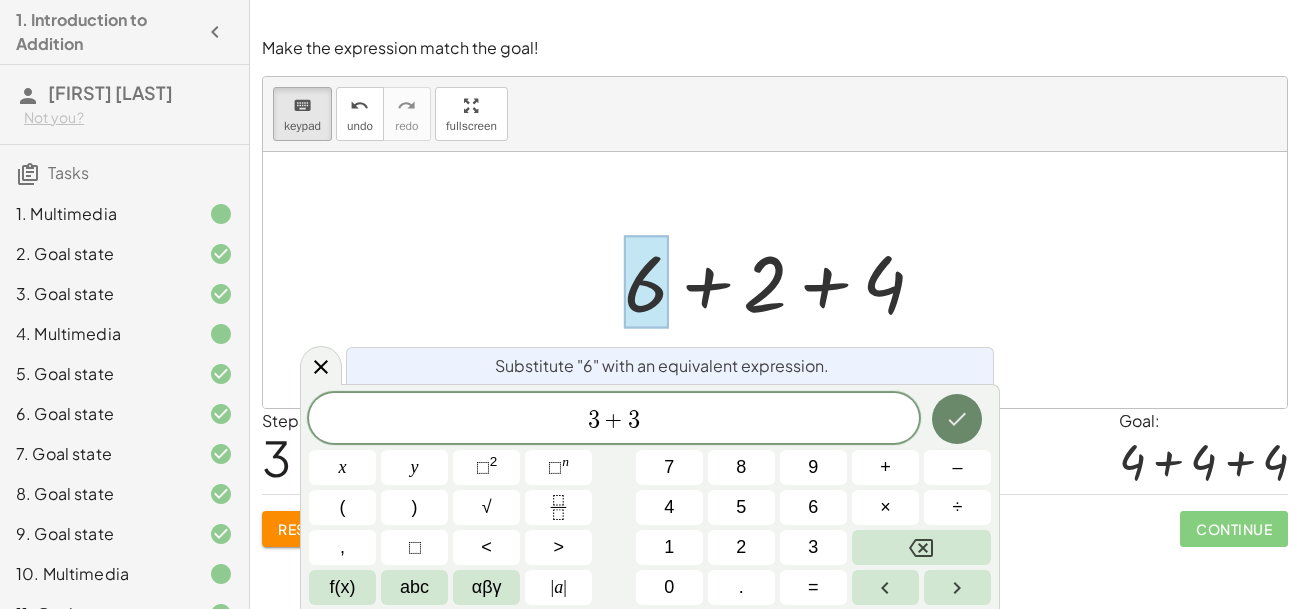 click 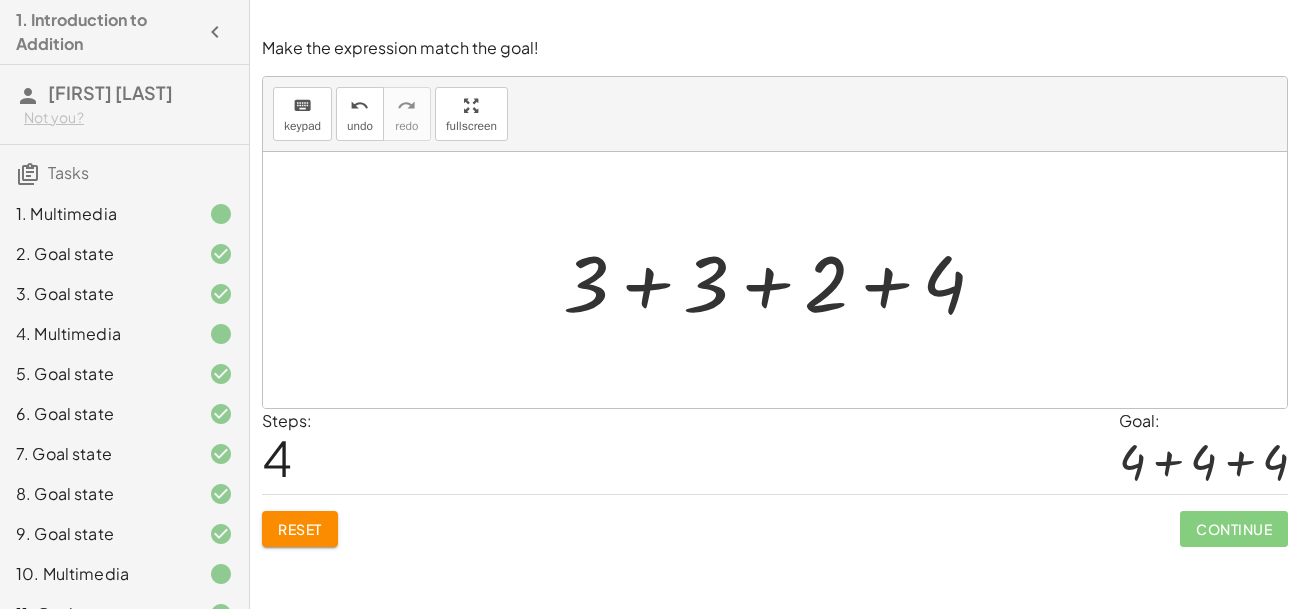 click at bounding box center (782, 280) 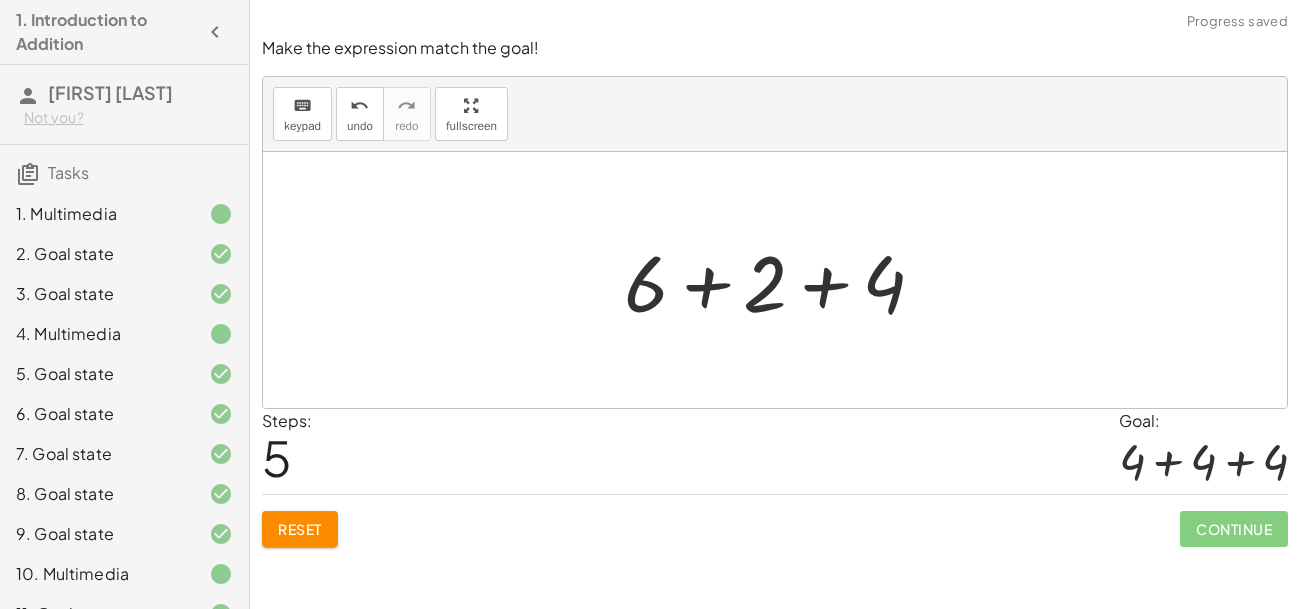 click at bounding box center [782, 280] 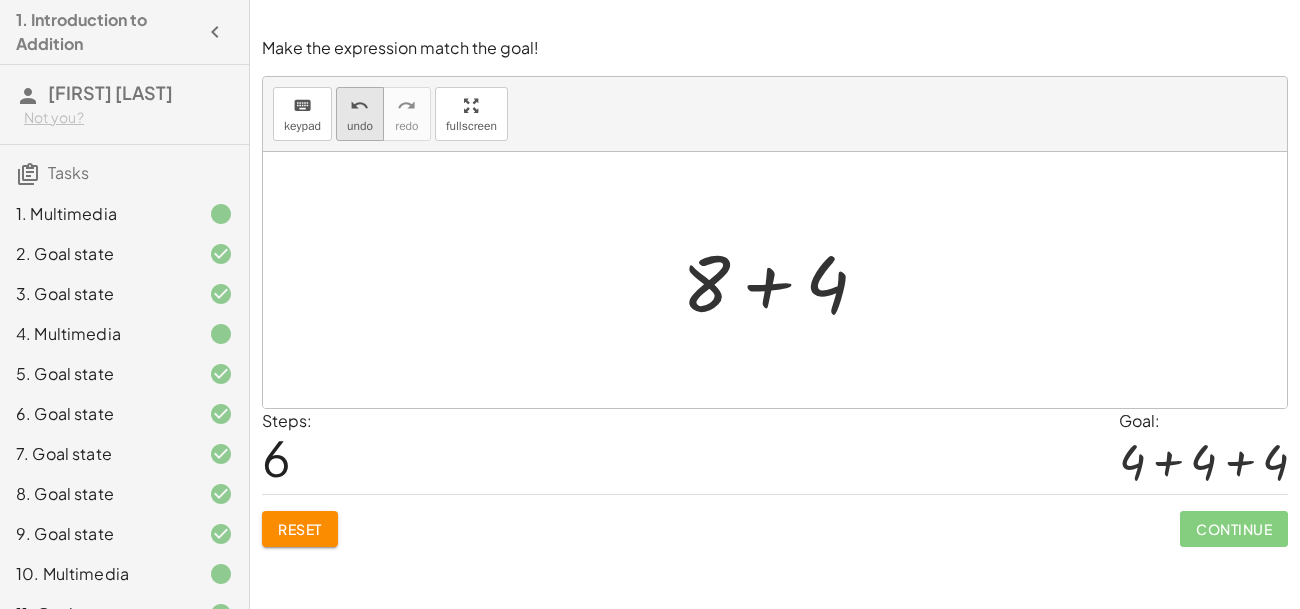 click on "undo" at bounding box center (359, 106) 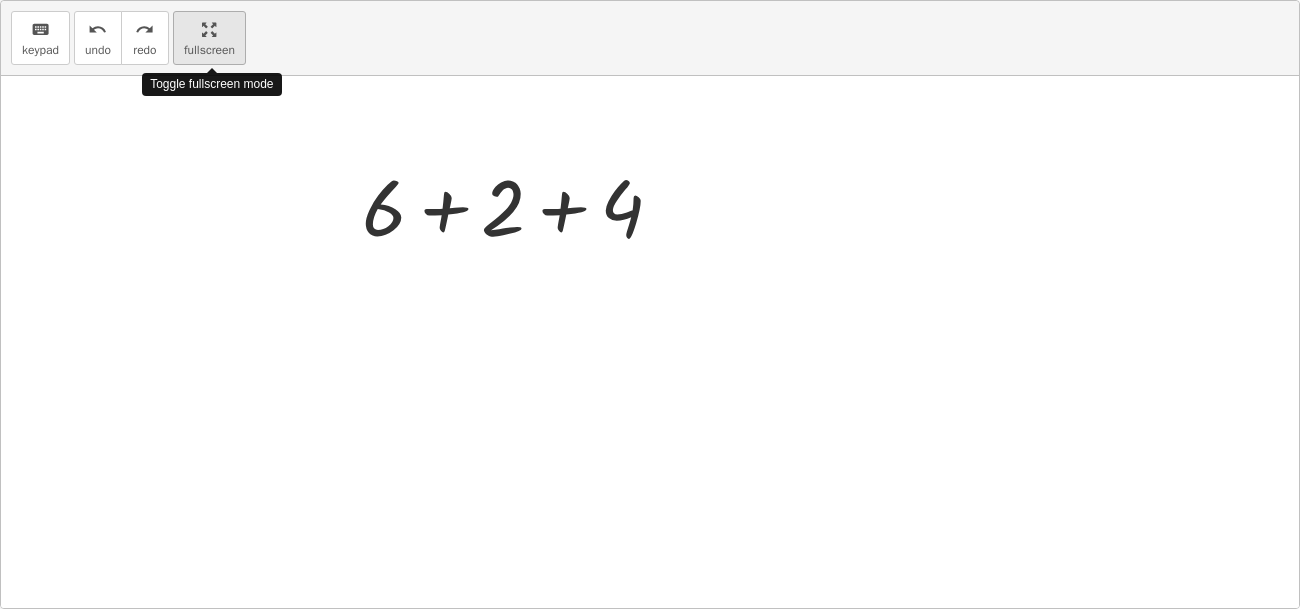 click on "keyboard keypad undo undo redo redo fullscreen Toggle fullscreen mode + 3 + 3 + 3 + 3 + 3 + 3 + 6 + 3 + 3 + 2 + 4 + 6 + 2 + 4 + 3 + 3 + 2 + 4 + 6 + 2 + 4 ×" at bounding box center [650, 304] 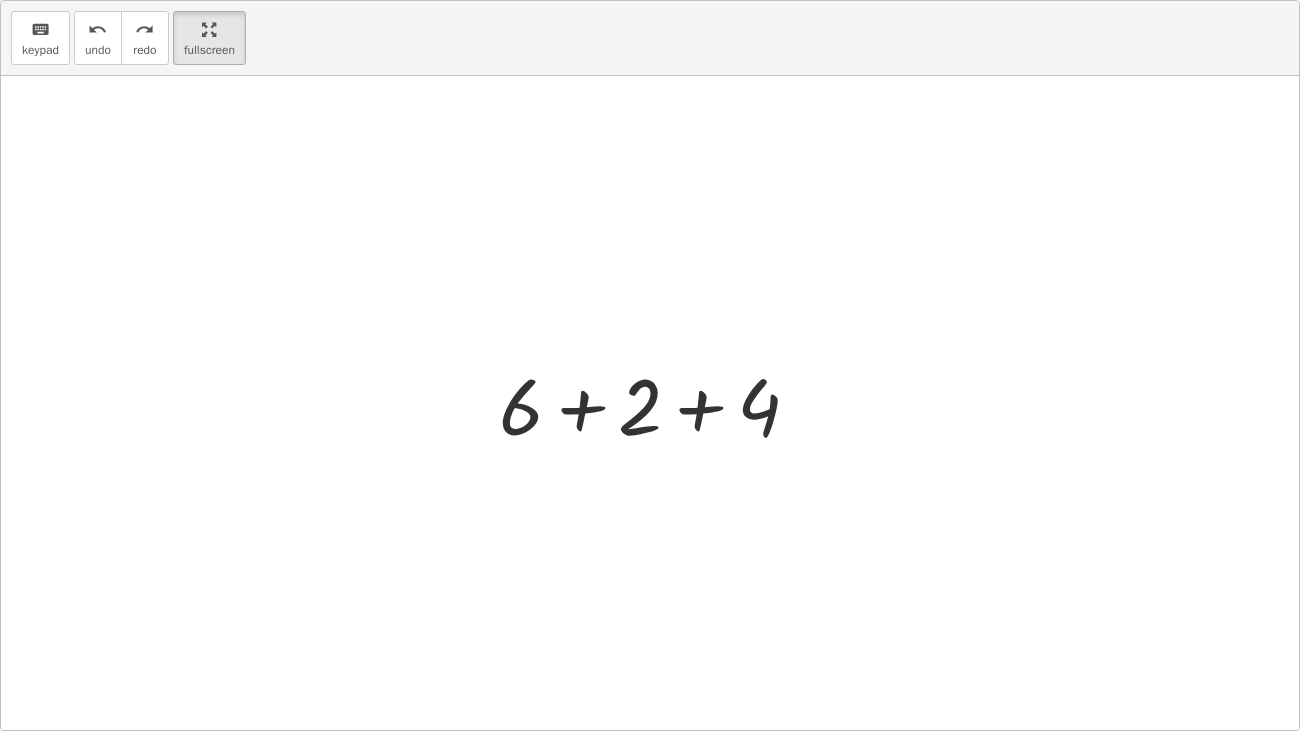 click at bounding box center [657, 403] 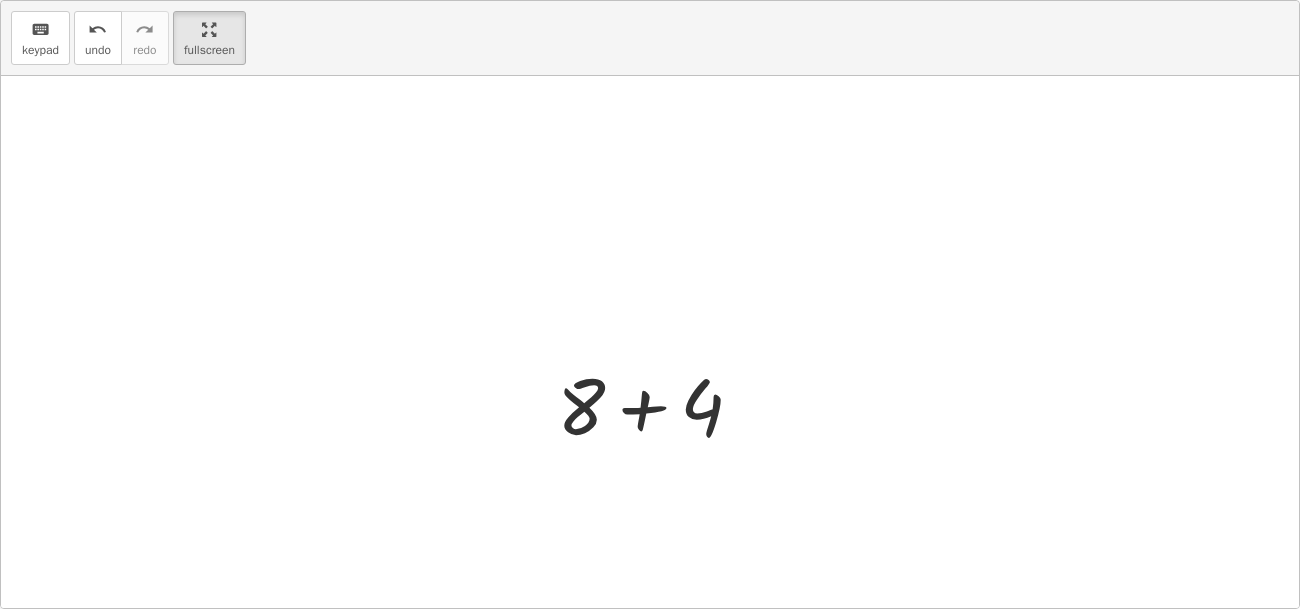 scroll, scrollTop: 96, scrollLeft: 0, axis: vertical 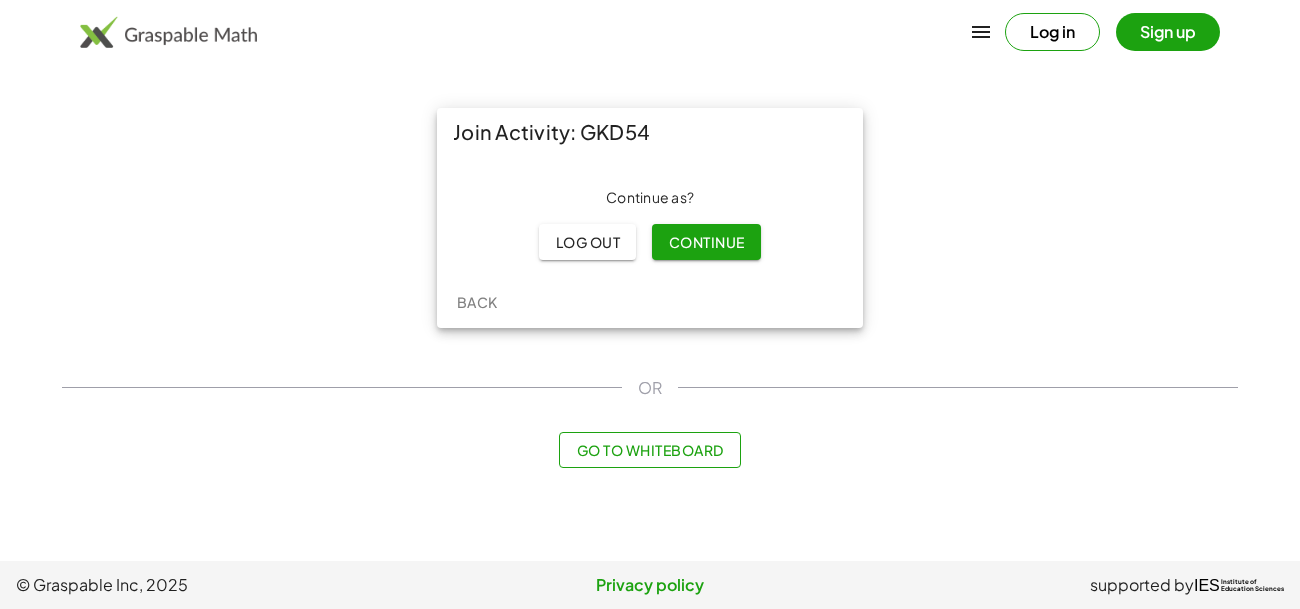 click on "Continue" 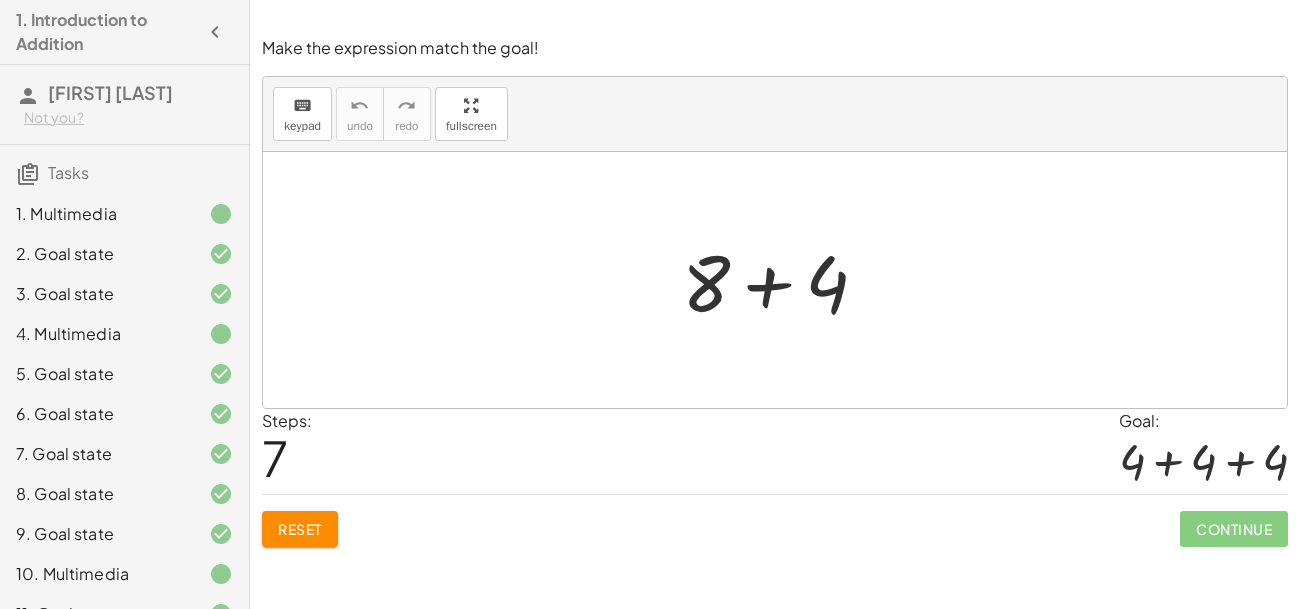 click on "Reset" 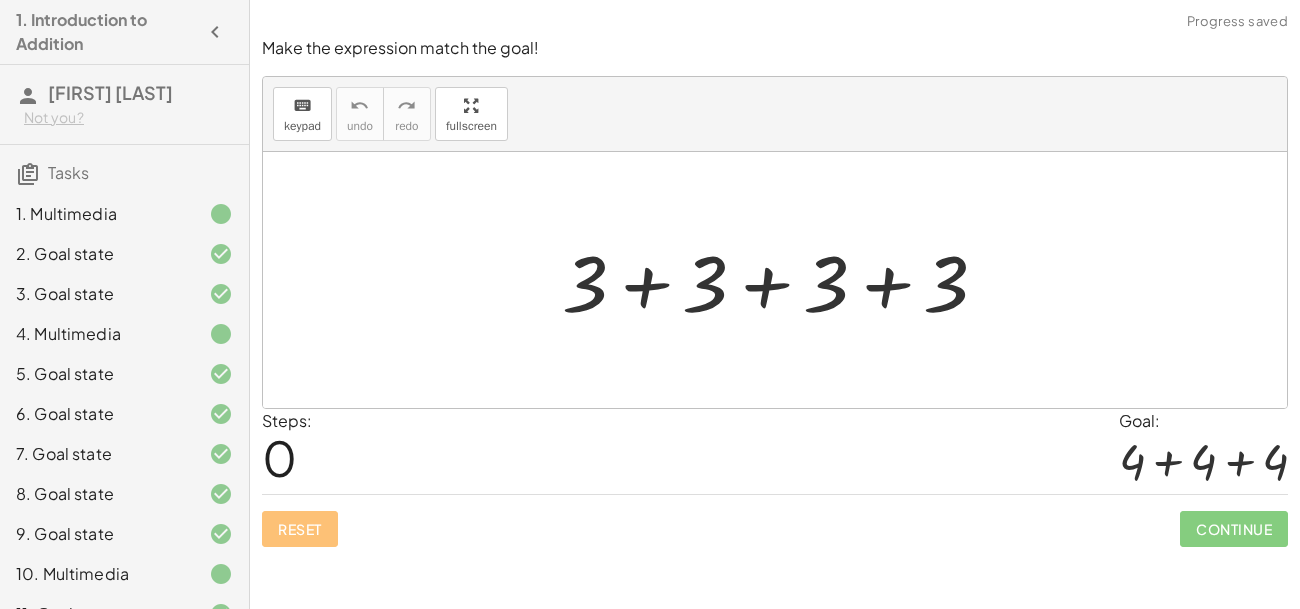 click at bounding box center (783, 280) 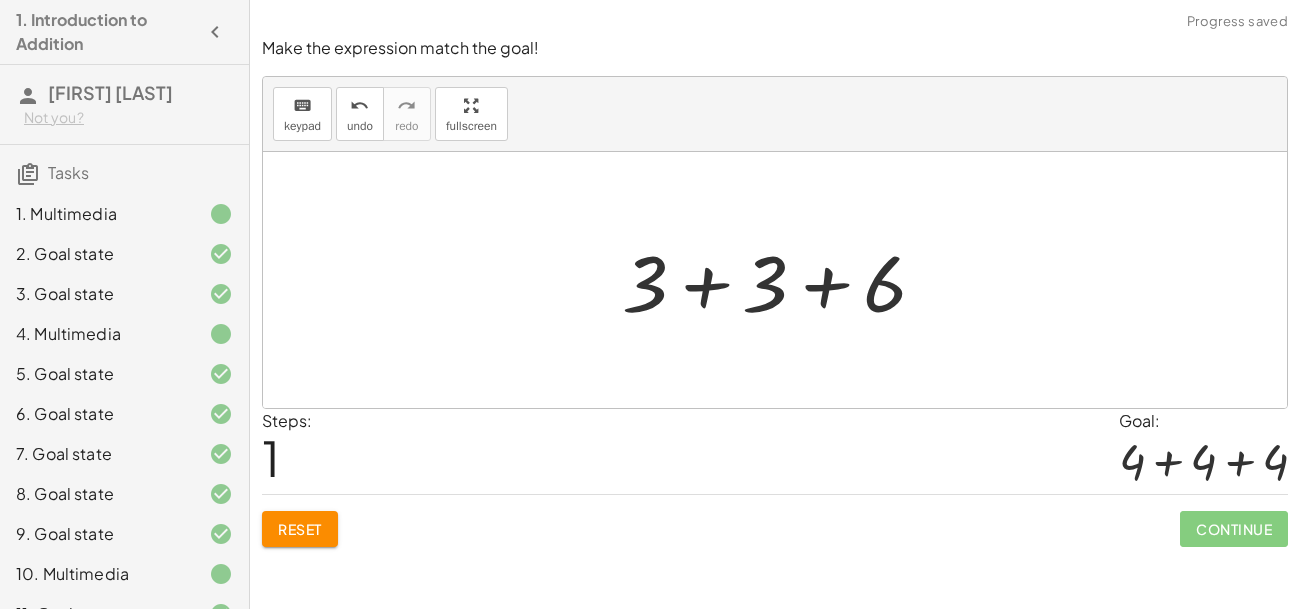 click on "keyboard keypad undo undo redo redo fullscreen" at bounding box center (775, 114) 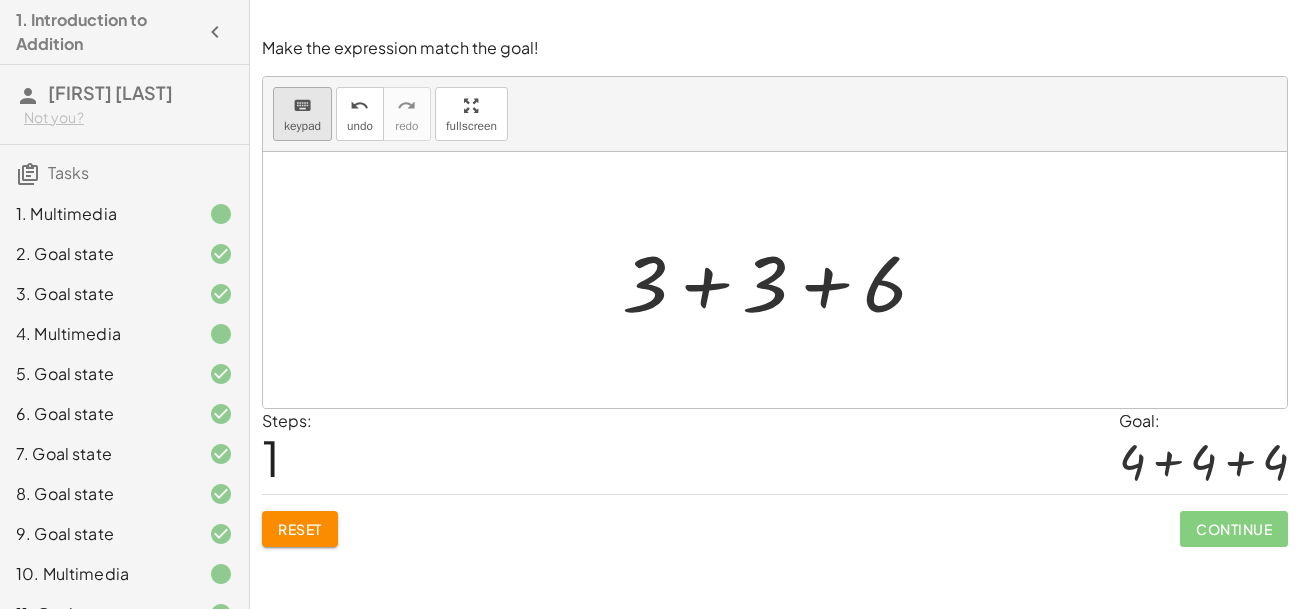 click on "keypad" at bounding box center [302, 126] 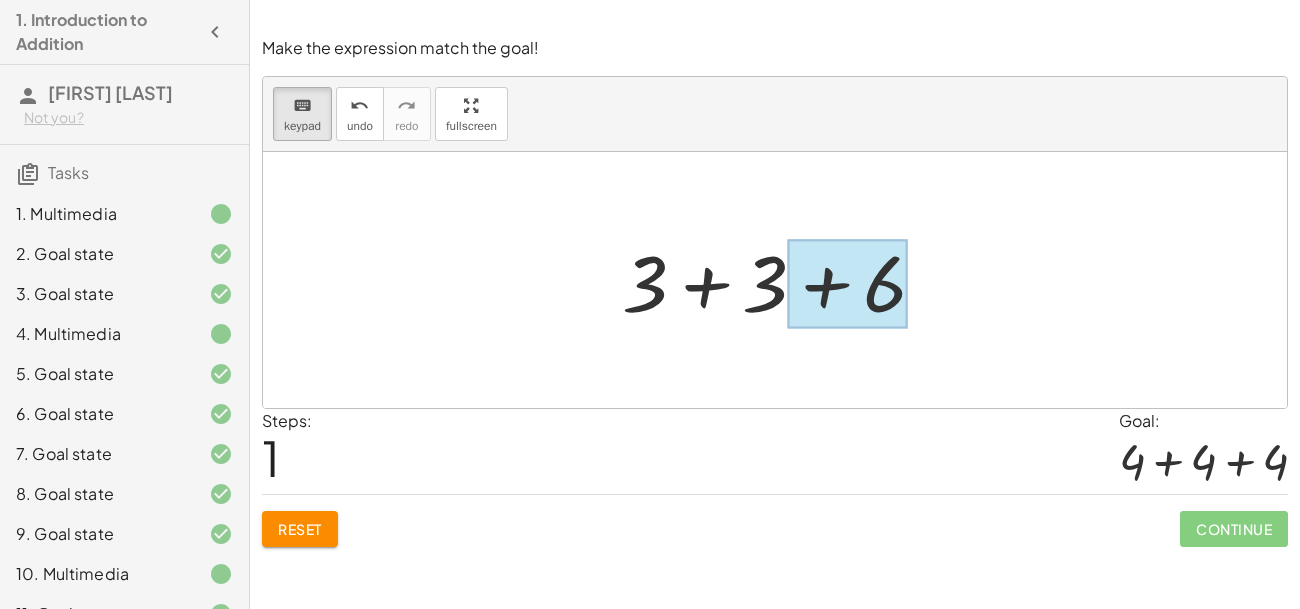 click at bounding box center (847, 284) 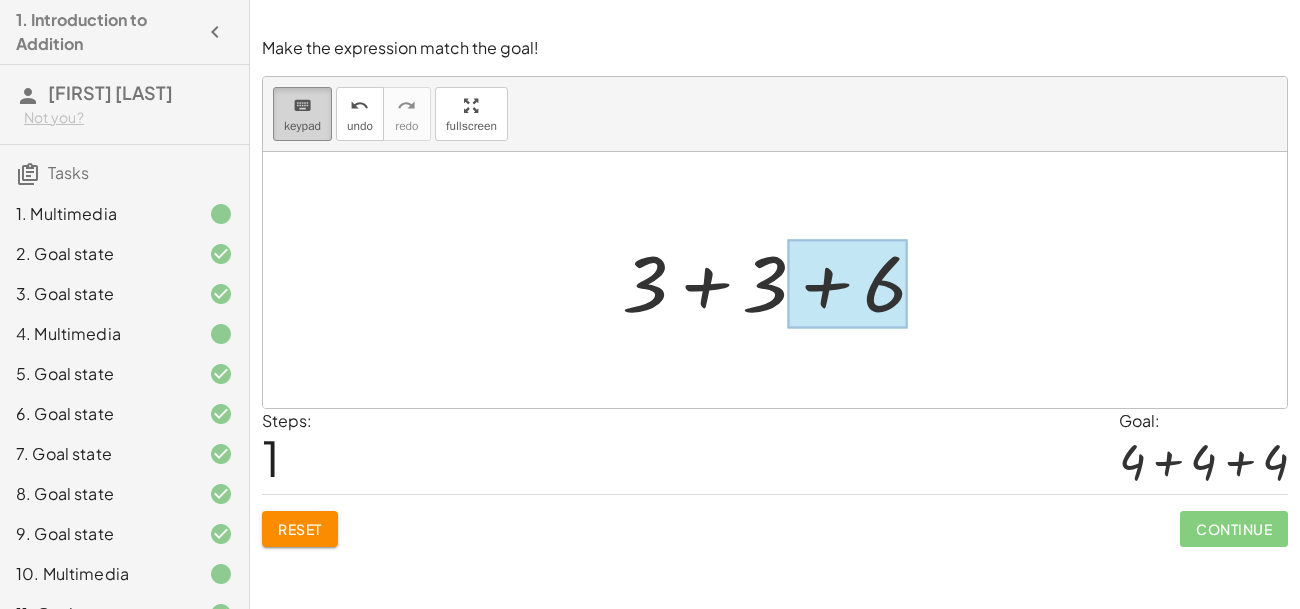 click on "keypad" at bounding box center [302, 126] 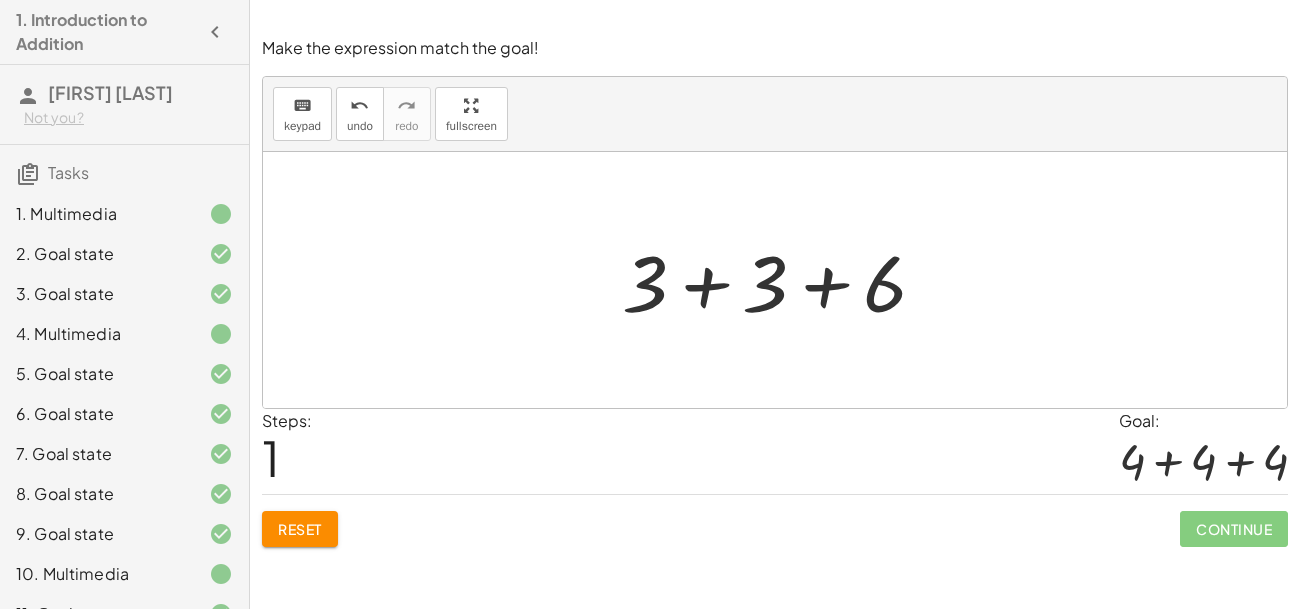 click at bounding box center (782, 280) 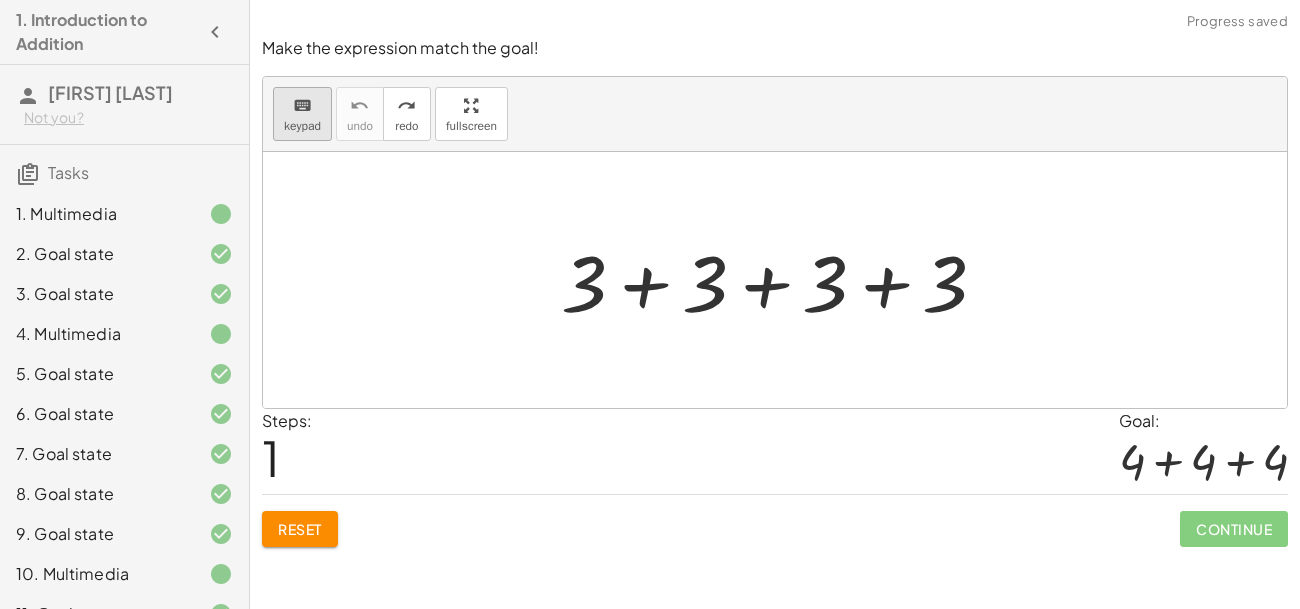 click on "keyboard" at bounding box center (302, 106) 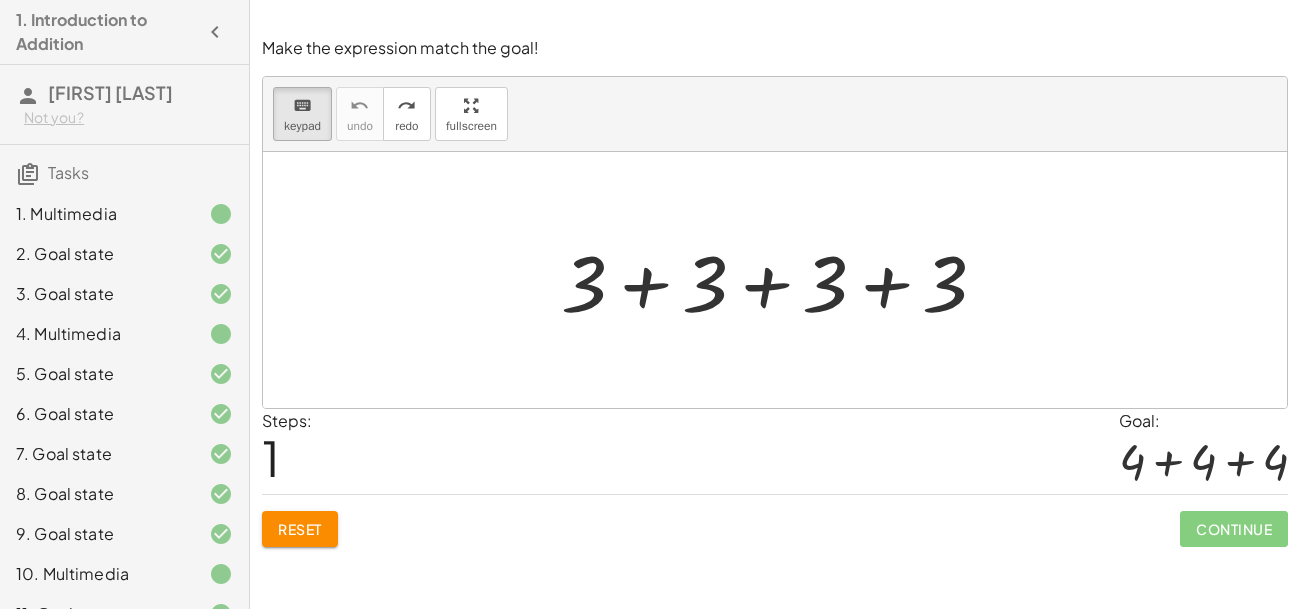 click at bounding box center (775, 280) 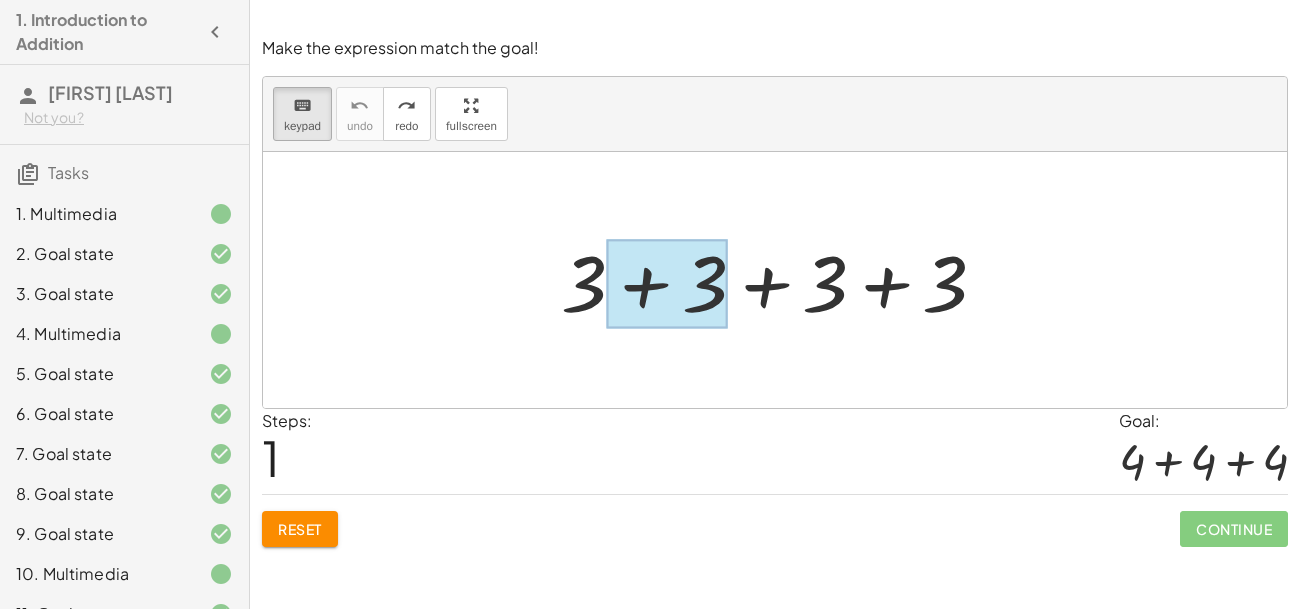 click at bounding box center (667, 284) 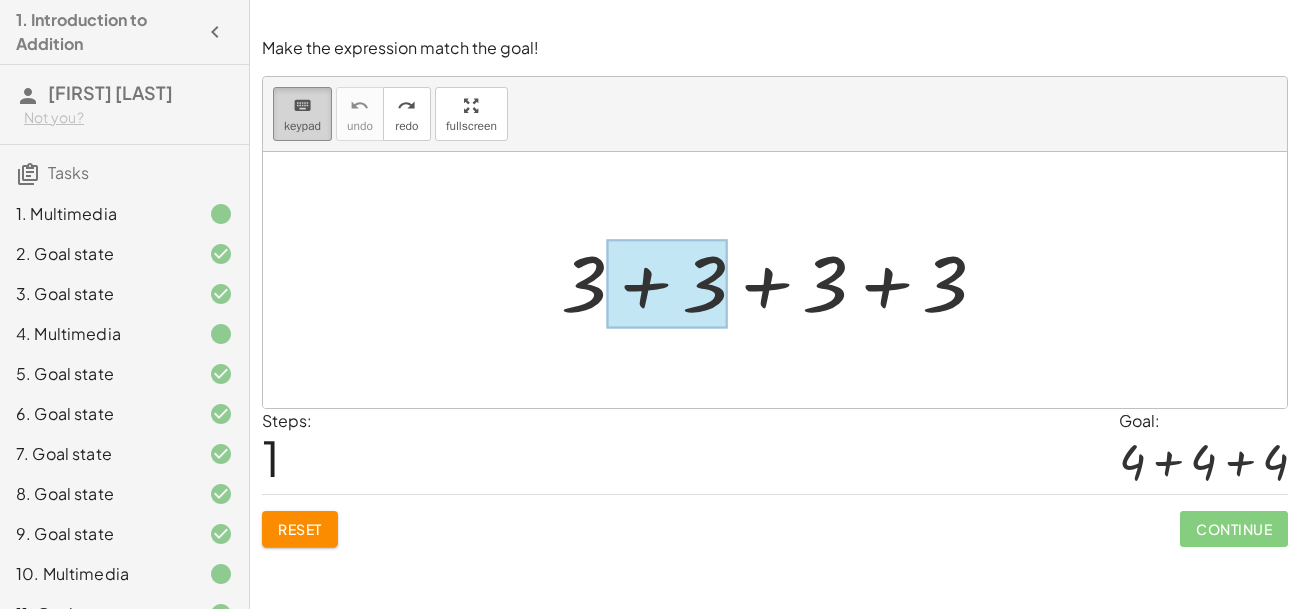 click on "keypad" at bounding box center (302, 126) 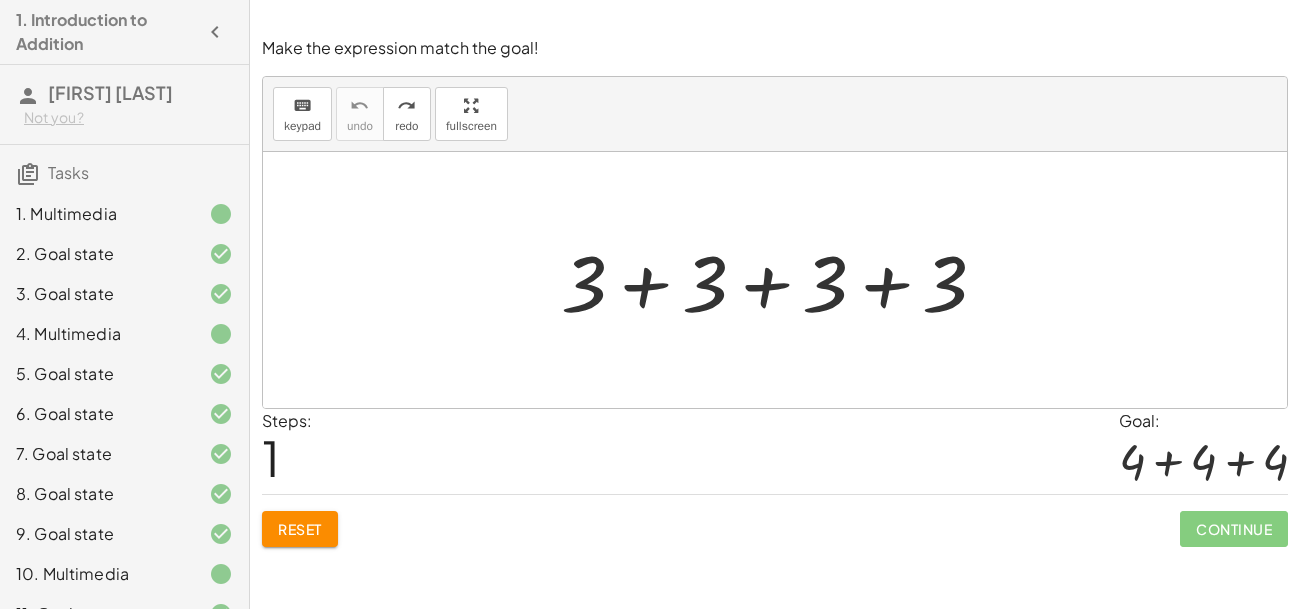 click at bounding box center [782, 280] 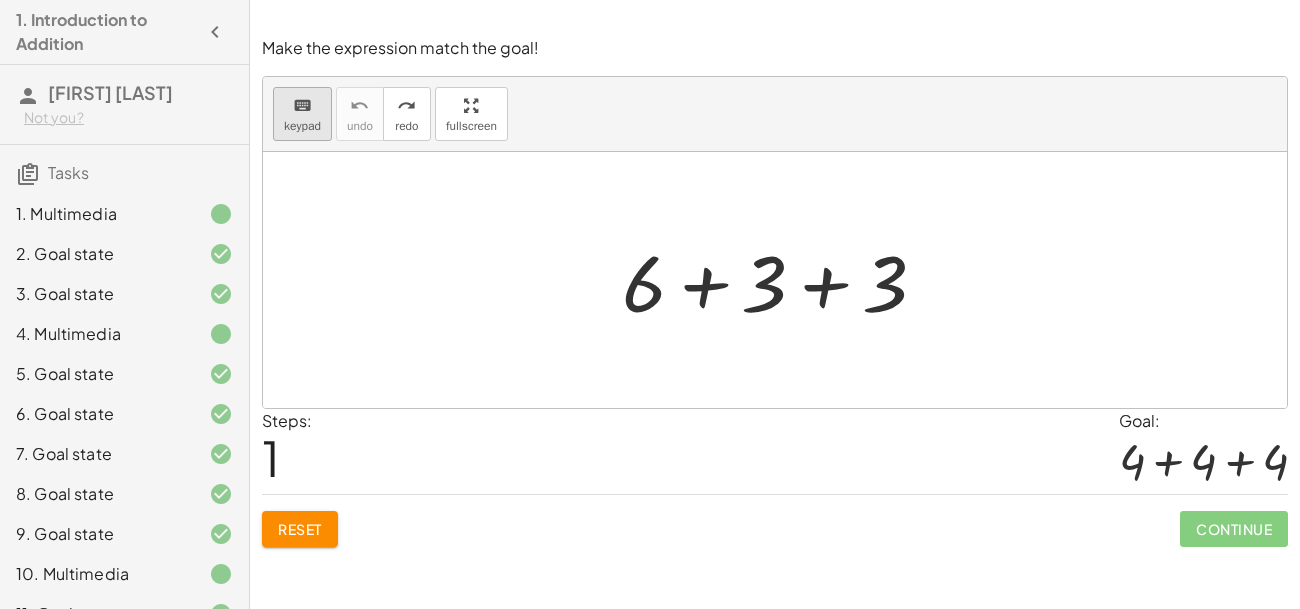 click on "keyboard" at bounding box center (302, 106) 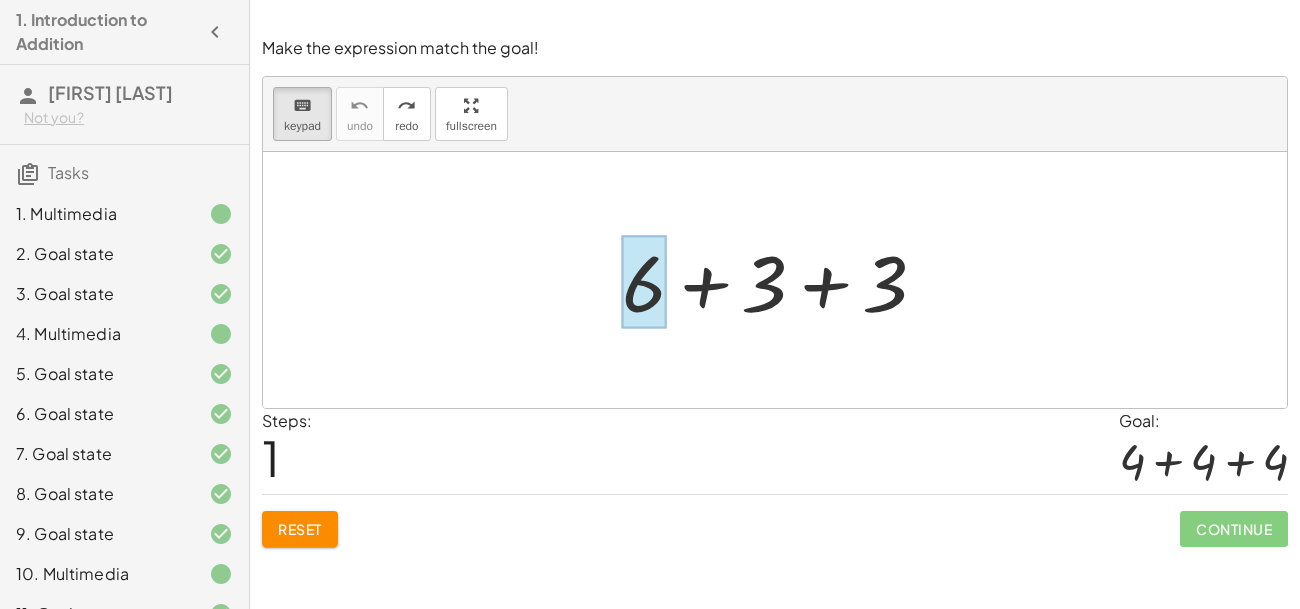 click at bounding box center (644, 282) 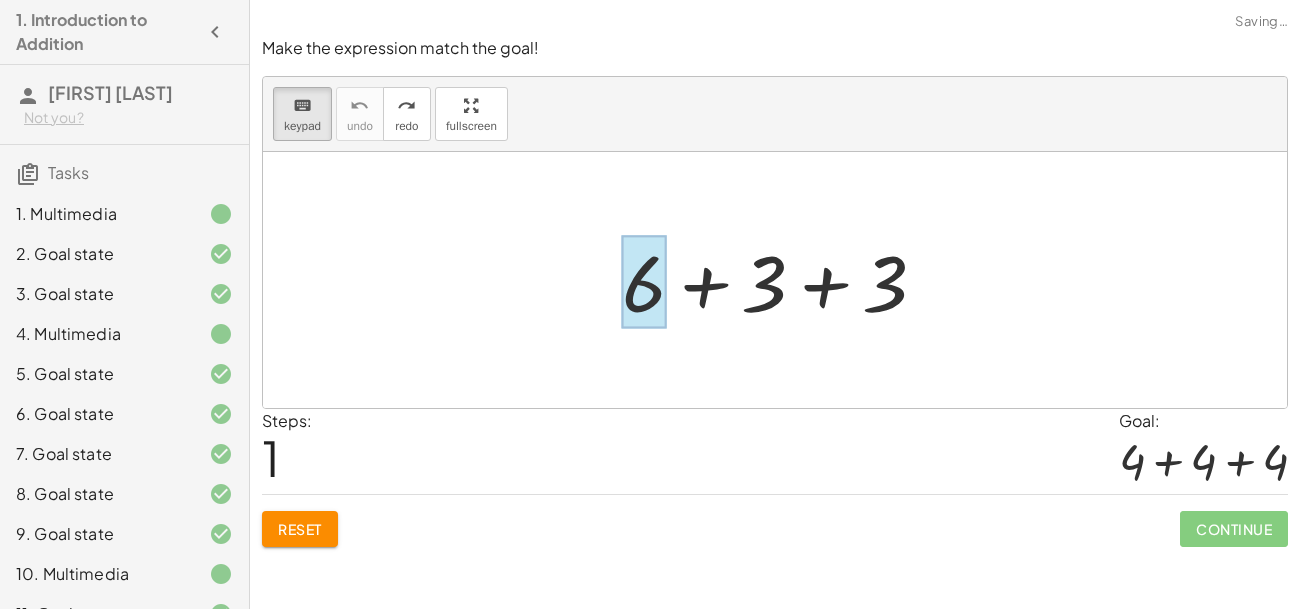 click at bounding box center [644, 282] 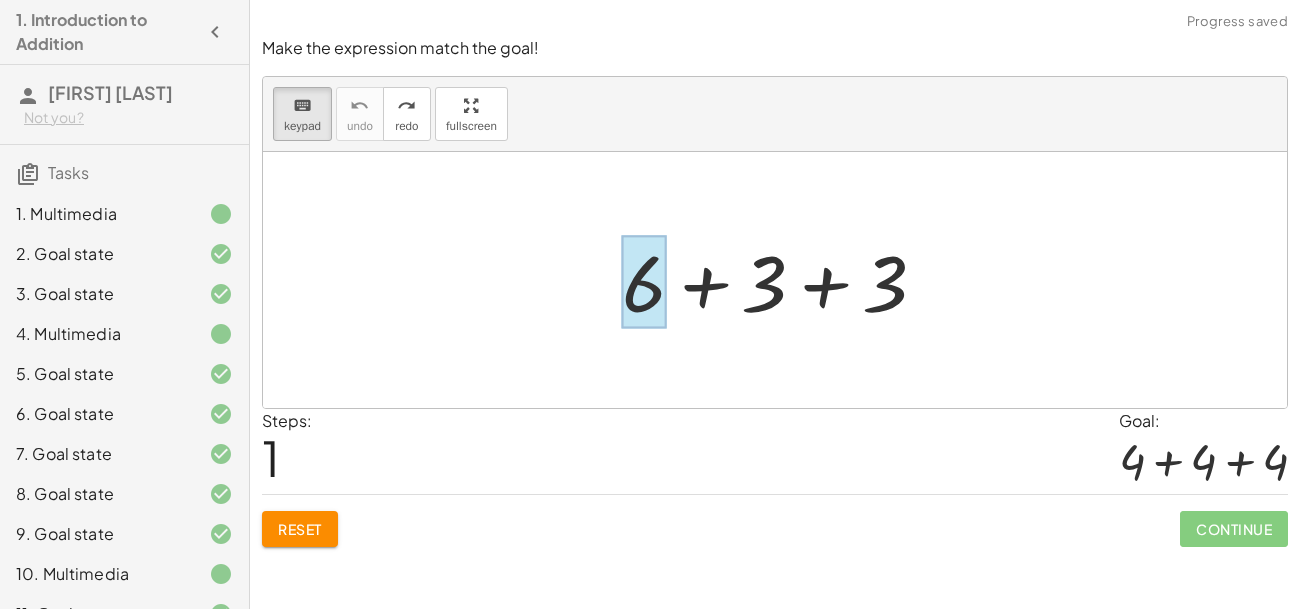 click on "Reset" 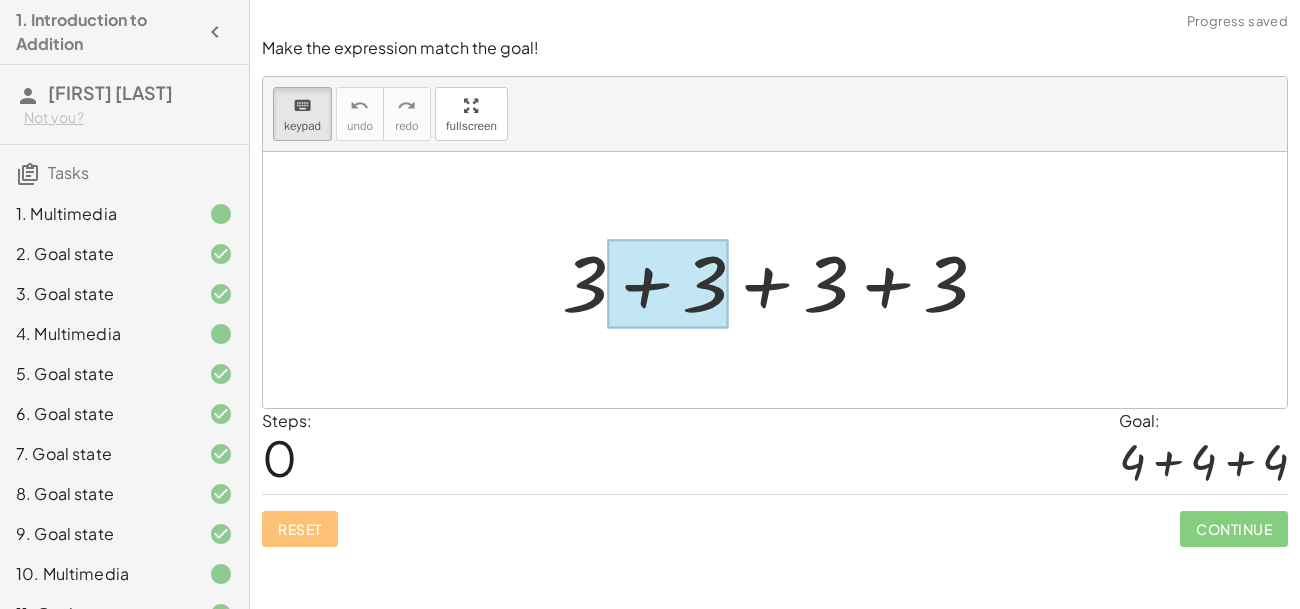 click at bounding box center [668, 284] 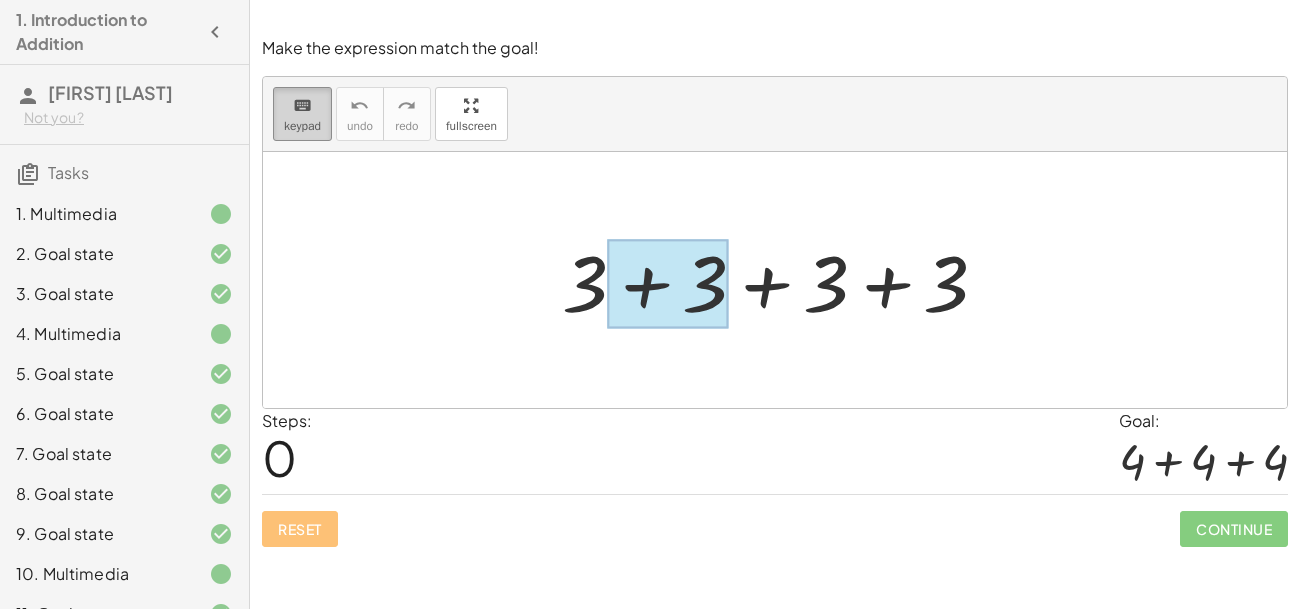click on "keyboard" at bounding box center (302, 105) 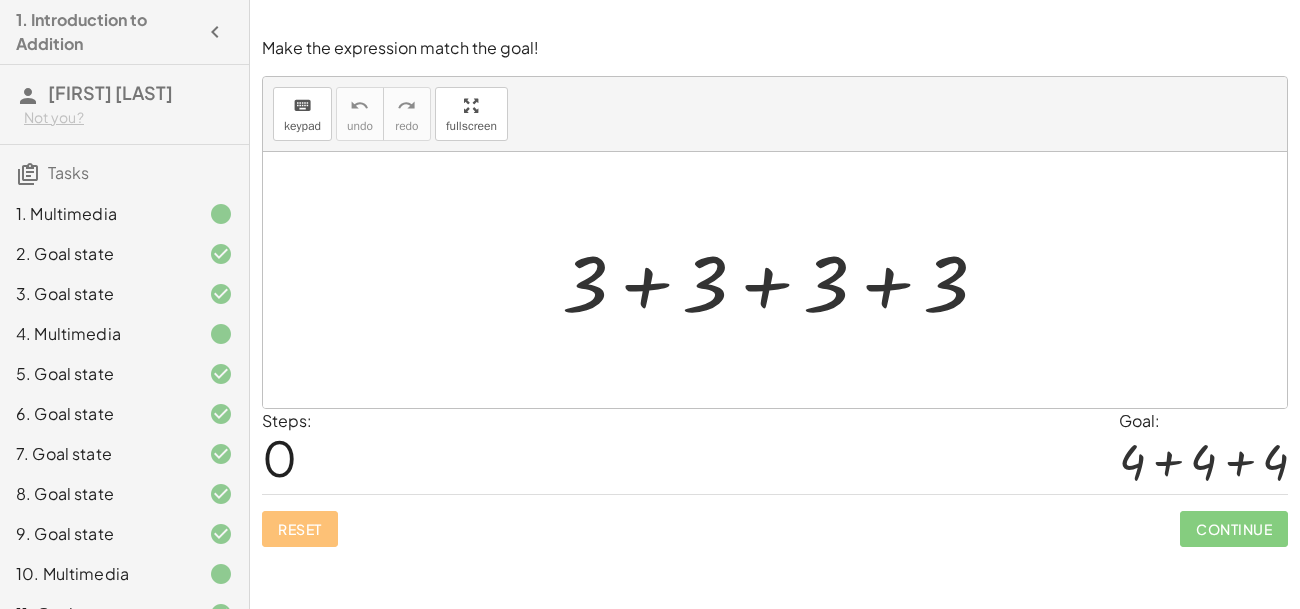 click at bounding box center [783, 280] 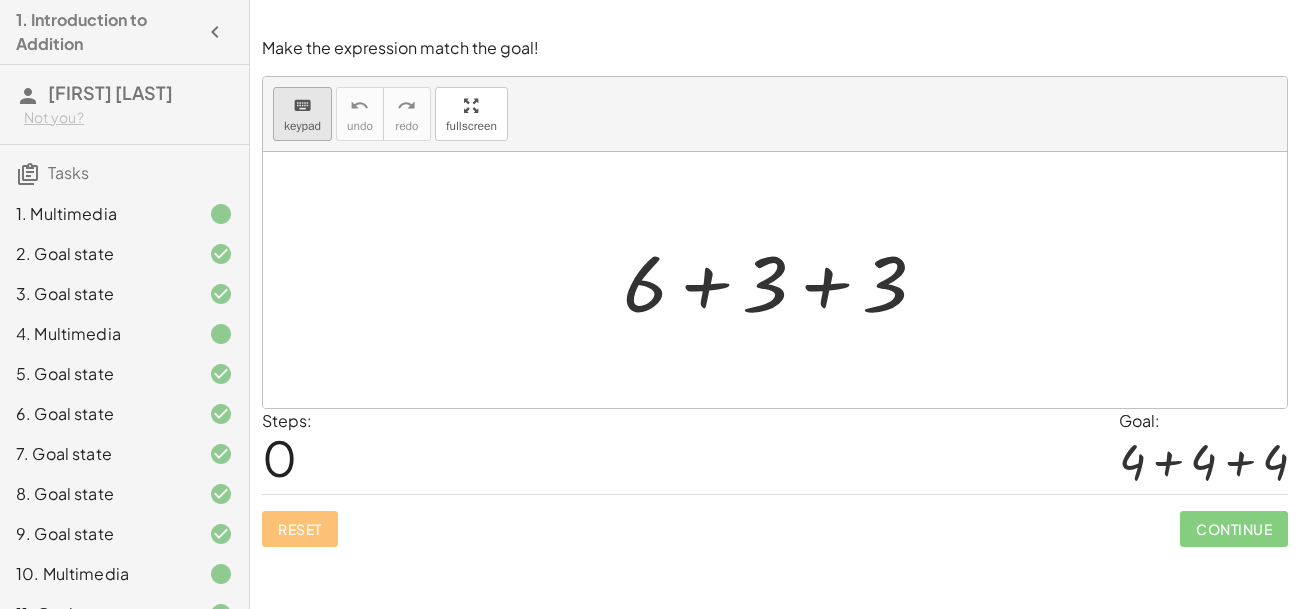 click on "keyboard" at bounding box center (302, 106) 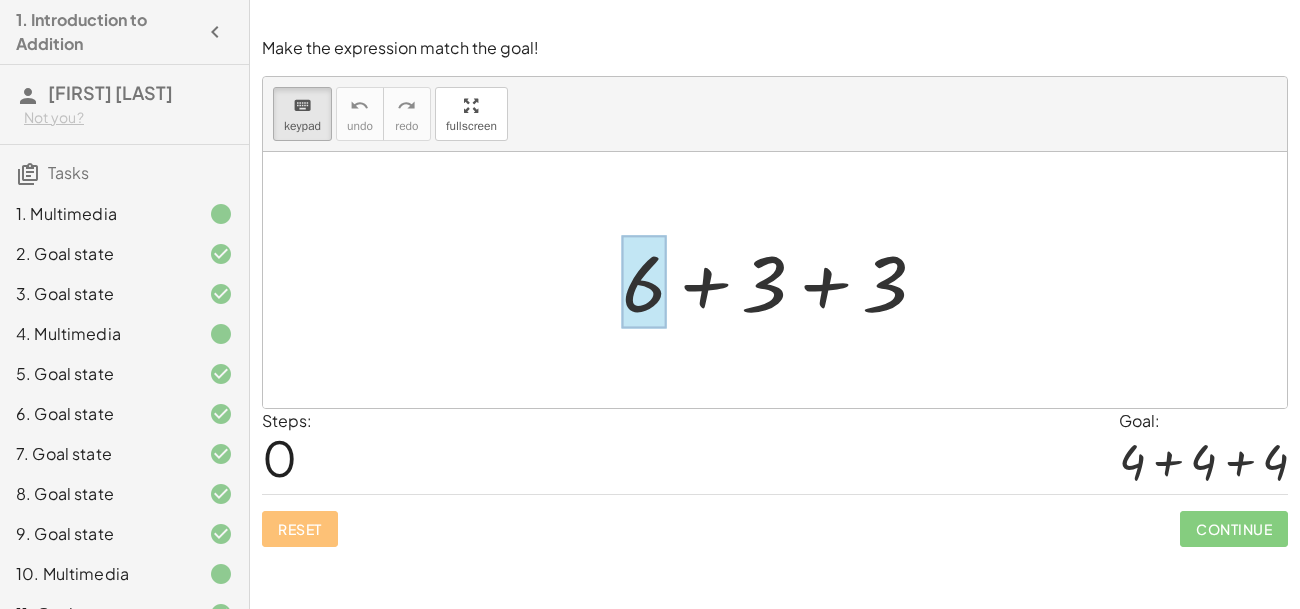 click at bounding box center [644, 282] 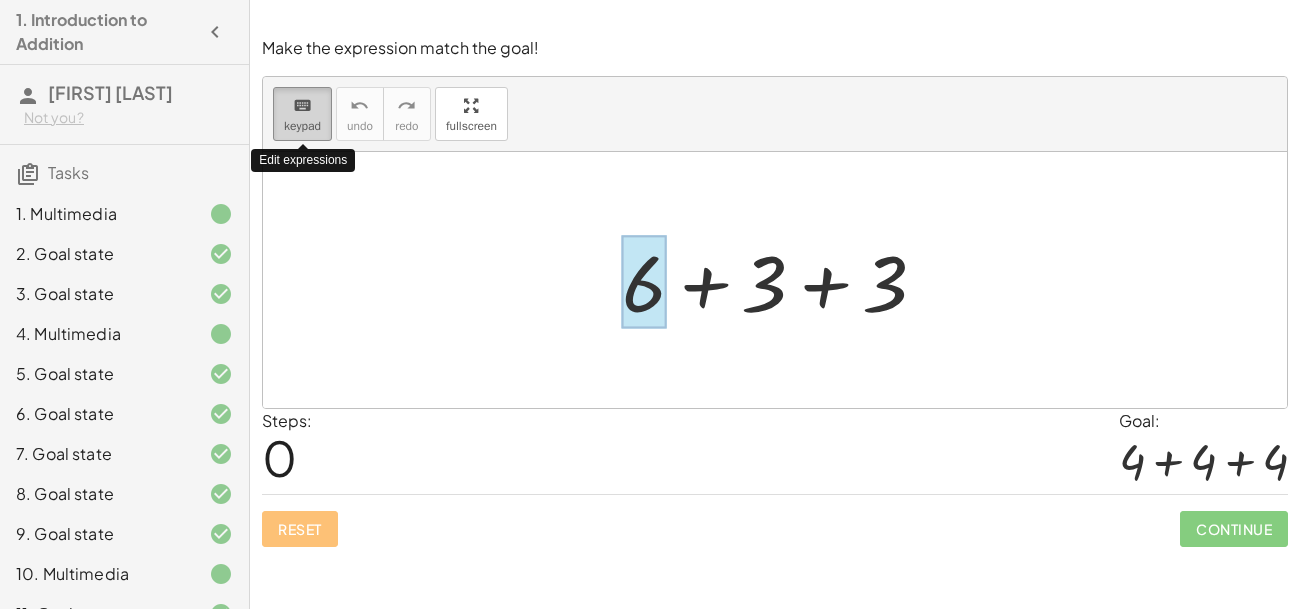 click on "keypad" at bounding box center (302, 126) 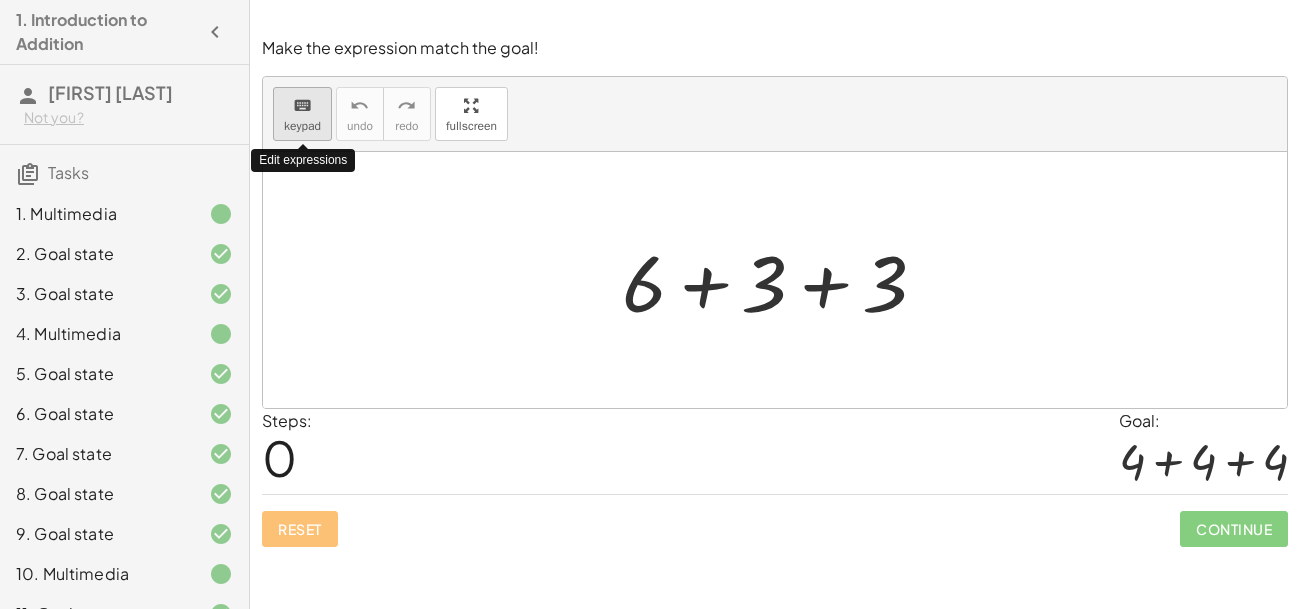 click on "keypad" at bounding box center (302, 126) 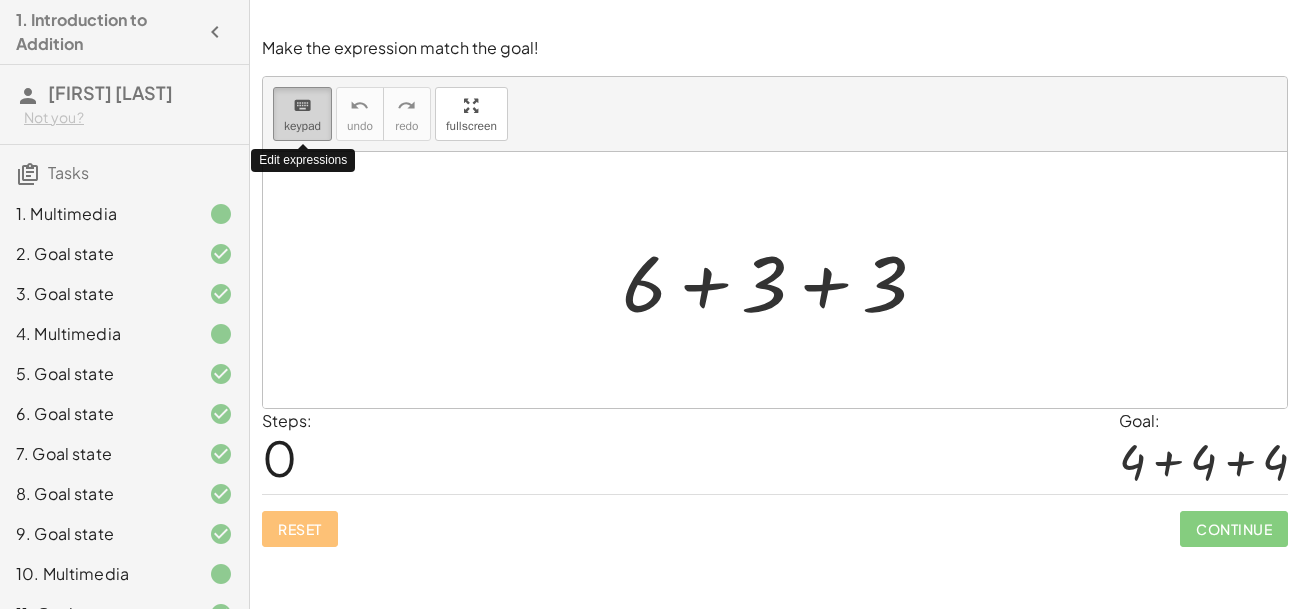 click on "keypad" at bounding box center [302, 126] 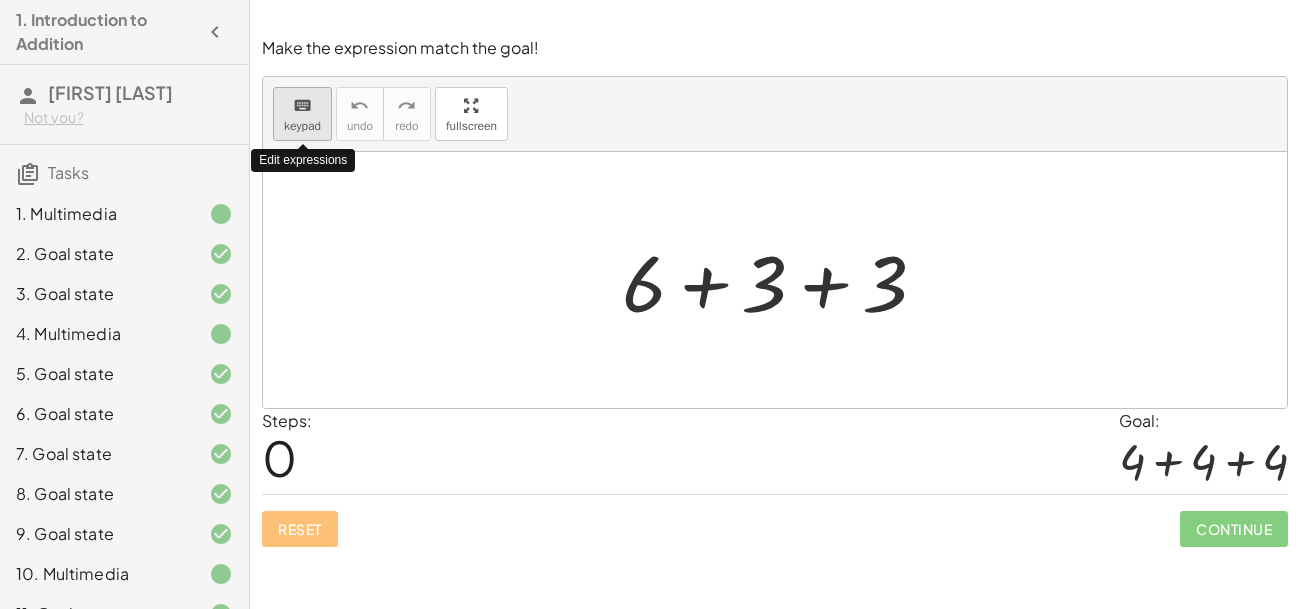click on "keypad" at bounding box center (302, 126) 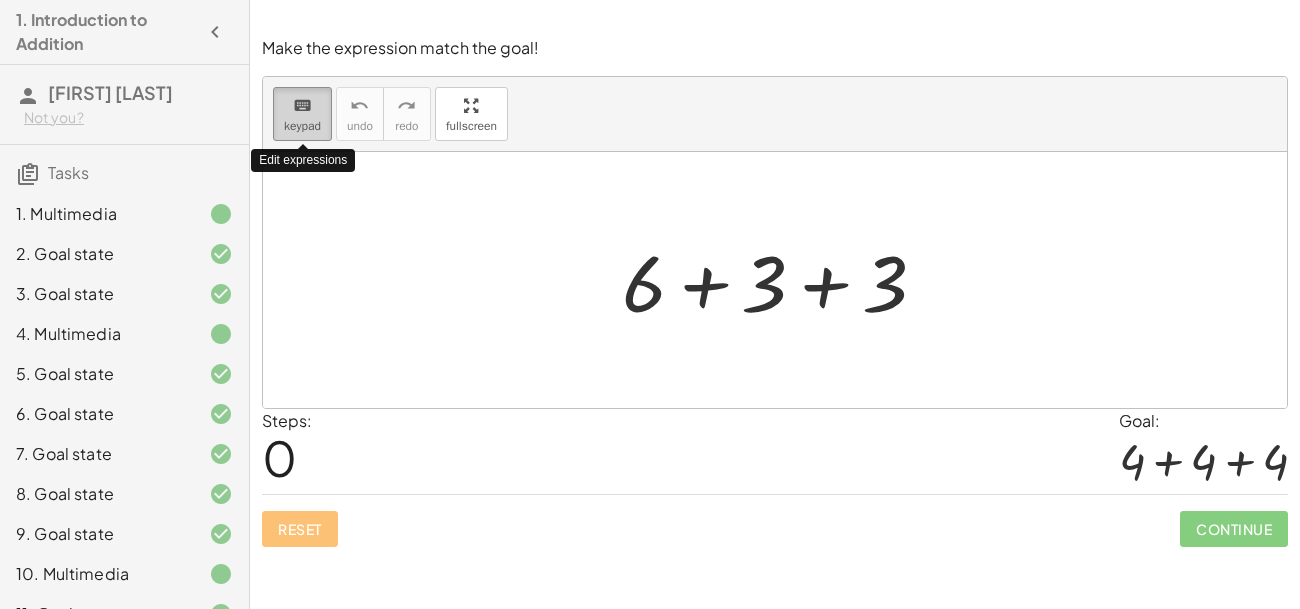 click on "keypad" at bounding box center [302, 126] 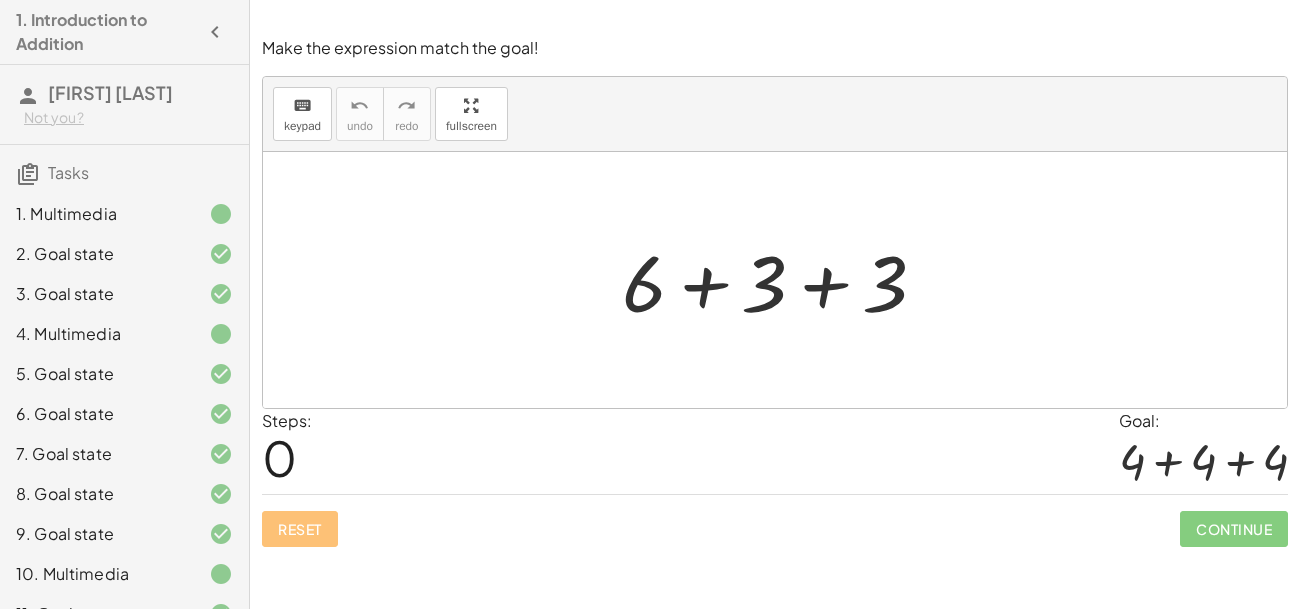 click at bounding box center (782, 280) 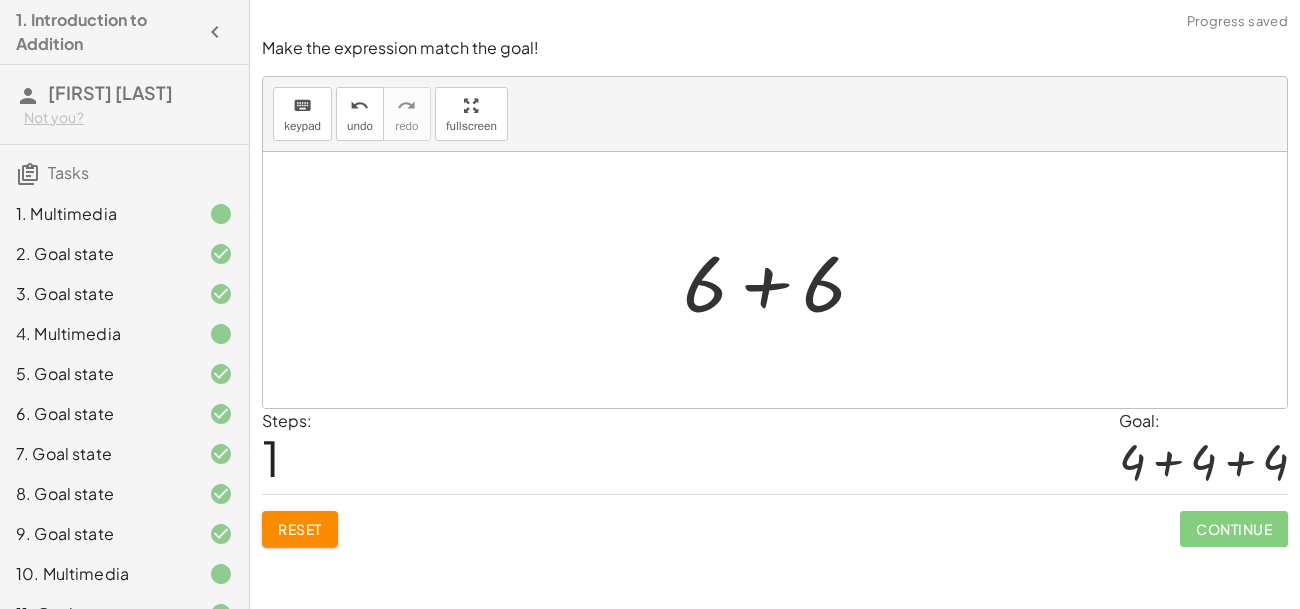 click on "Reset" 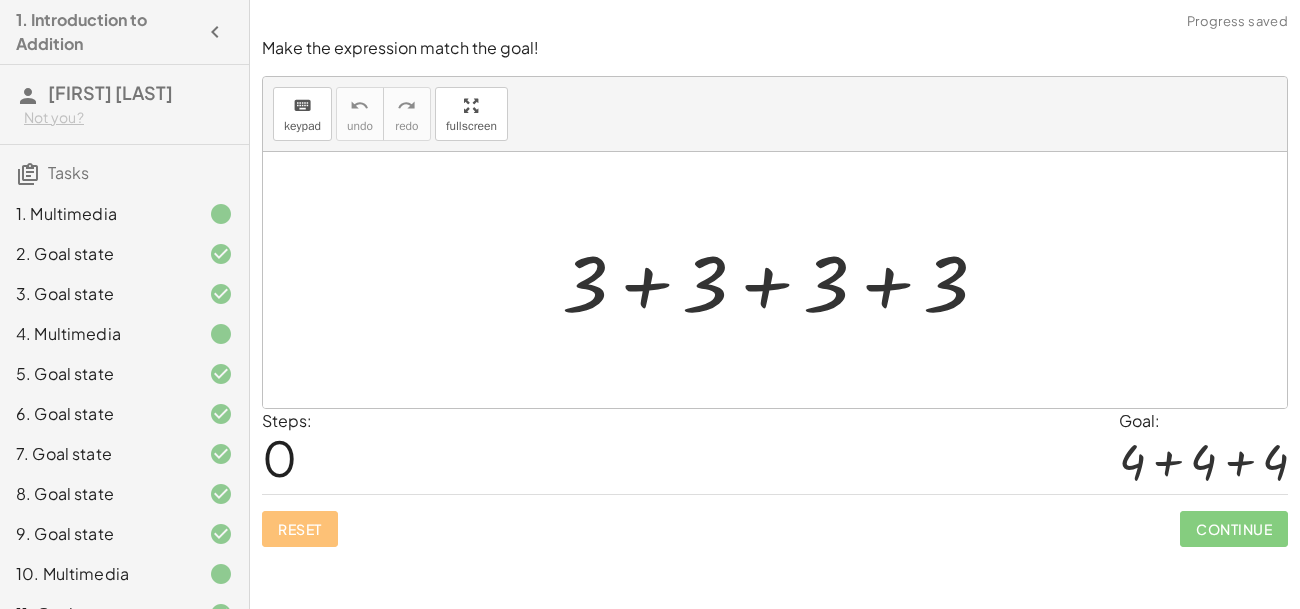 click at bounding box center (783, 280) 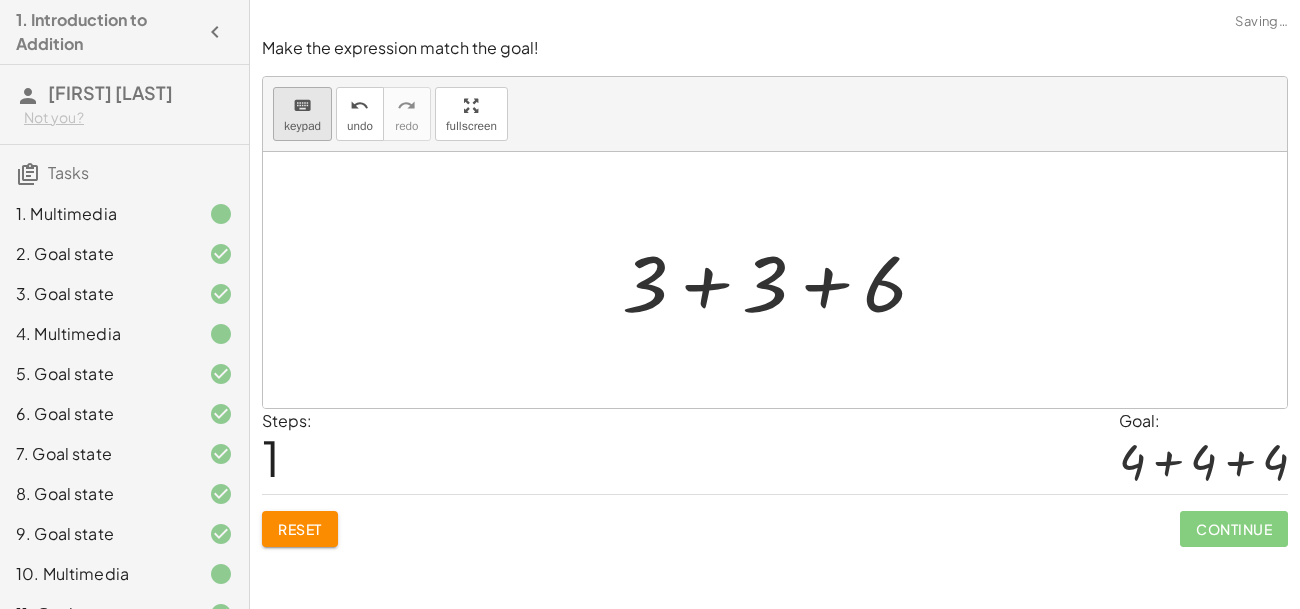click on "keypad" at bounding box center (302, 126) 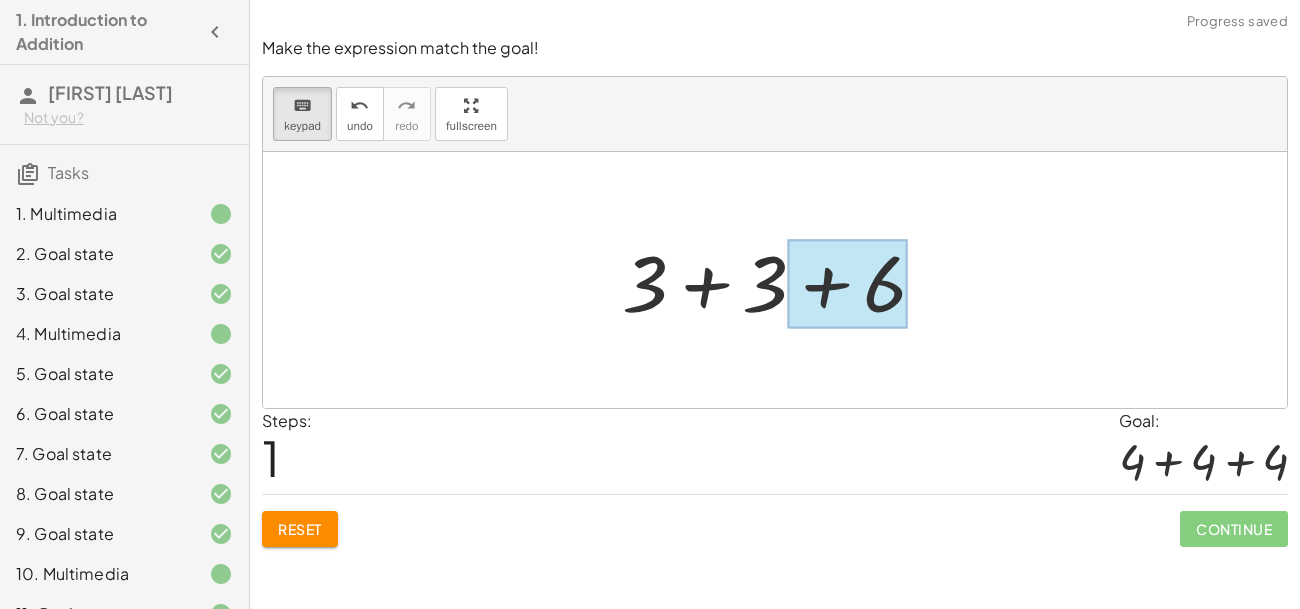 click at bounding box center (847, 284) 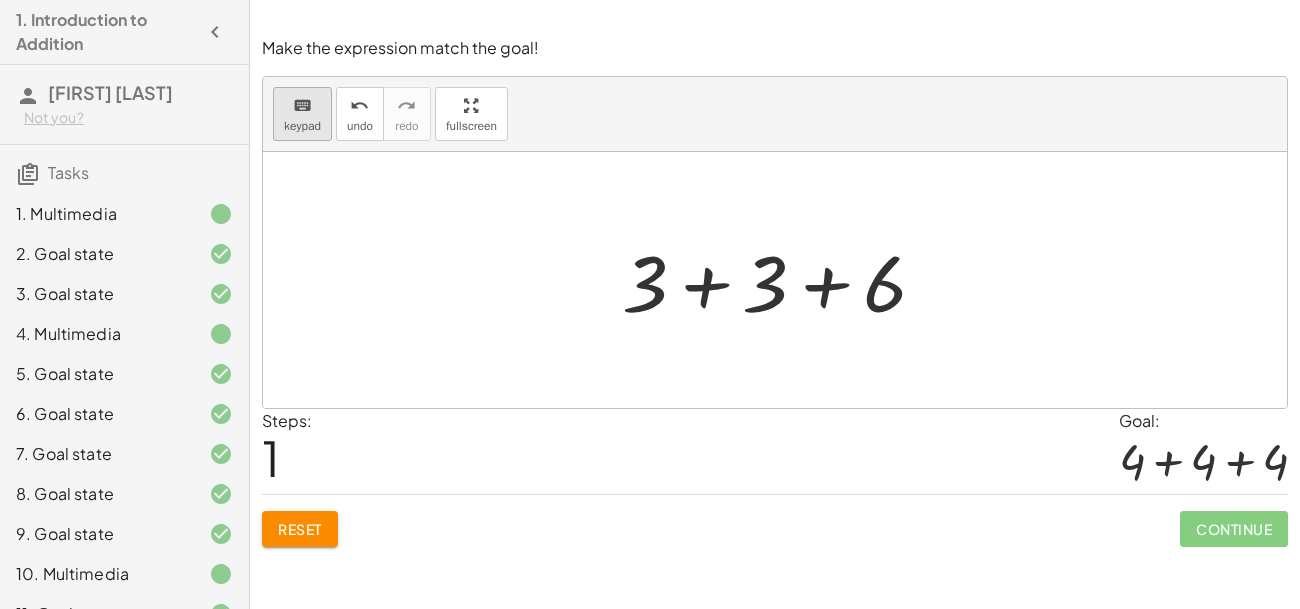 click on "keyboard" at bounding box center (302, 105) 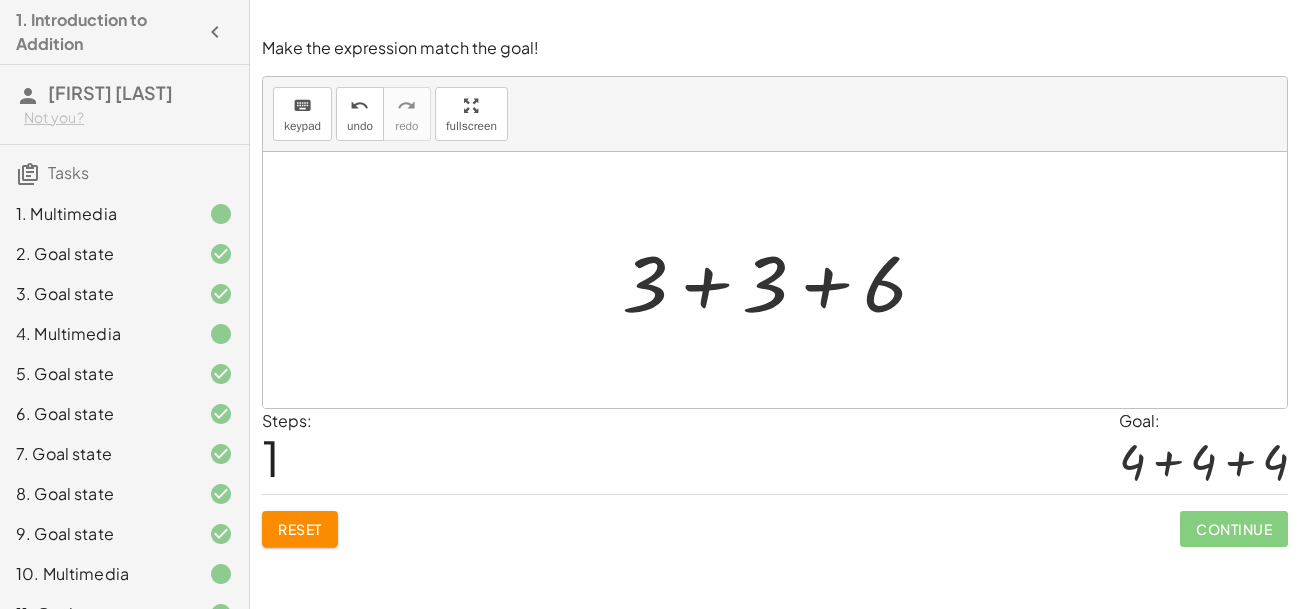 click on "+ 3 + 3 + 3 + 3 + 3 + 3 + 6" at bounding box center (775, 280) 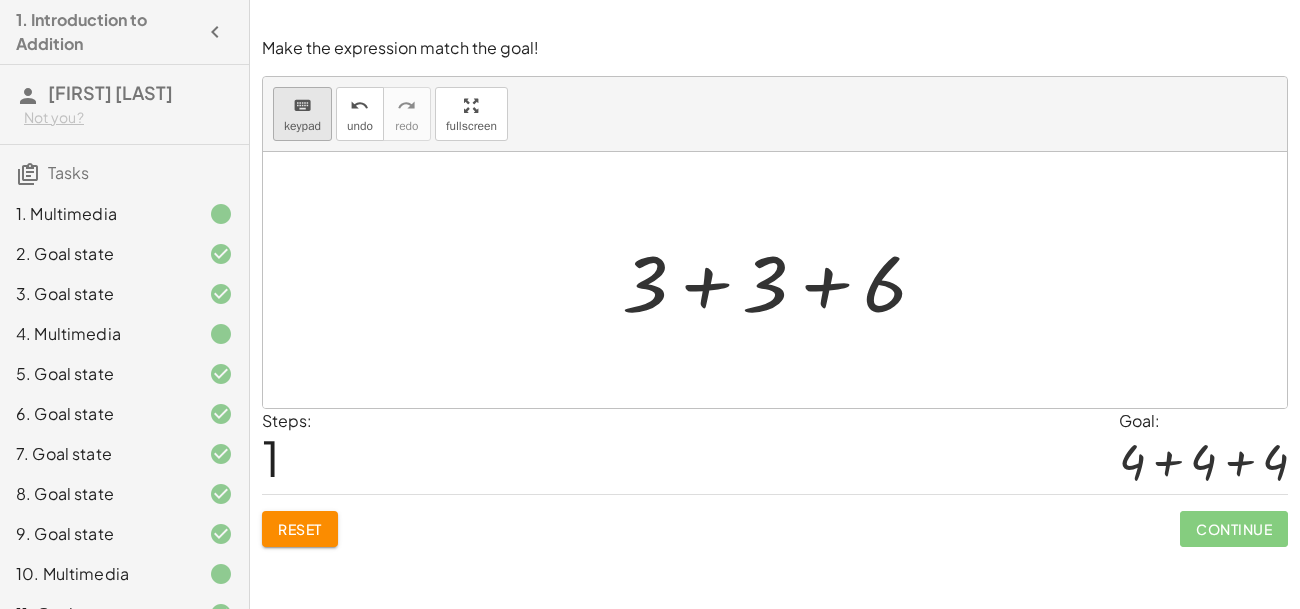 click on "keyboard keypad" at bounding box center (302, 114) 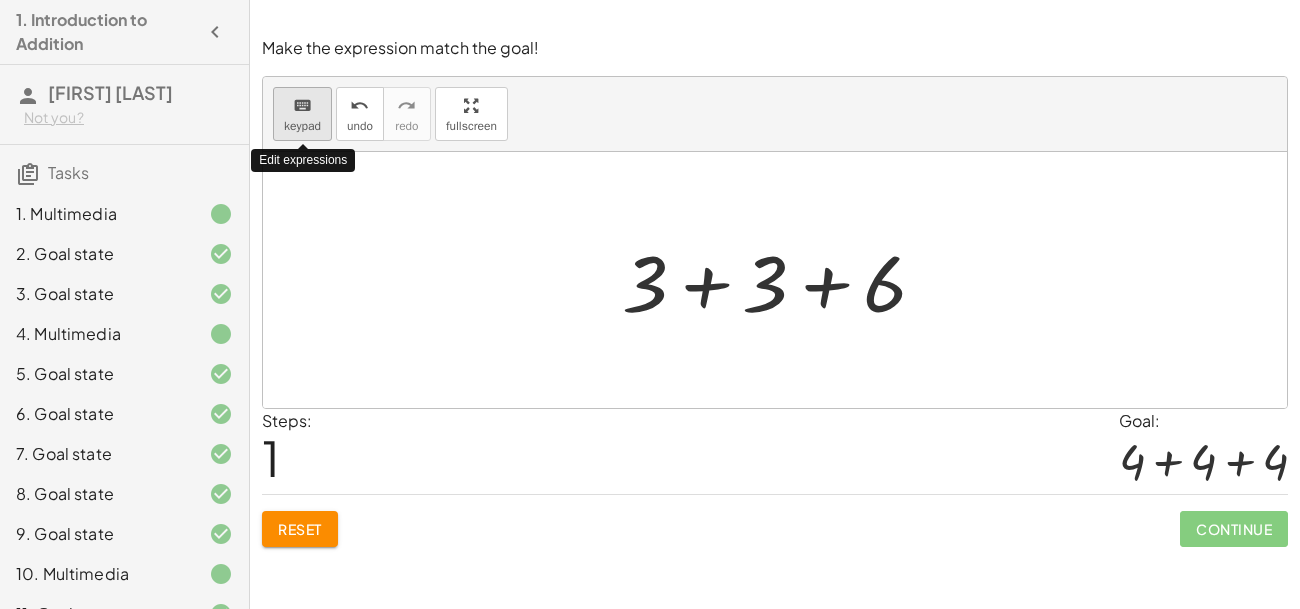 click on "keypad" at bounding box center (302, 126) 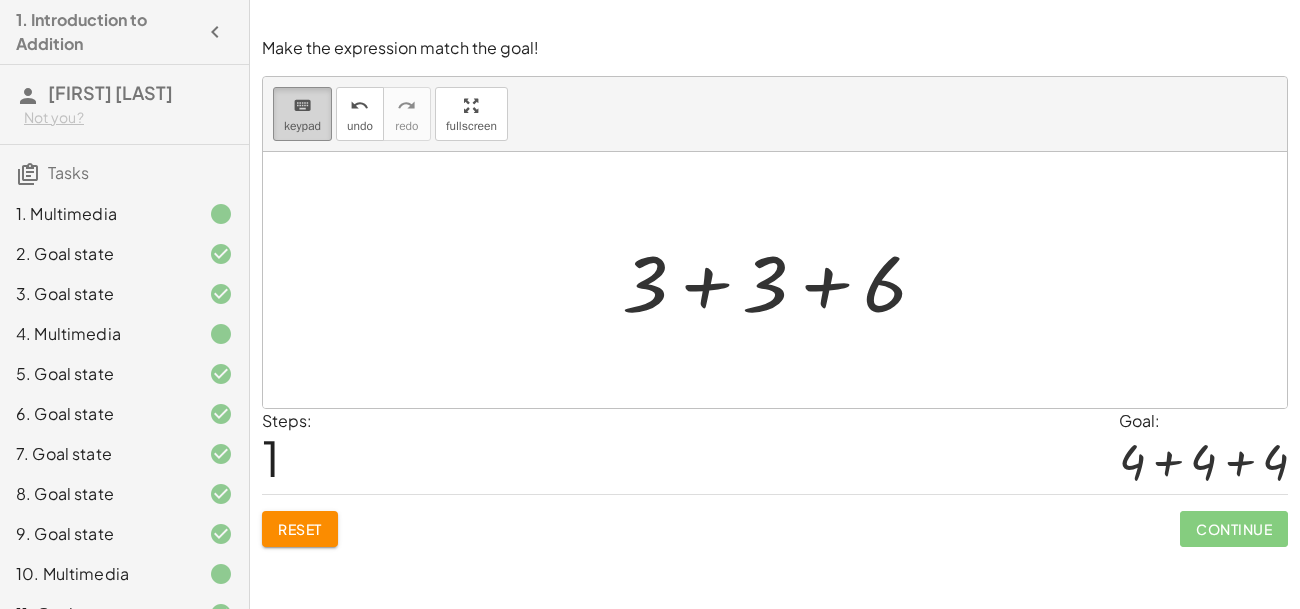 click on "keypad" at bounding box center [302, 126] 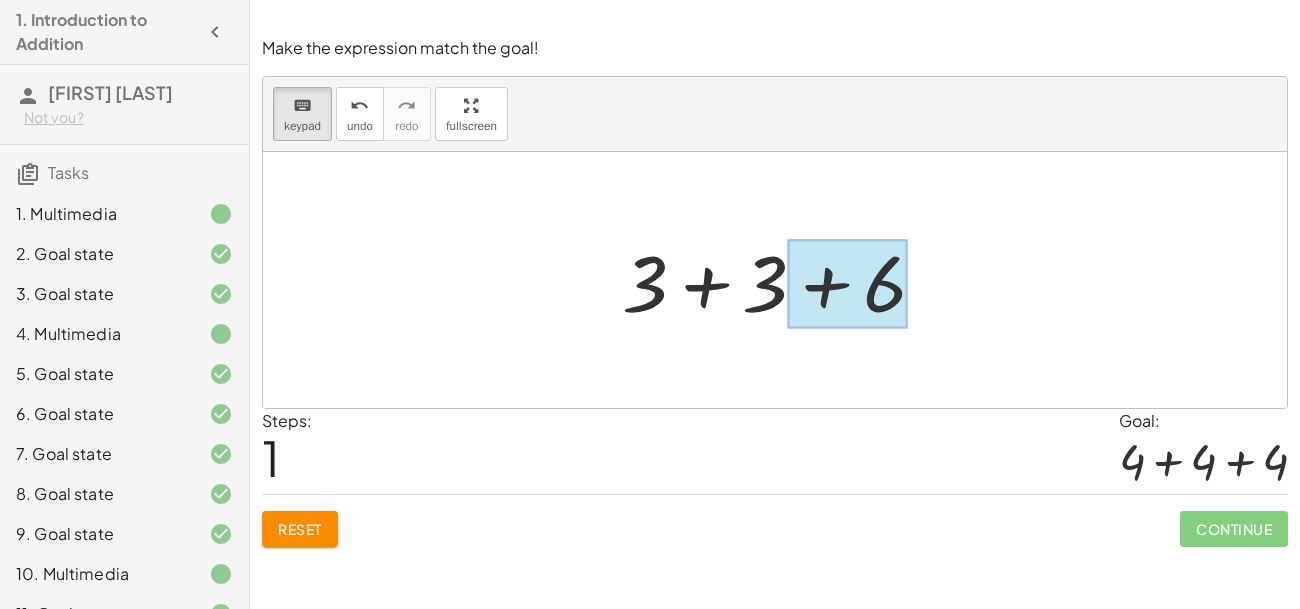 click at bounding box center (847, 284) 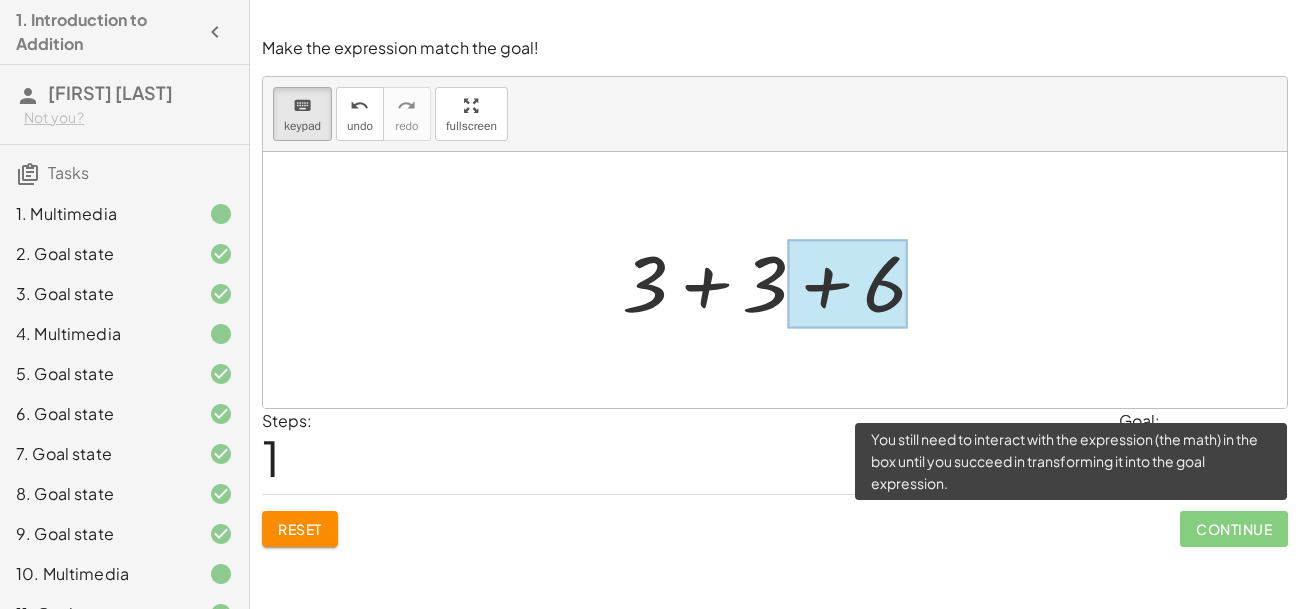 click on "Continue" 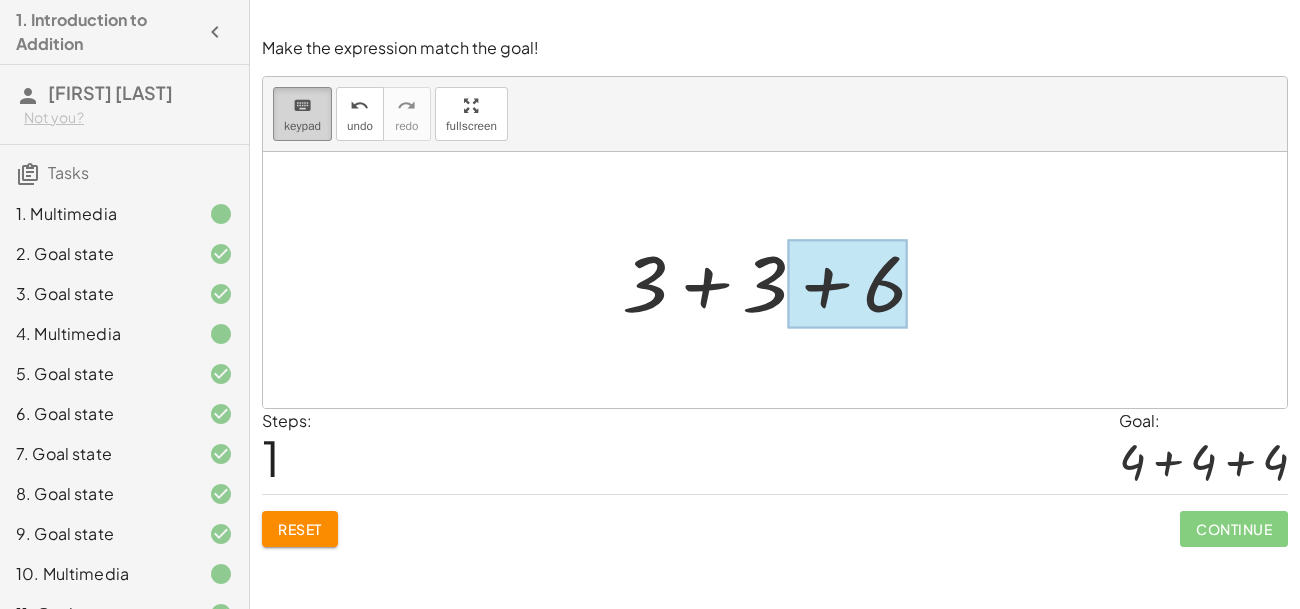 click on "keyboard" at bounding box center [302, 106] 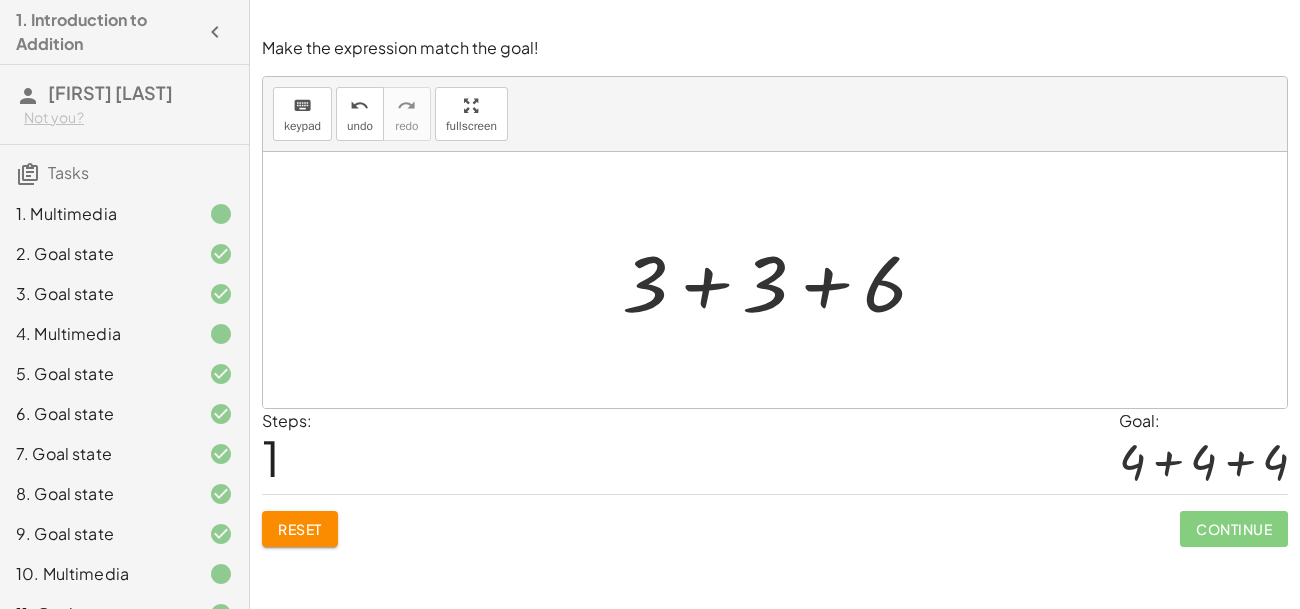 click on "Reset" at bounding box center [300, 529] 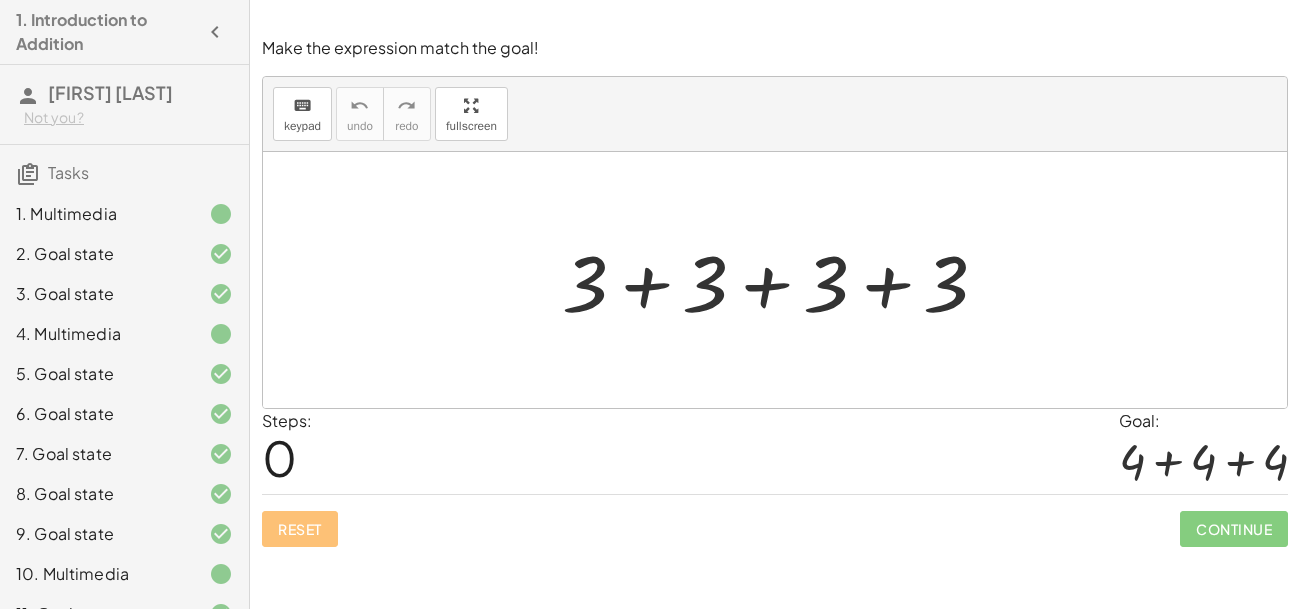 click at bounding box center [783, 280] 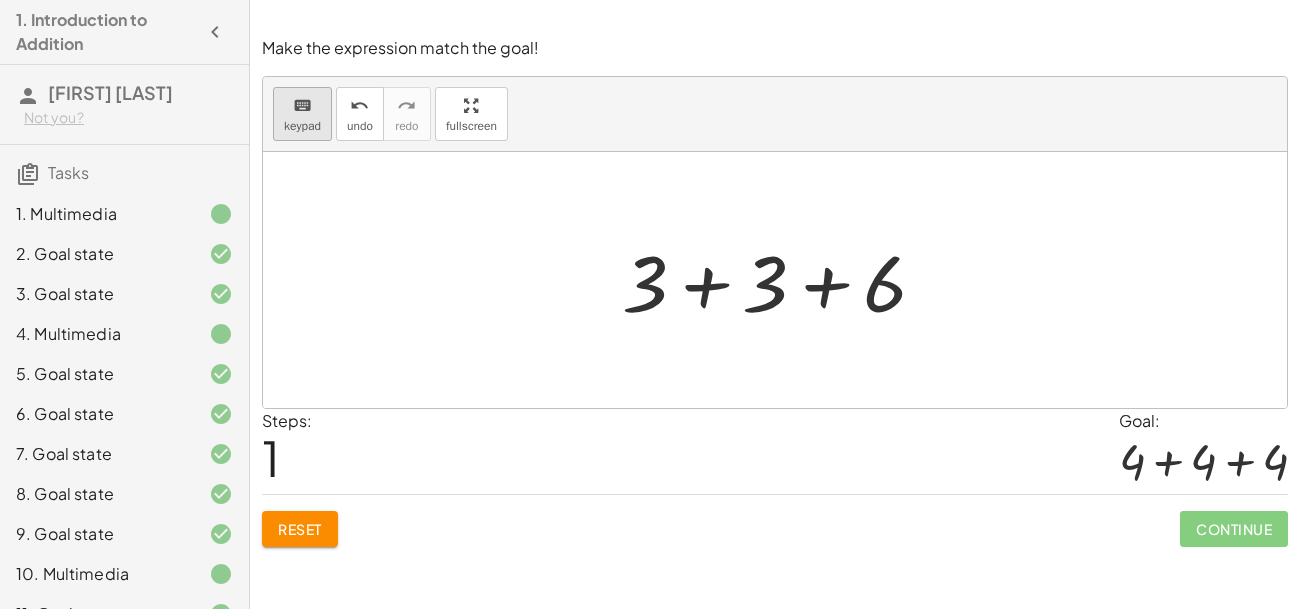 click on "keyboard" at bounding box center (302, 106) 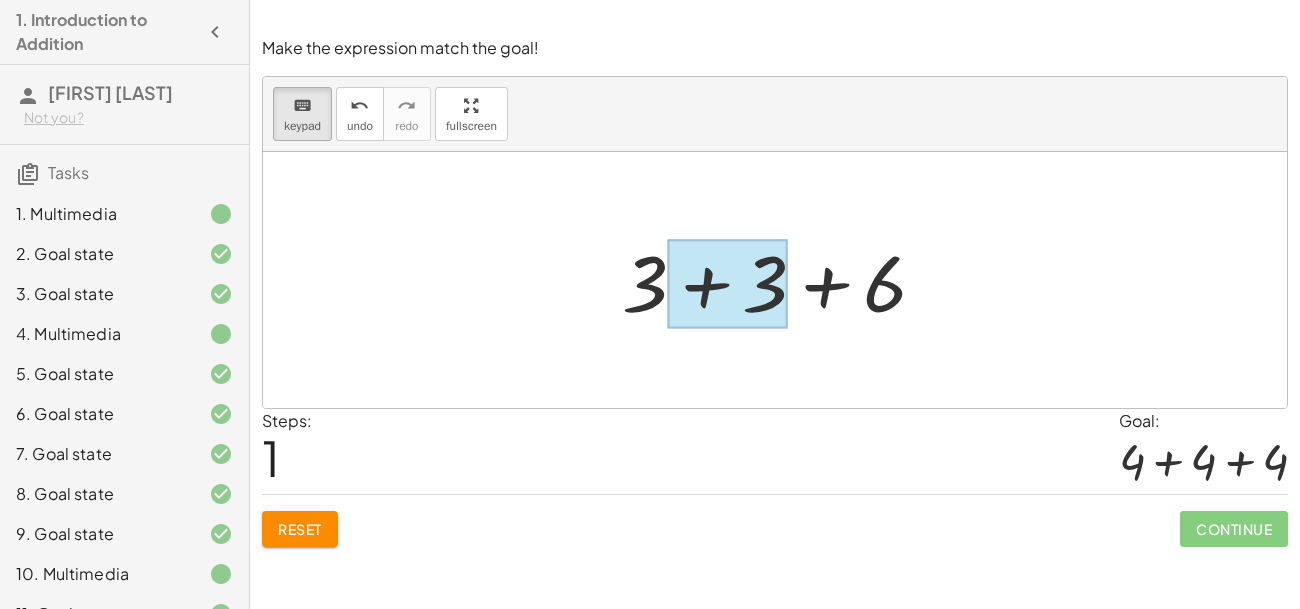 click at bounding box center (728, 284) 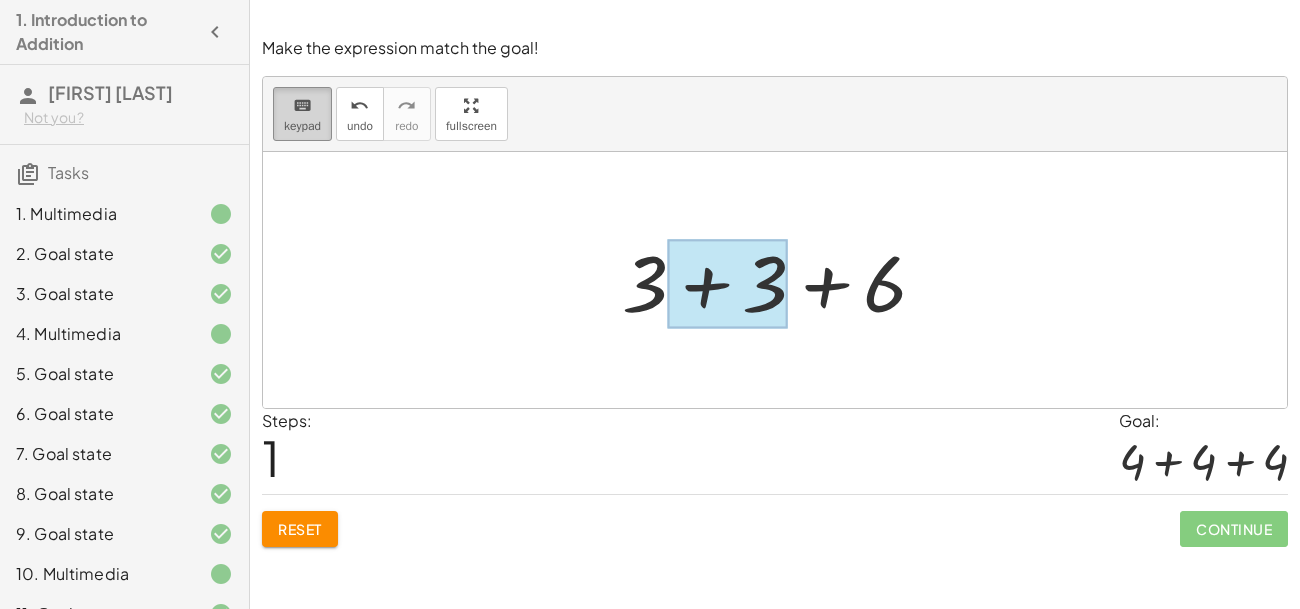 click on "keypad" at bounding box center [302, 126] 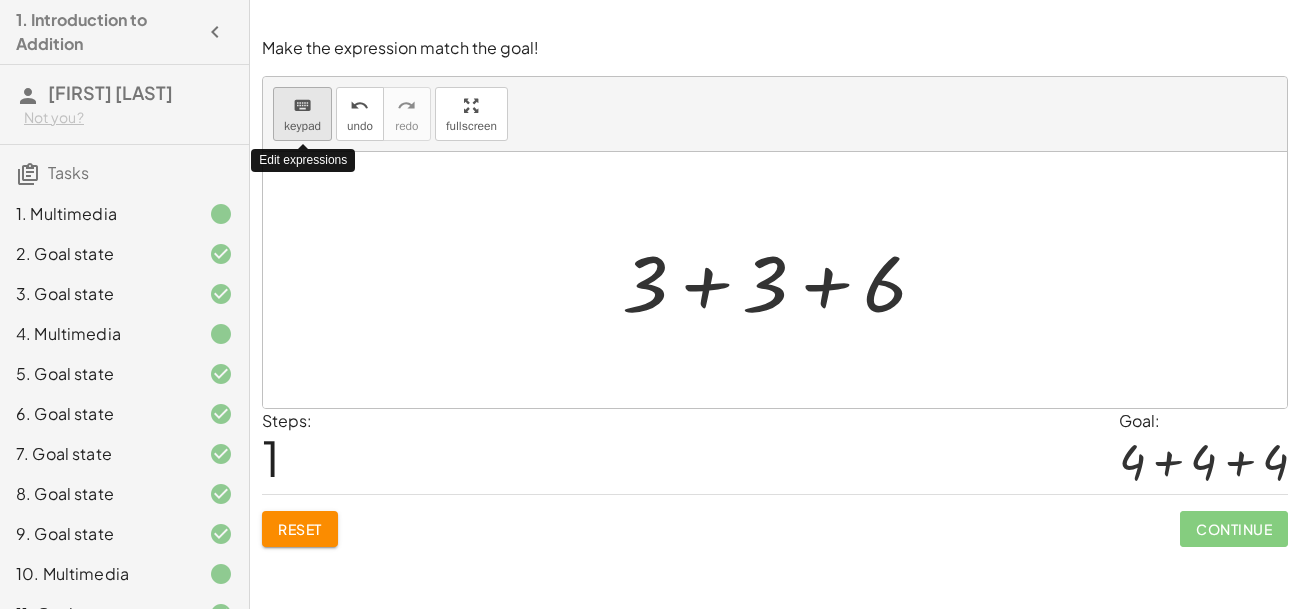 click on "keypad" at bounding box center [302, 126] 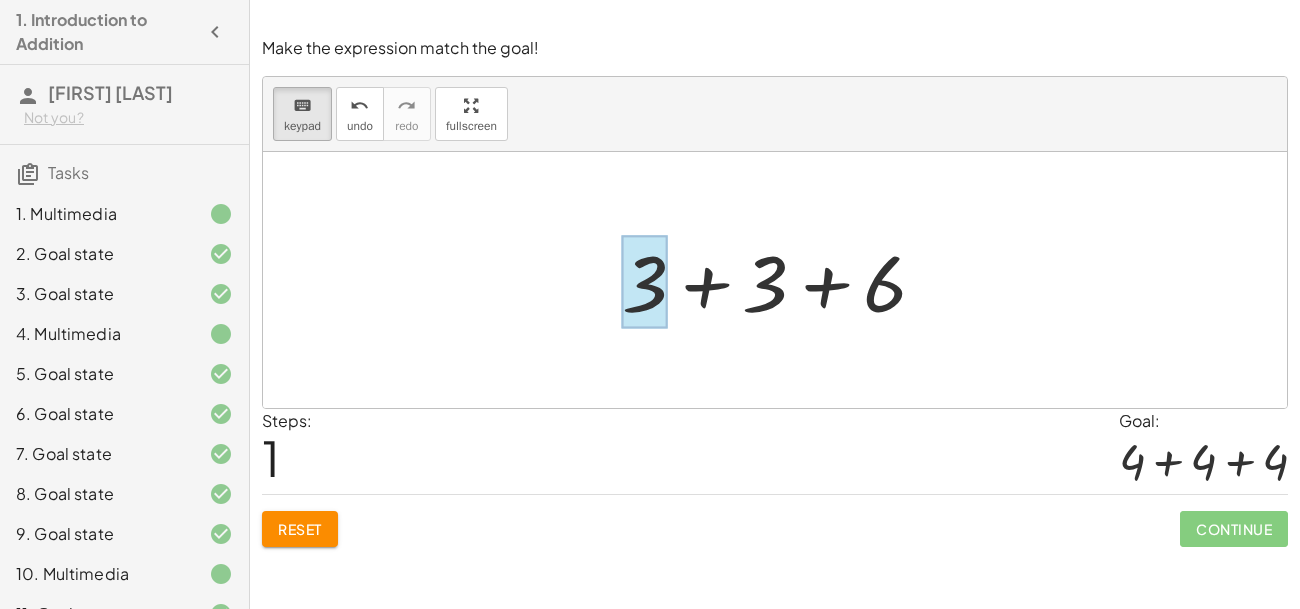 click at bounding box center (782, 280) 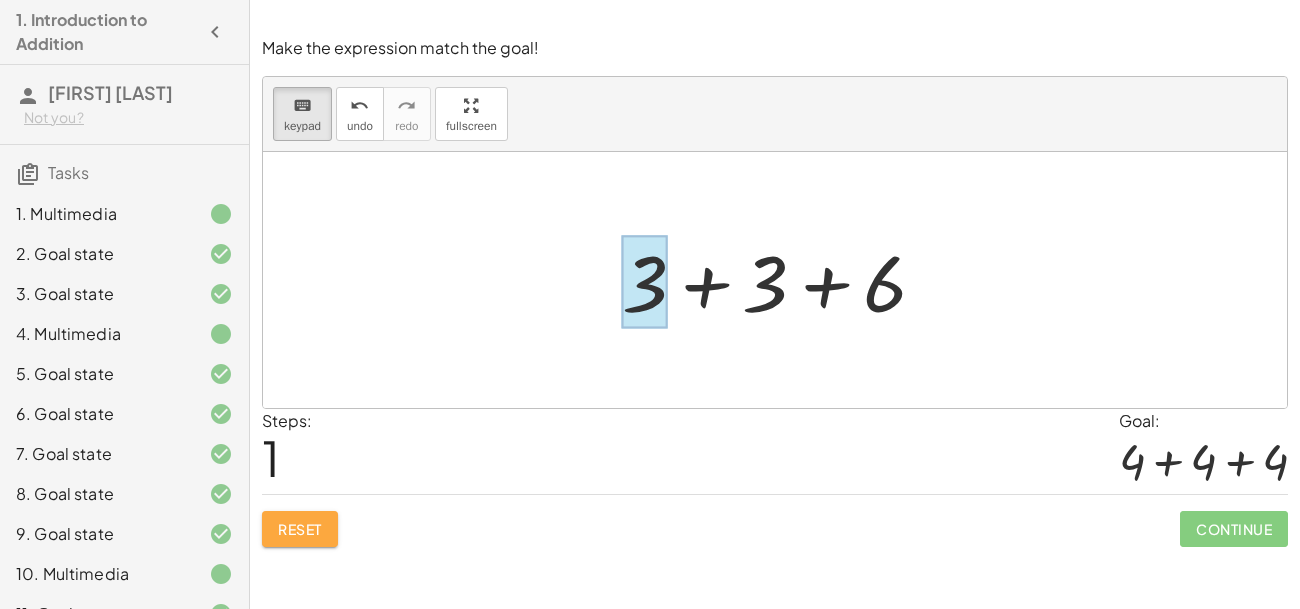 click on "Reset" at bounding box center (300, 529) 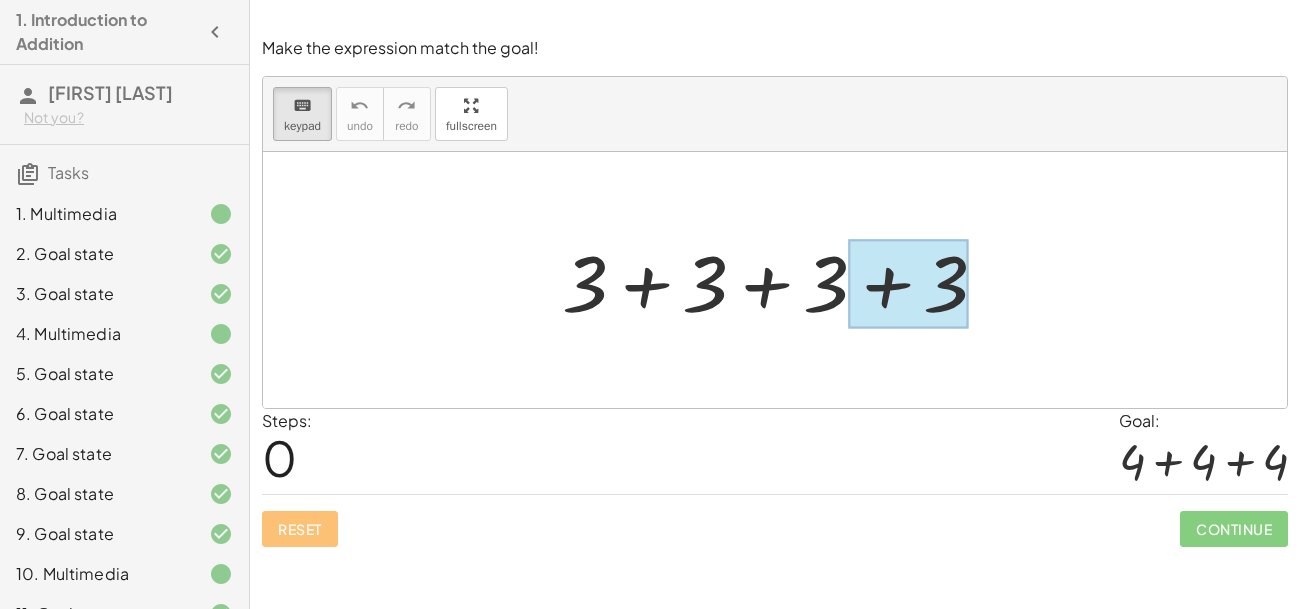 click at bounding box center (908, 284) 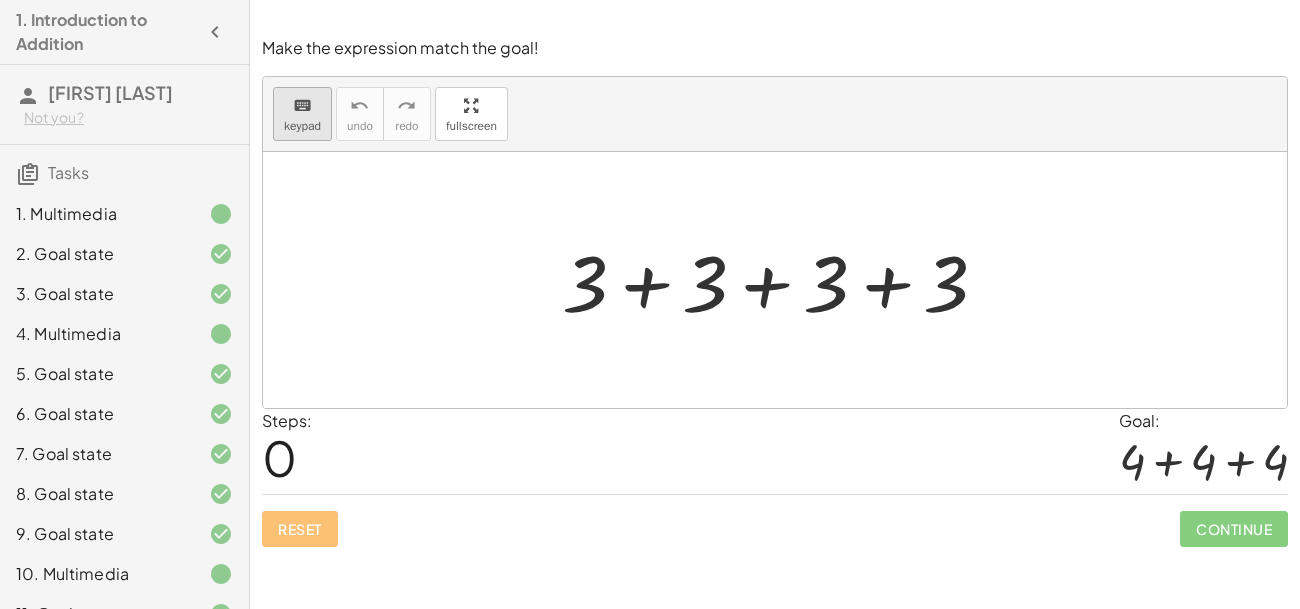 click on "keyboard keypad" at bounding box center (302, 114) 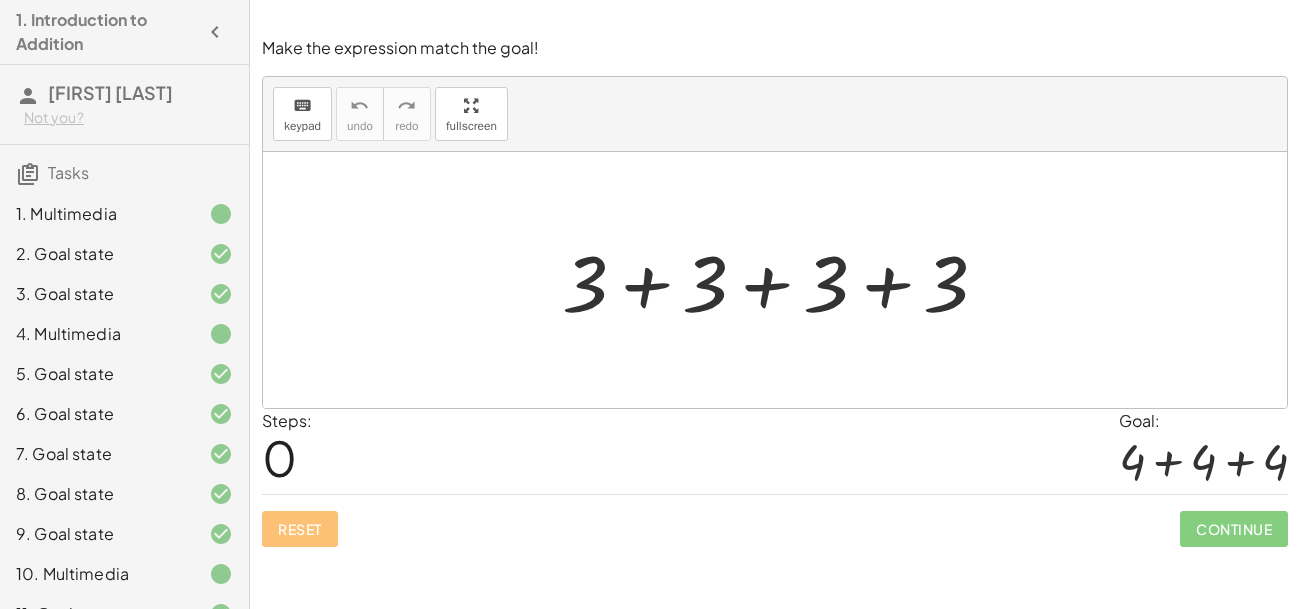 click at bounding box center [783, 280] 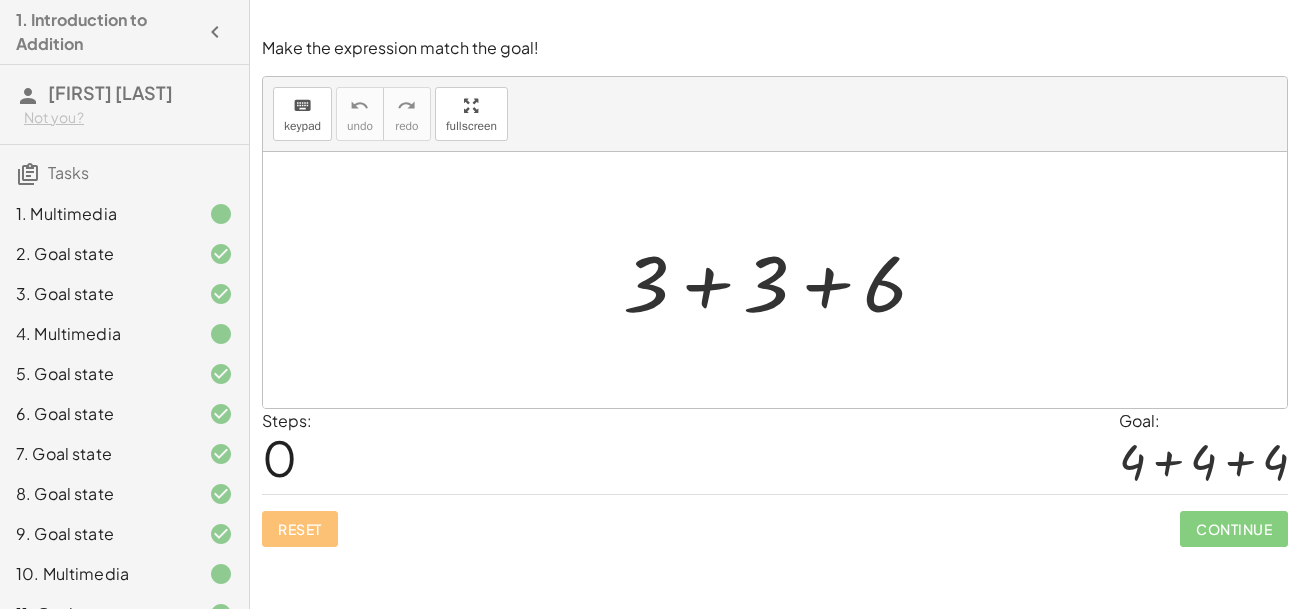 click at bounding box center [783, 280] 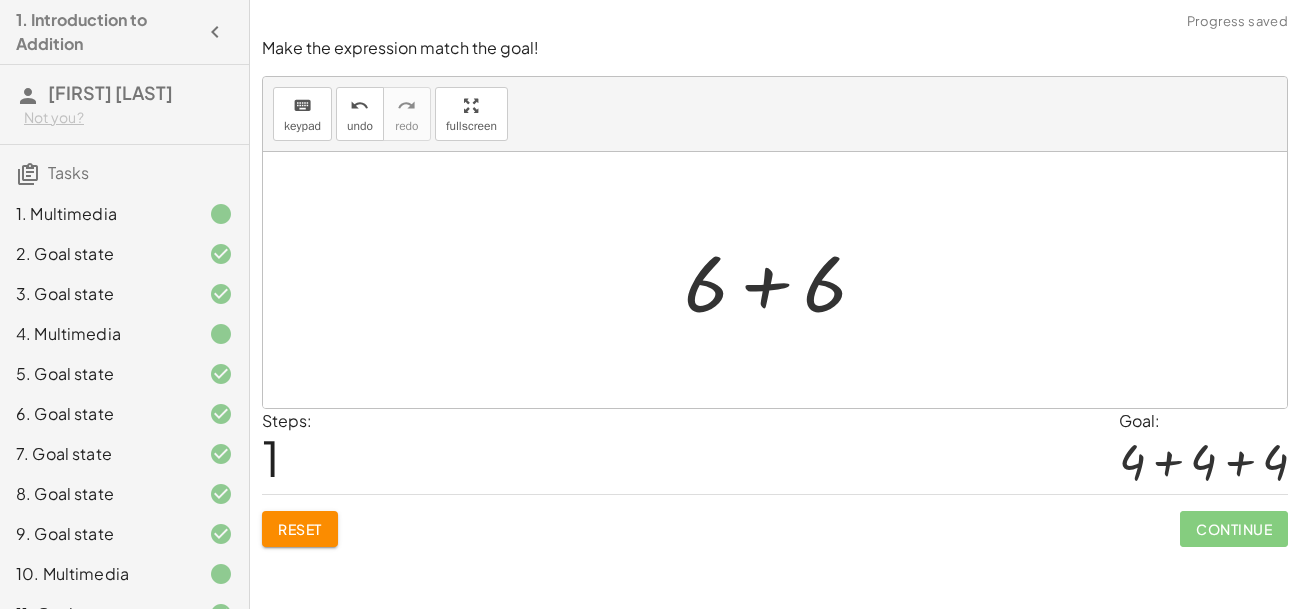 click at bounding box center [783, 280] 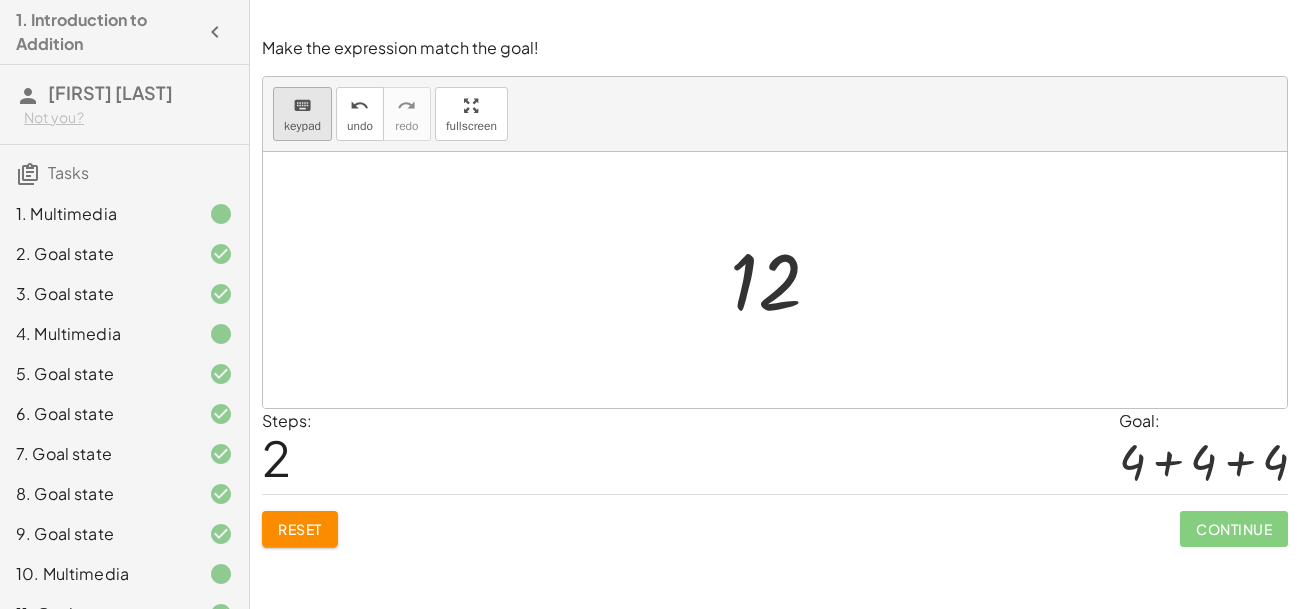 click on "keyboard" at bounding box center (302, 106) 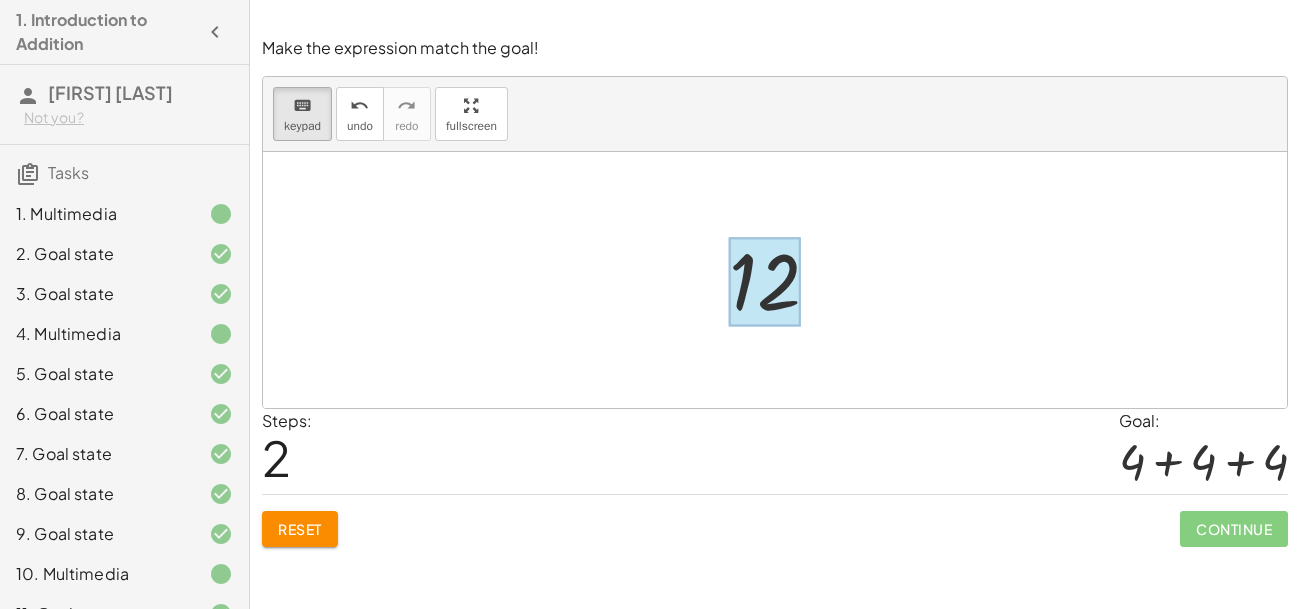 click at bounding box center [765, 282] 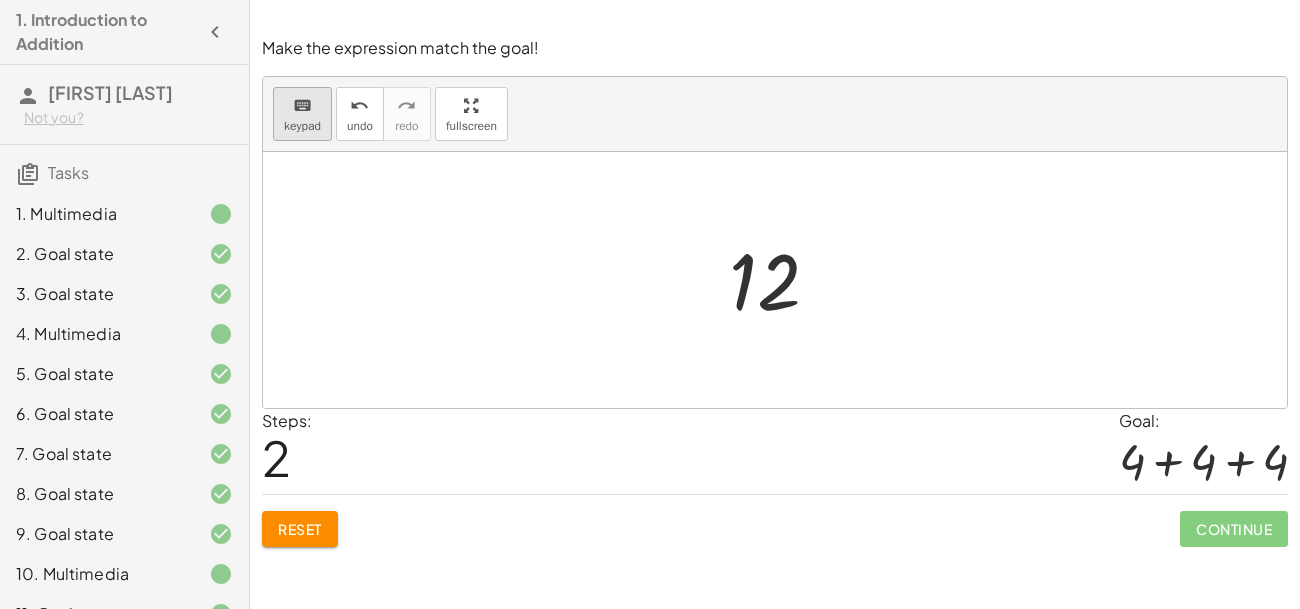 click on "keypad" at bounding box center (302, 126) 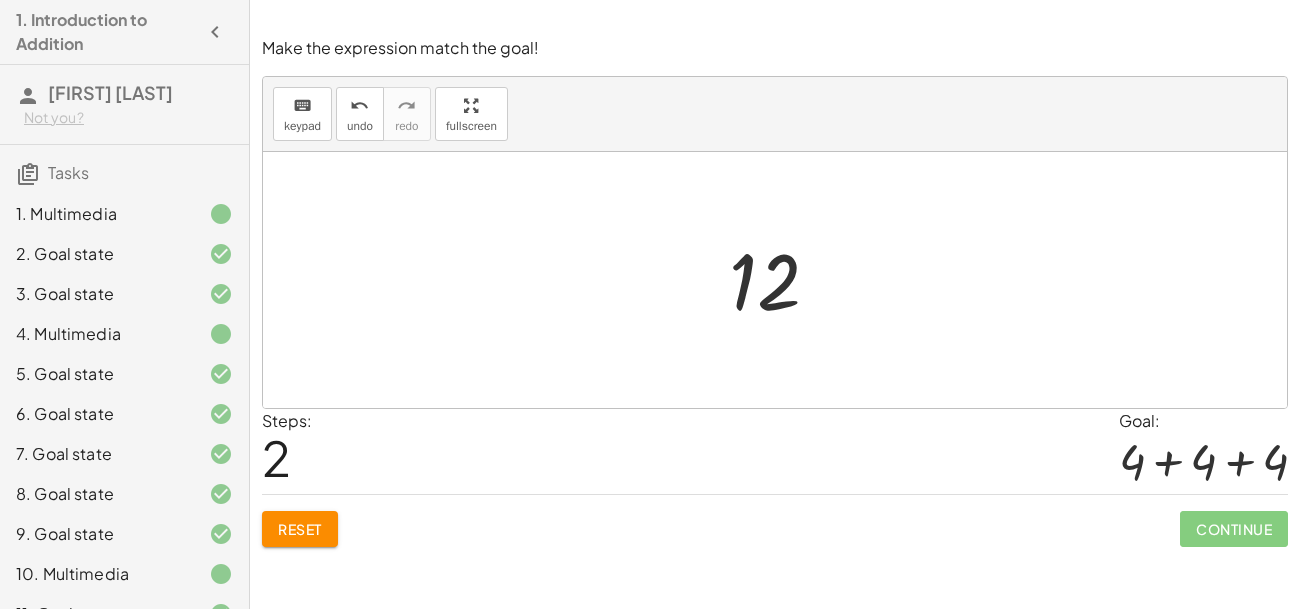 click at bounding box center (782, 280) 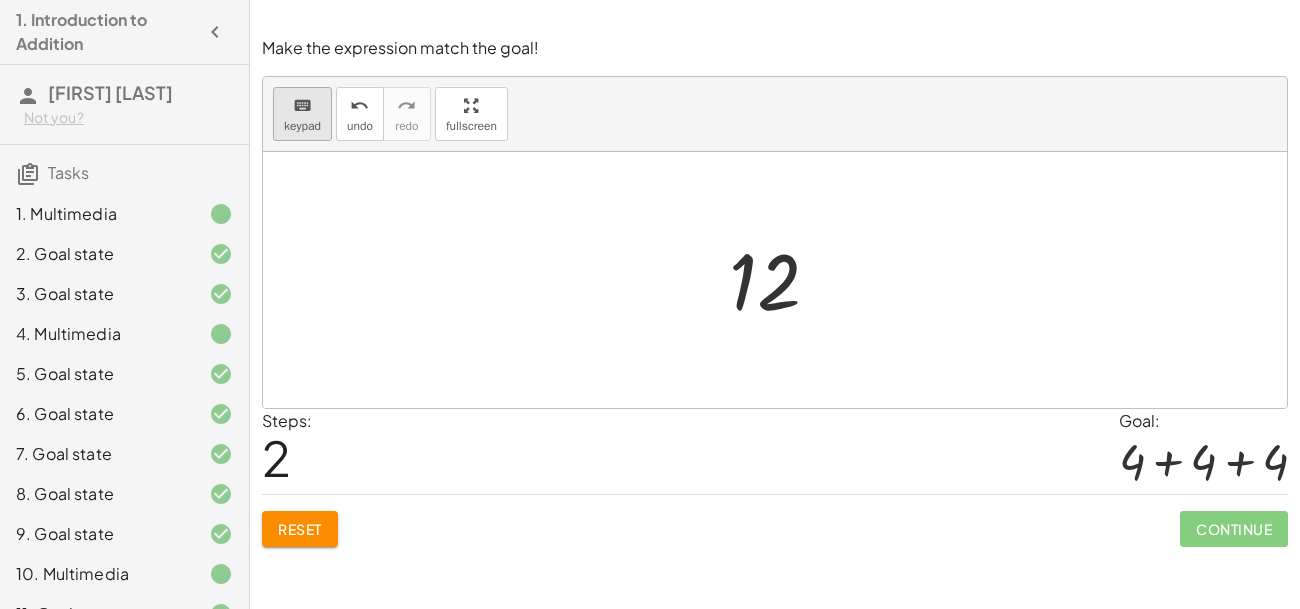 click on "keyboard" at bounding box center (302, 106) 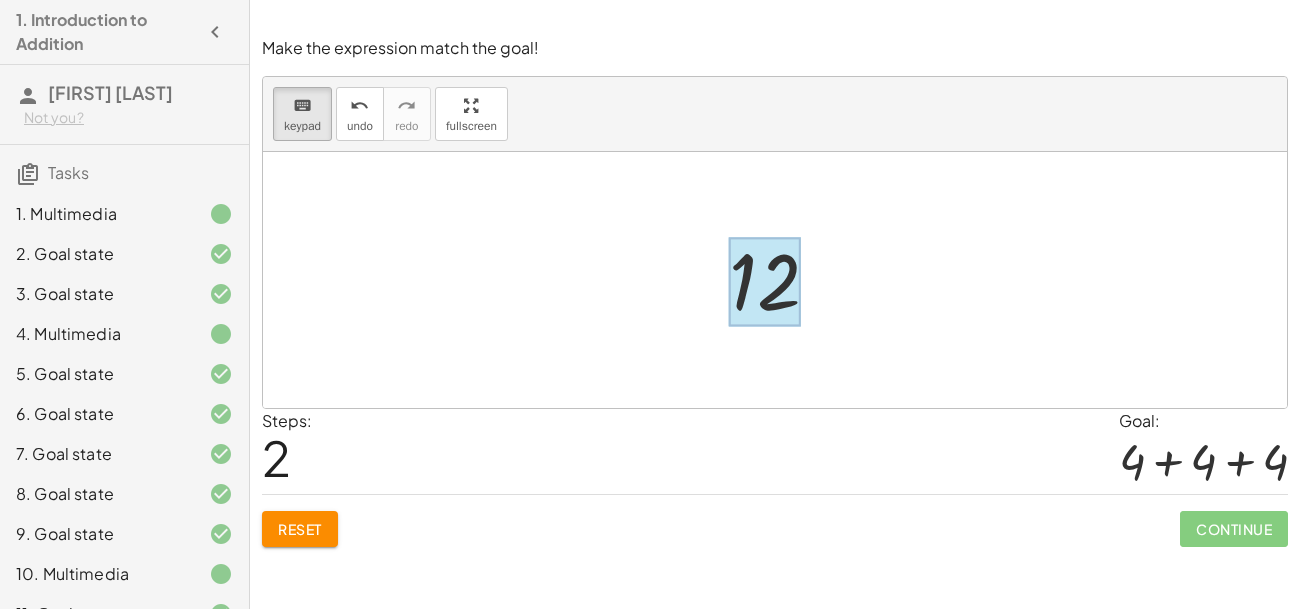 click at bounding box center (765, 282) 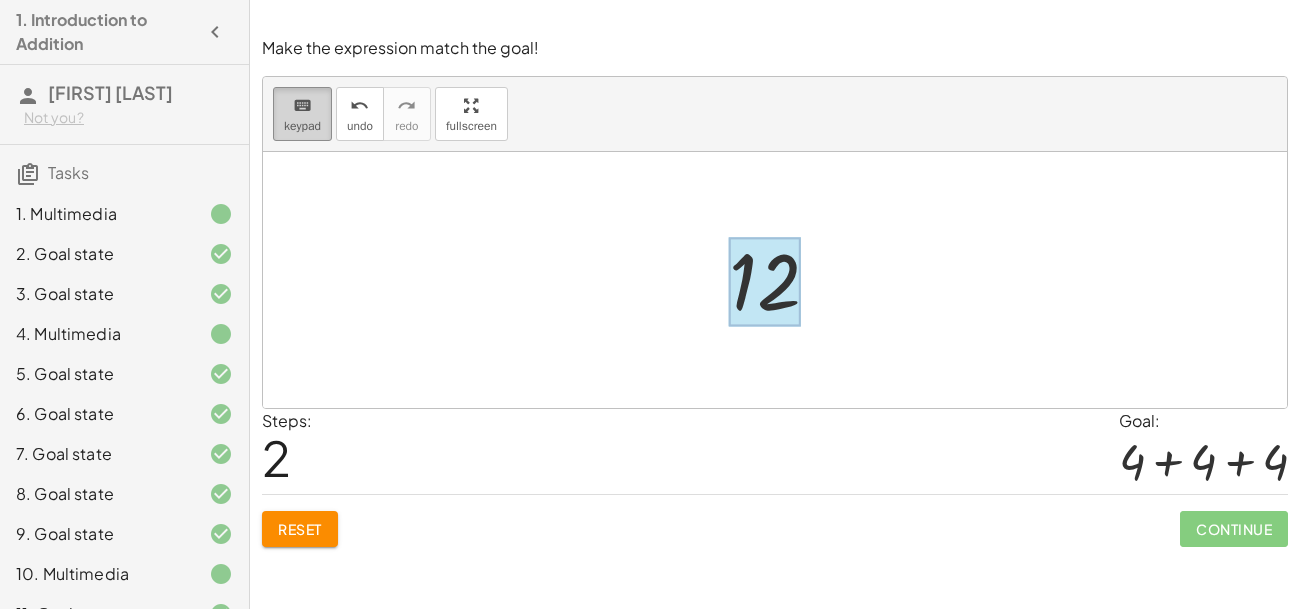 click on "keypad" at bounding box center [302, 126] 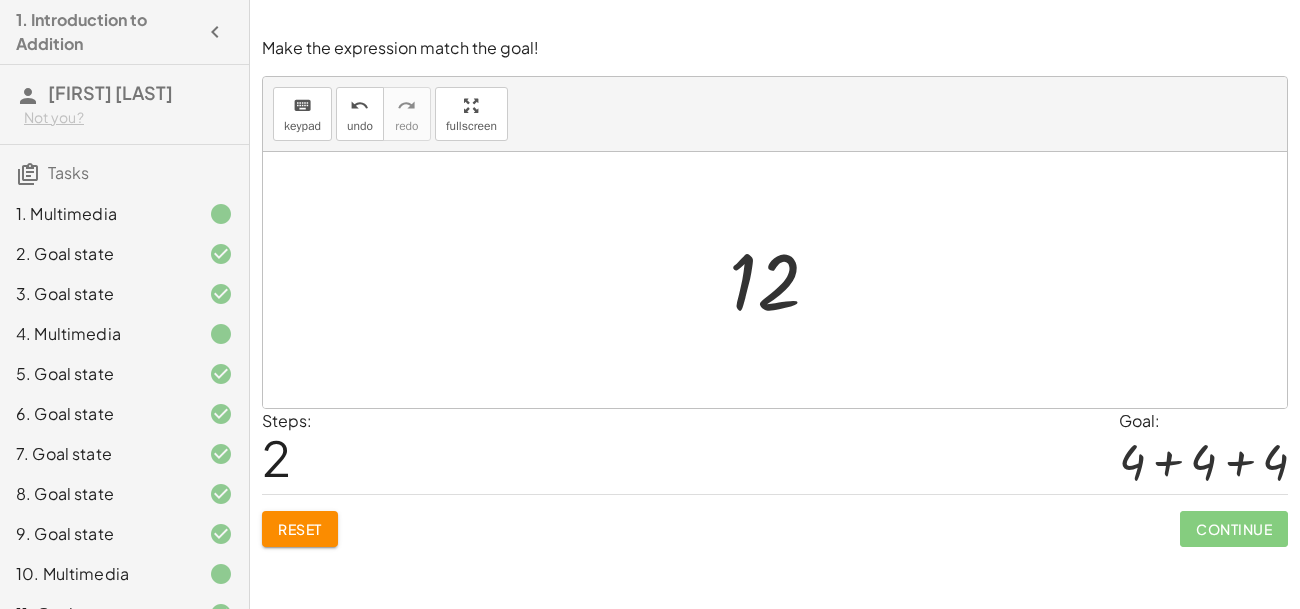 click at bounding box center [782, 280] 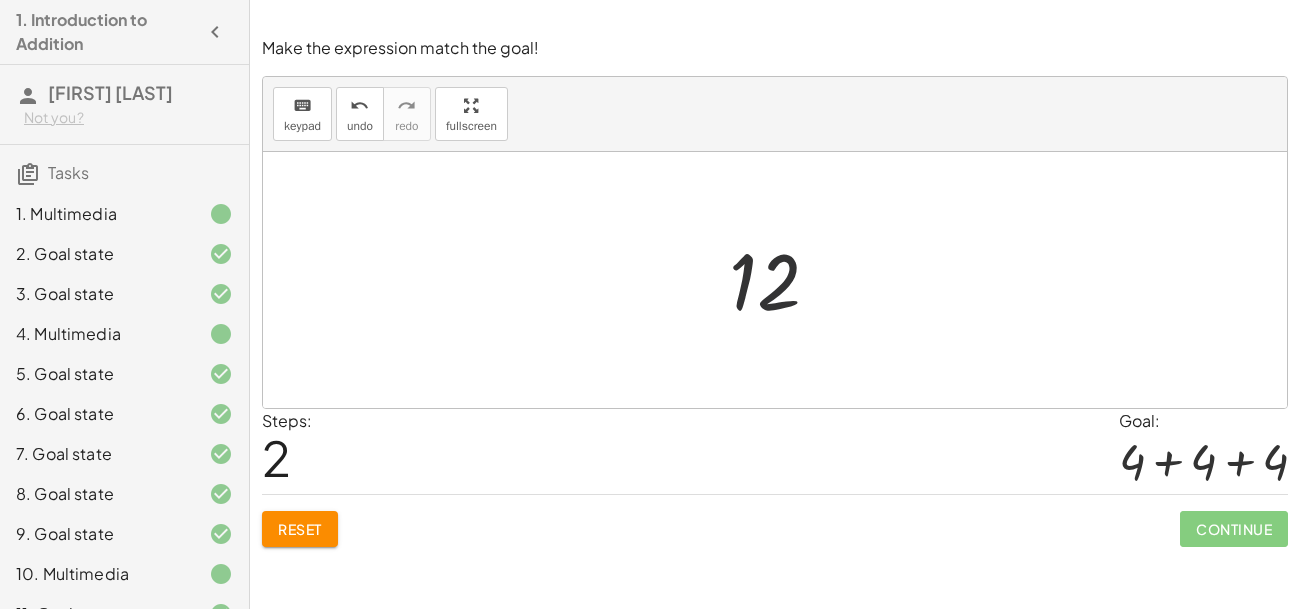 click at bounding box center (782, 280) 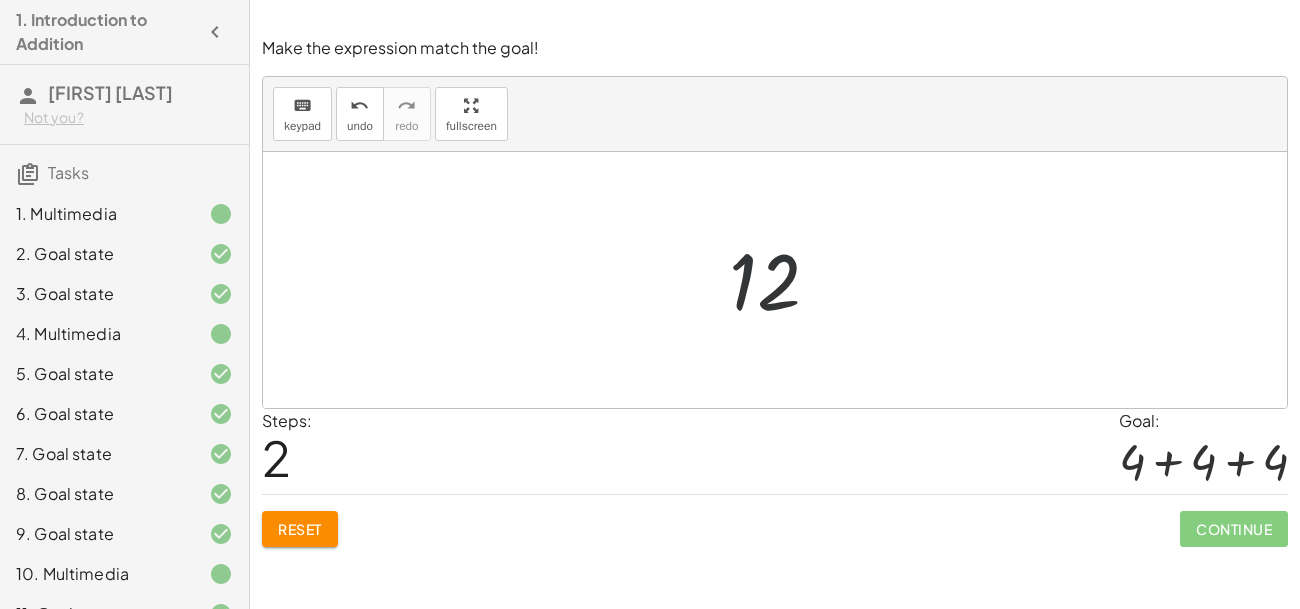 click at bounding box center [782, 280] 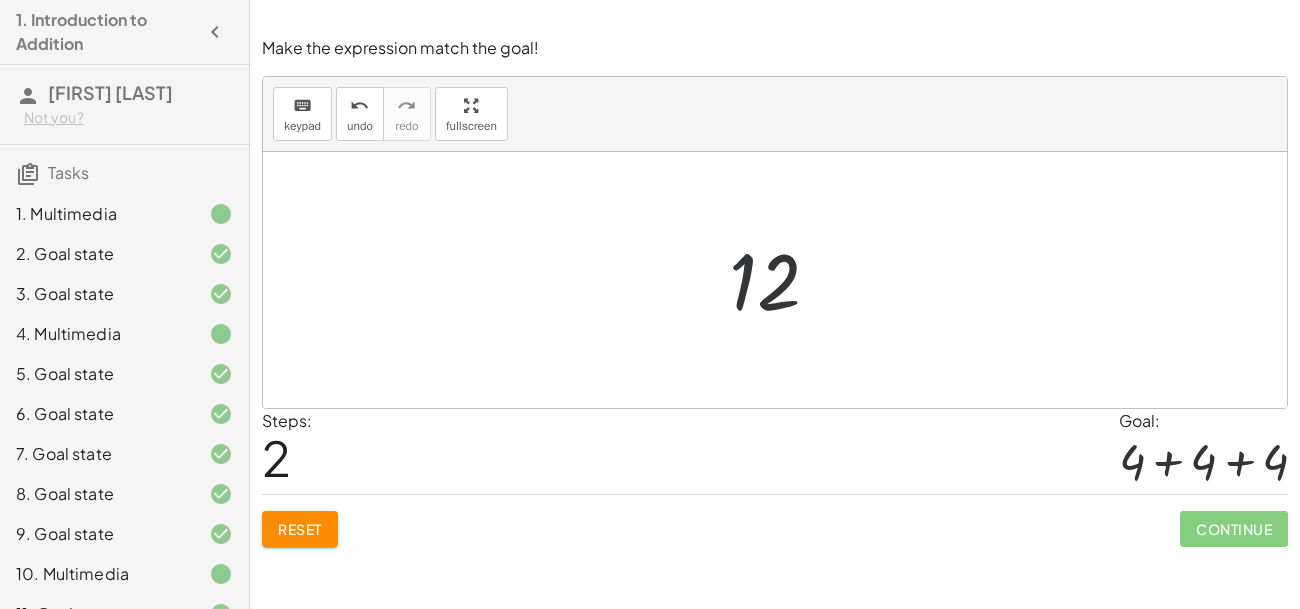 click at bounding box center [782, 280] 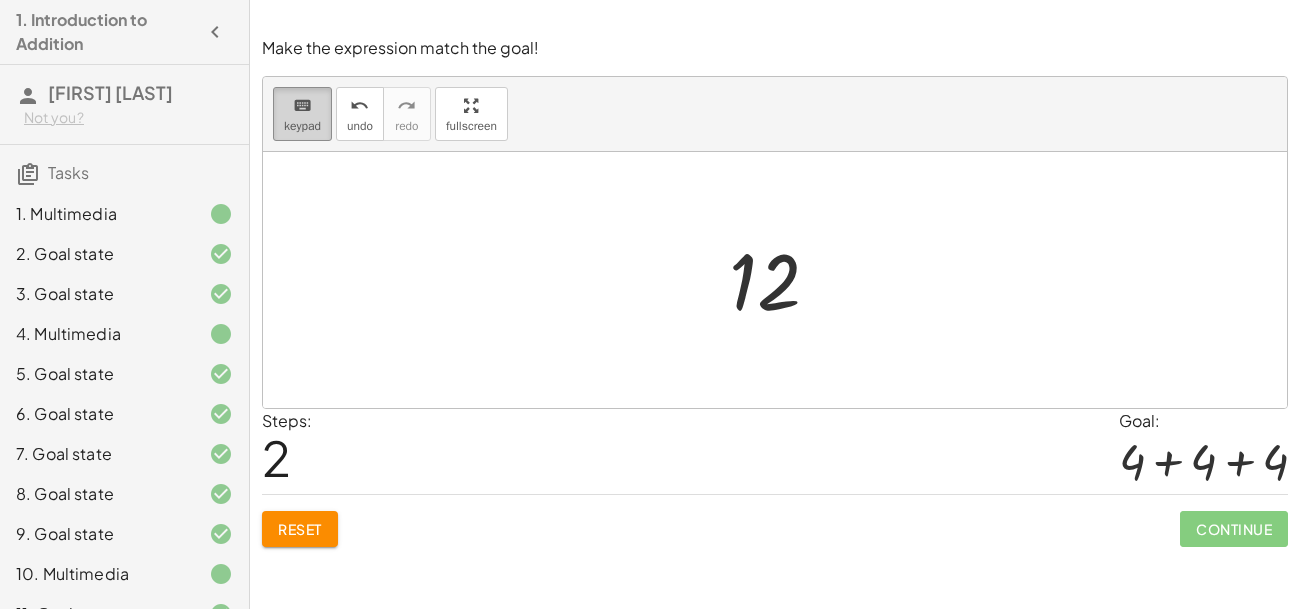 click on "keypad" at bounding box center [302, 126] 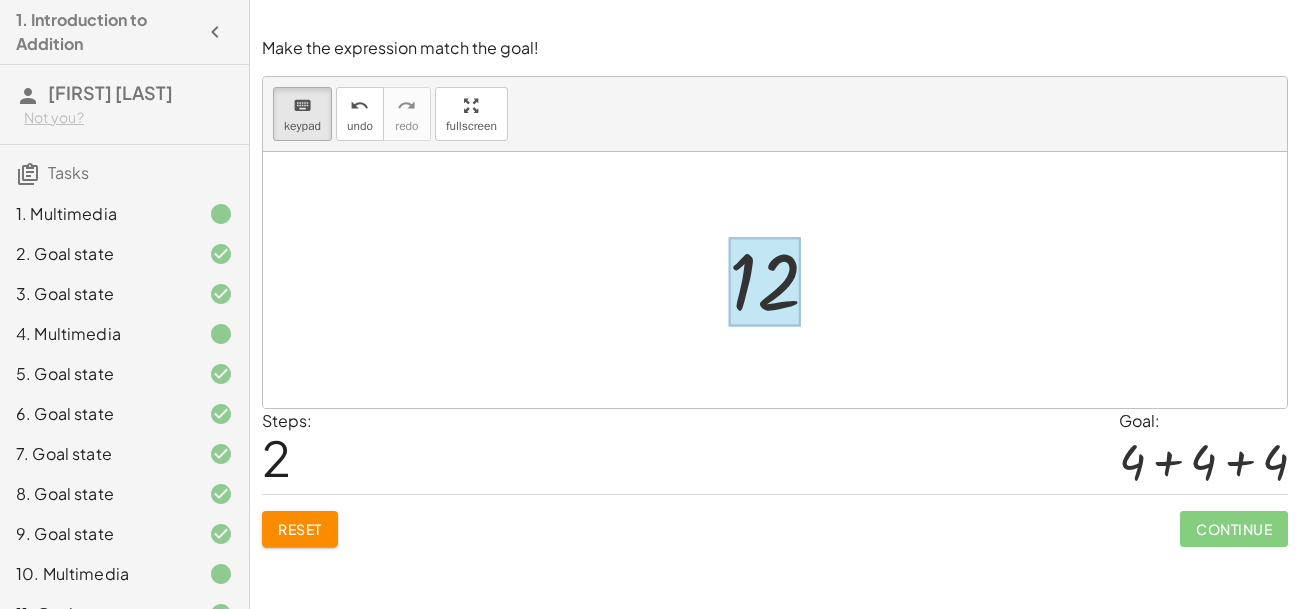 click at bounding box center [765, 282] 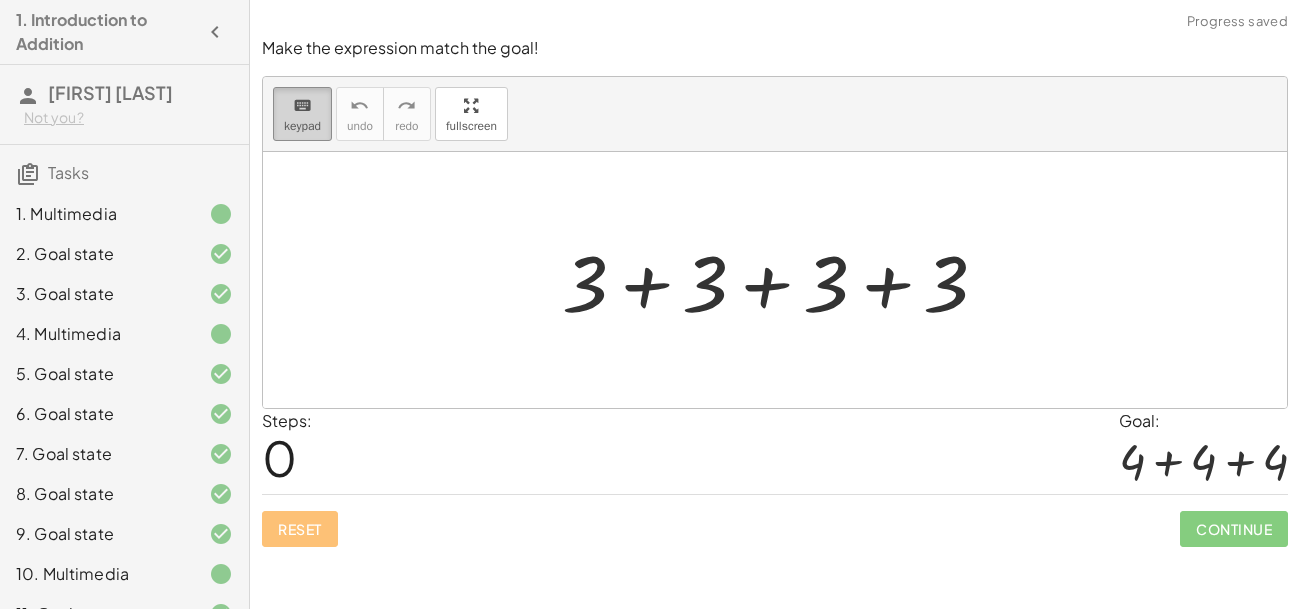 click on "keyboard" at bounding box center [302, 106] 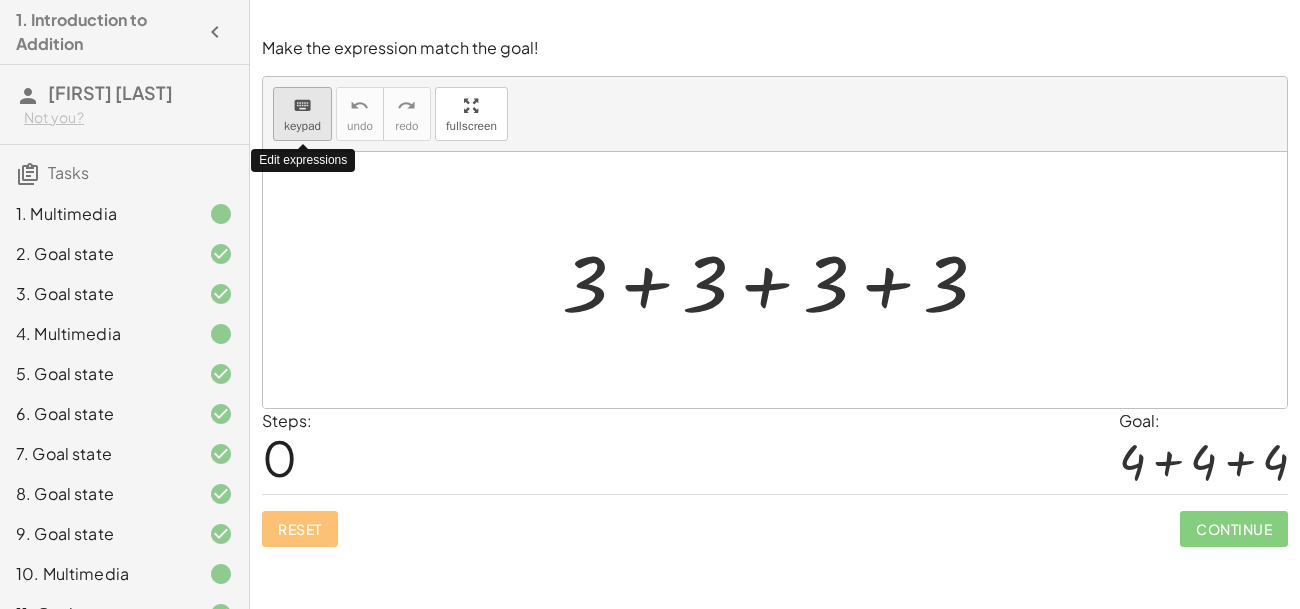 click on "keyboard" at bounding box center (302, 106) 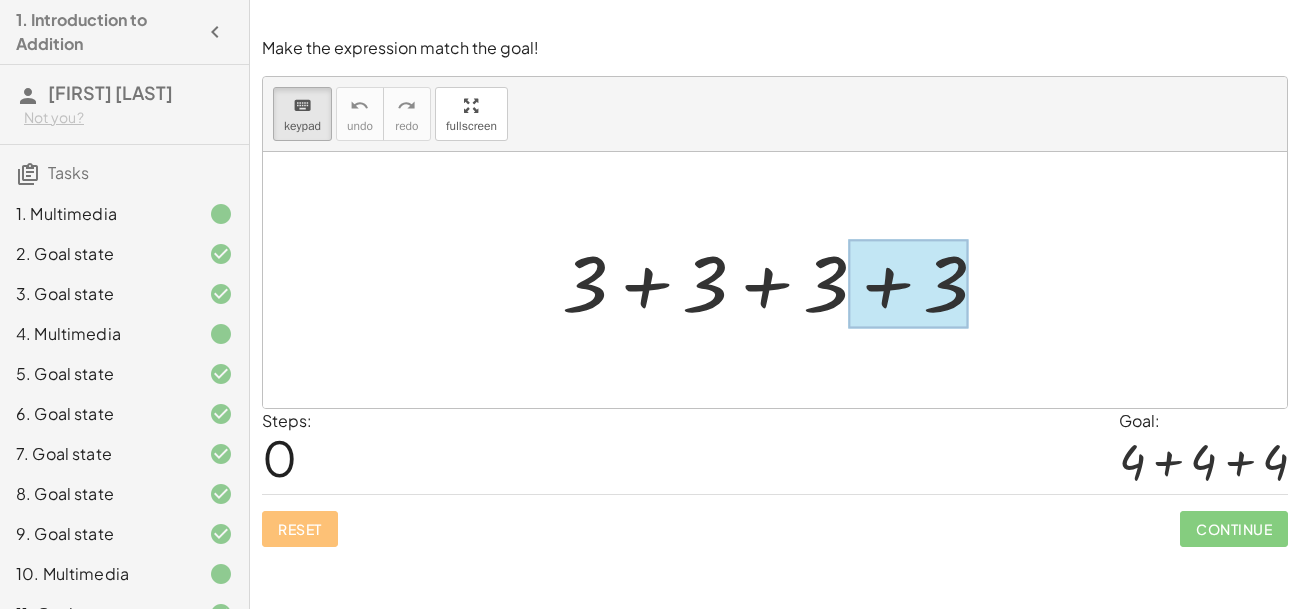 drag, startPoint x: 824, startPoint y: 284, endPoint x: 911, endPoint y: 284, distance: 87 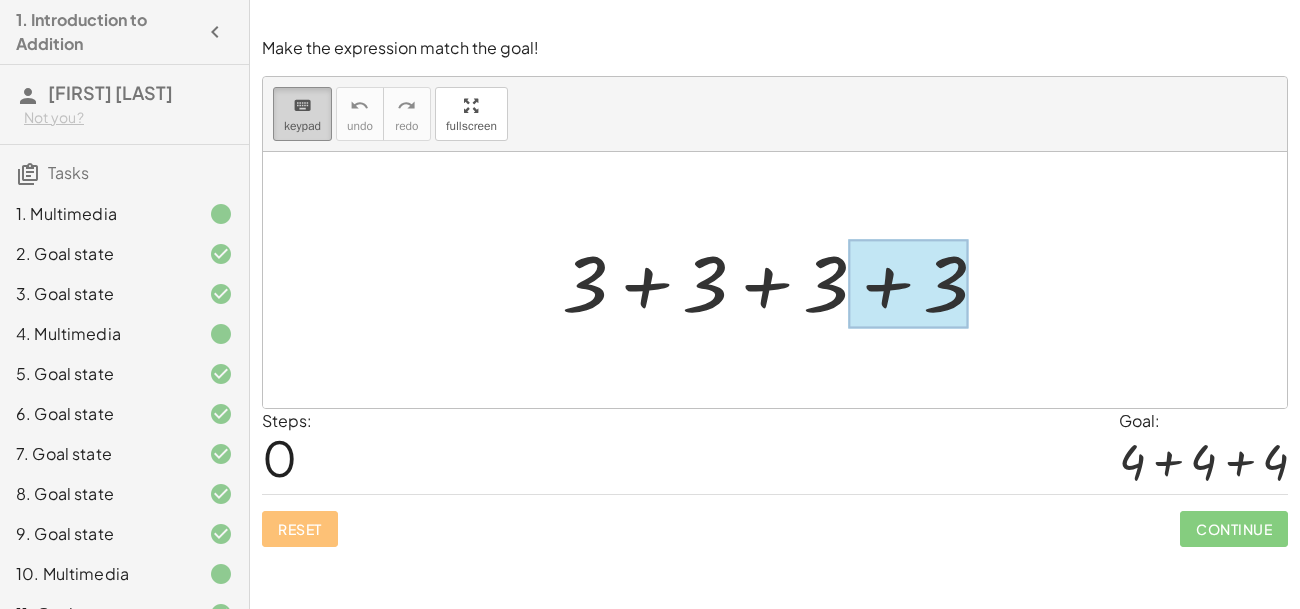 click on "keyboard keypad" at bounding box center (302, 114) 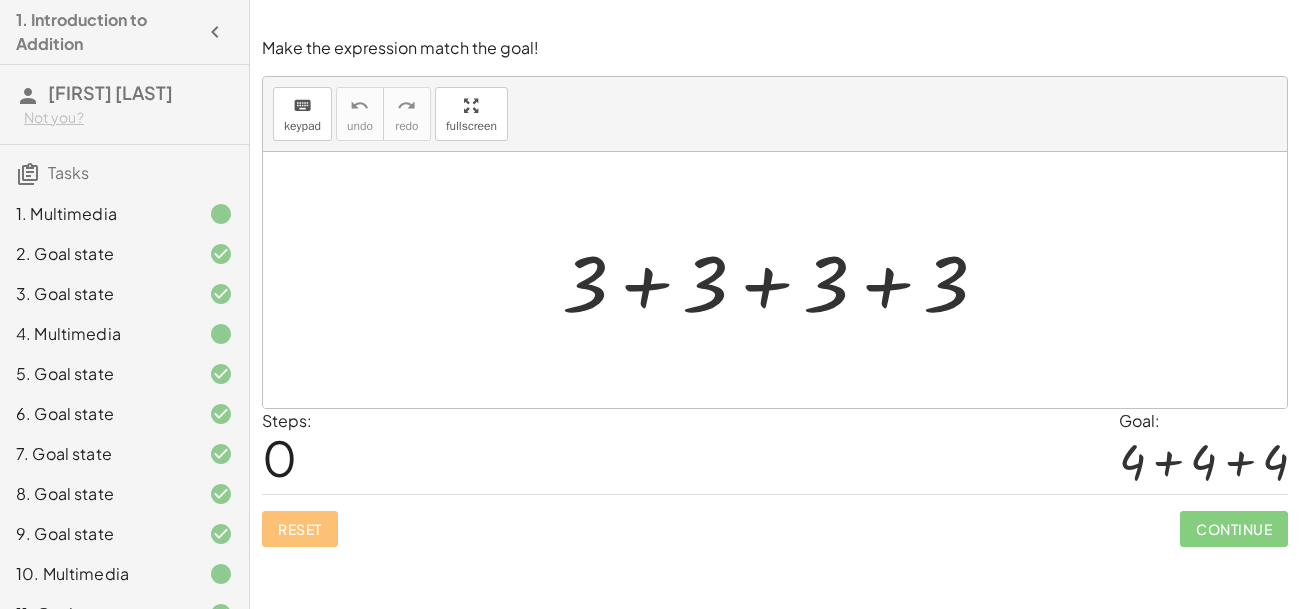click at bounding box center [783, 280] 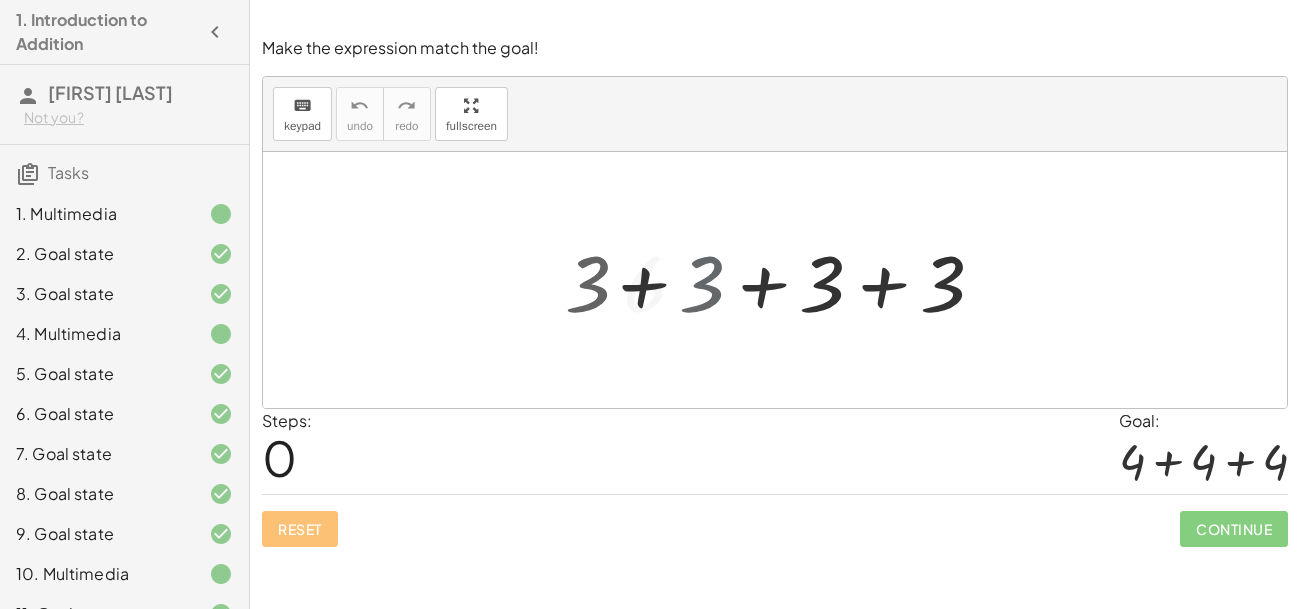 click at bounding box center (783, 280) 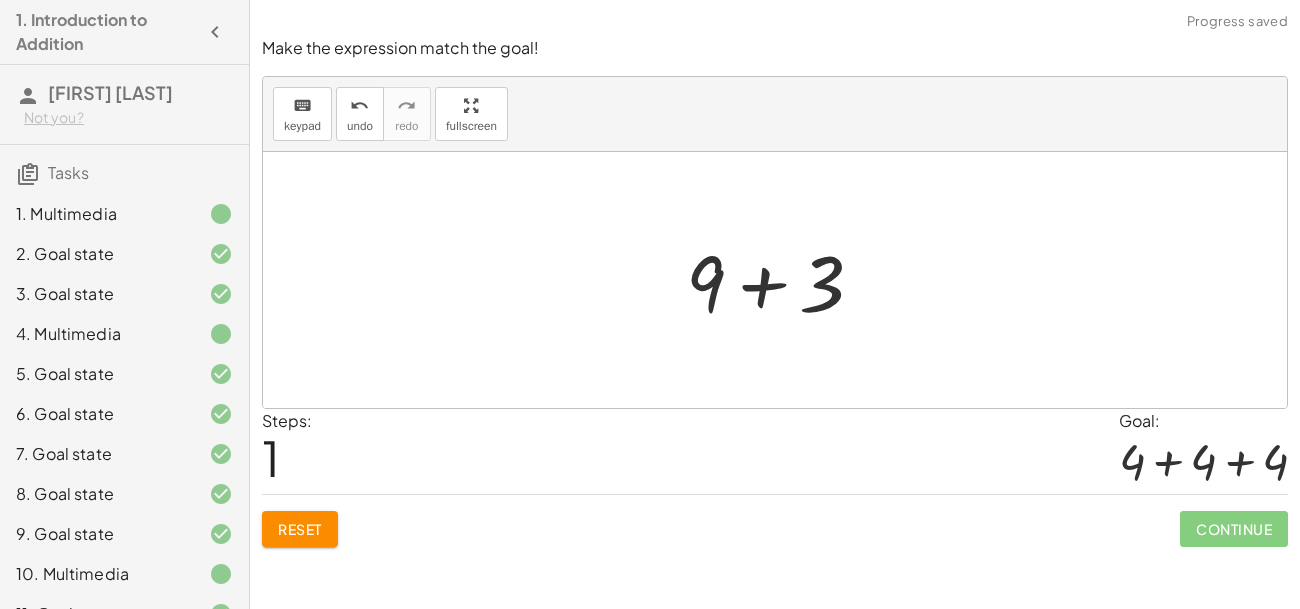 click at bounding box center [783, 280] 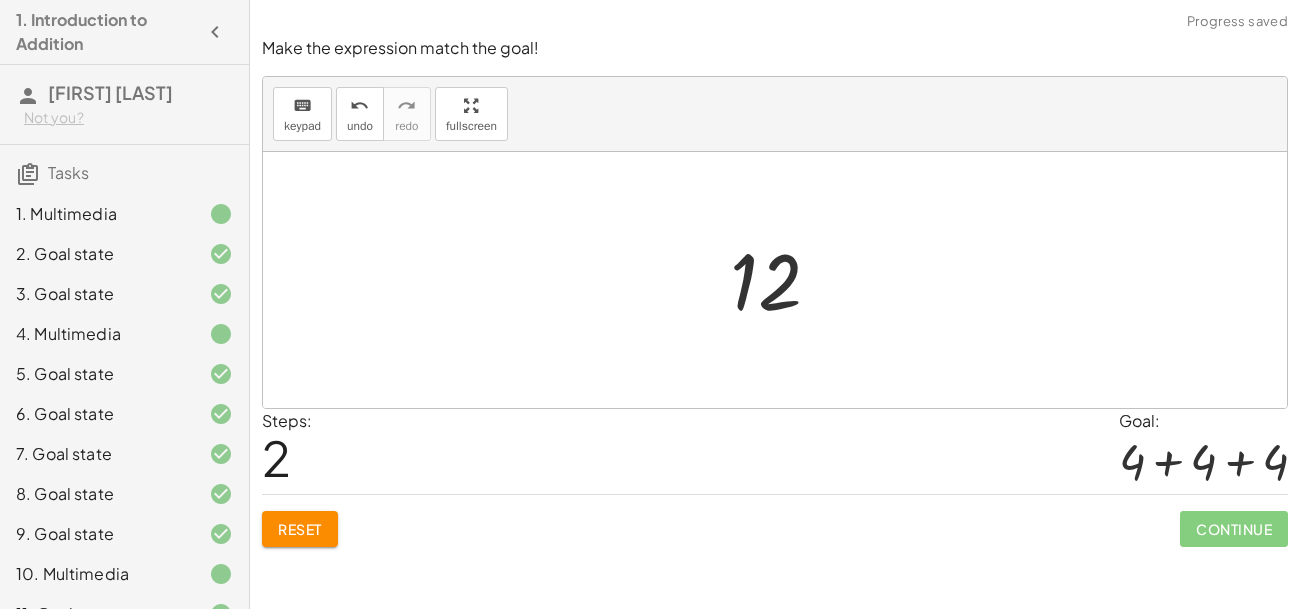 click at bounding box center [783, 280] 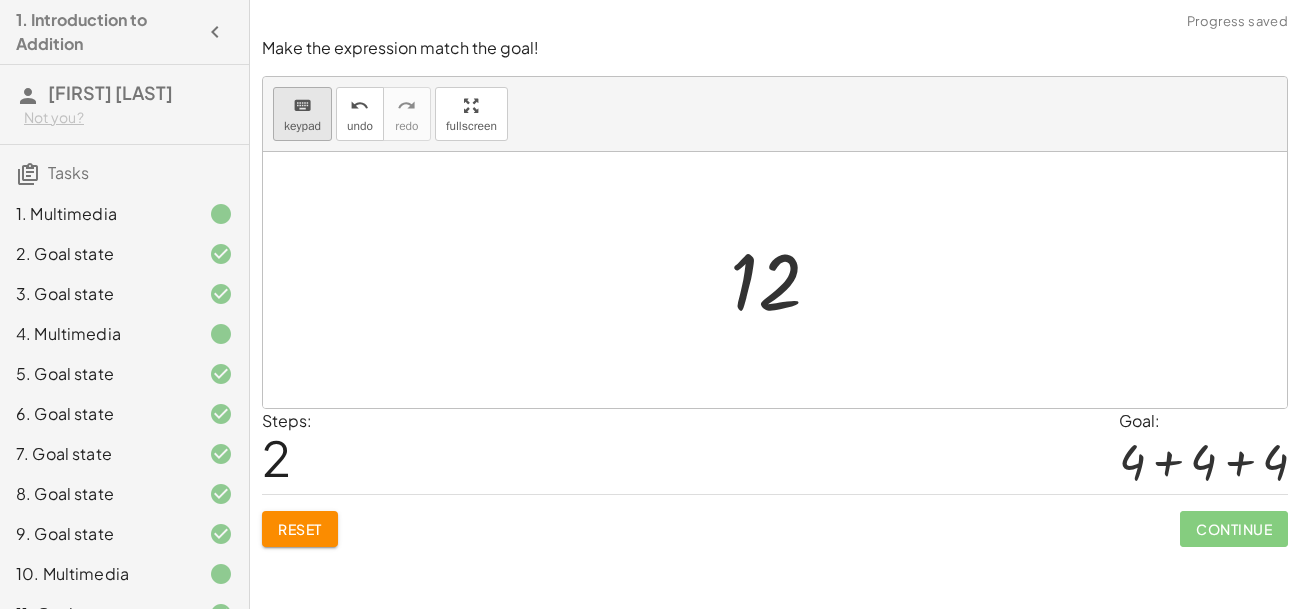 click on "keypad" at bounding box center (302, 126) 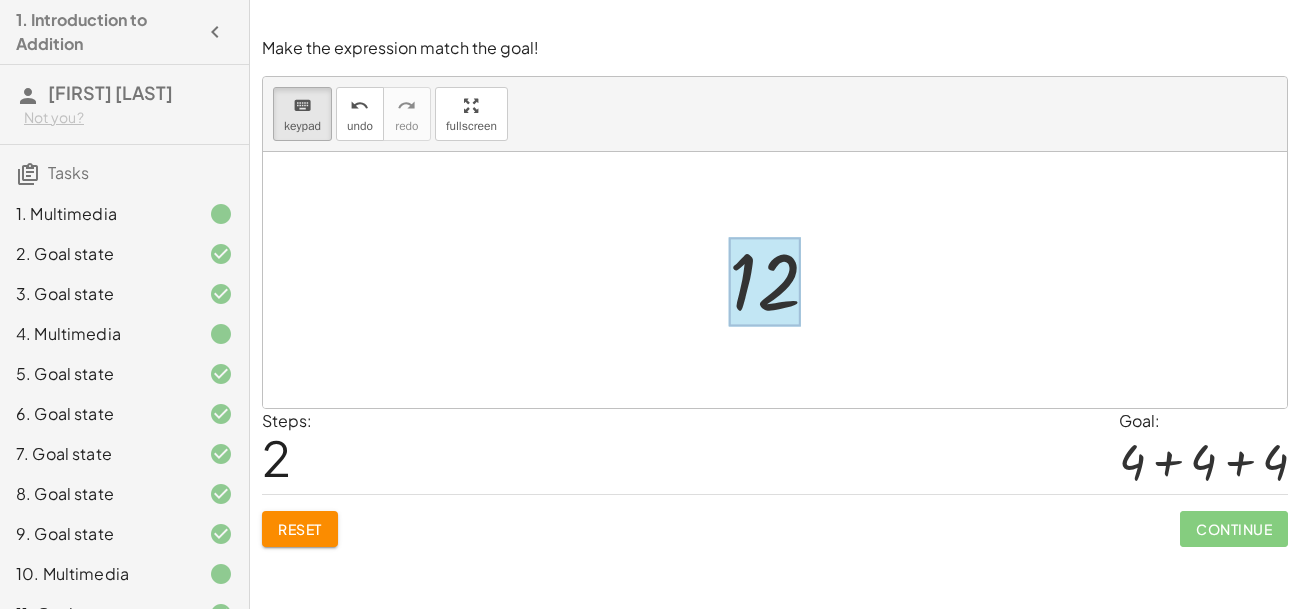 click at bounding box center (765, 282) 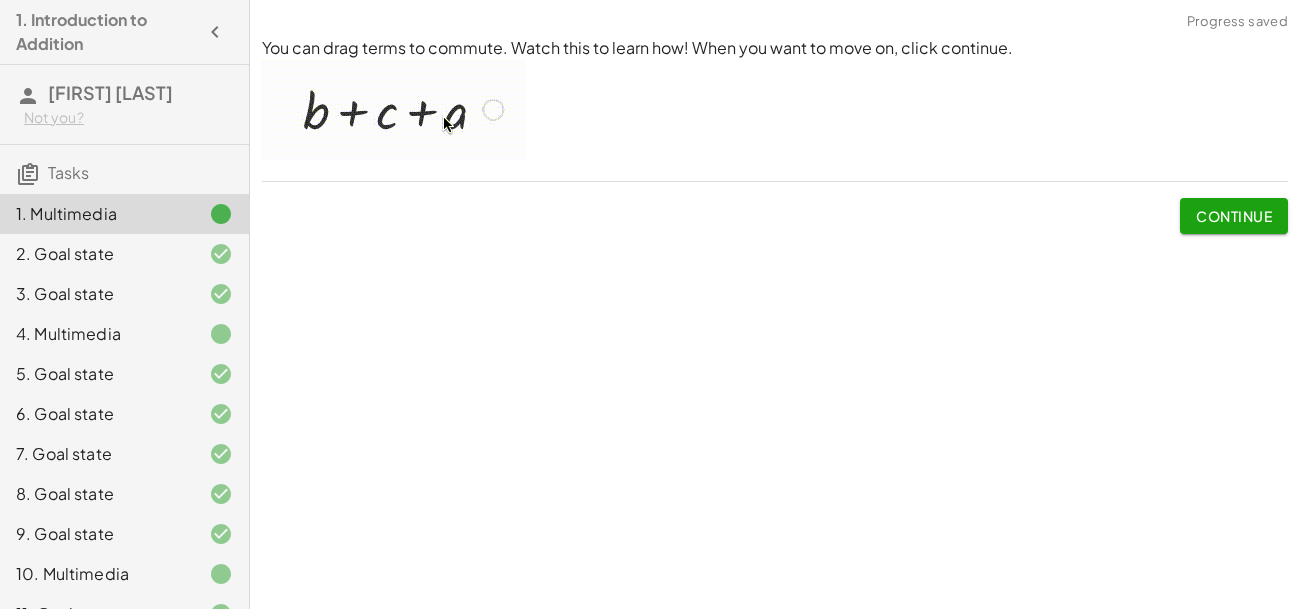 scroll, scrollTop: 0, scrollLeft: 0, axis: both 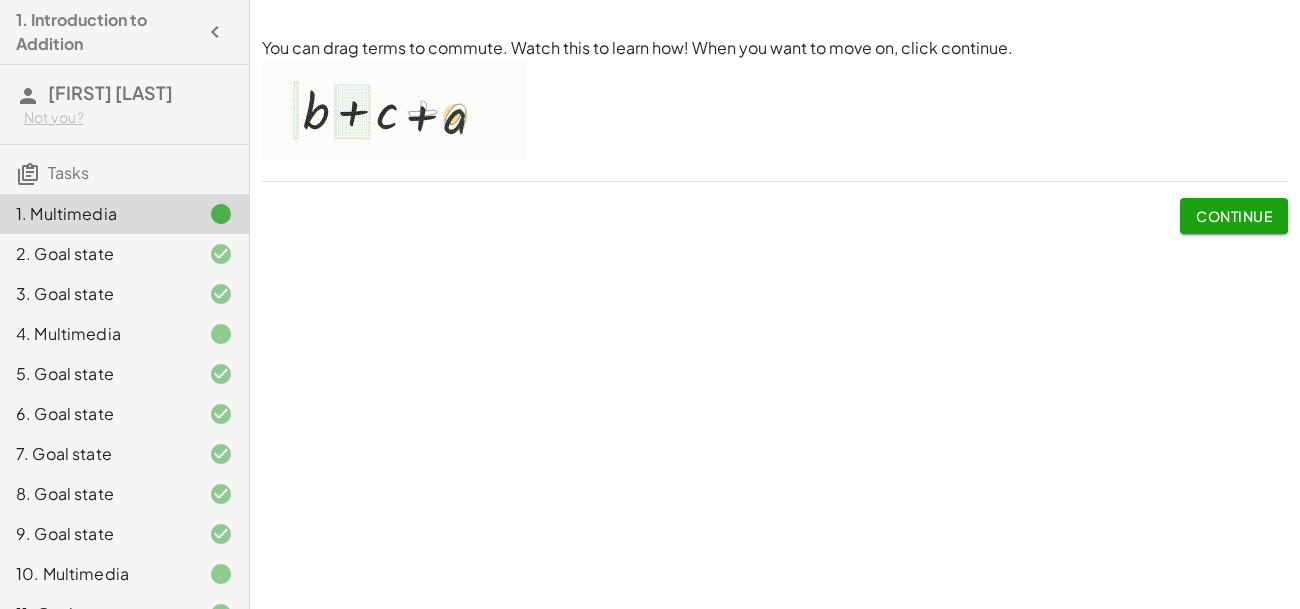 click on "Continue" 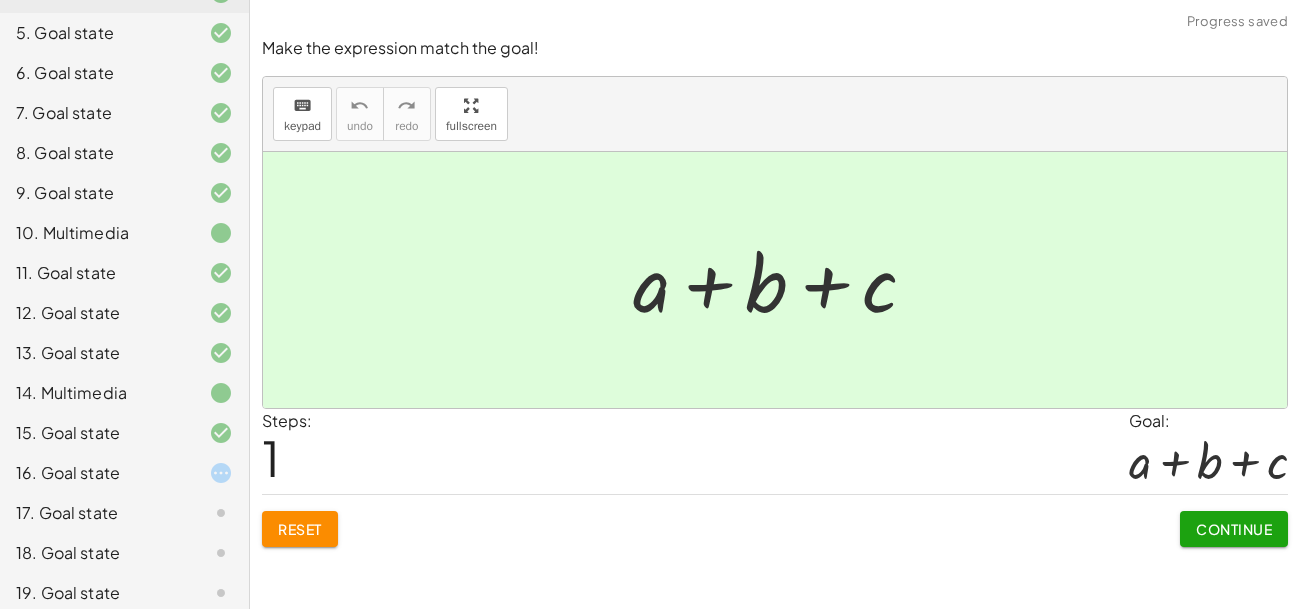 scroll, scrollTop: 359, scrollLeft: 0, axis: vertical 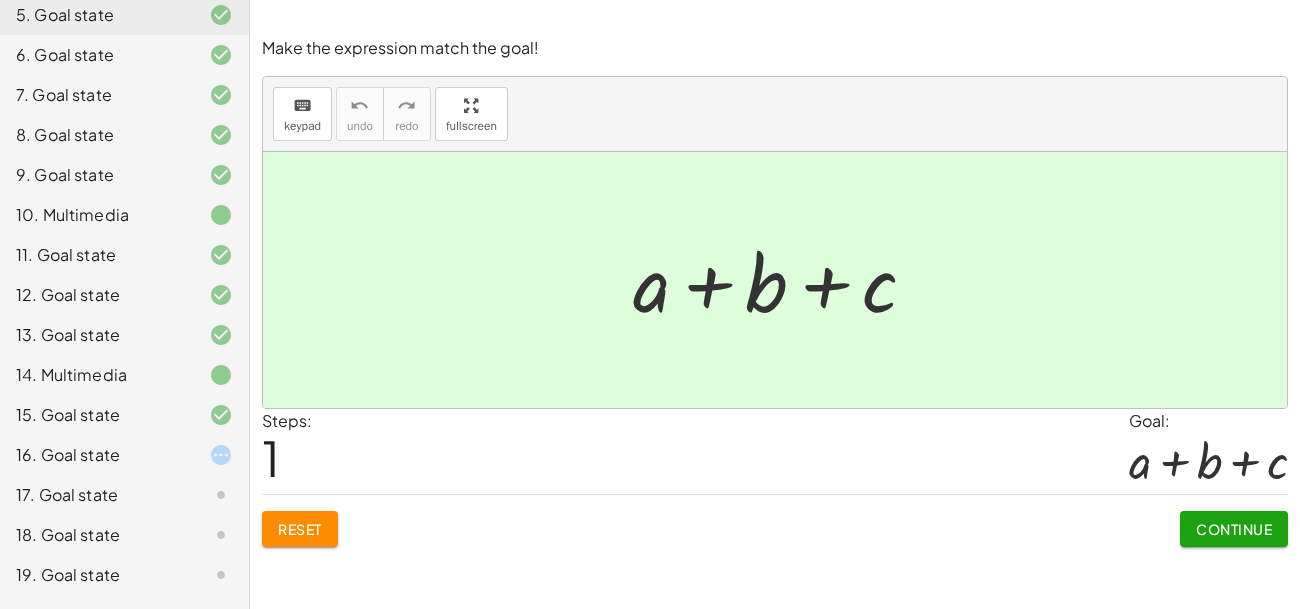 click on "16. Goal state" 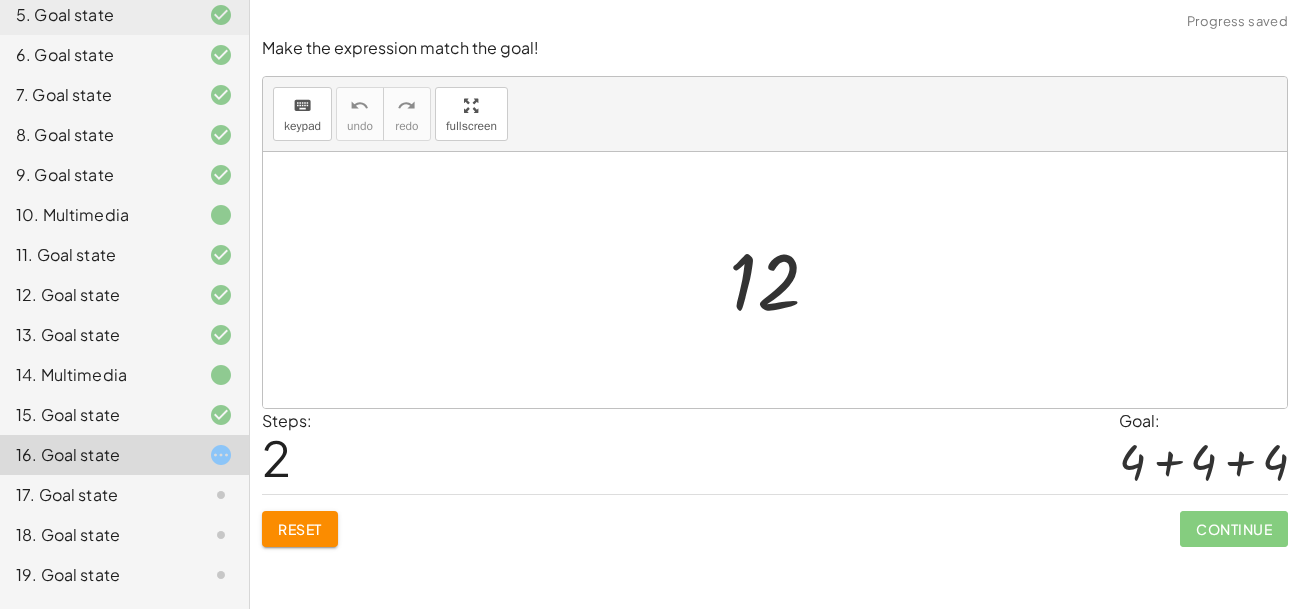 click on "Reset" 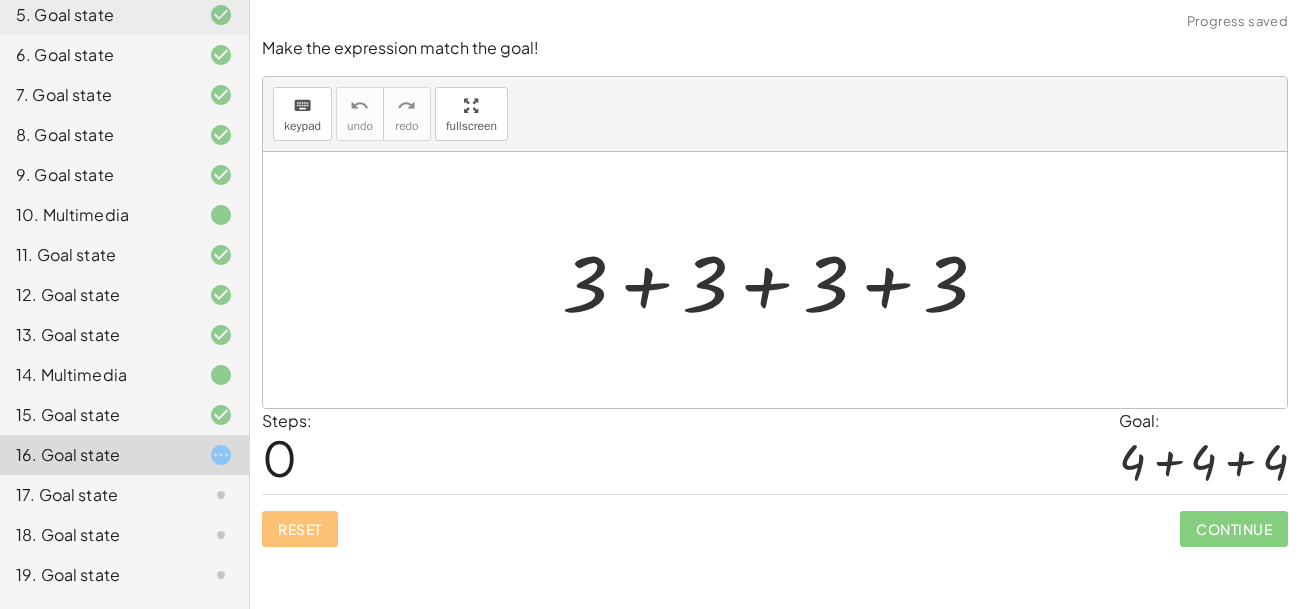 click at bounding box center (783, 280) 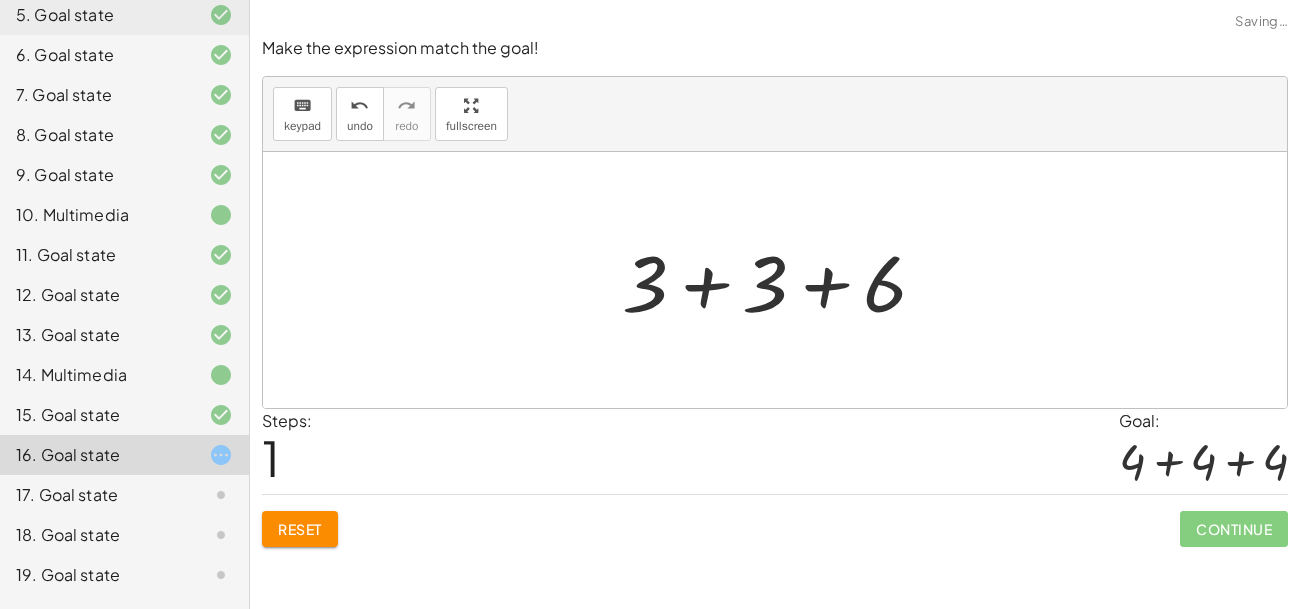 click at bounding box center [782, 280] 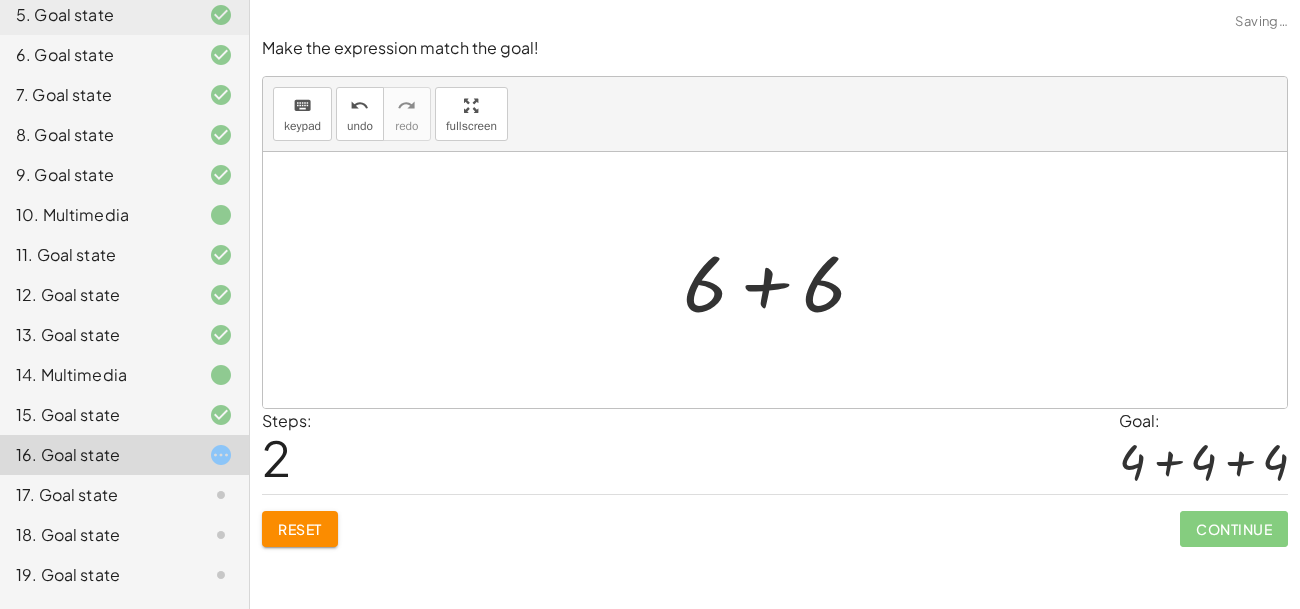 click at bounding box center (782, 280) 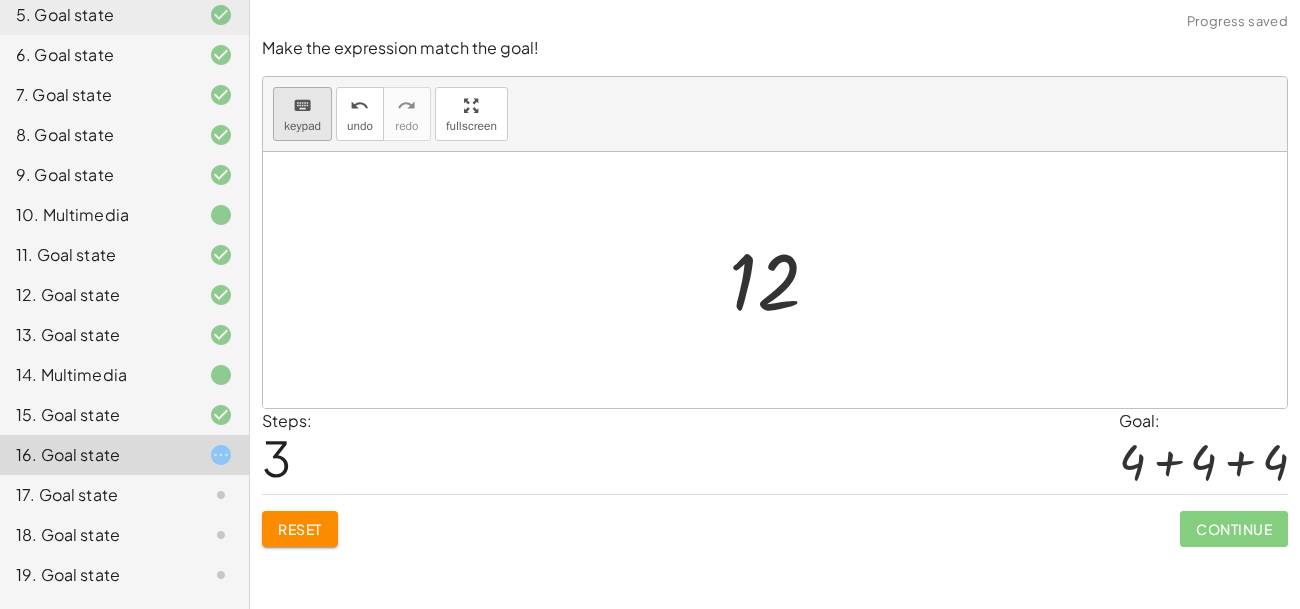 click on "keyboard keypad" at bounding box center (302, 114) 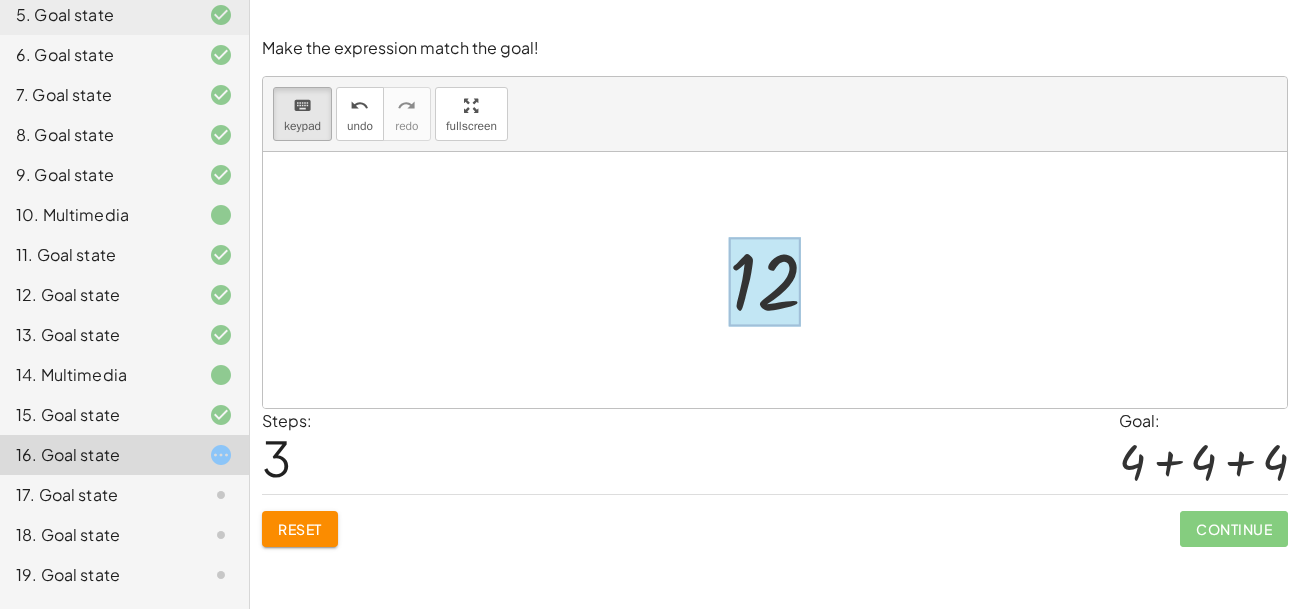 click at bounding box center (765, 282) 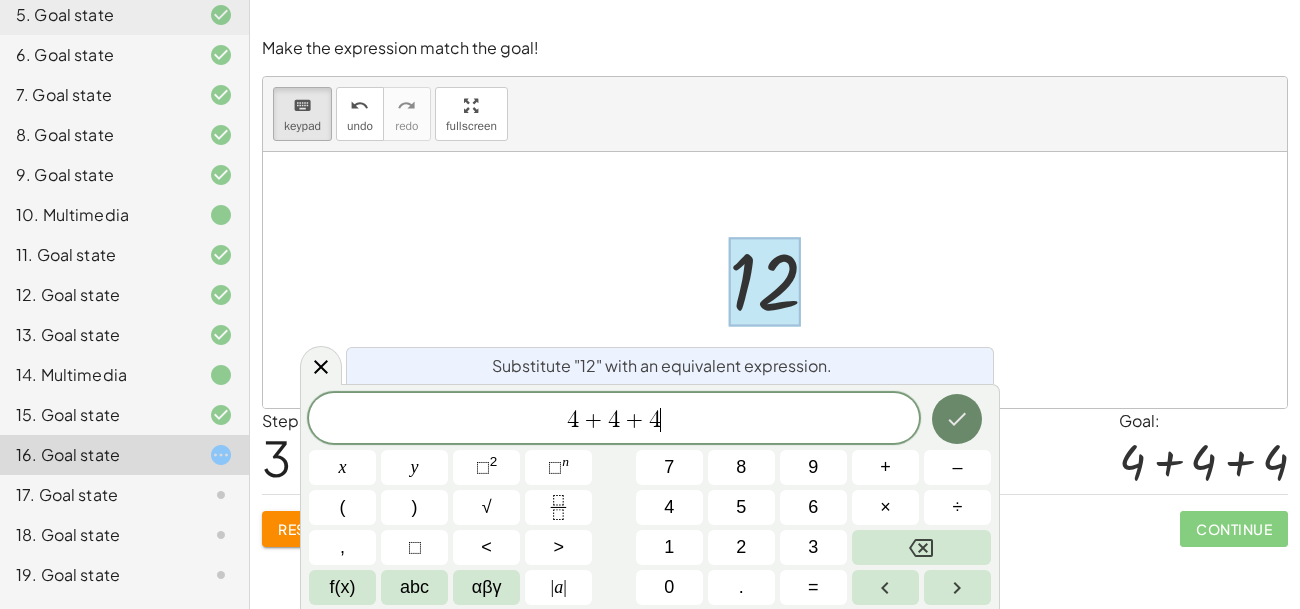 click 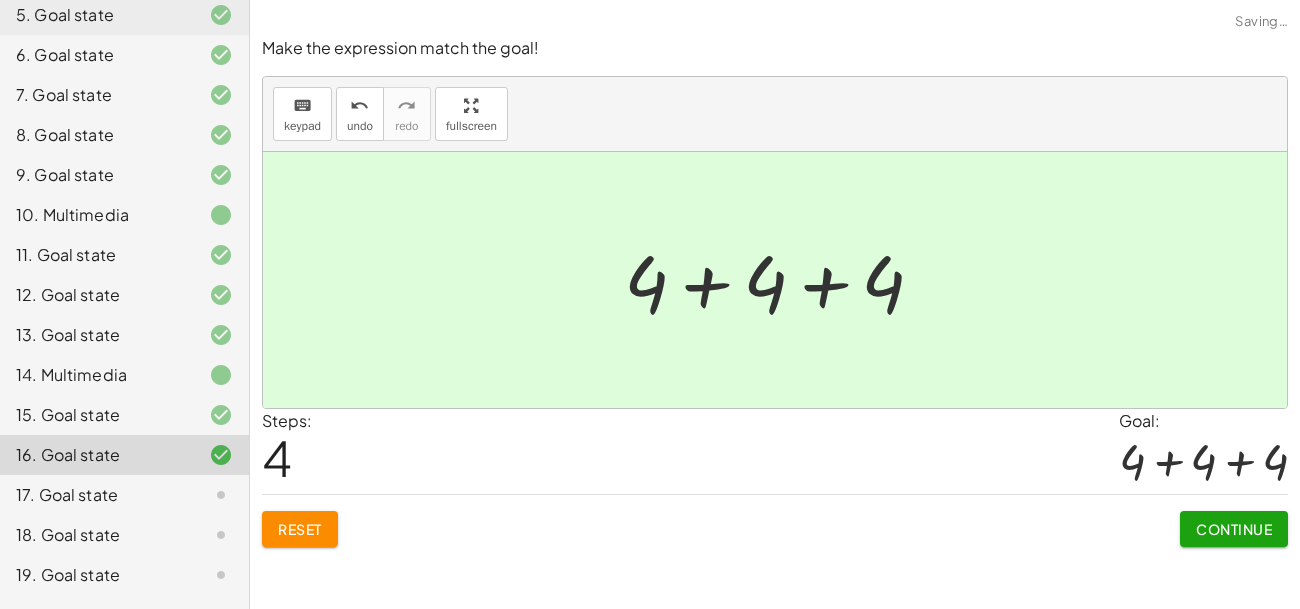 click on "Continue" at bounding box center (1234, 529) 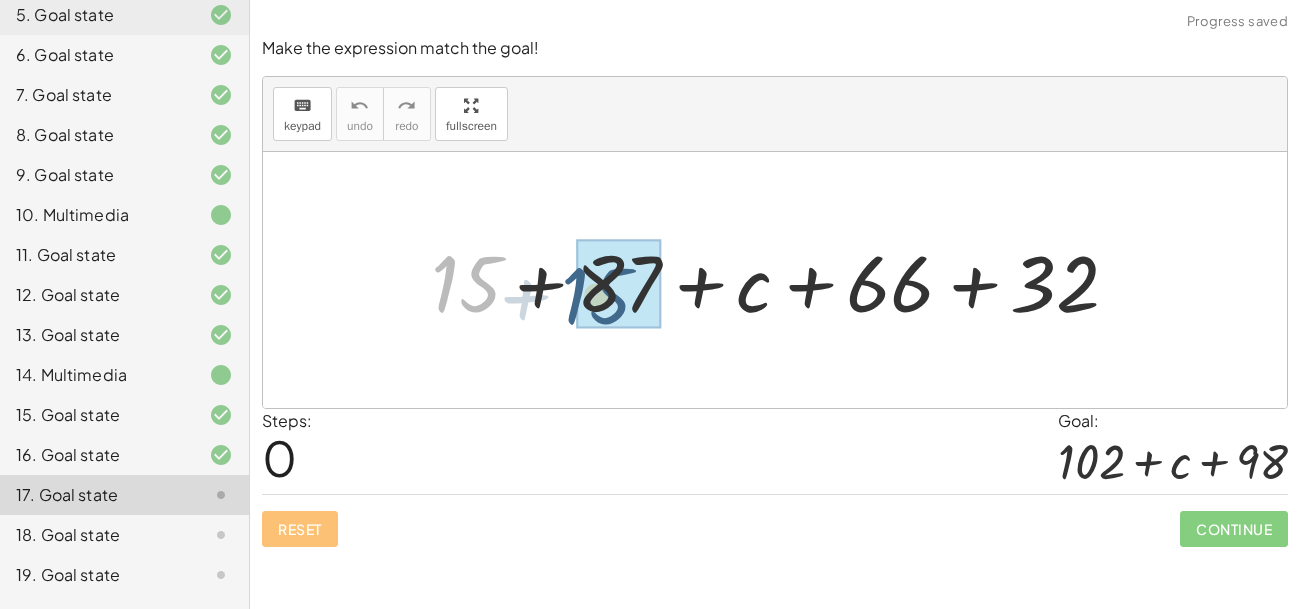 drag, startPoint x: 456, startPoint y: 282, endPoint x: 594, endPoint y: 291, distance: 138.29317 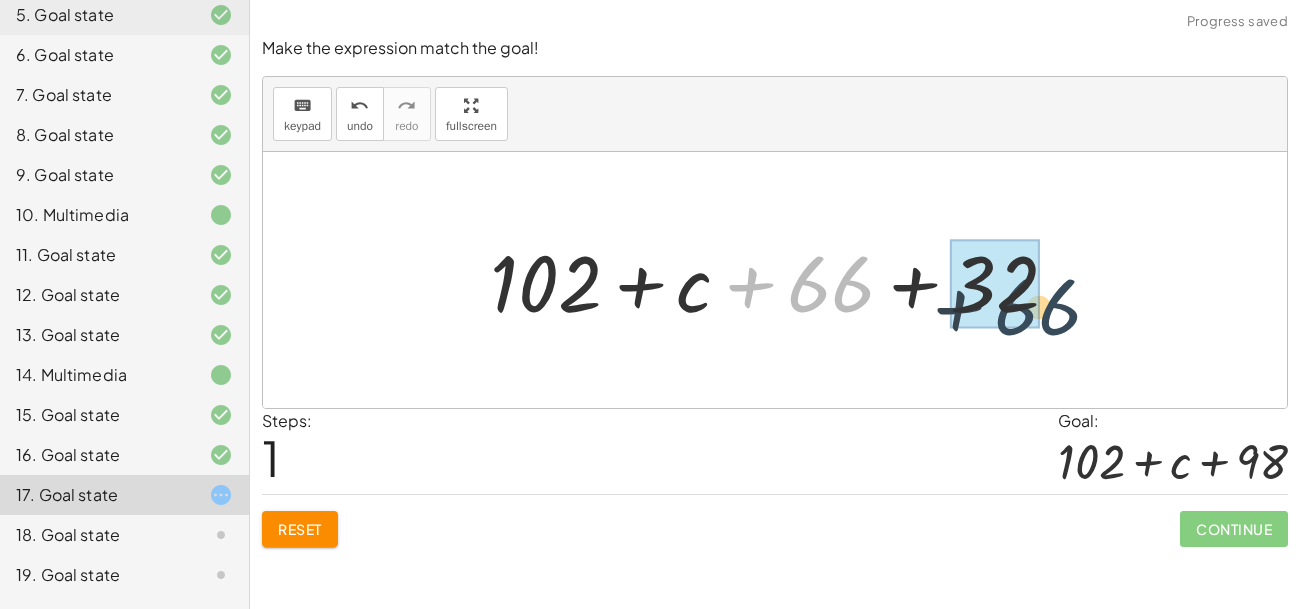 drag, startPoint x: 855, startPoint y: 282, endPoint x: 1077, endPoint y: 305, distance: 223.18826 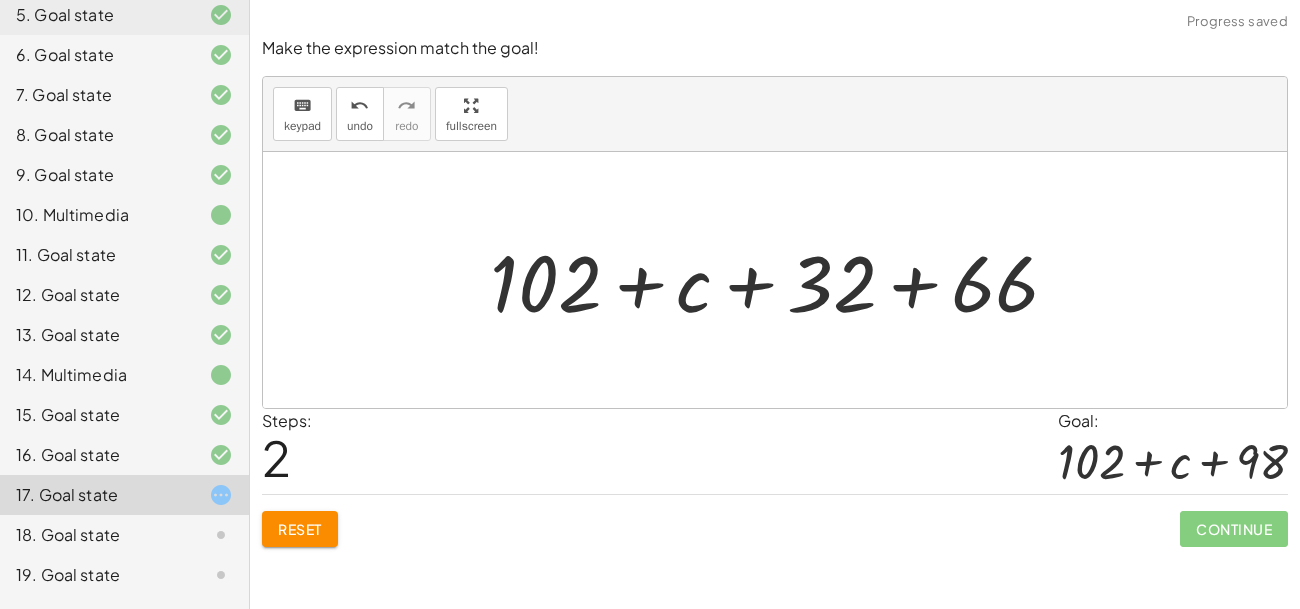click at bounding box center (782, 280) 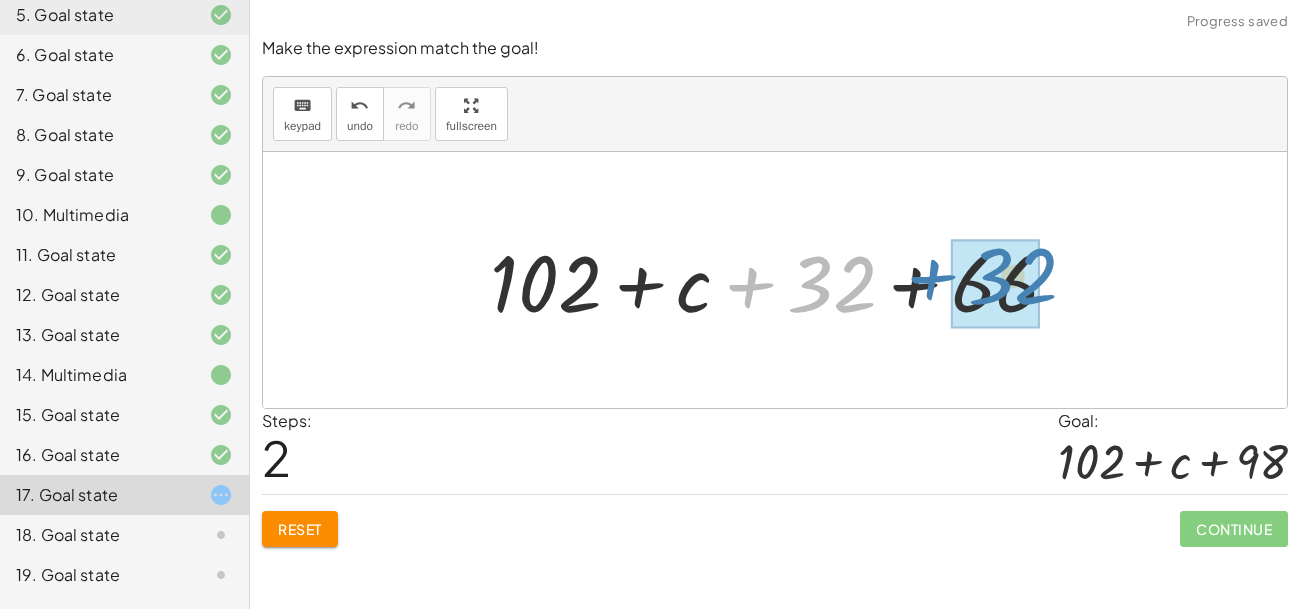 drag, startPoint x: 848, startPoint y: 290, endPoint x: 1027, endPoint y: 285, distance: 179.06982 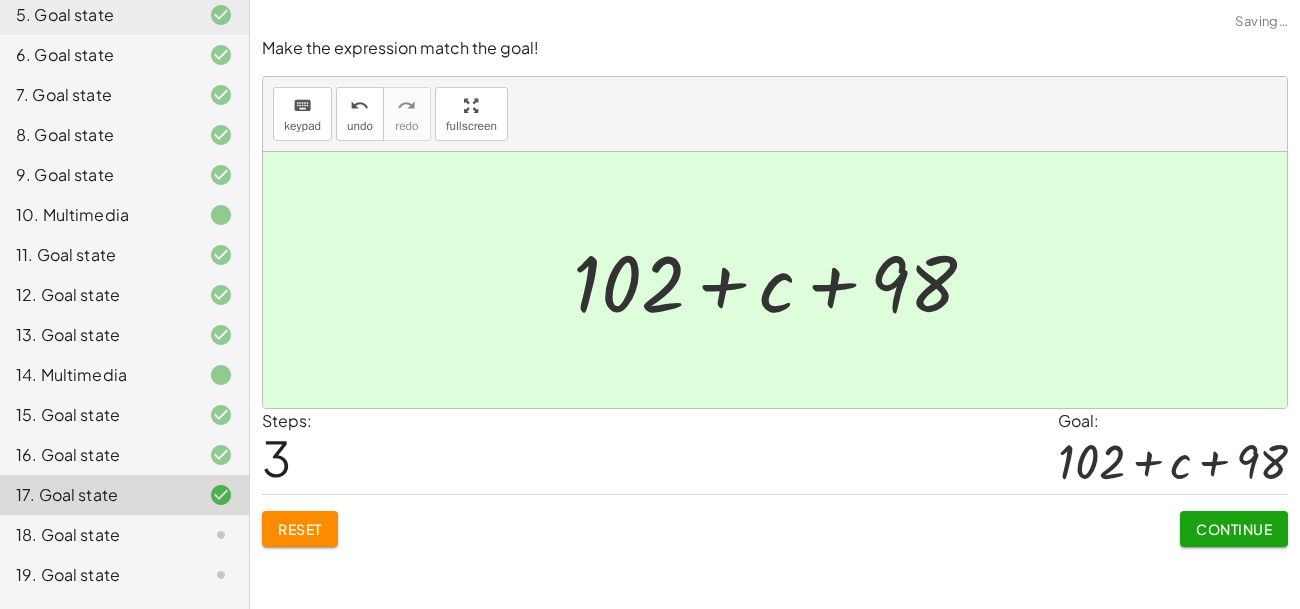 click on "Continue" 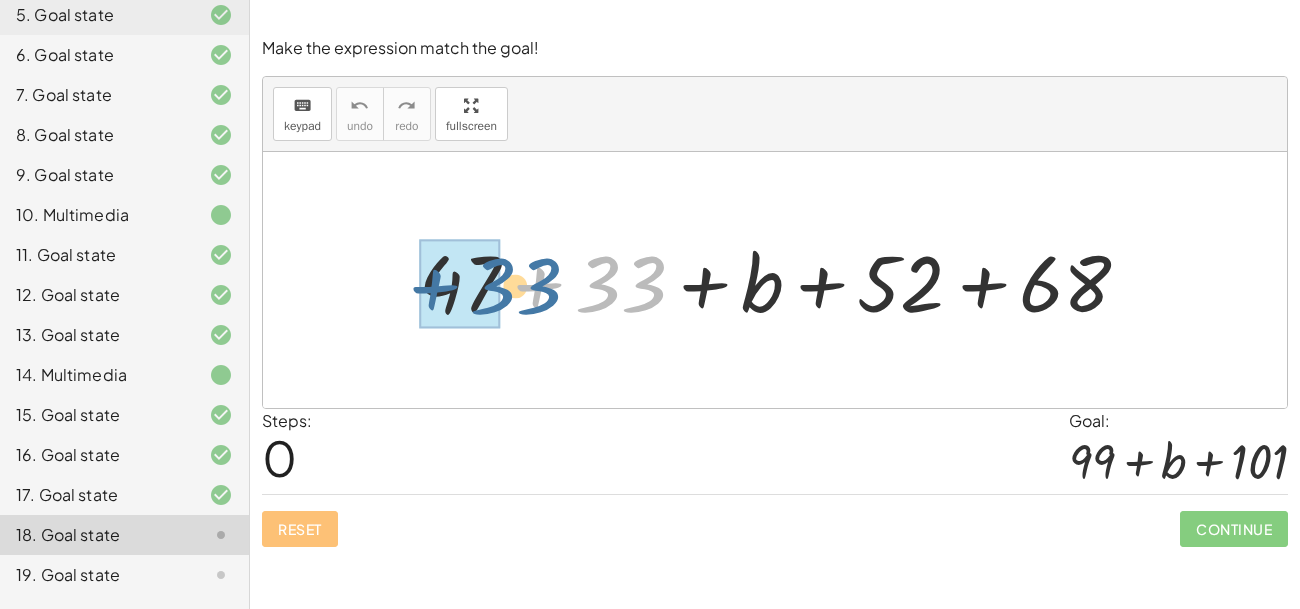 drag, startPoint x: 612, startPoint y: 277, endPoint x: 459, endPoint y: 268, distance: 153.26448 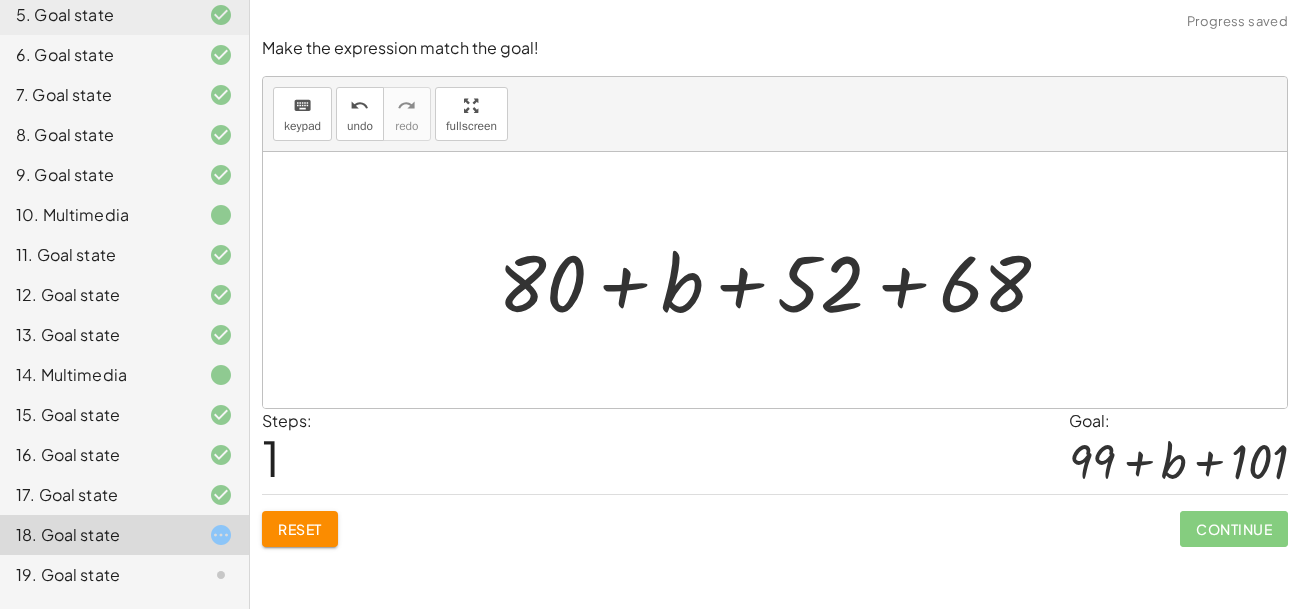 click on "Reset" 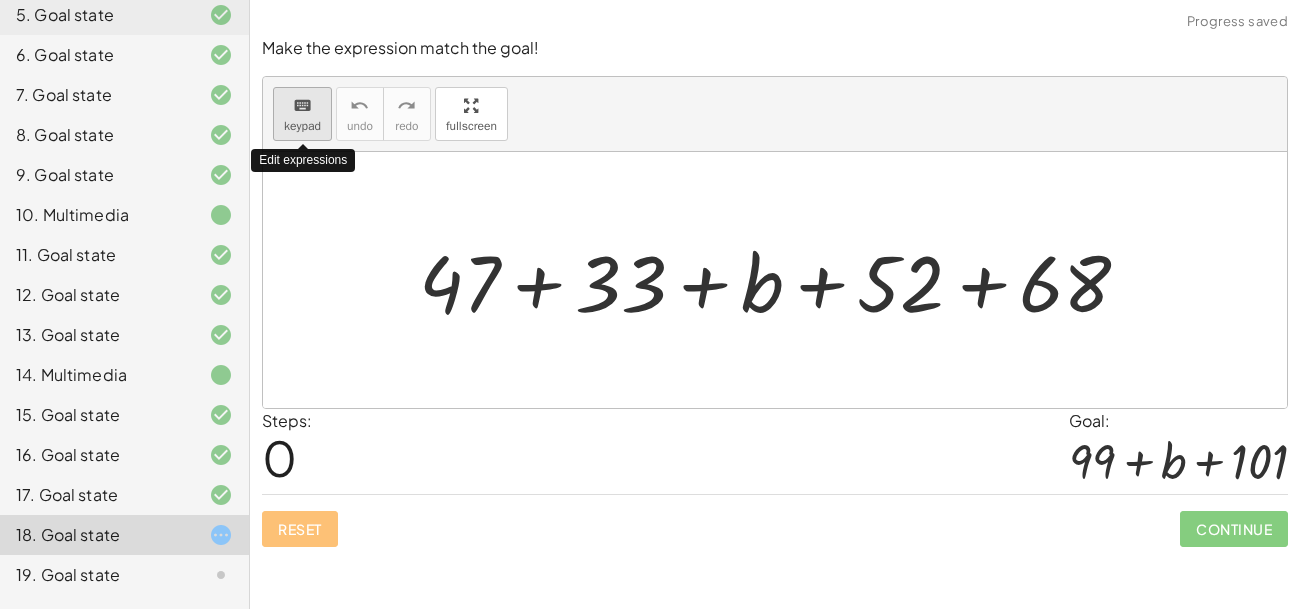 click on "keypad" at bounding box center (302, 126) 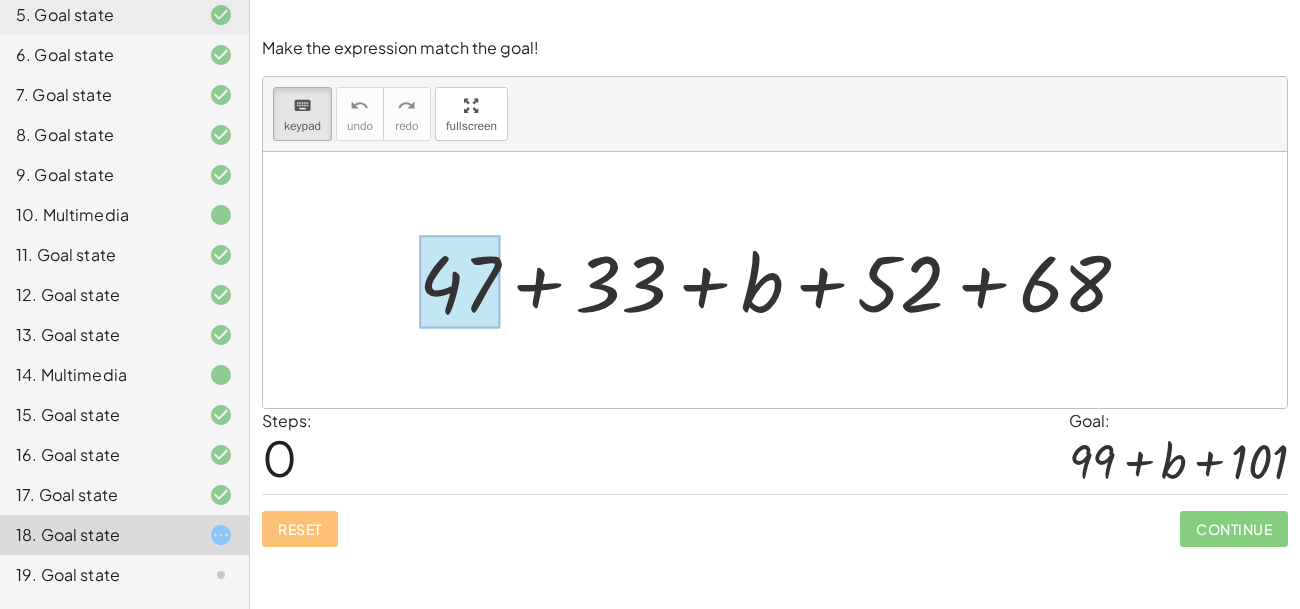 click at bounding box center [459, 282] 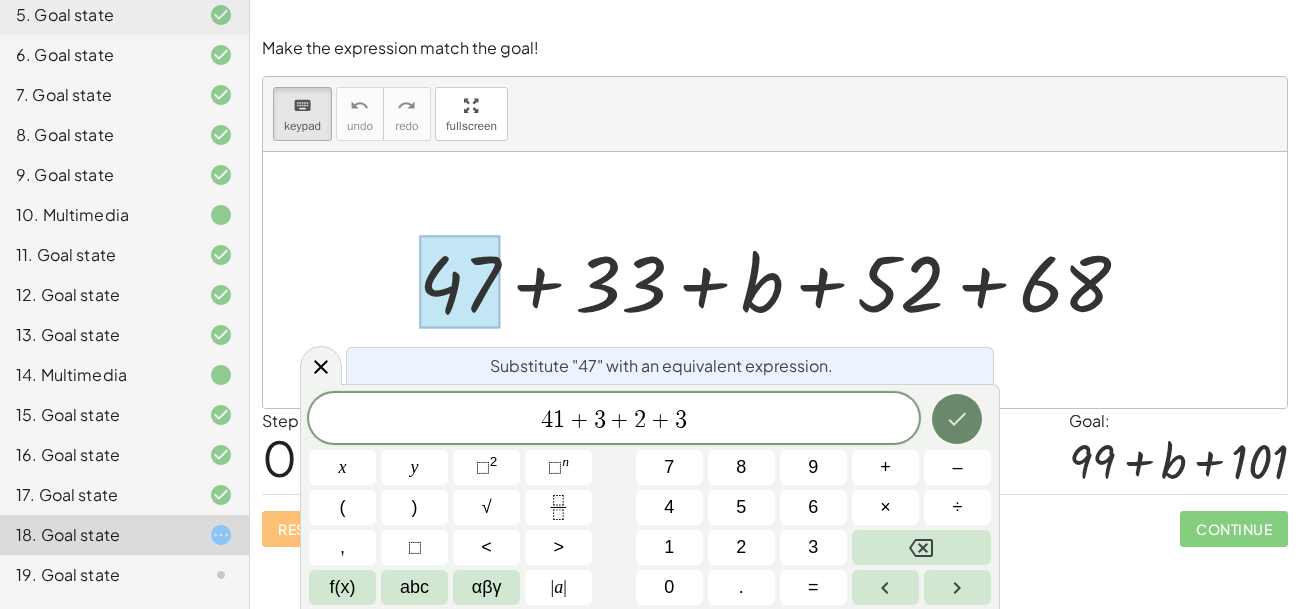 click at bounding box center (957, 419) 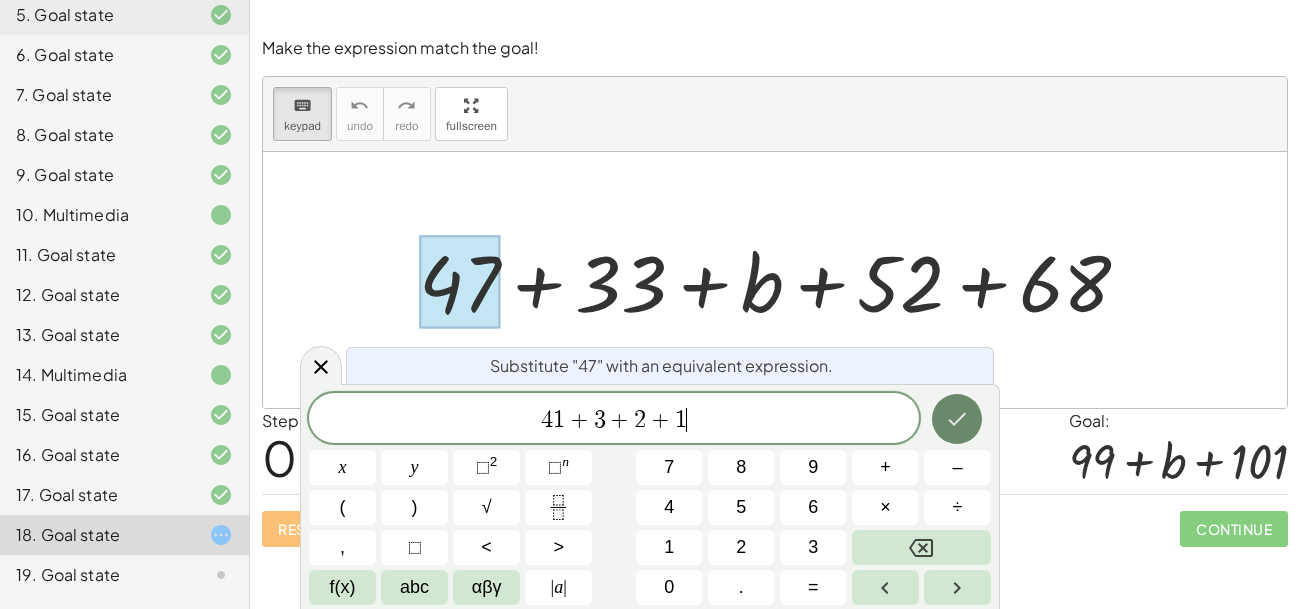 click 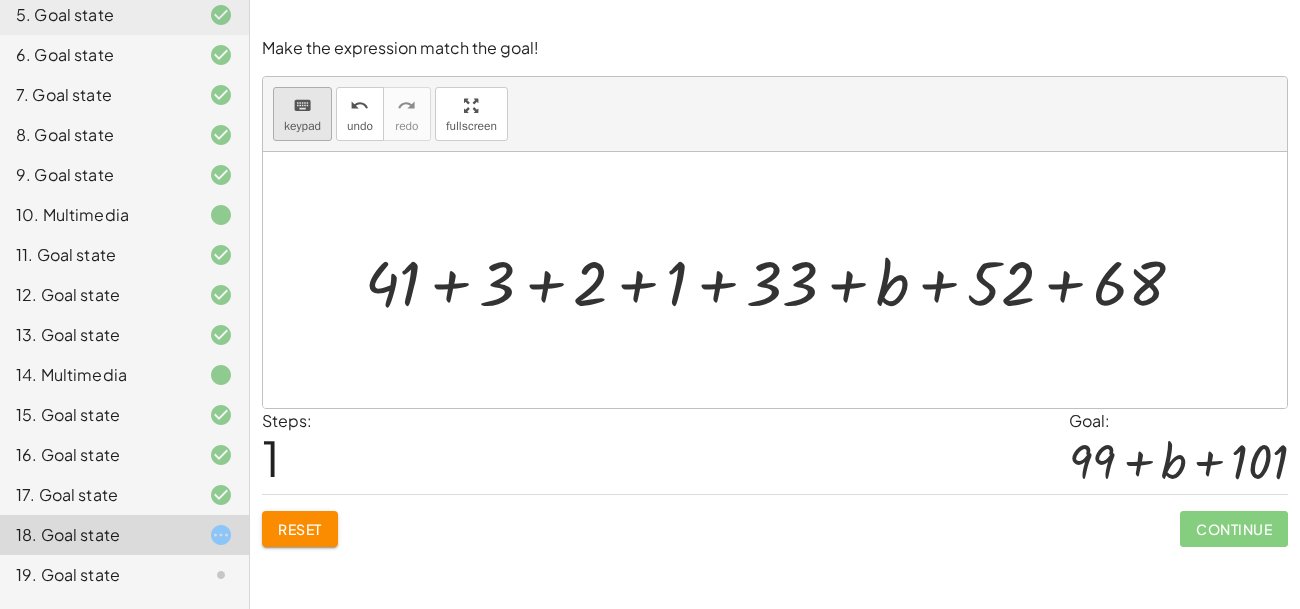 click on "keyboard" at bounding box center (302, 106) 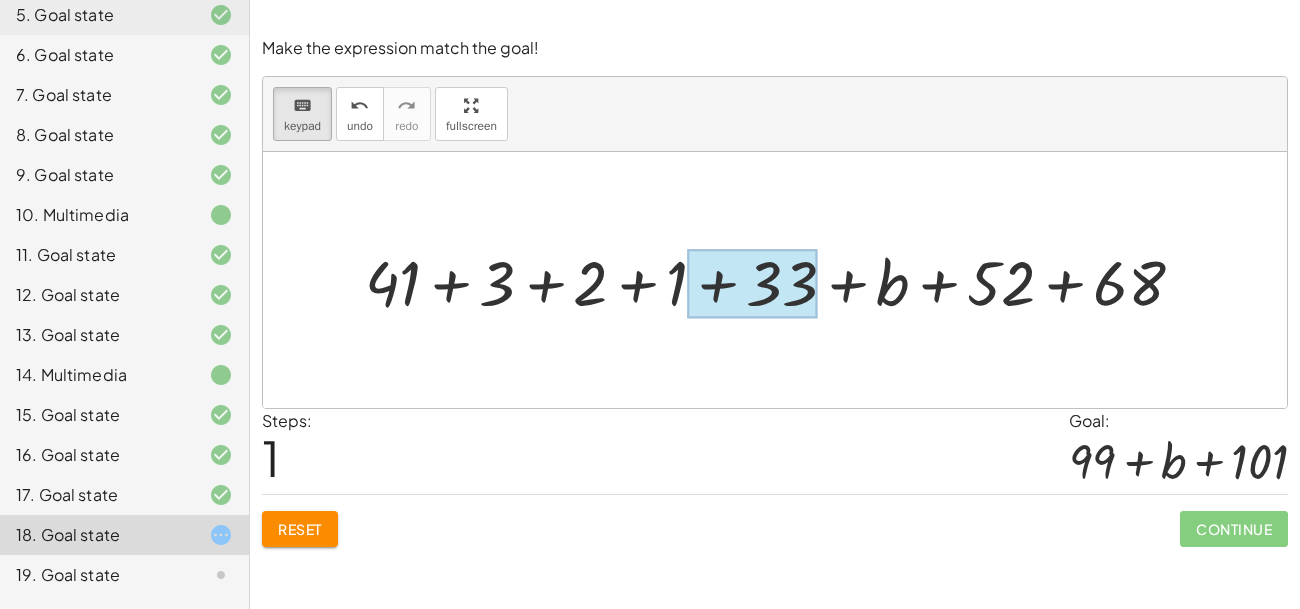 click at bounding box center [753, 283] 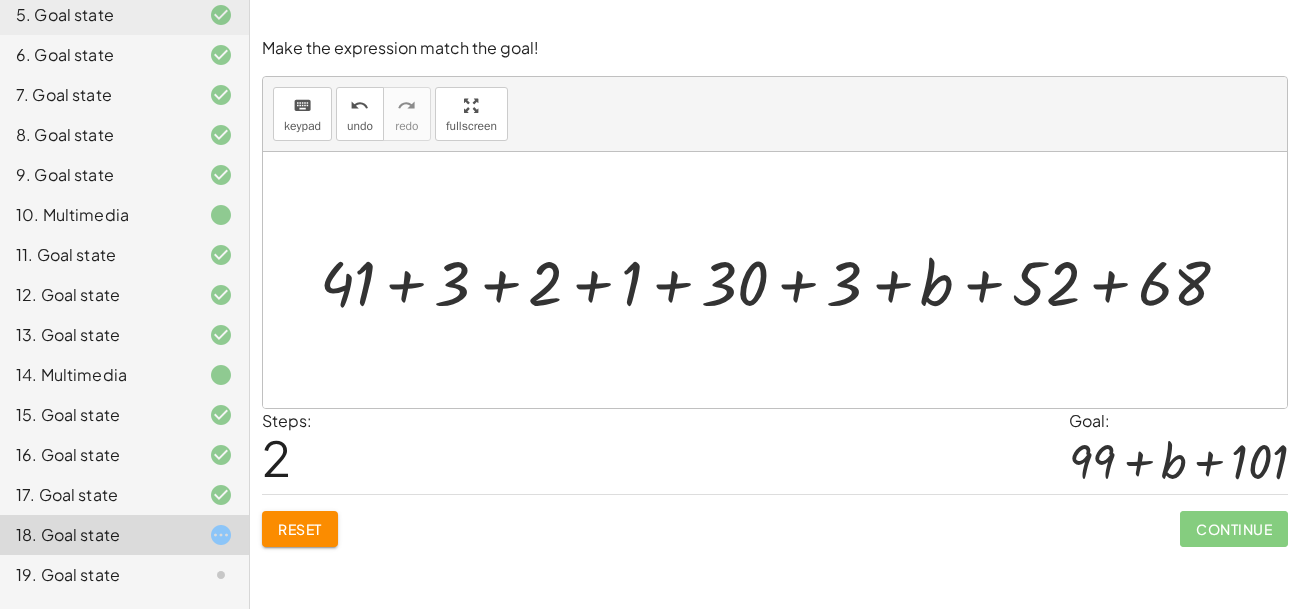 click on "Reset" at bounding box center [300, 529] 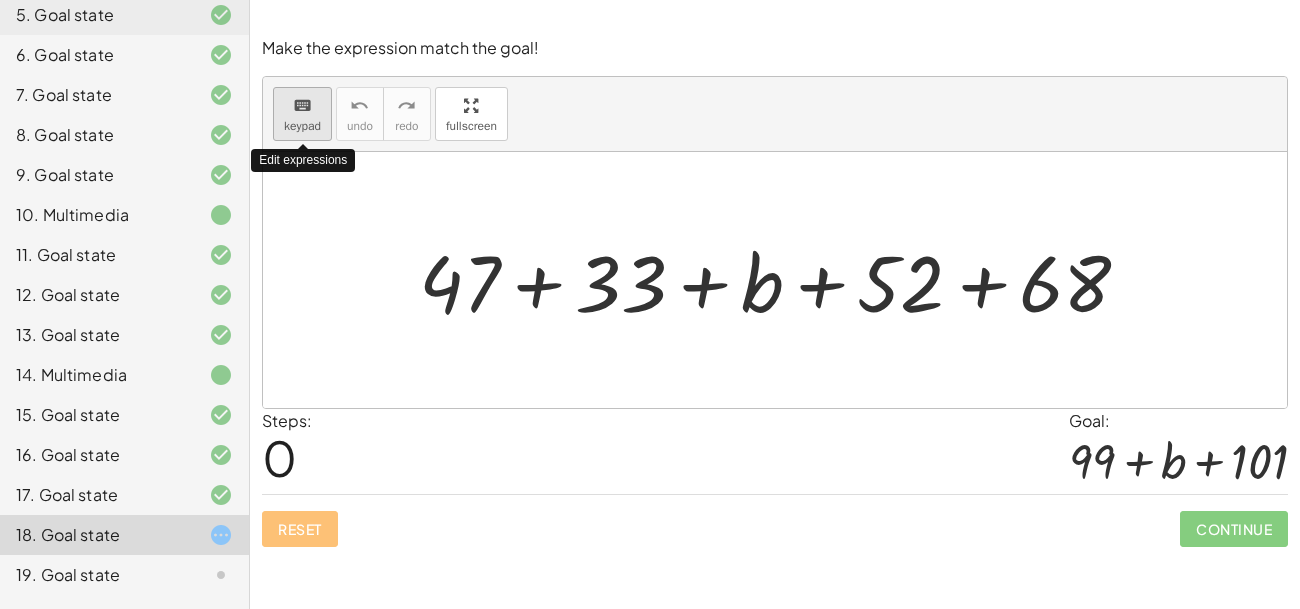 click on "keypad" at bounding box center [302, 126] 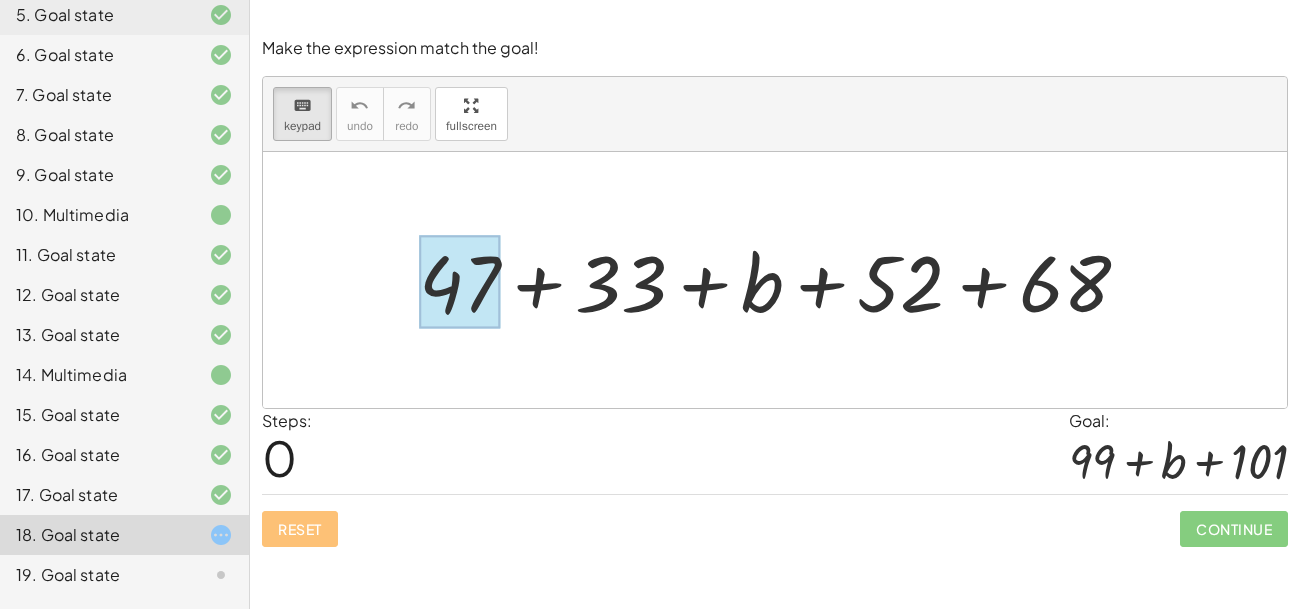 click at bounding box center (459, 282) 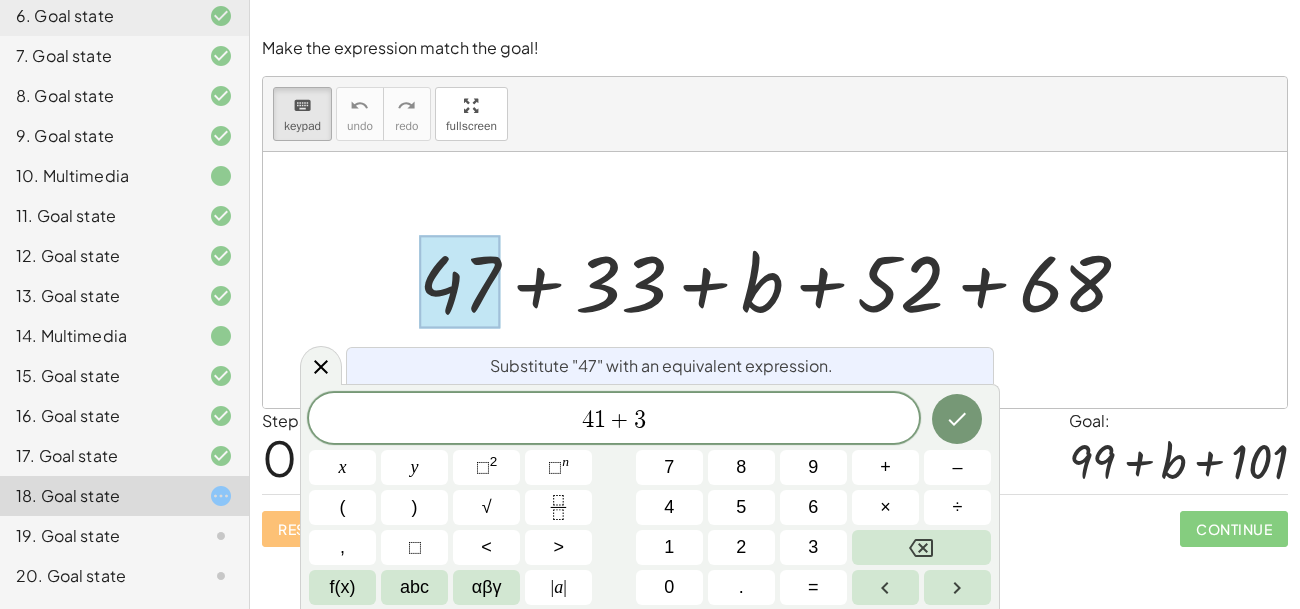 scroll, scrollTop: 399, scrollLeft: 0, axis: vertical 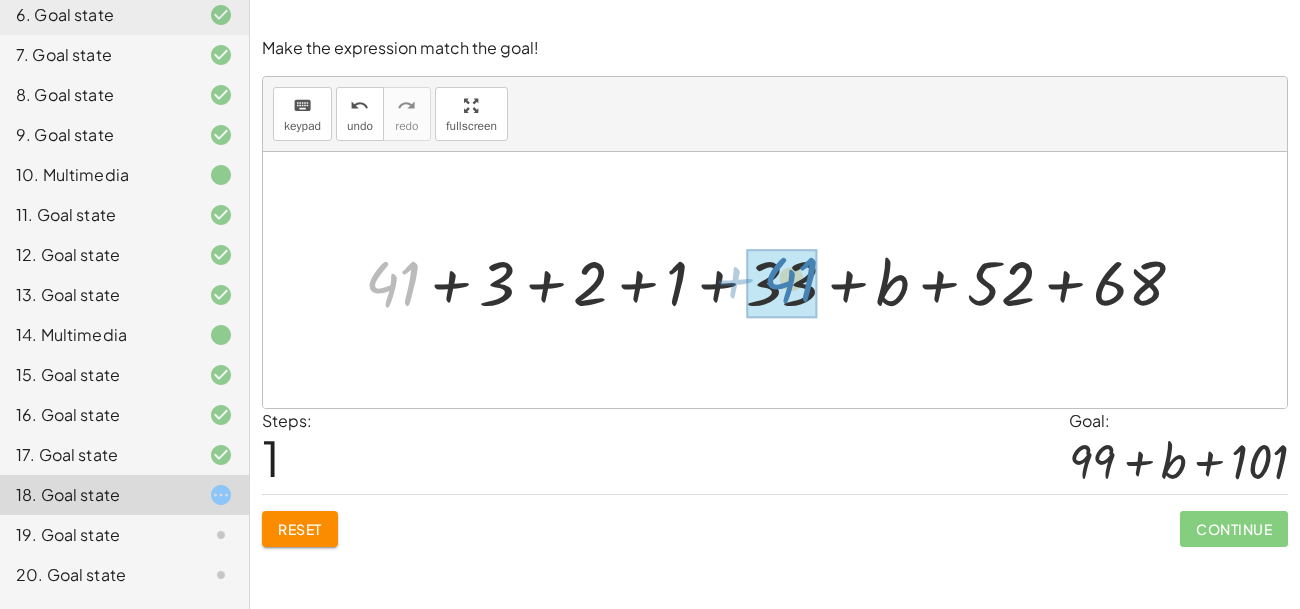 drag, startPoint x: 395, startPoint y: 285, endPoint x: 791, endPoint y: 283, distance: 396.00504 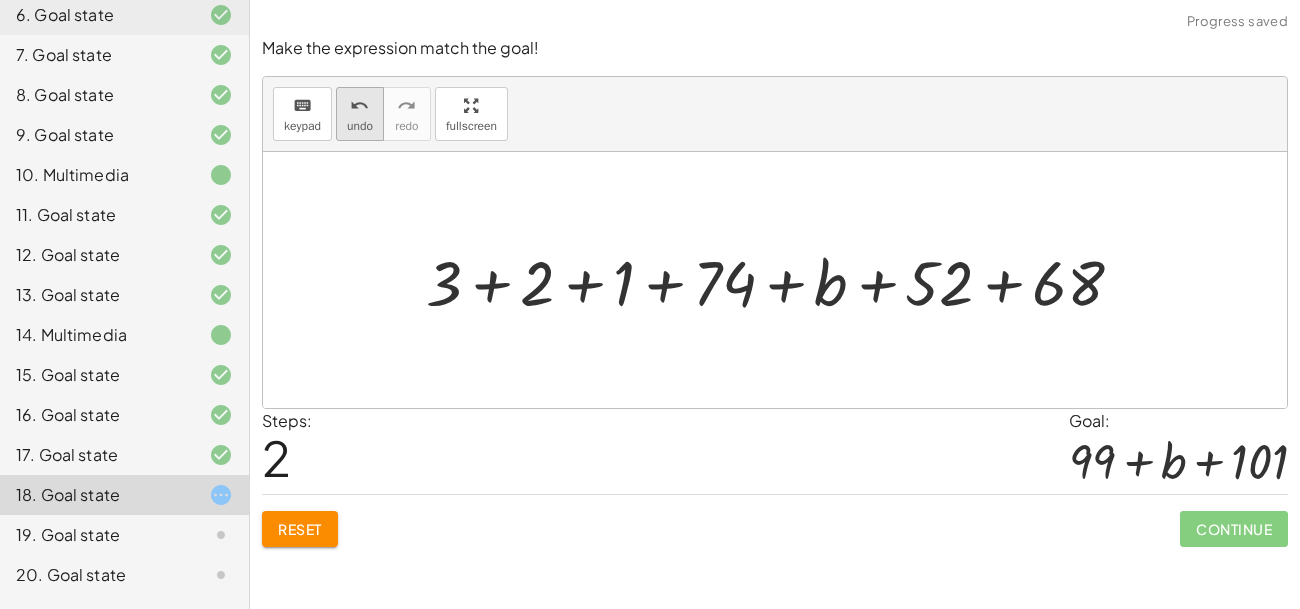 click on "undo" at bounding box center (360, 126) 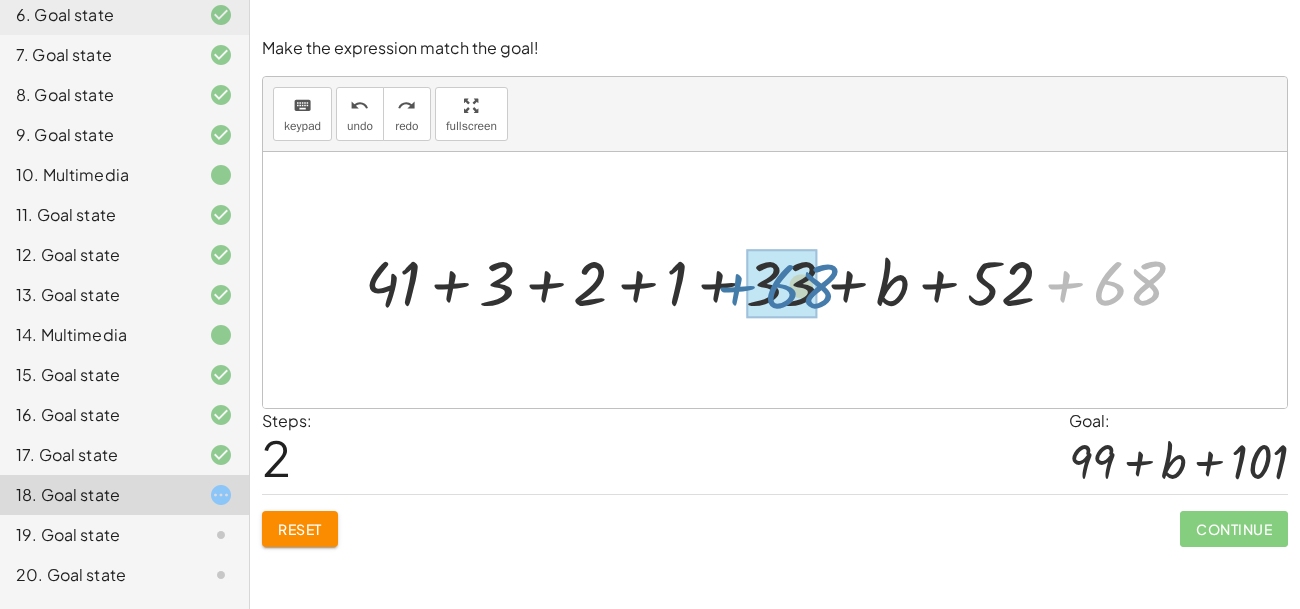 drag, startPoint x: 1135, startPoint y: 280, endPoint x: 785, endPoint y: 283, distance: 350.01285 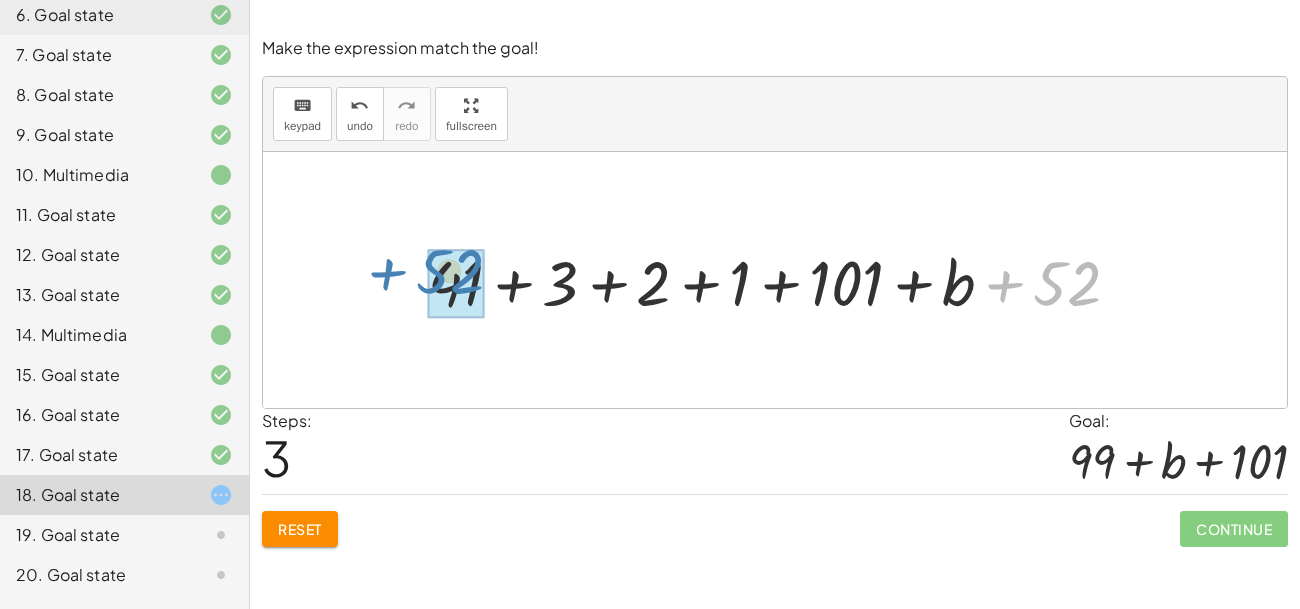 drag, startPoint x: 1078, startPoint y: 297, endPoint x: 455, endPoint y: 278, distance: 623.2897 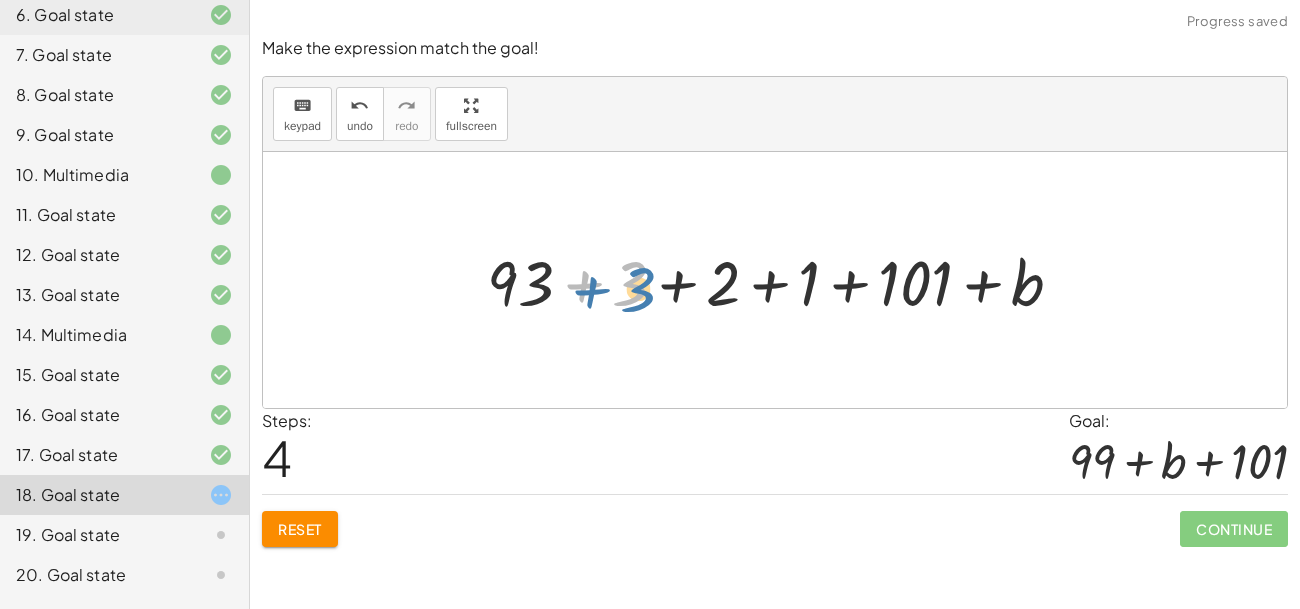 click at bounding box center [783, 280] 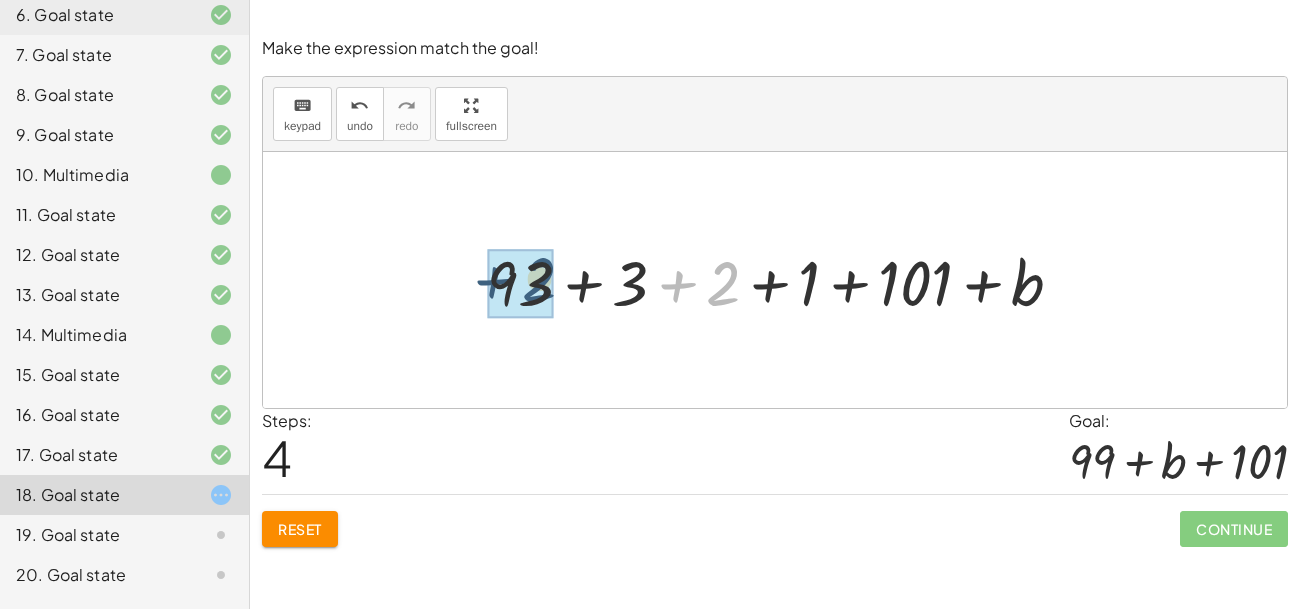 drag, startPoint x: 722, startPoint y: 286, endPoint x: 522, endPoint y: 278, distance: 200.15994 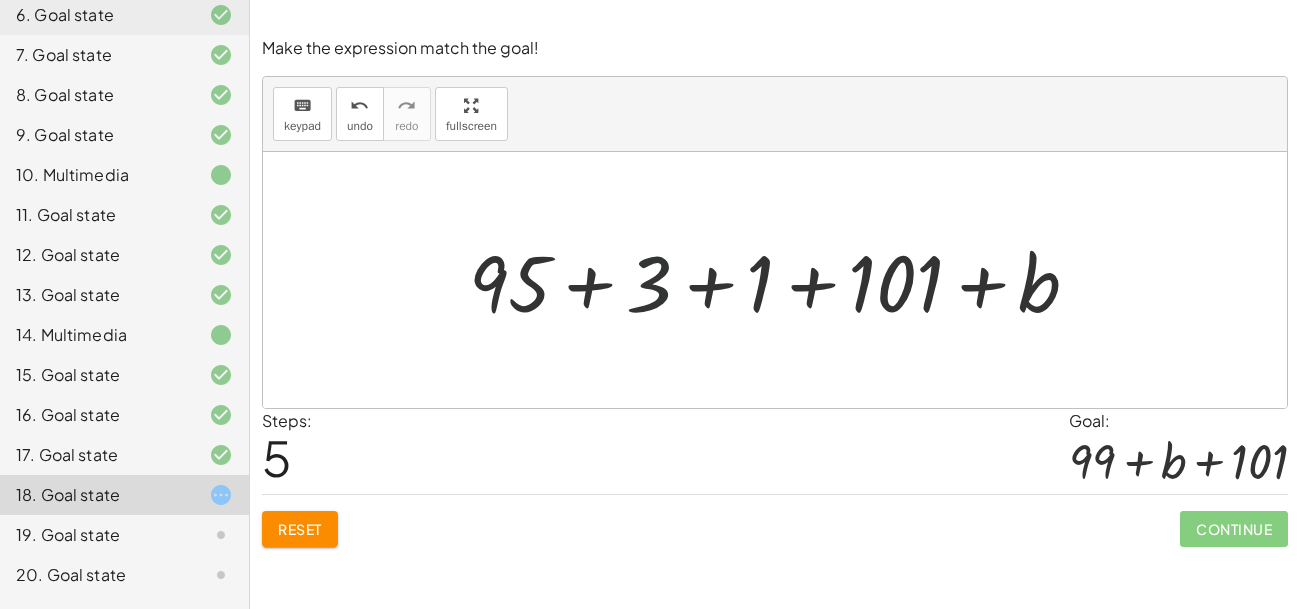 click at bounding box center [782, 280] 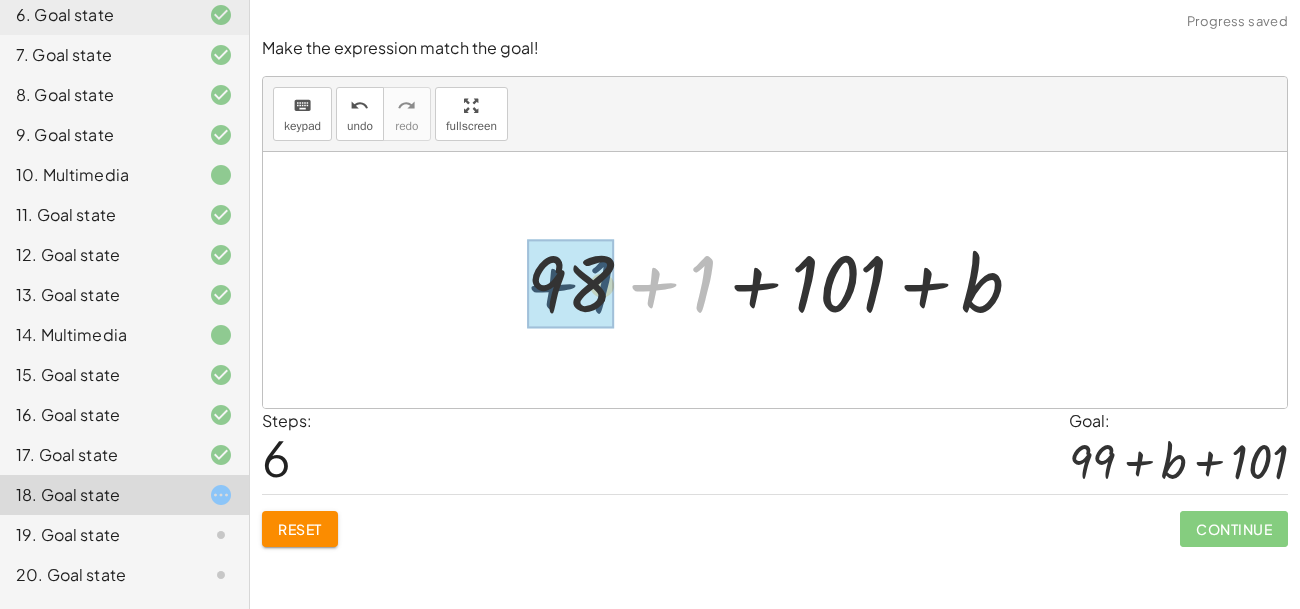 drag, startPoint x: 704, startPoint y: 287, endPoint x: 582, endPoint y: 287, distance: 122 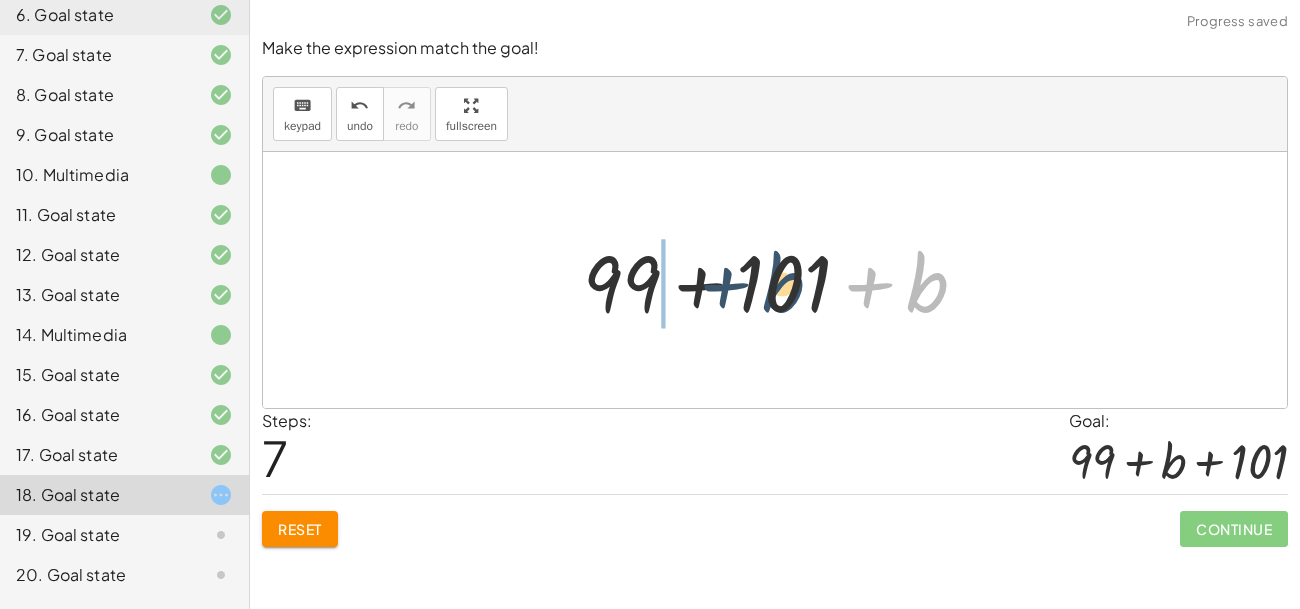 drag, startPoint x: 927, startPoint y: 287, endPoint x: 782, endPoint y: 287, distance: 145 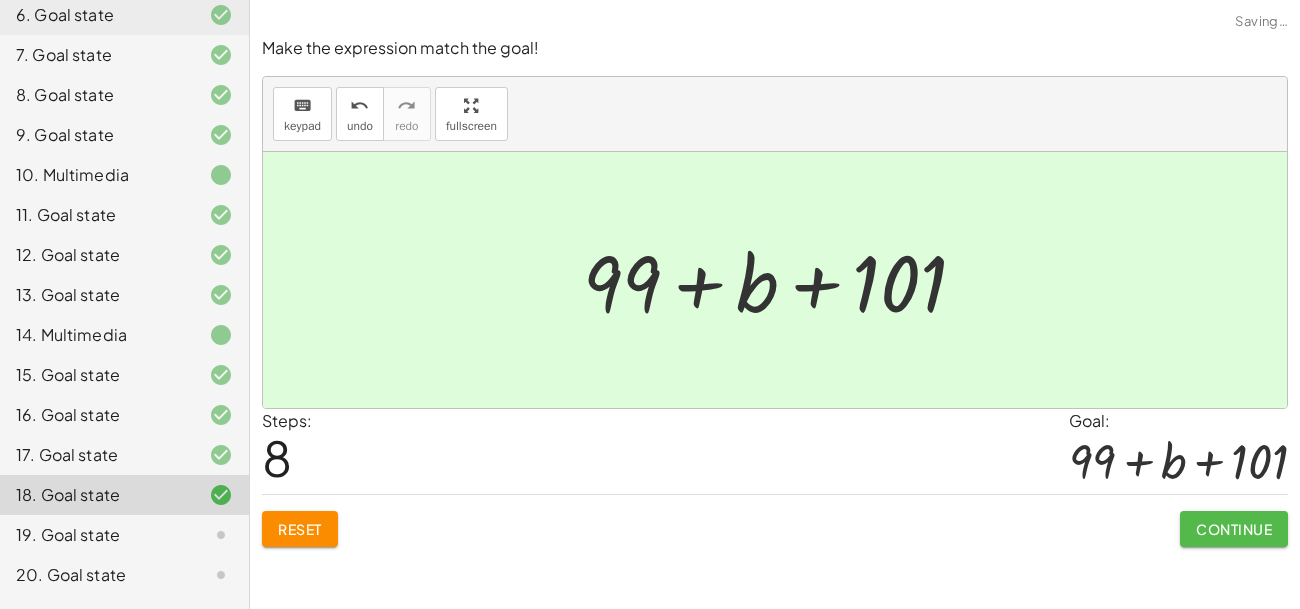 click on "Continue" 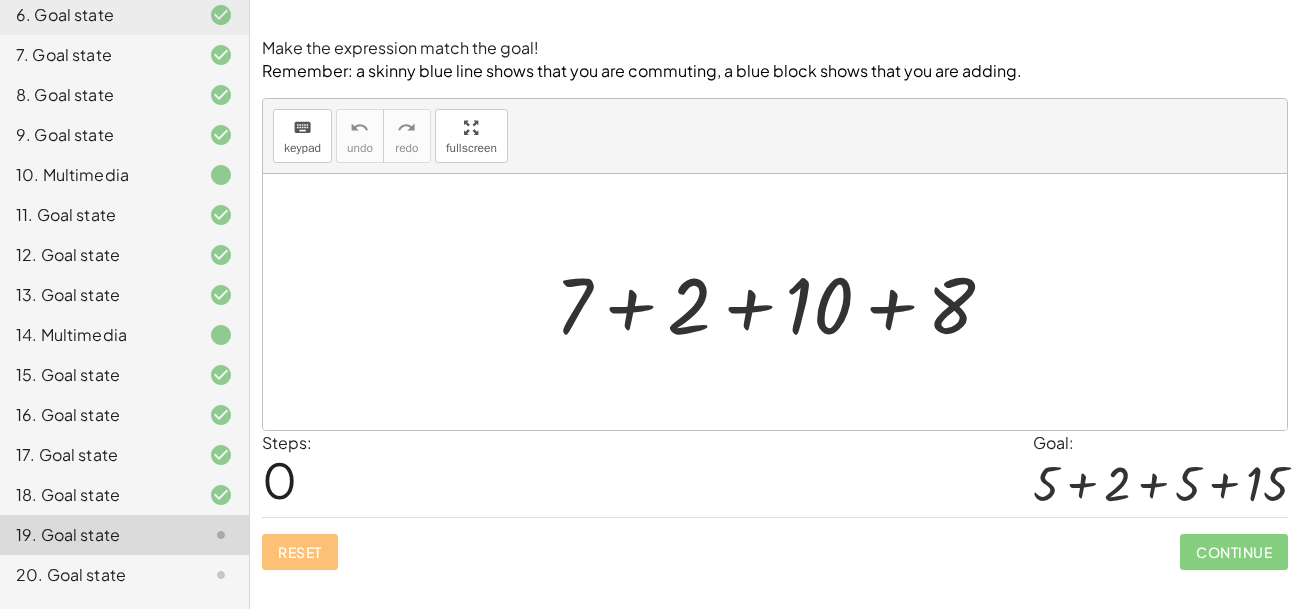 click at bounding box center (783, 302) 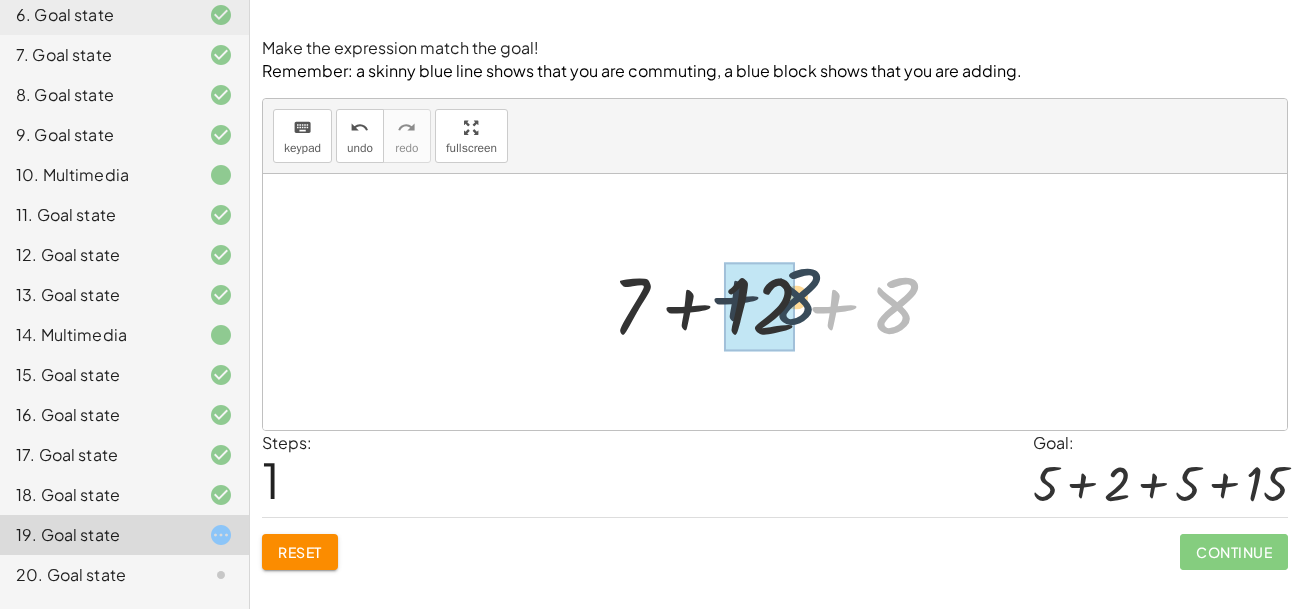 drag, startPoint x: 896, startPoint y: 313, endPoint x: 775, endPoint y: 302, distance: 121.49897 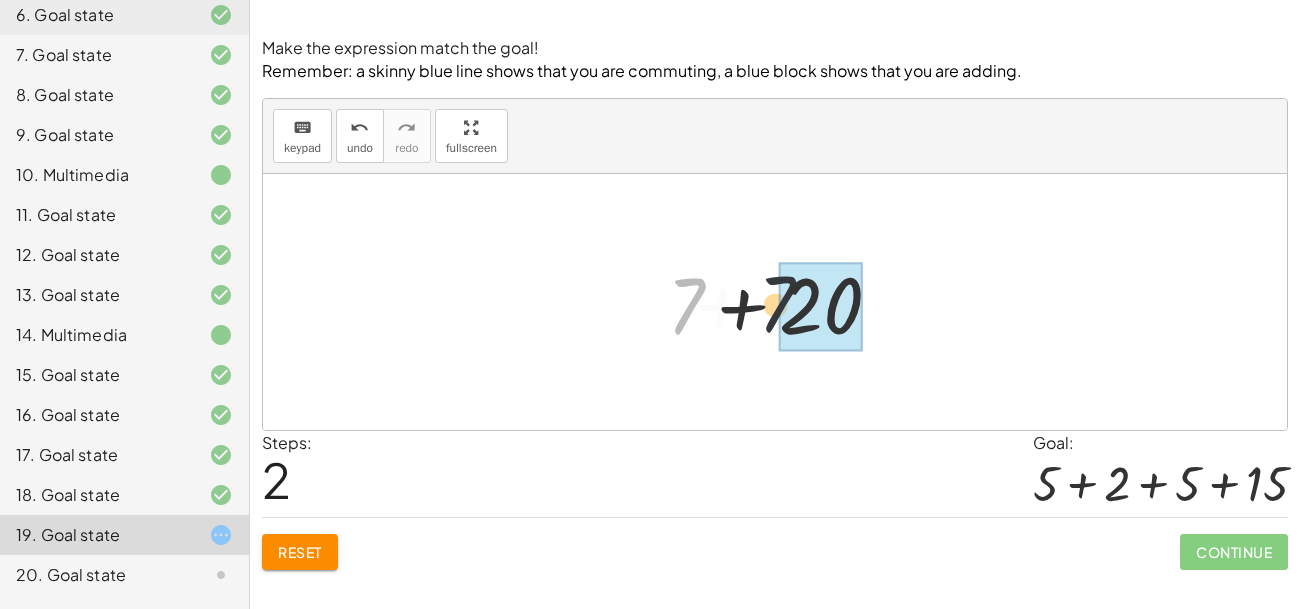 drag, startPoint x: 685, startPoint y: 306, endPoint x: 807, endPoint y: 314, distance: 122.26202 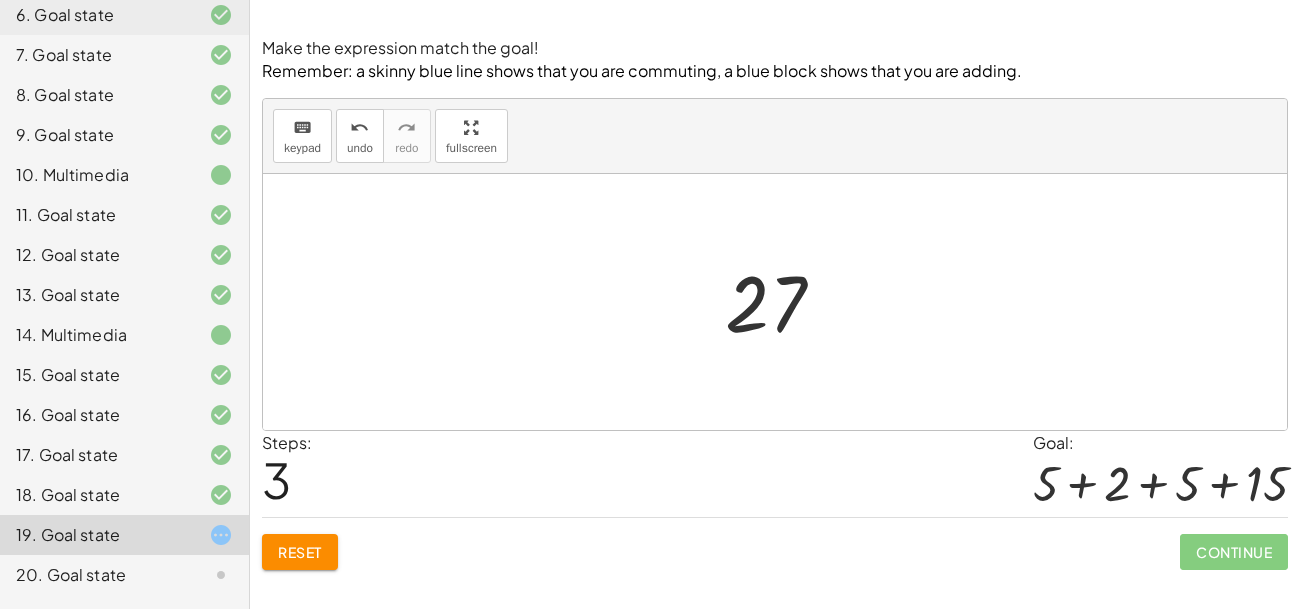 click on "Reset" 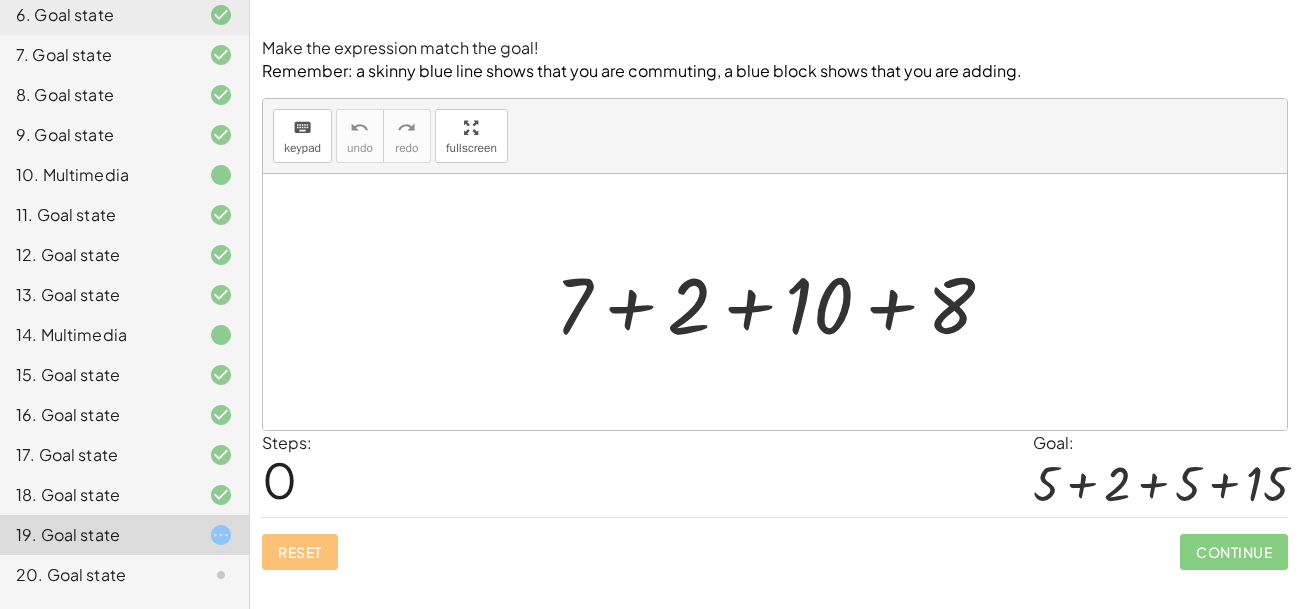 click at bounding box center (783, 302) 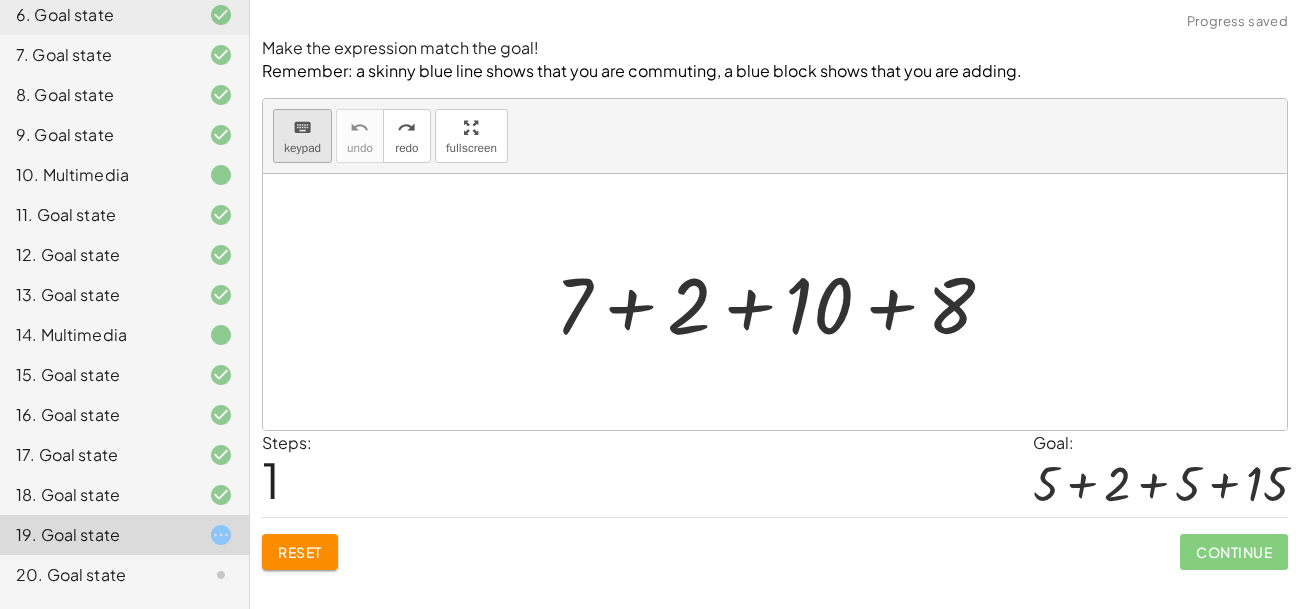click on "keypad" at bounding box center (302, 148) 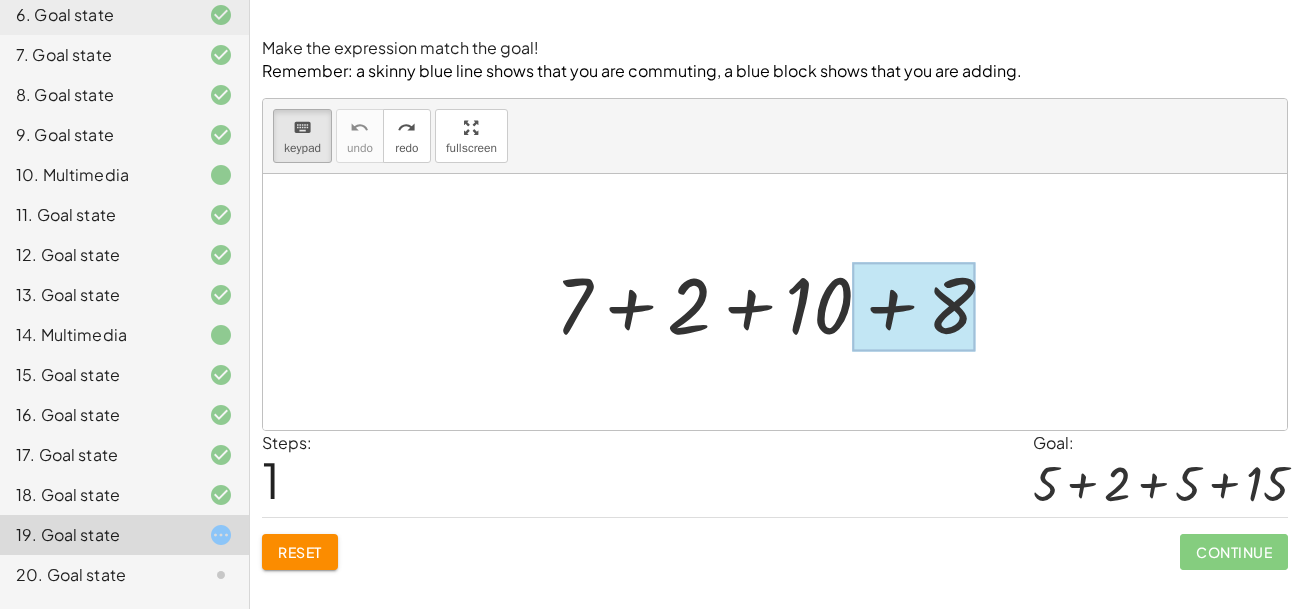 click at bounding box center [914, 306] 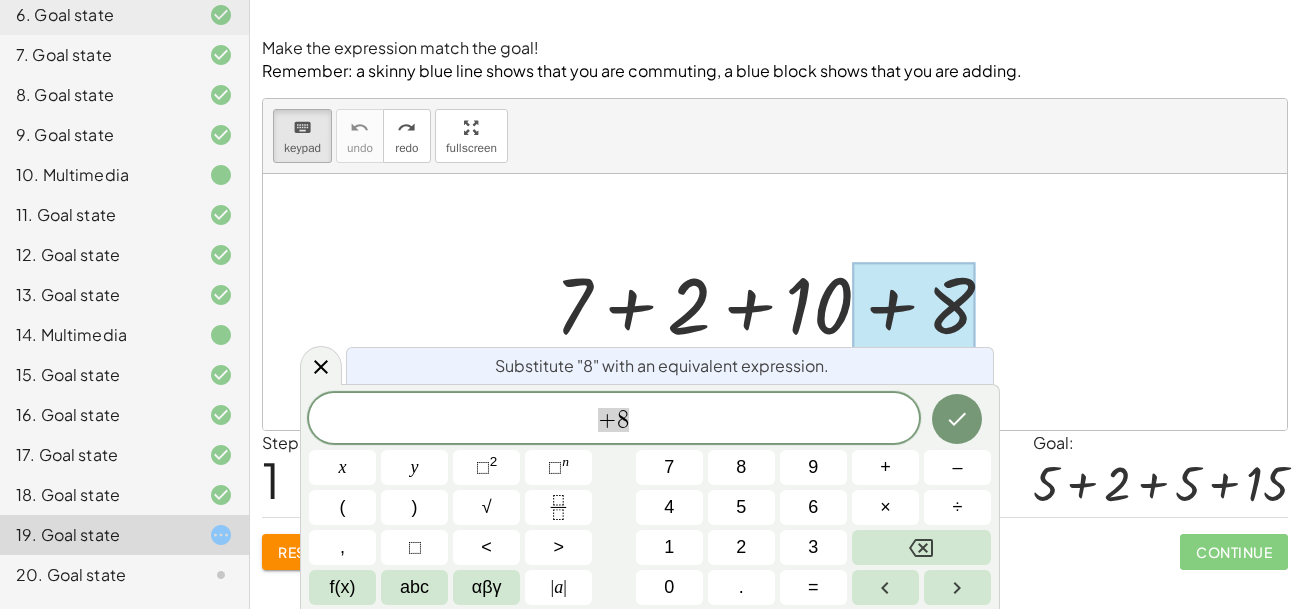 click at bounding box center [775, 302] 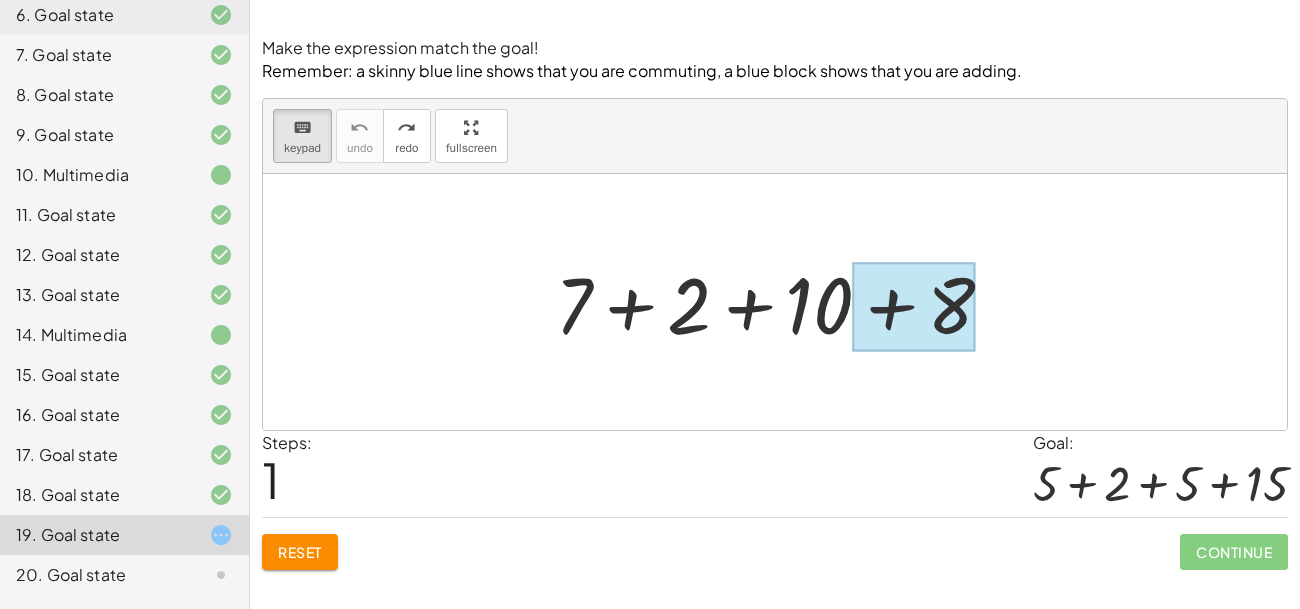 click at bounding box center (914, 306) 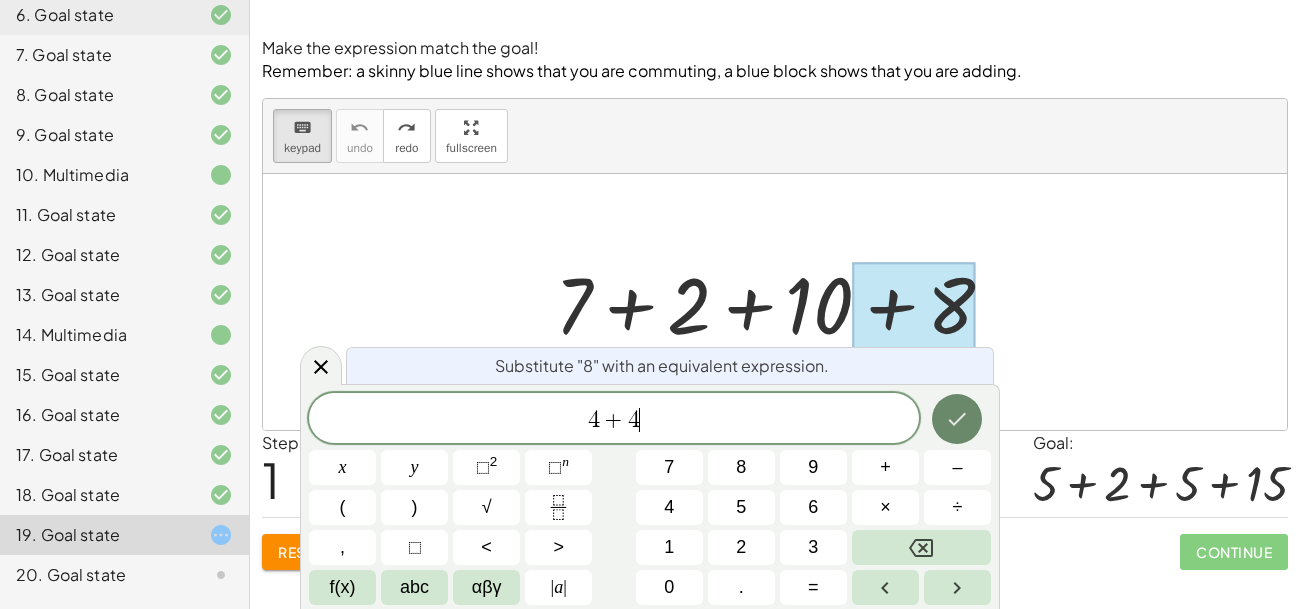 click 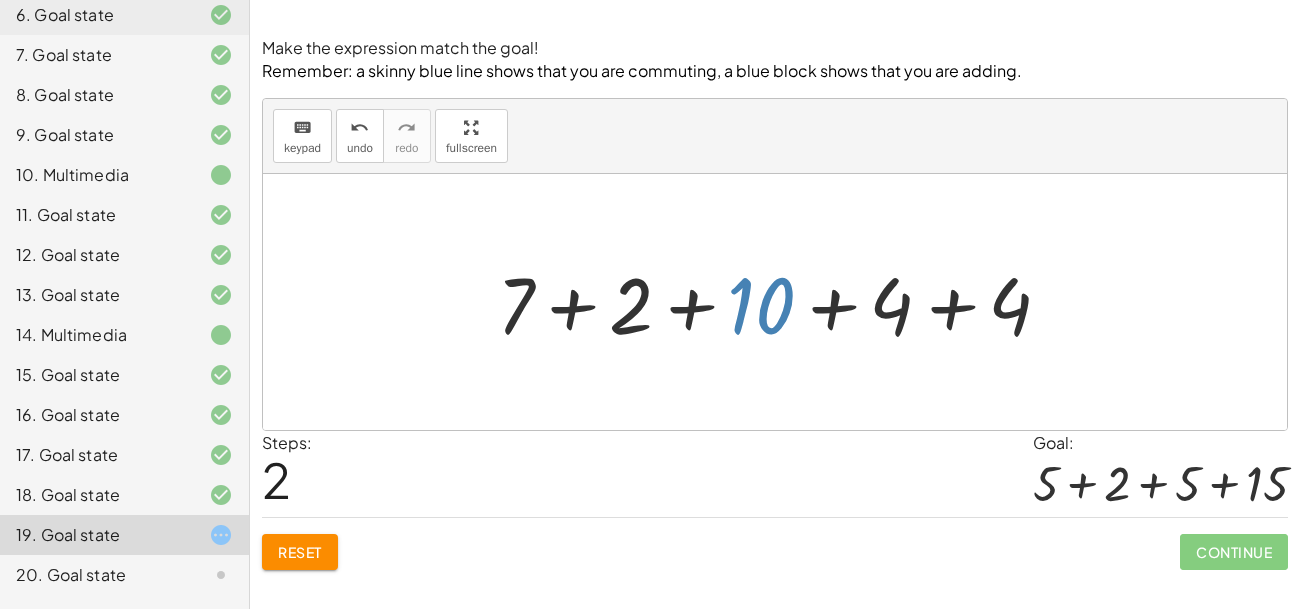 drag, startPoint x: 773, startPoint y: 302, endPoint x: 783, endPoint y: 304, distance: 10.198039 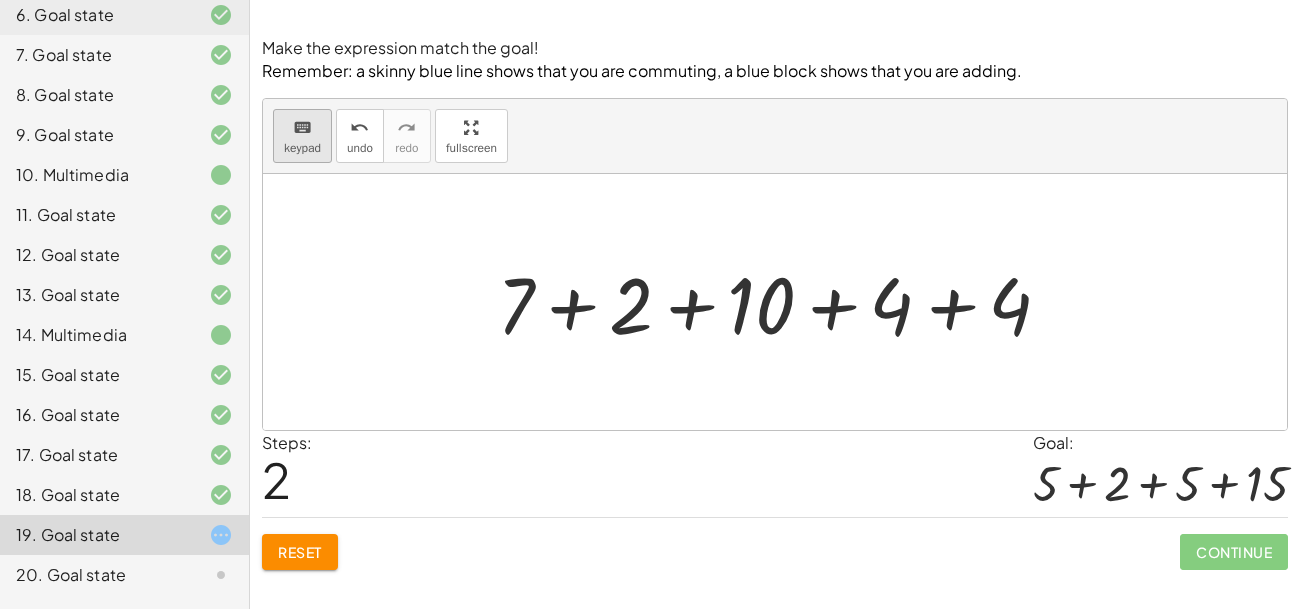 click on "keyboard" at bounding box center [302, 127] 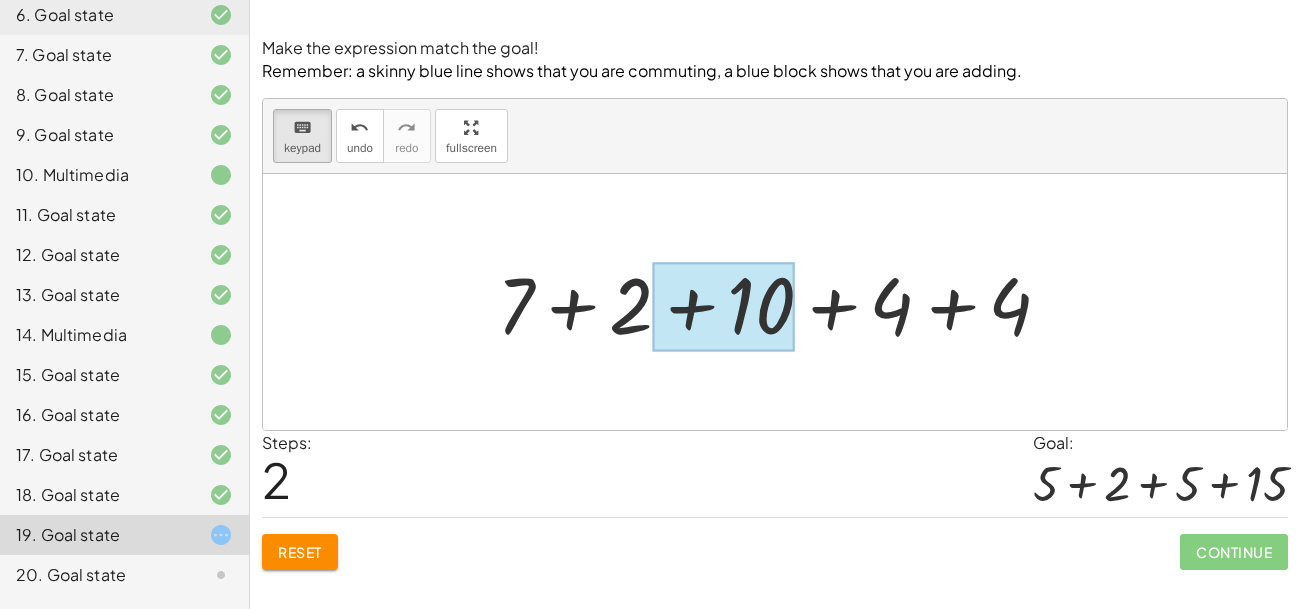 click at bounding box center (723, 306) 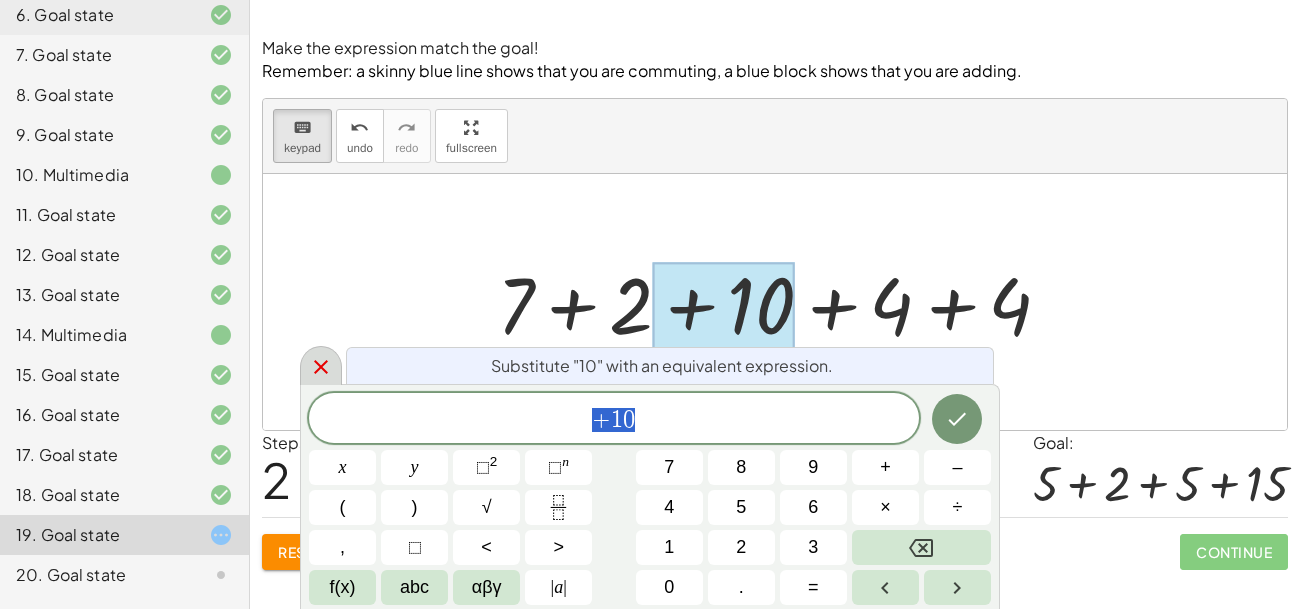 click 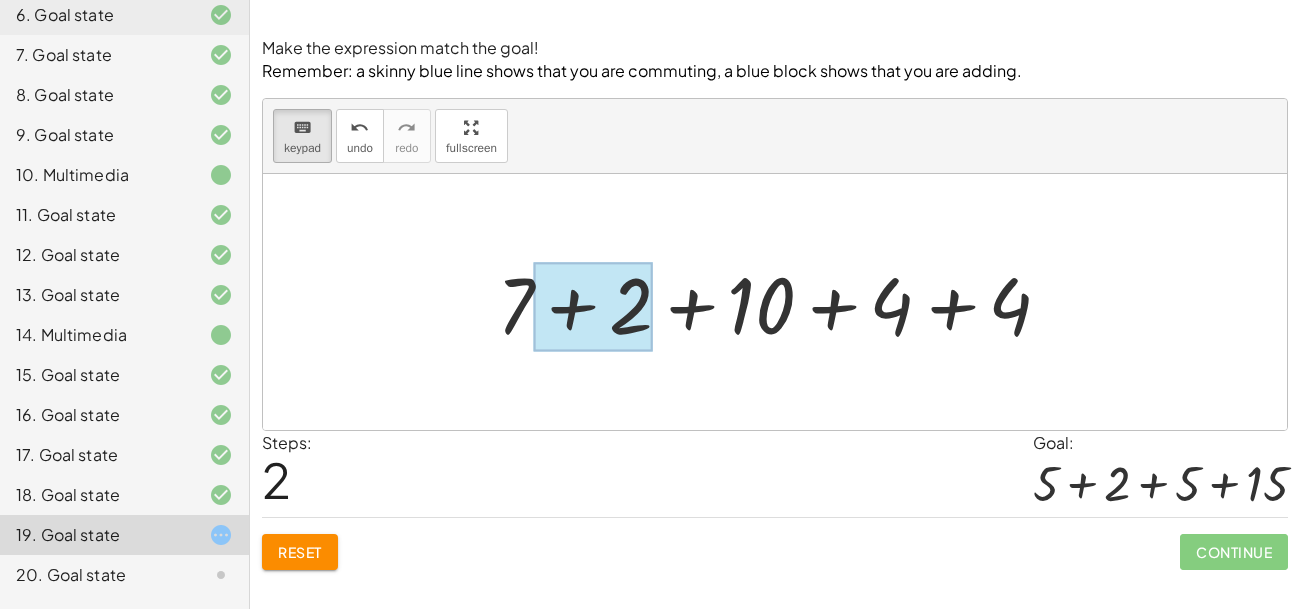 click at bounding box center [593, 306] 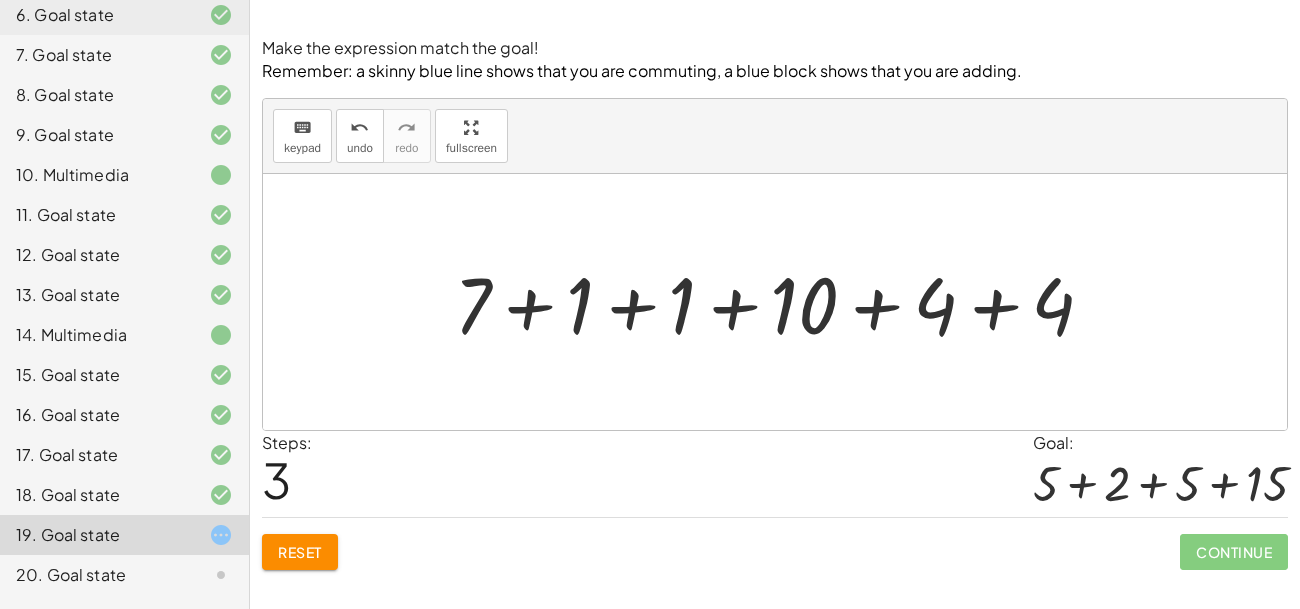 click at bounding box center [782, 302] 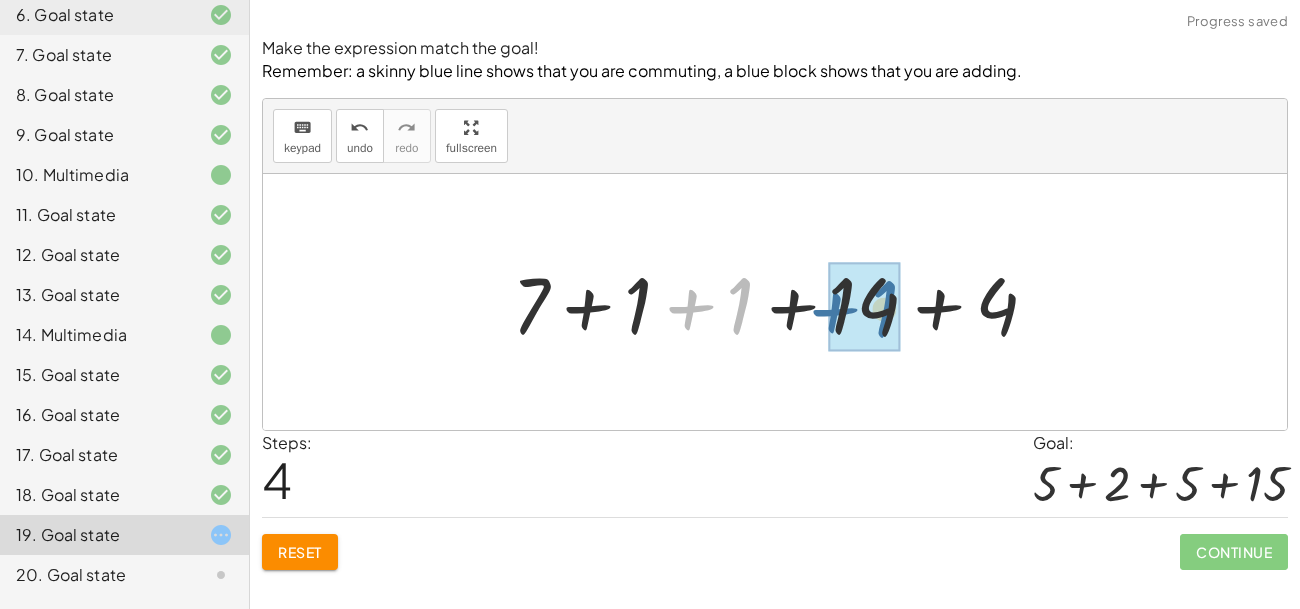 drag, startPoint x: 740, startPoint y: 311, endPoint x: 885, endPoint y: 314, distance: 145.03104 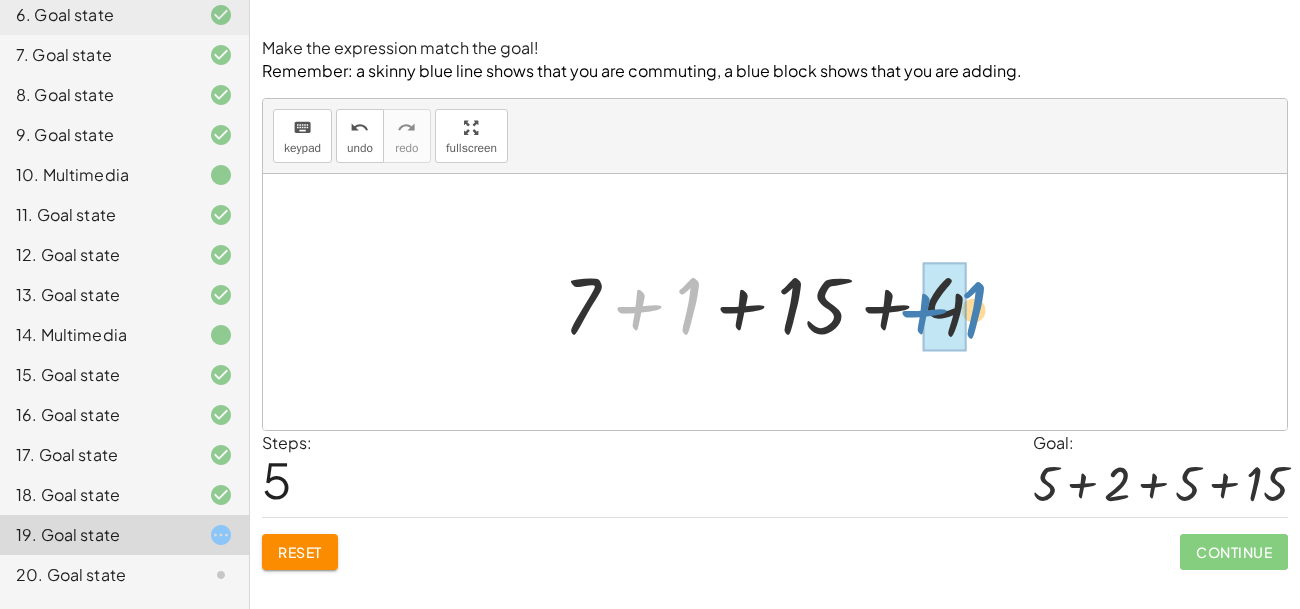 drag, startPoint x: 682, startPoint y: 299, endPoint x: 954, endPoint y: 299, distance: 272 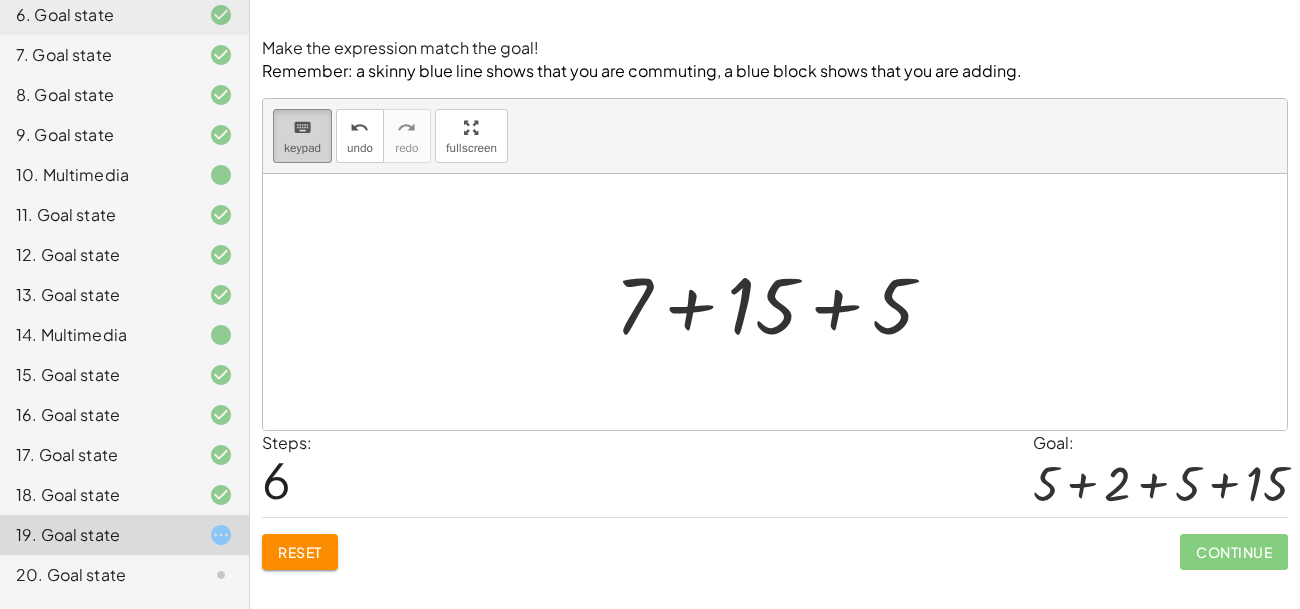 click on "keyboard" at bounding box center [302, 127] 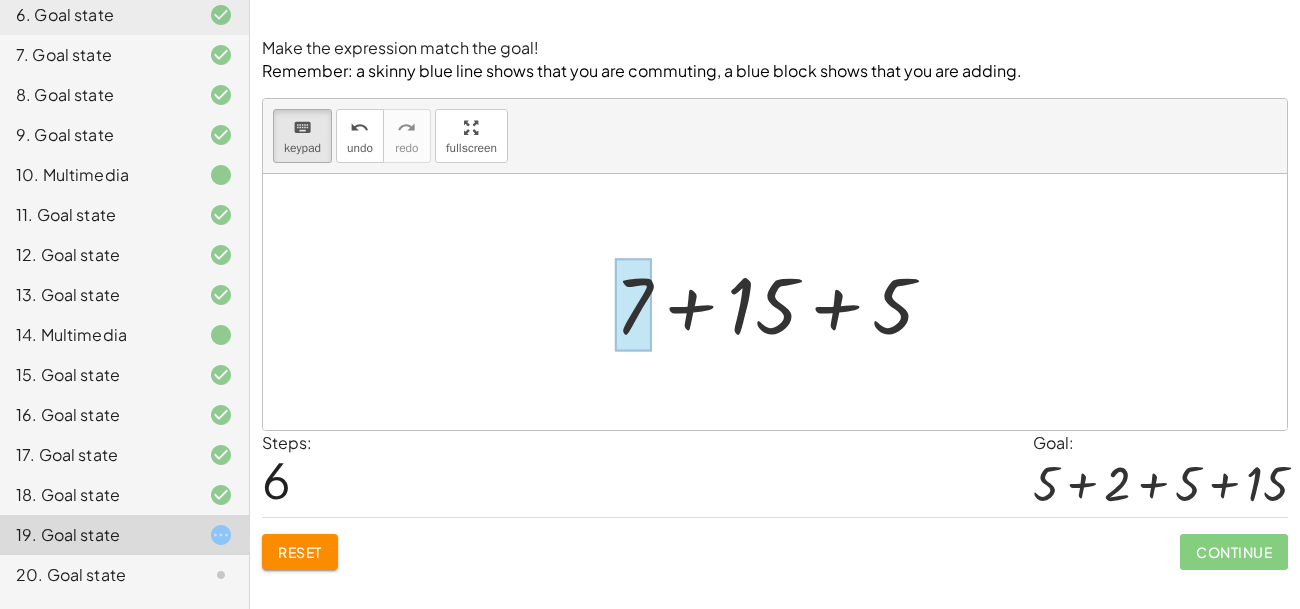click at bounding box center [633, 304] 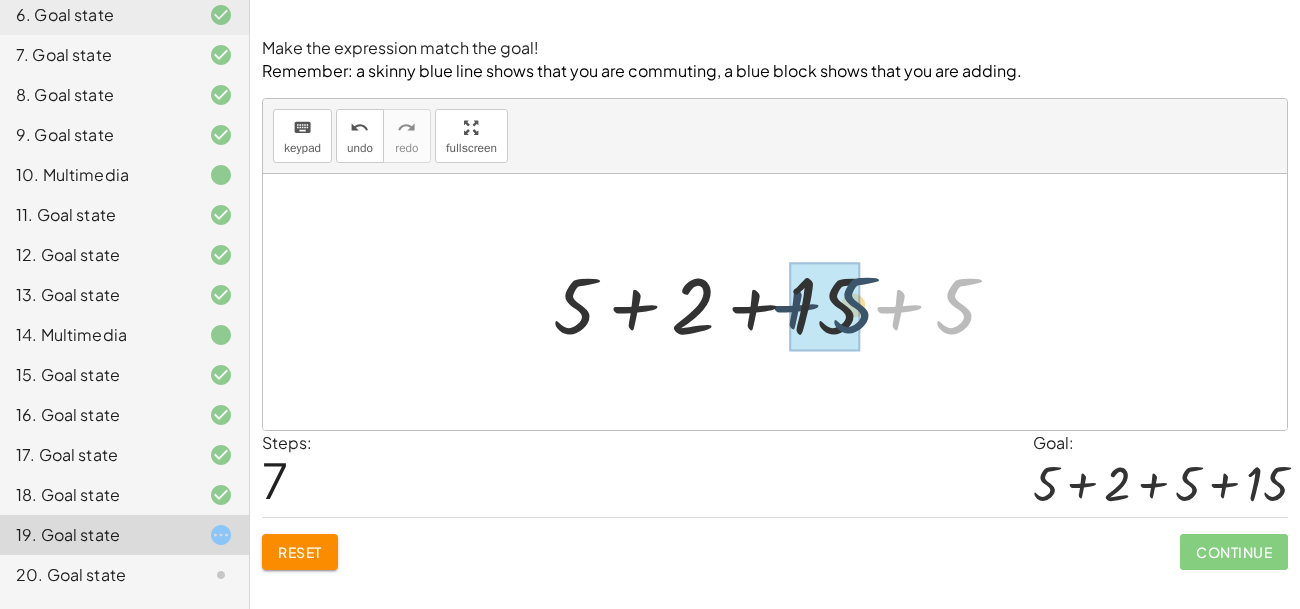 drag, startPoint x: 963, startPoint y: 307, endPoint x: 852, endPoint y: 306, distance: 111.0045 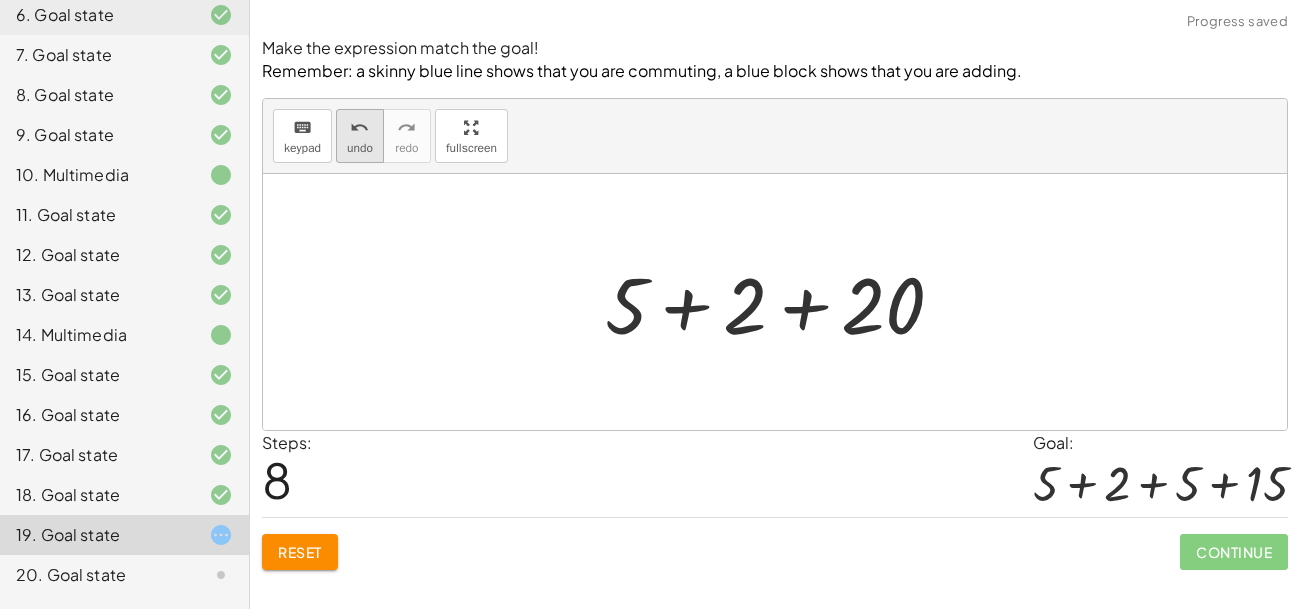 click on "undo undo" at bounding box center [360, 136] 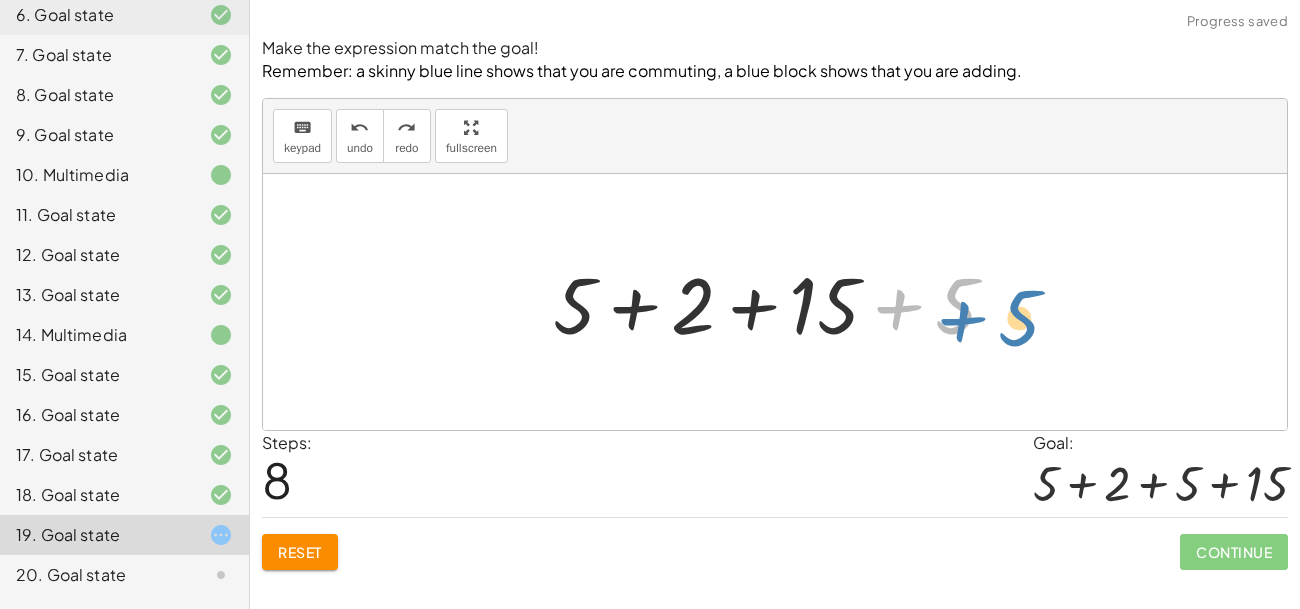 drag, startPoint x: 961, startPoint y: 316, endPoint x: 1011, endPoint y: 318, distance: 50.039986 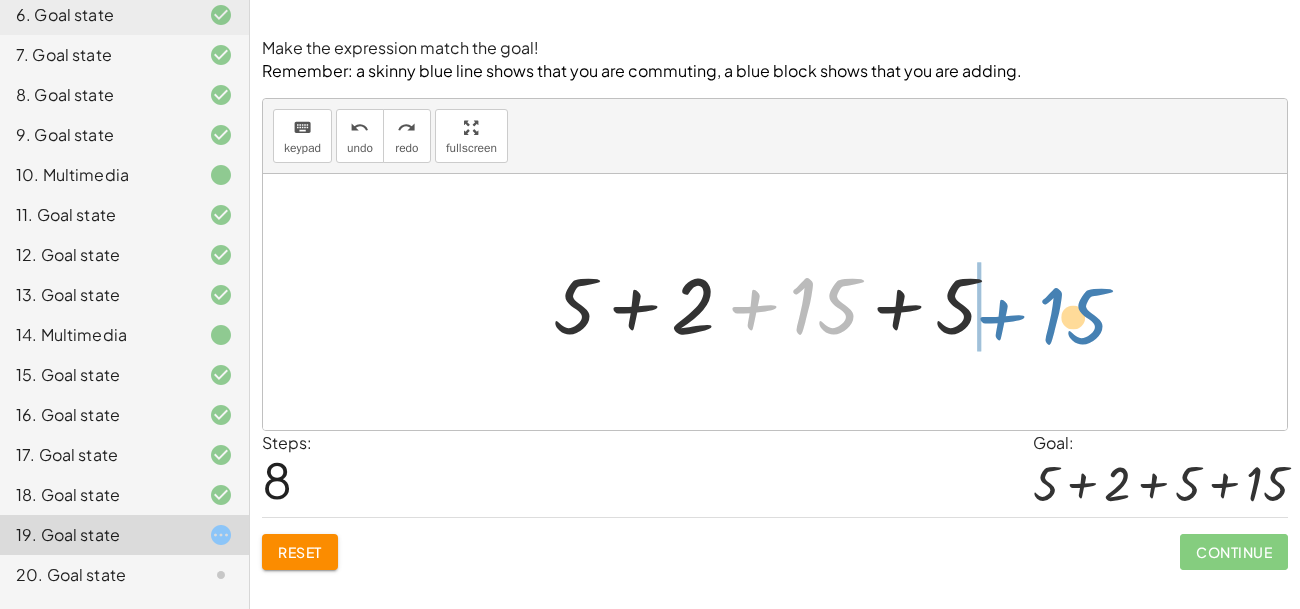 drag, startPoint x: 833, startPoint y: 291, endPoint x: 1082, endPoint y: 290, distance: 249.00201 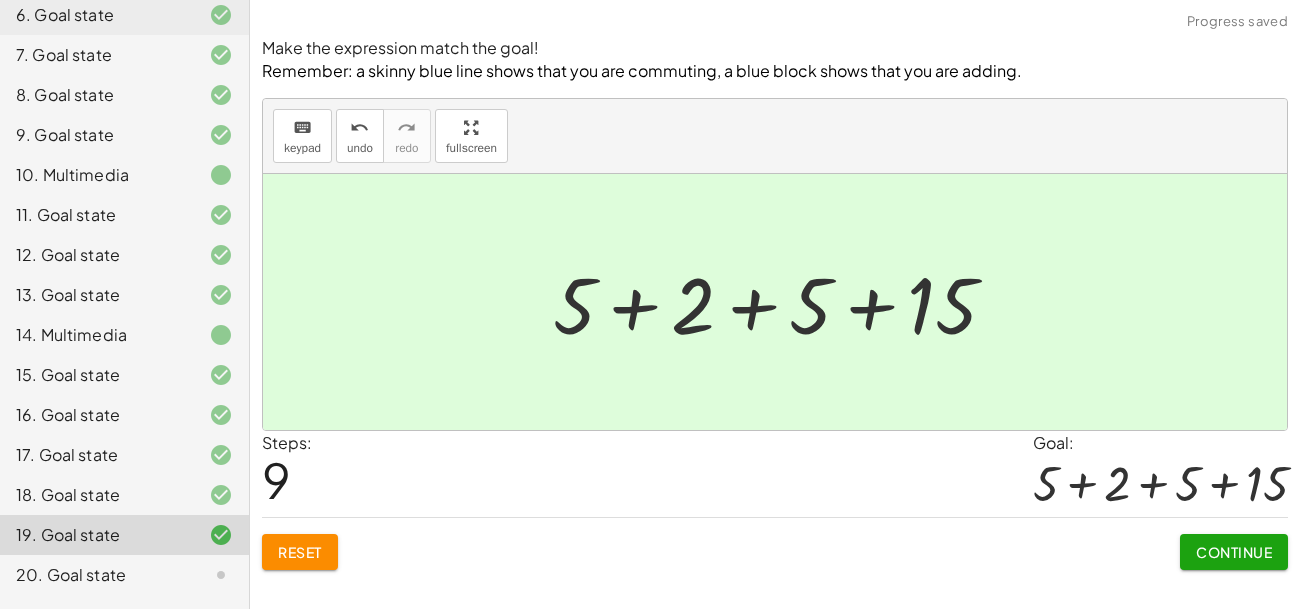 click on "Continue" 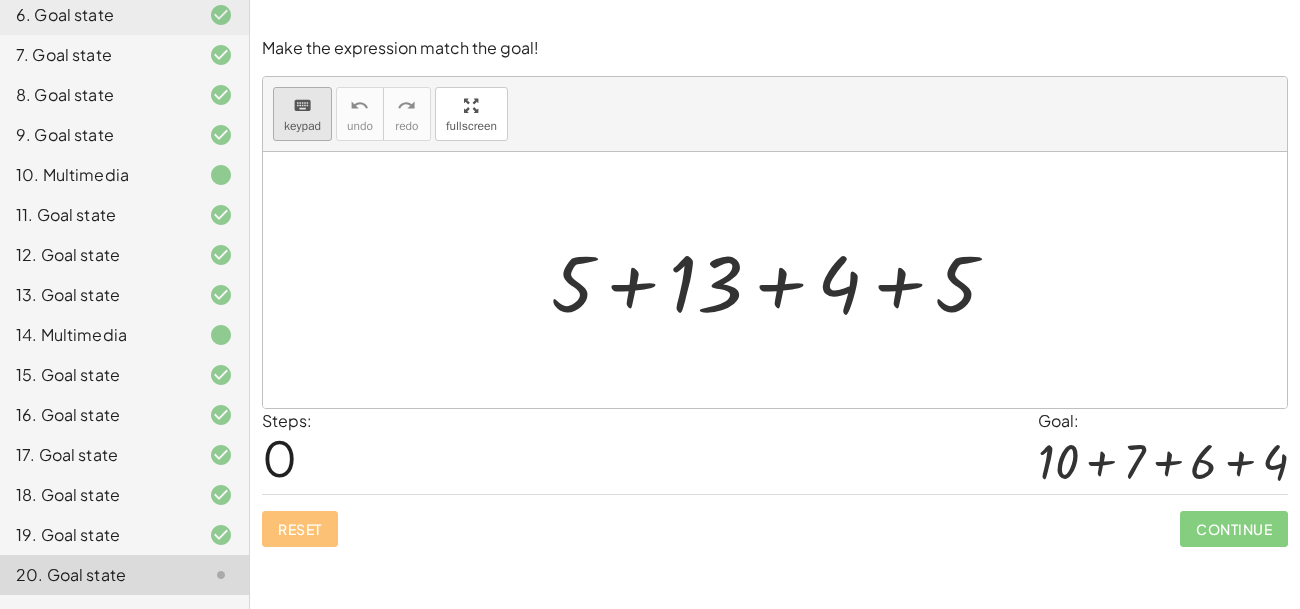 click on "keyboard" at bounding box center [302, 105] 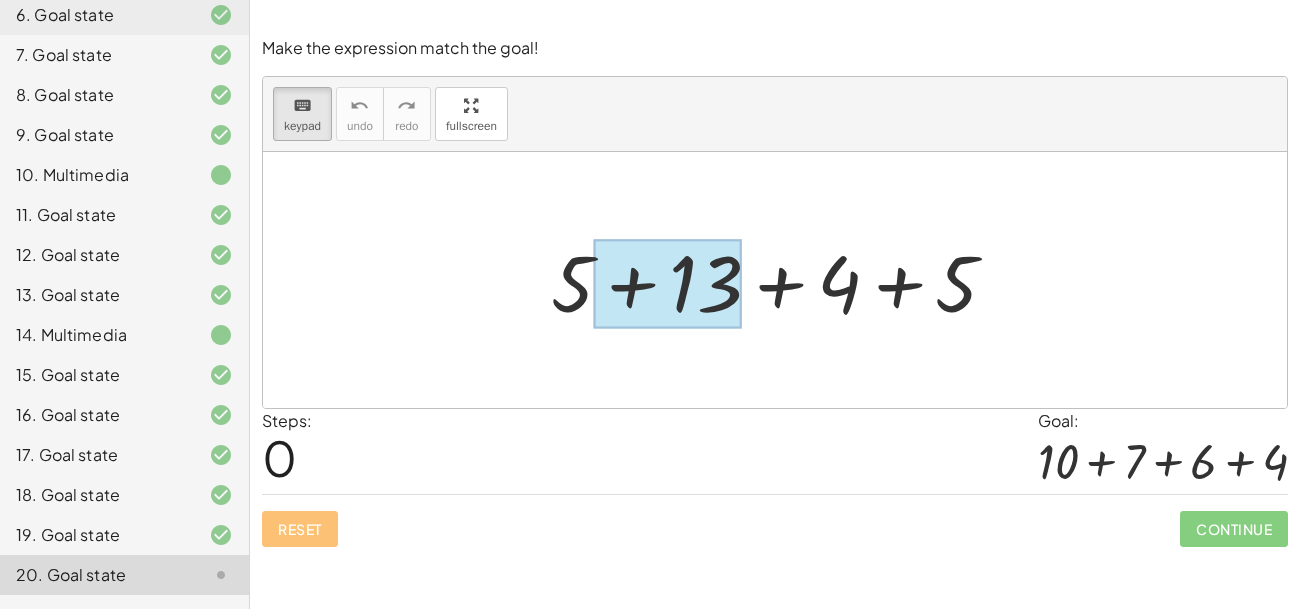 click at bounding box center (668, 284) 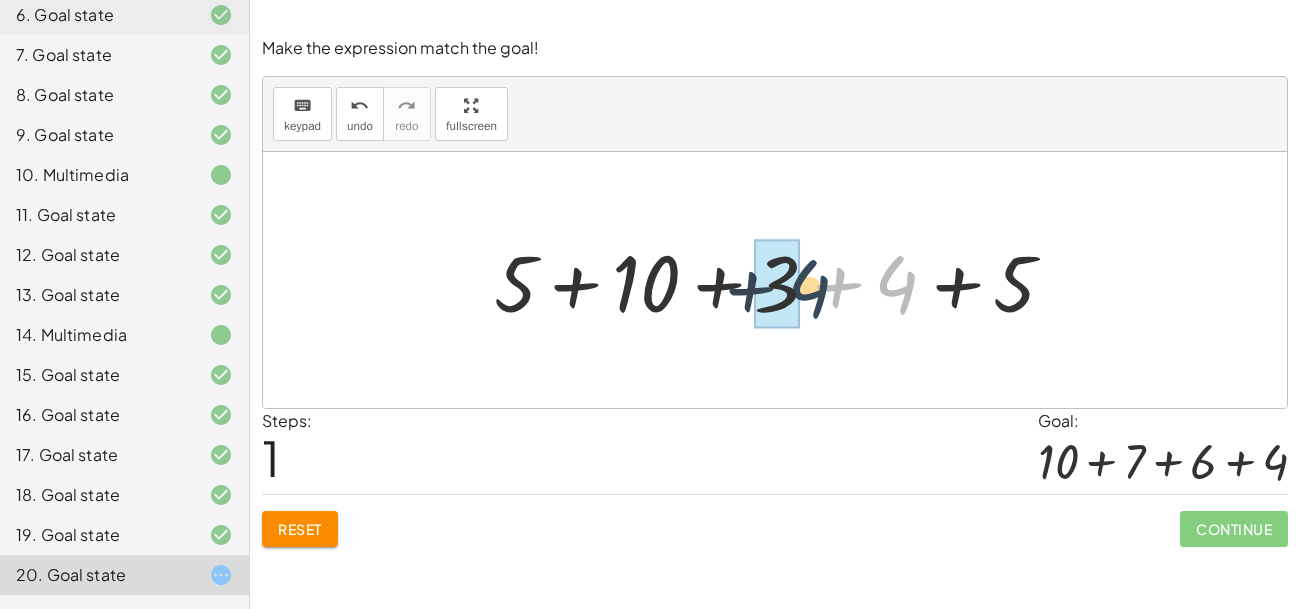 drag, startPoint x: 899, startPoint y: 288, endPoint x: 800, endPoint y: 289, distance: 99.00505 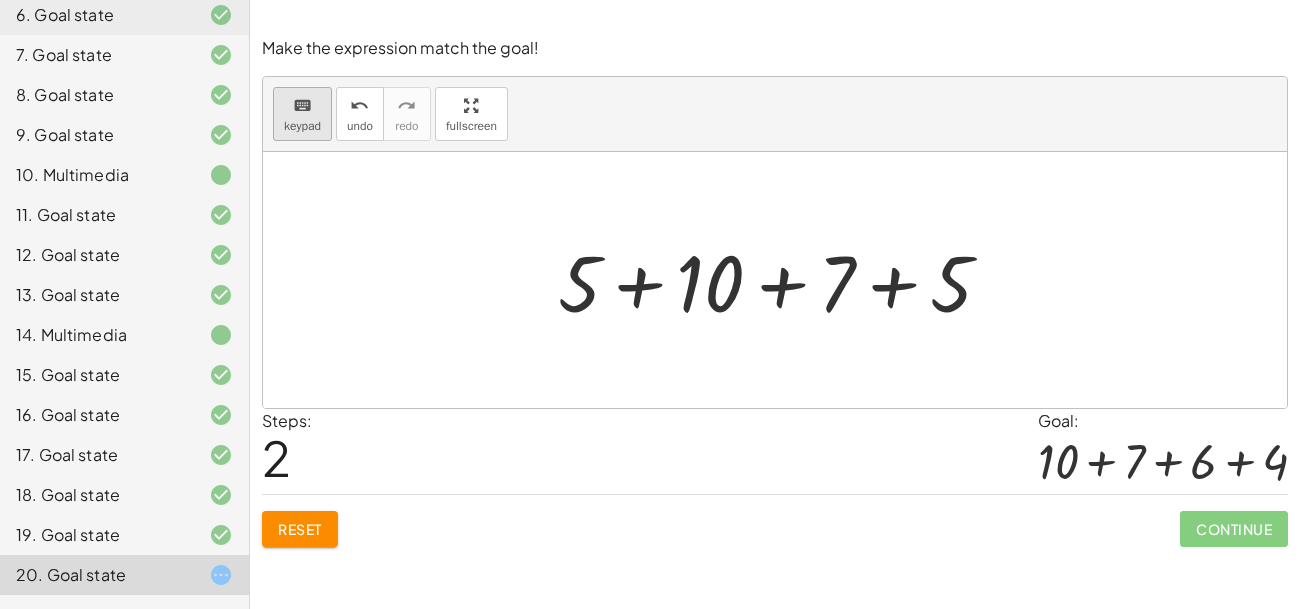 click on "keypad" at bounding box center [302, 126] 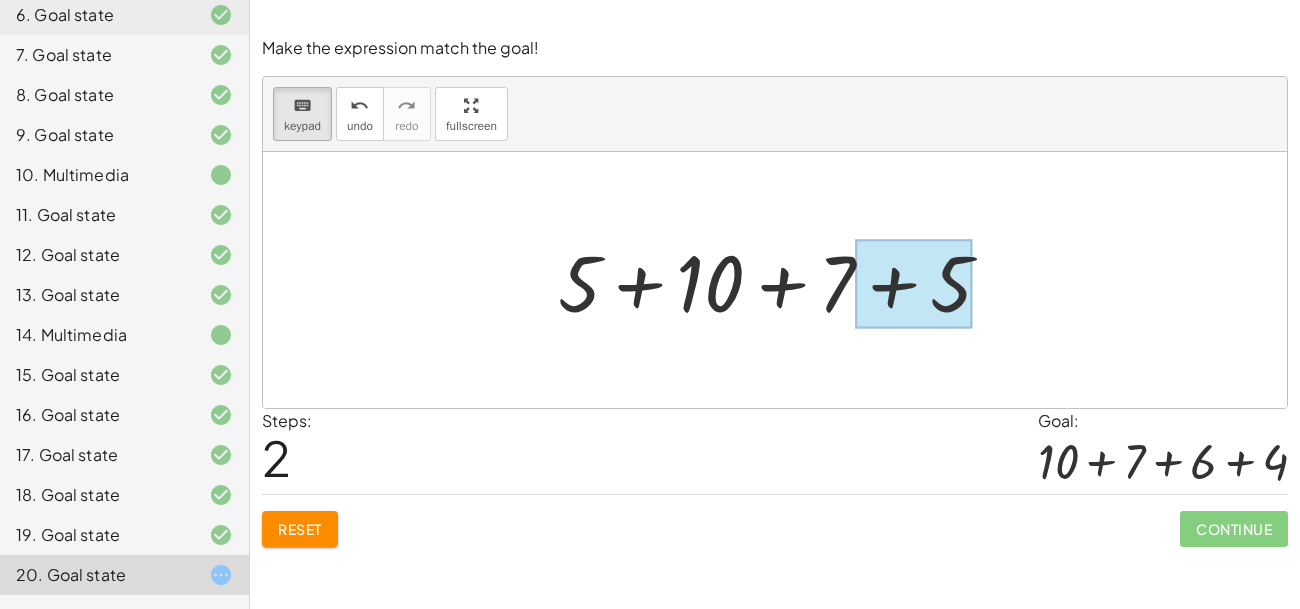 click at bounding box center (914, 284) 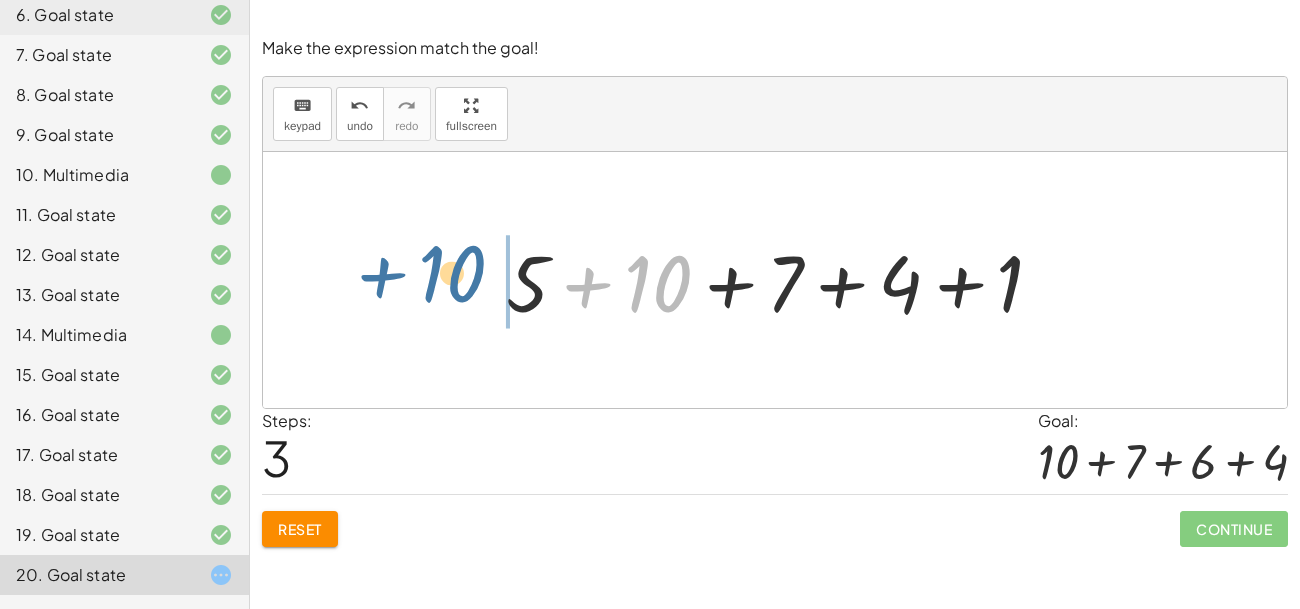 drag, startPoint x: 661, startPoint y: 284, endPoint x: 430, endPoint y: 285, distance: 231.00217 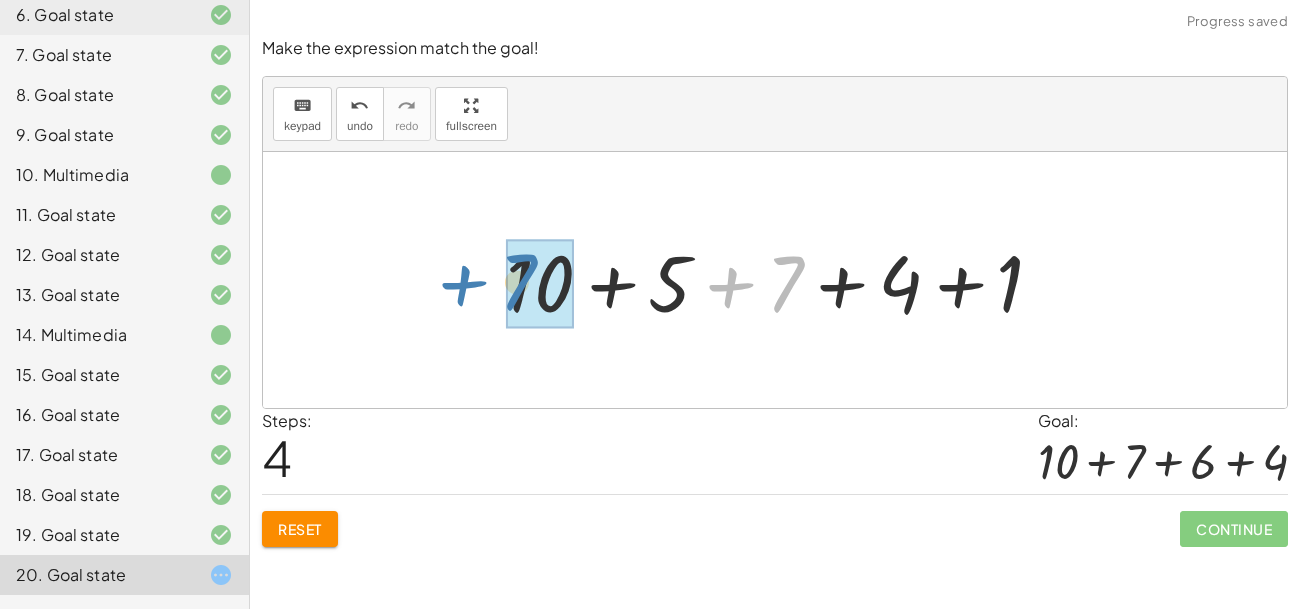 drag, startPoint x: 771, startPoint y: 275, endPoint x: 459, endPoint y: 266, distance: 312.1298 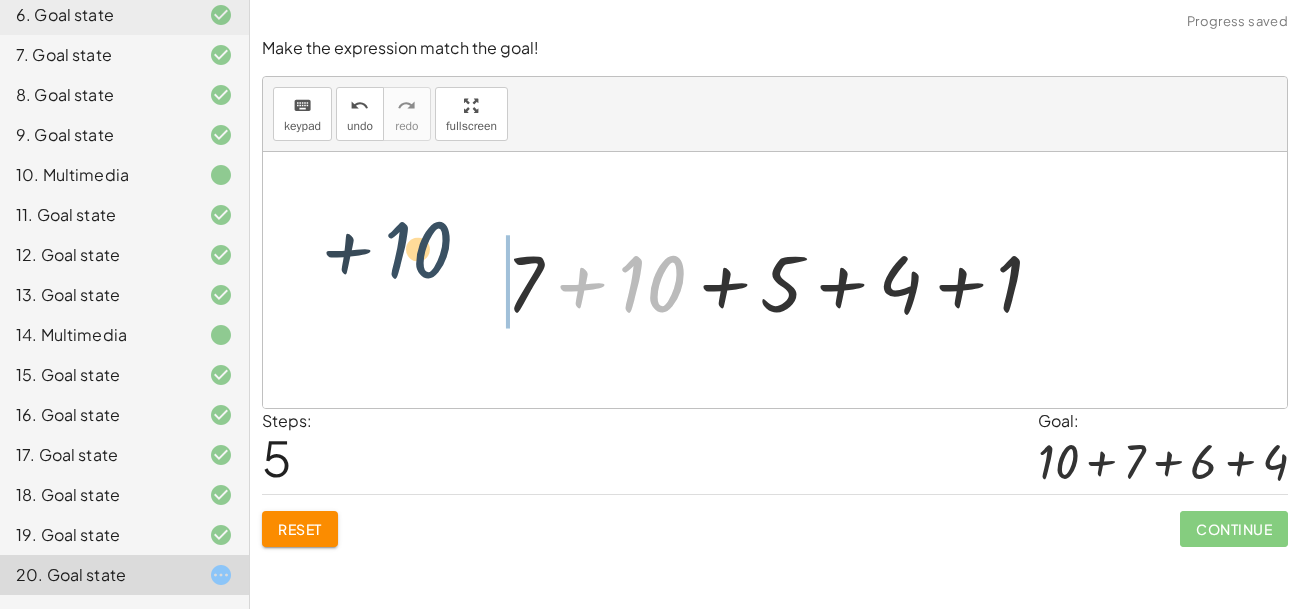 drag, startPoint x: 658, startPoint y: 288, endPoint x: 417, endPoint y: 252, distance: 243.67397 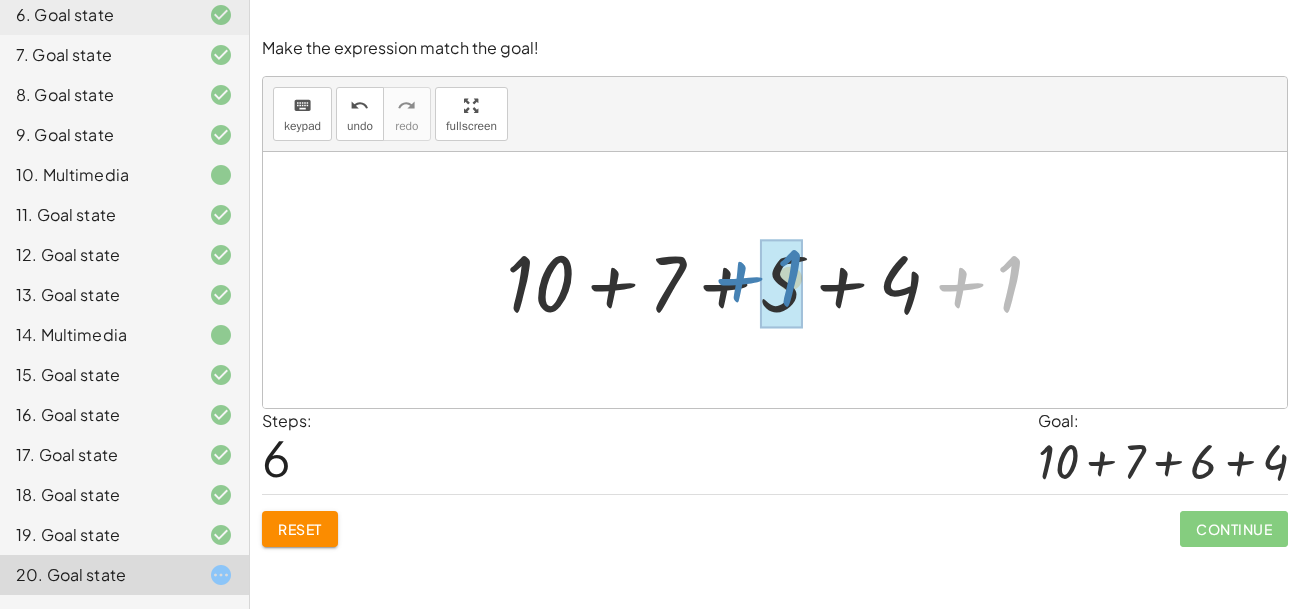 drag, startPoint x: 1007, startPoint y: 285, endPoint x: 790, endPoint y: 281, distance: 217.03687 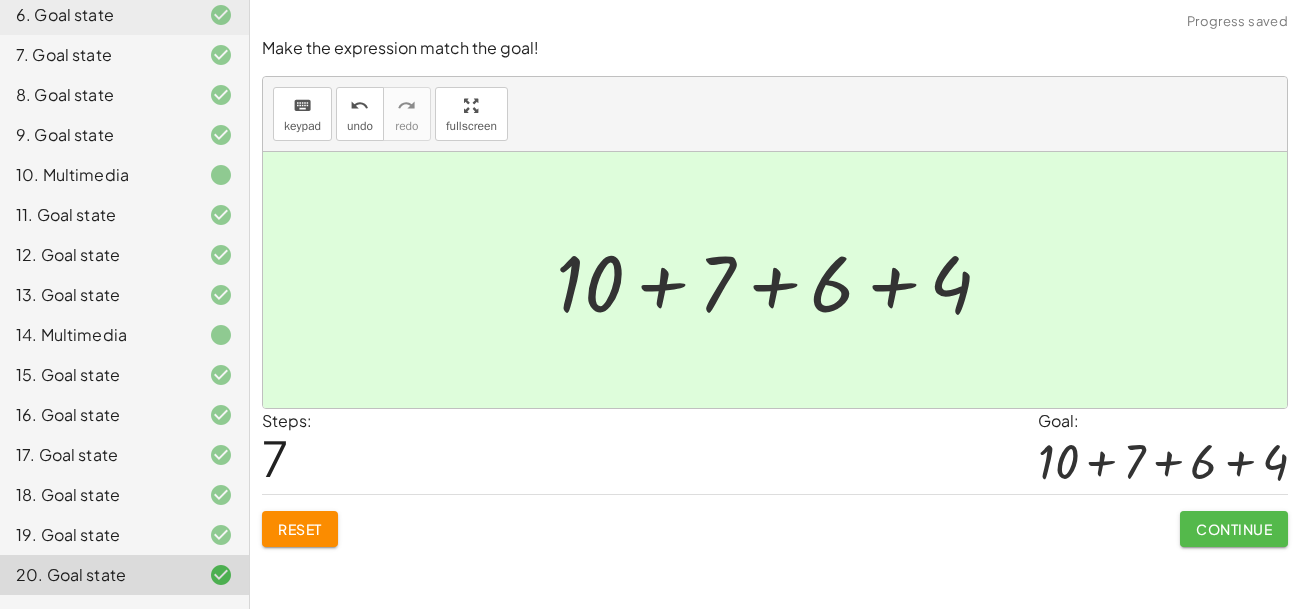 click on "Continue" 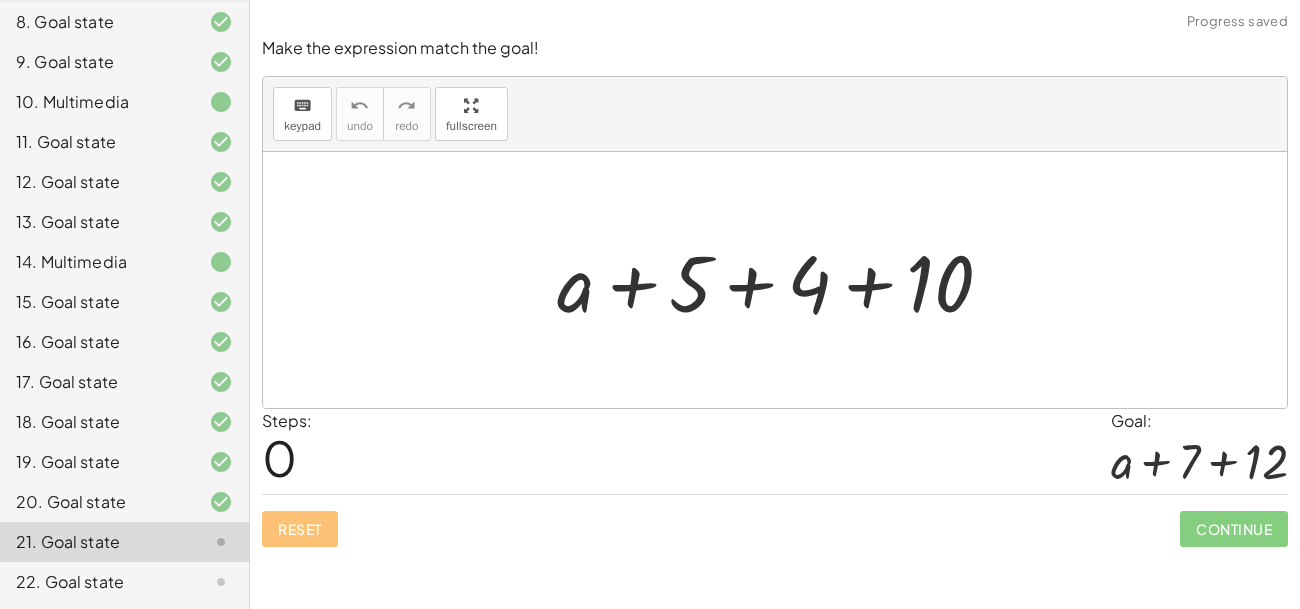 scroll, scrollTop: 450, scrollLeft: 0, axis: vertical 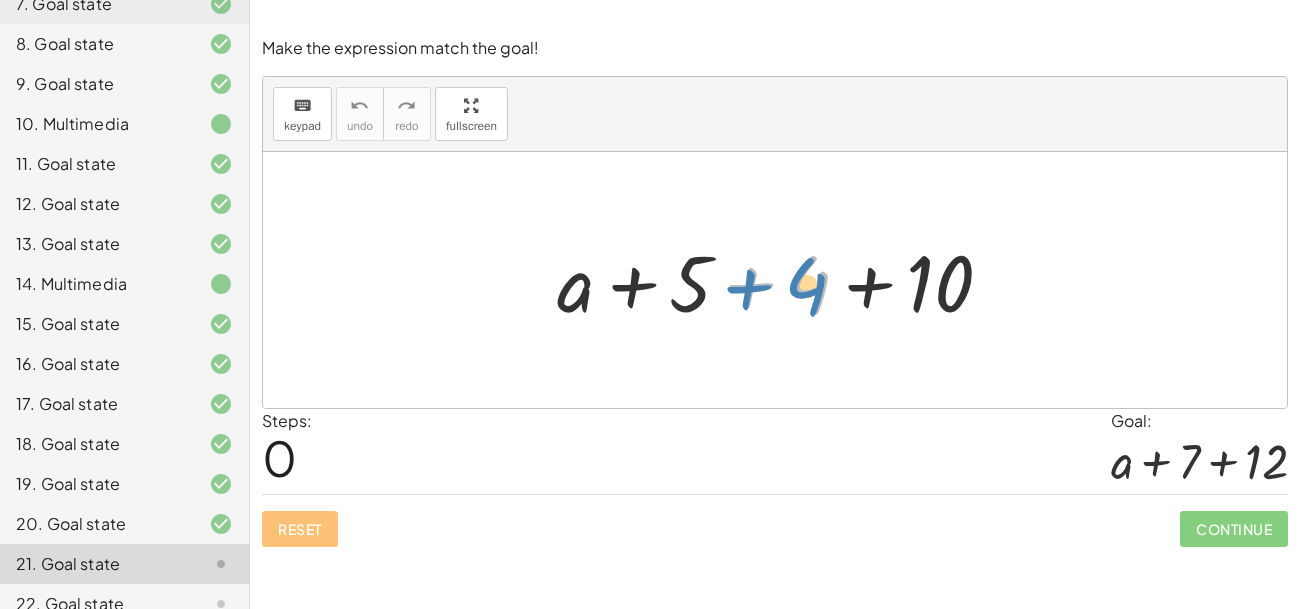 click at bounding box center (782, 280) 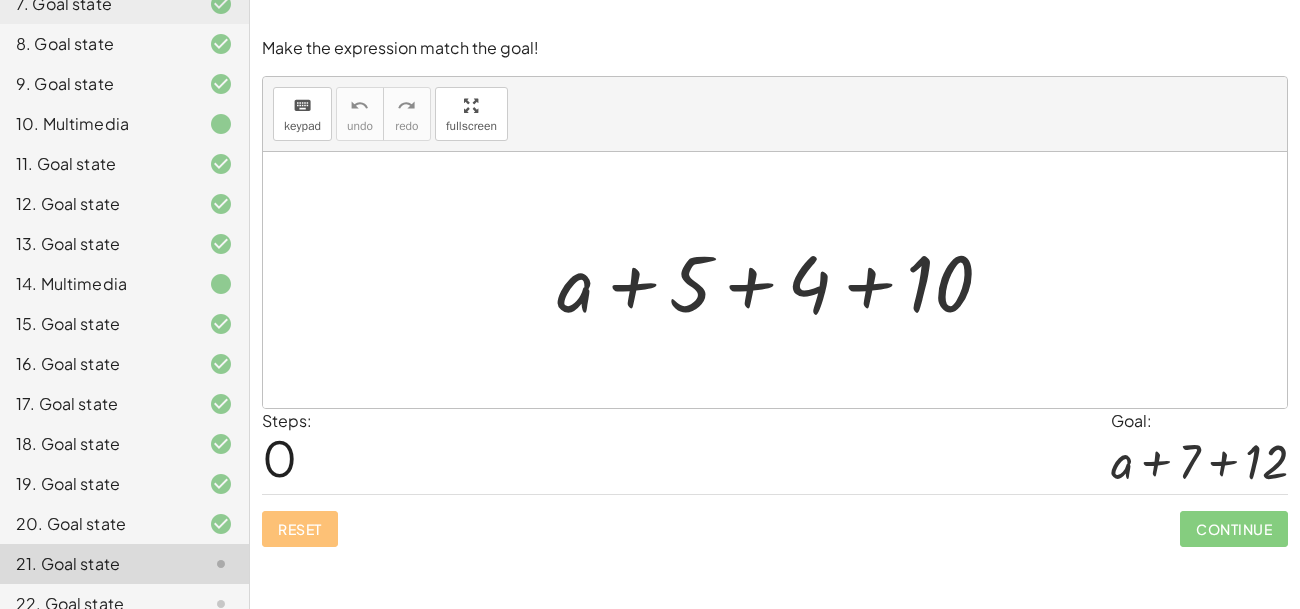 click at bounding box center [782, 280] 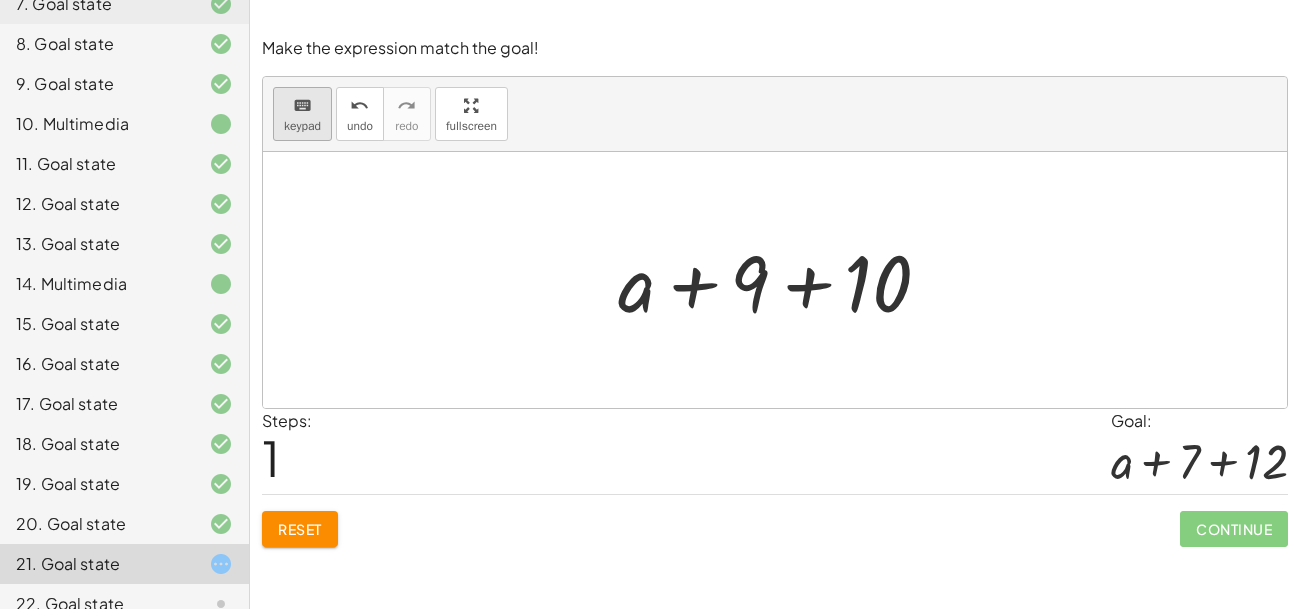 click on "keypad" at bounding box center [302, 126] 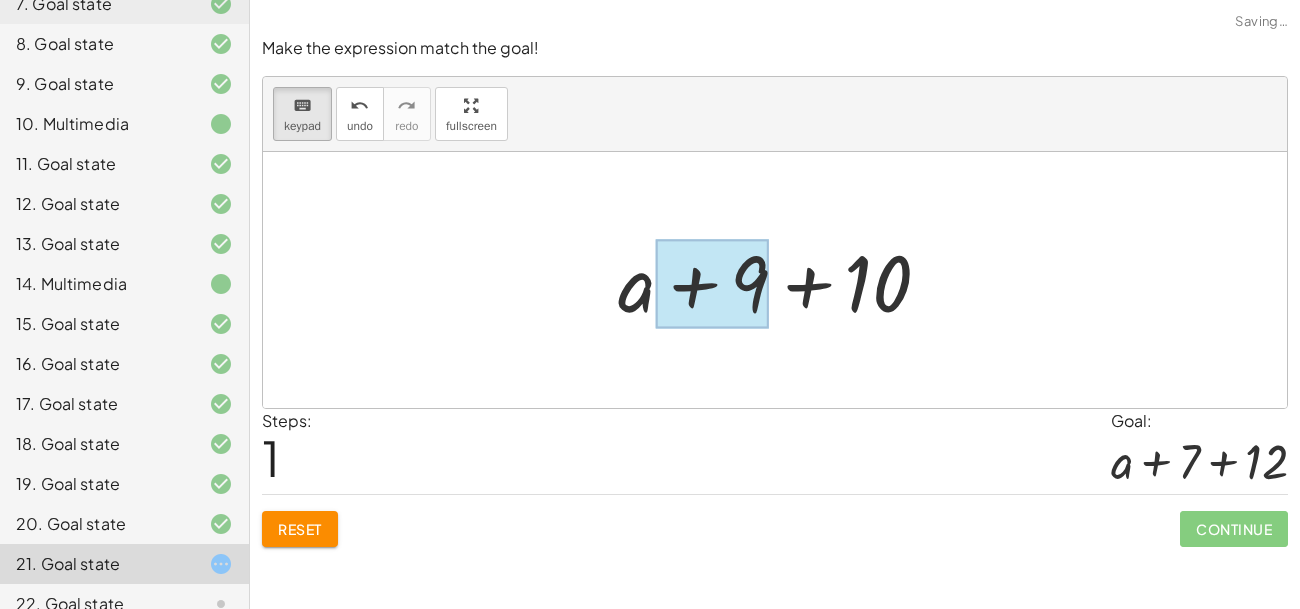 click at bounding box center [713, 284] 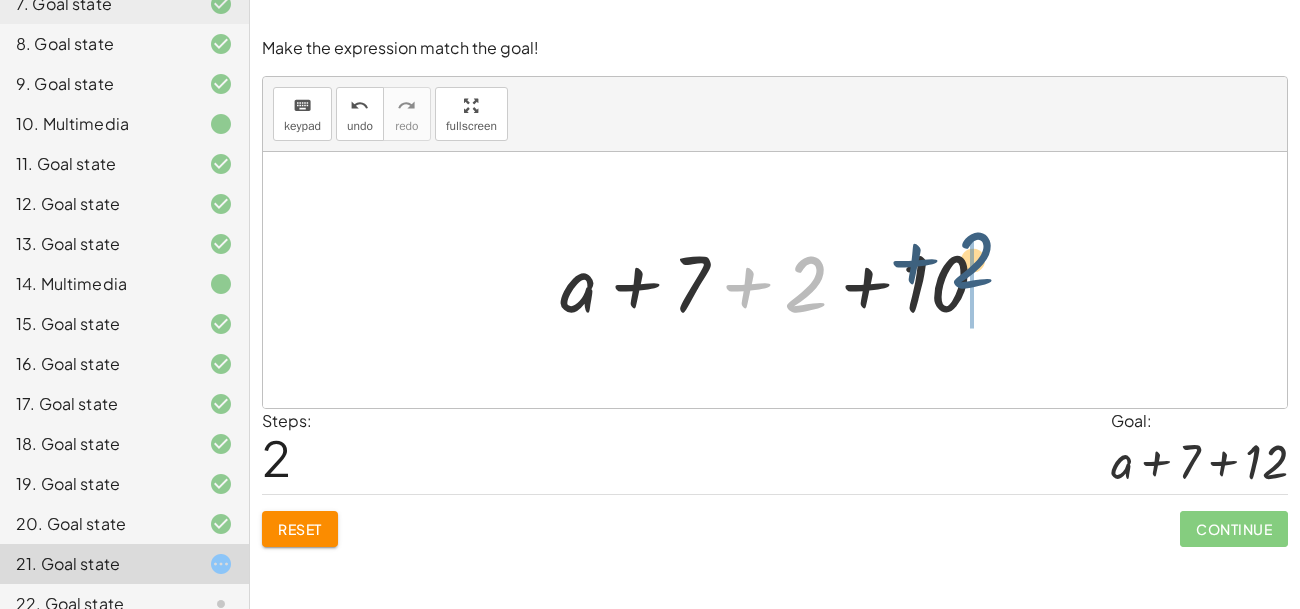 drag, startPoint x: 805, startPoint y: 291, endPoint x: 978, endPoint y: 267, distance: 174.6568 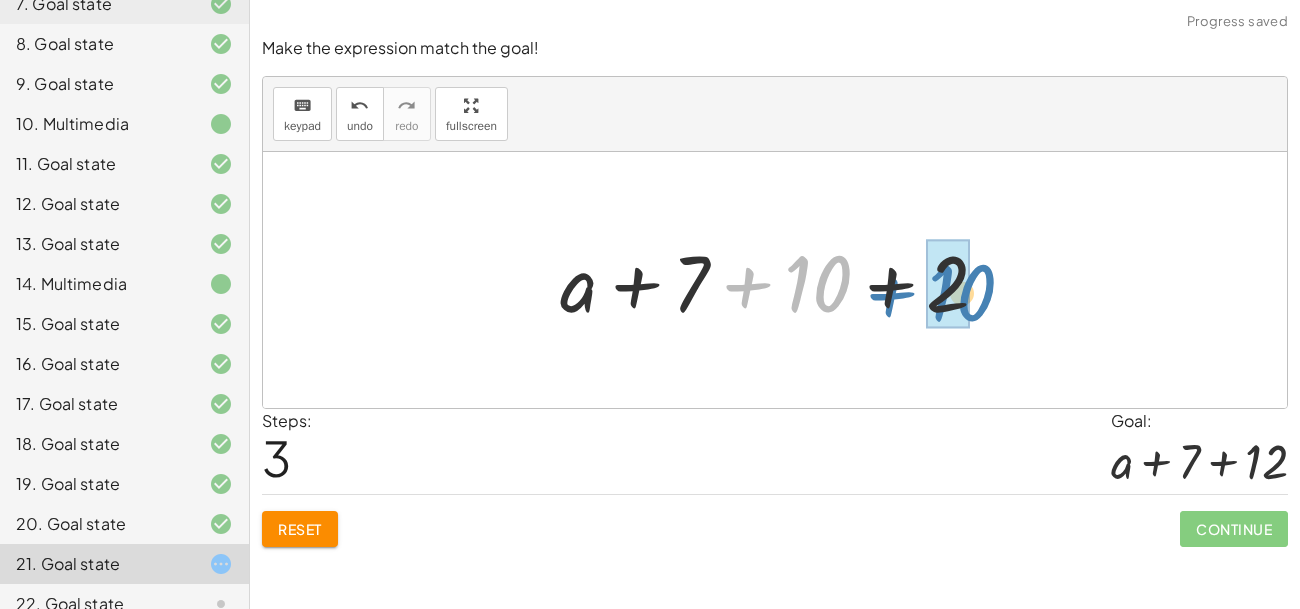 drag, startPoint x: 801, startPoint y: 265, endPoint x: 944, endPoint y: 274, distance: 143.28294 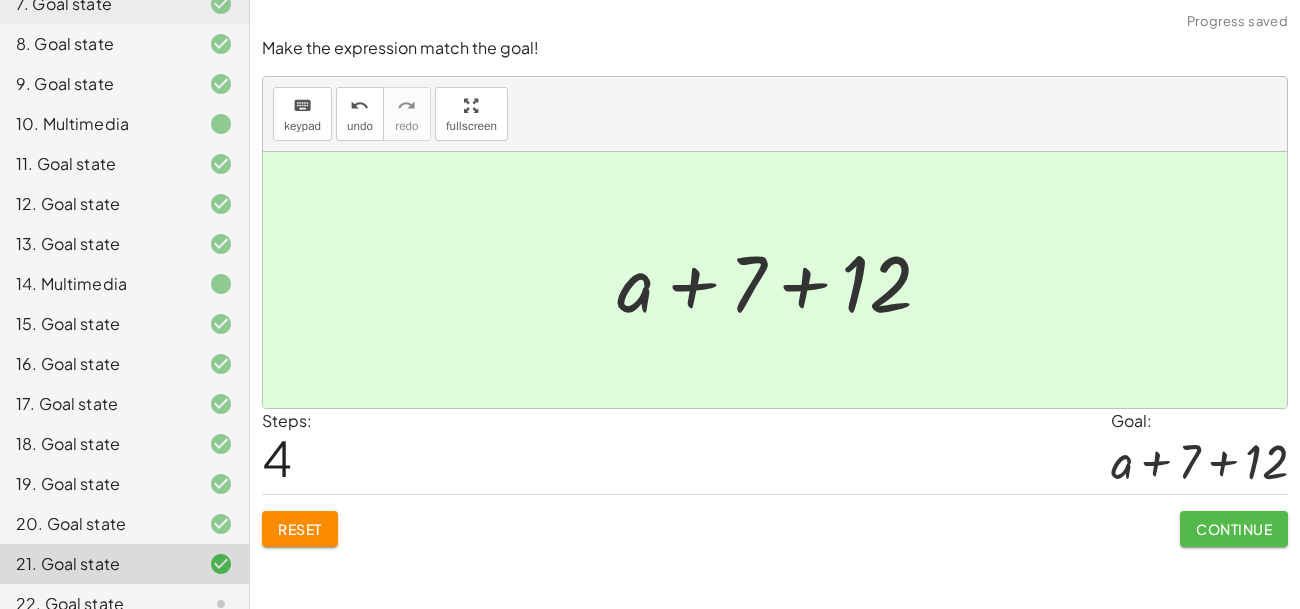 click on "Continue" 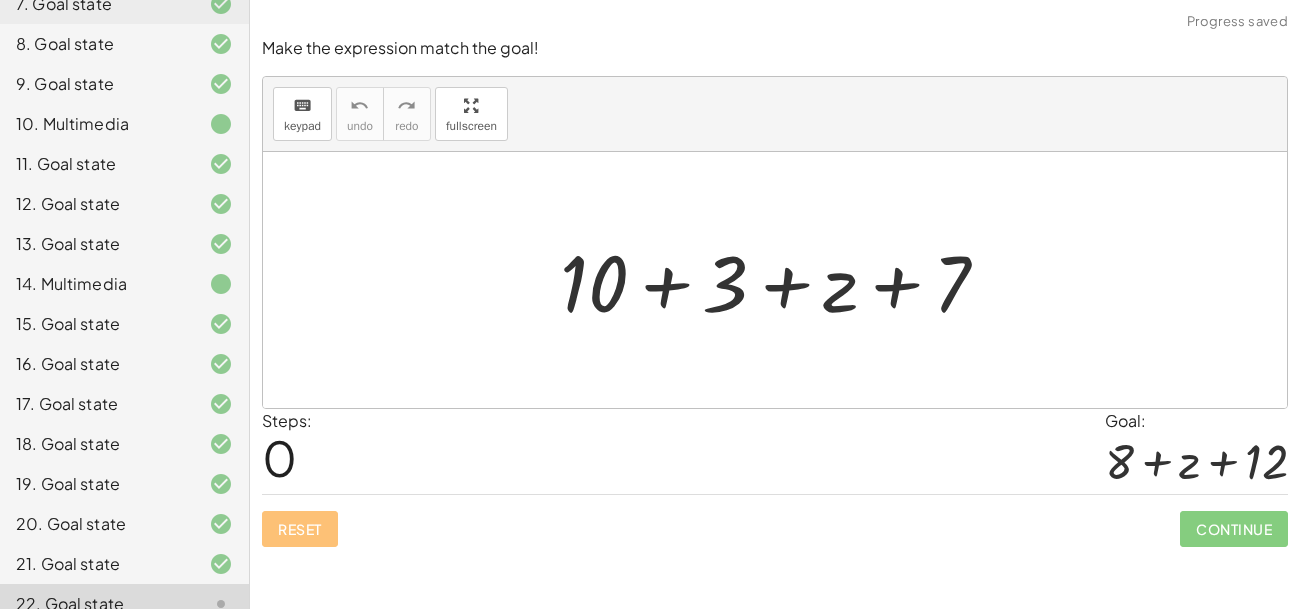 click at bounding box center (782, 280) 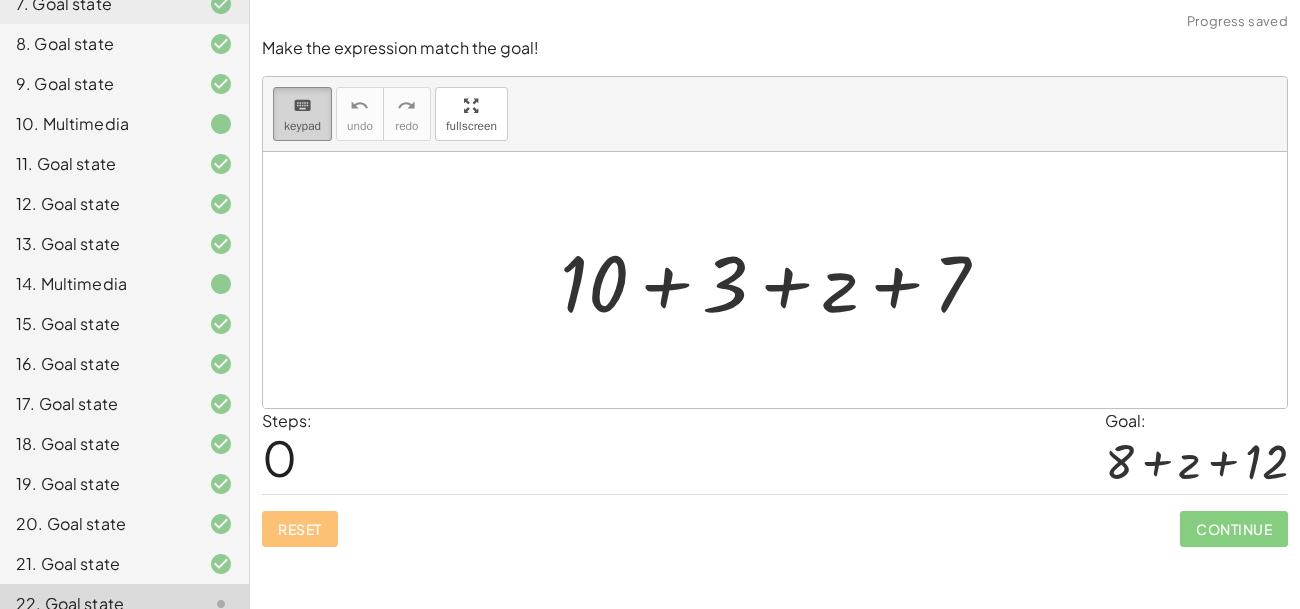 click on "keyboard" at bounding box center (302, 106) 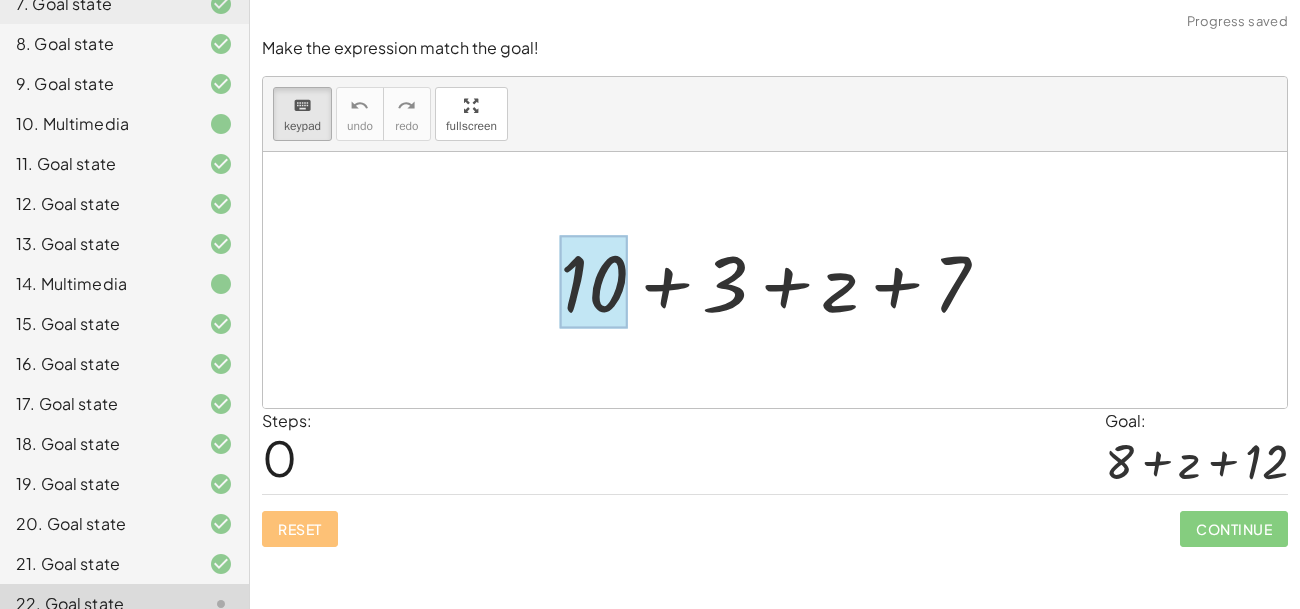 click at bounding box center [594, 282] 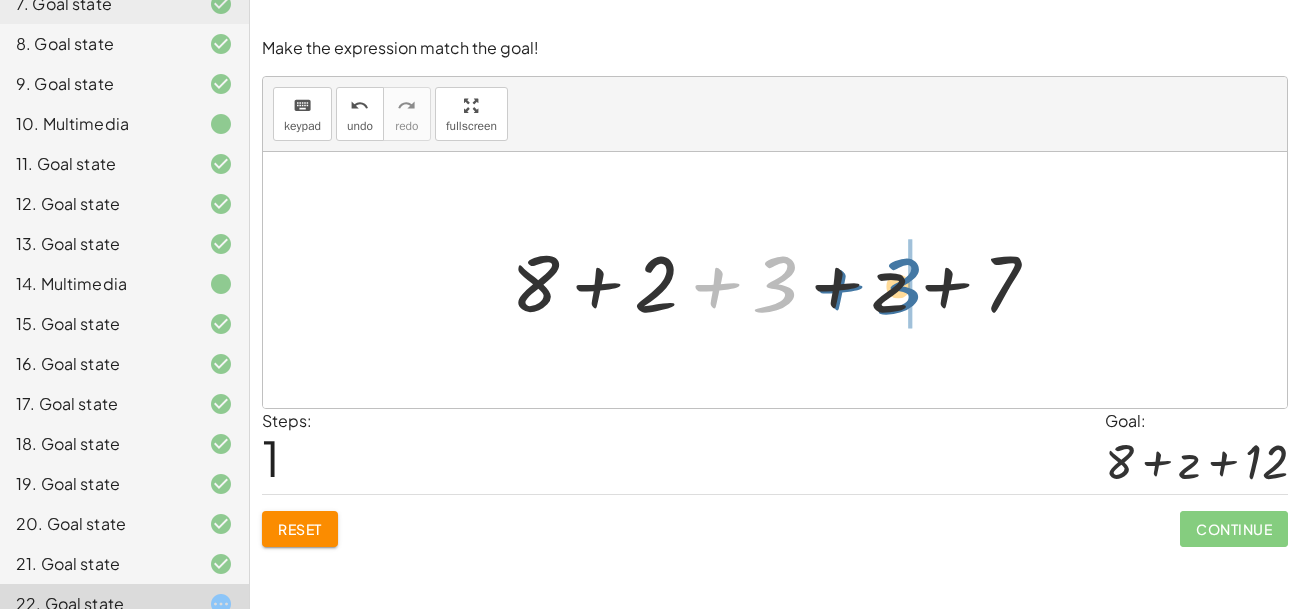 drag, startPoint x: 780, startPoint y: 292, endPoint x: 909, endPoint y: 294, distance: 129.0155 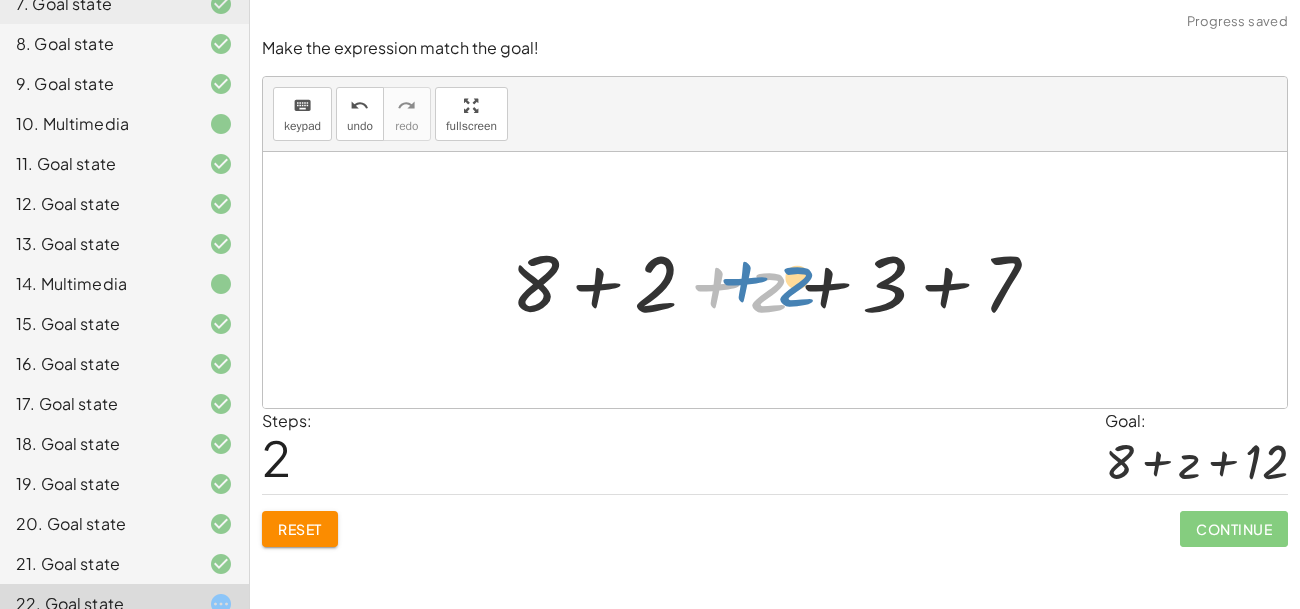 drag, startPoint x: 765, startPoint y: 289, endPoint x: 786, endPoint y: 282, distance: 22.135944 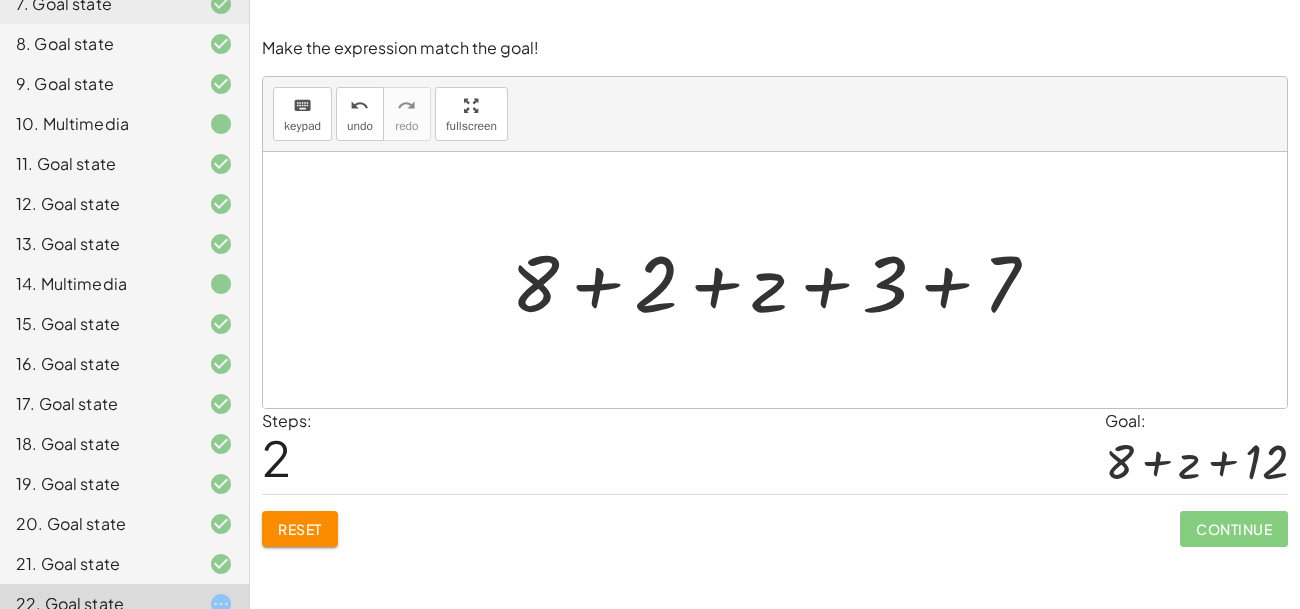 click at bounding box center [782, 280] 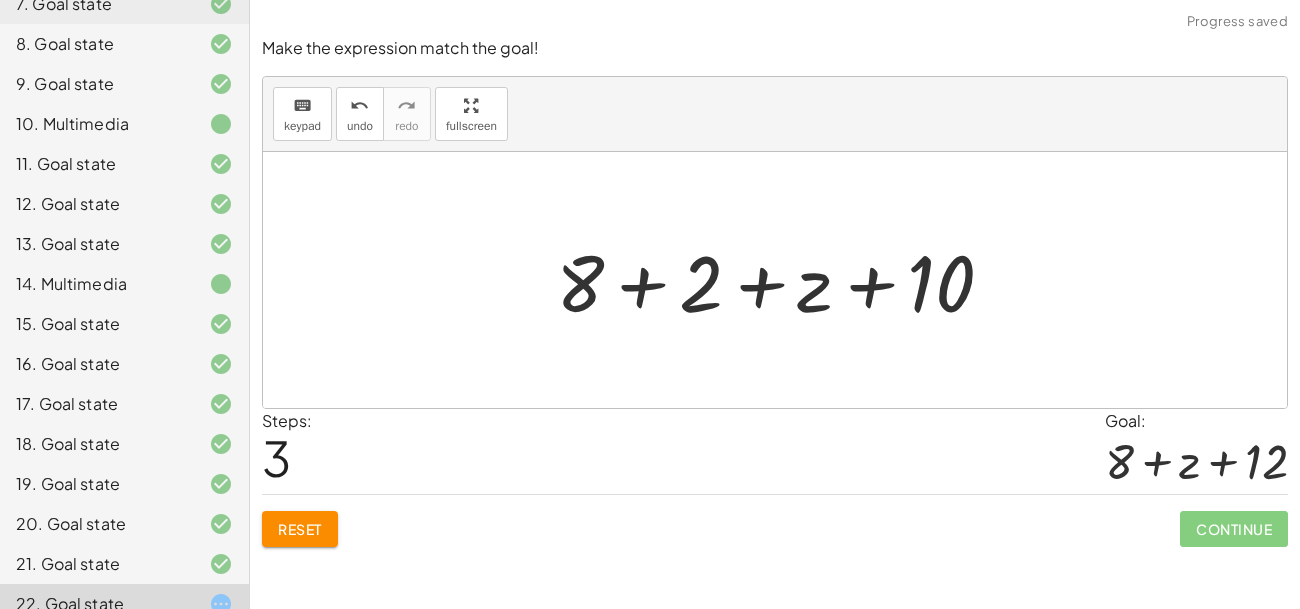 click at bounding box center (783, 280) 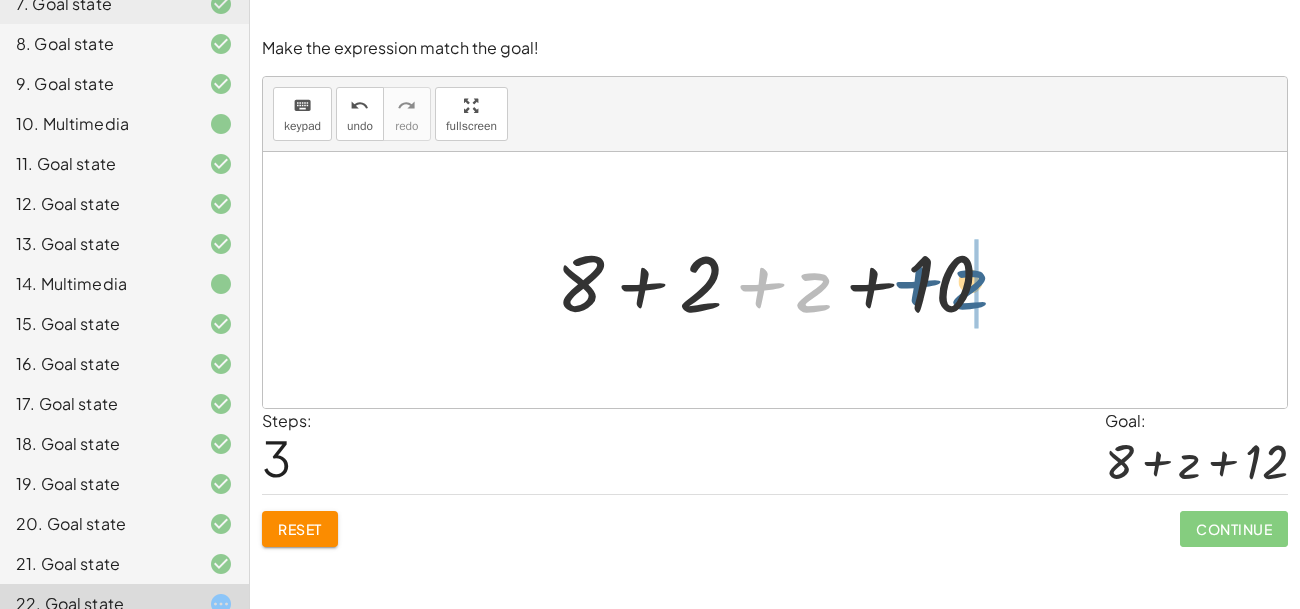 drag, startPoint x: 814, startPoint y: 290, endPoint x: 976, endPoint y: 287, distance: 162.02777 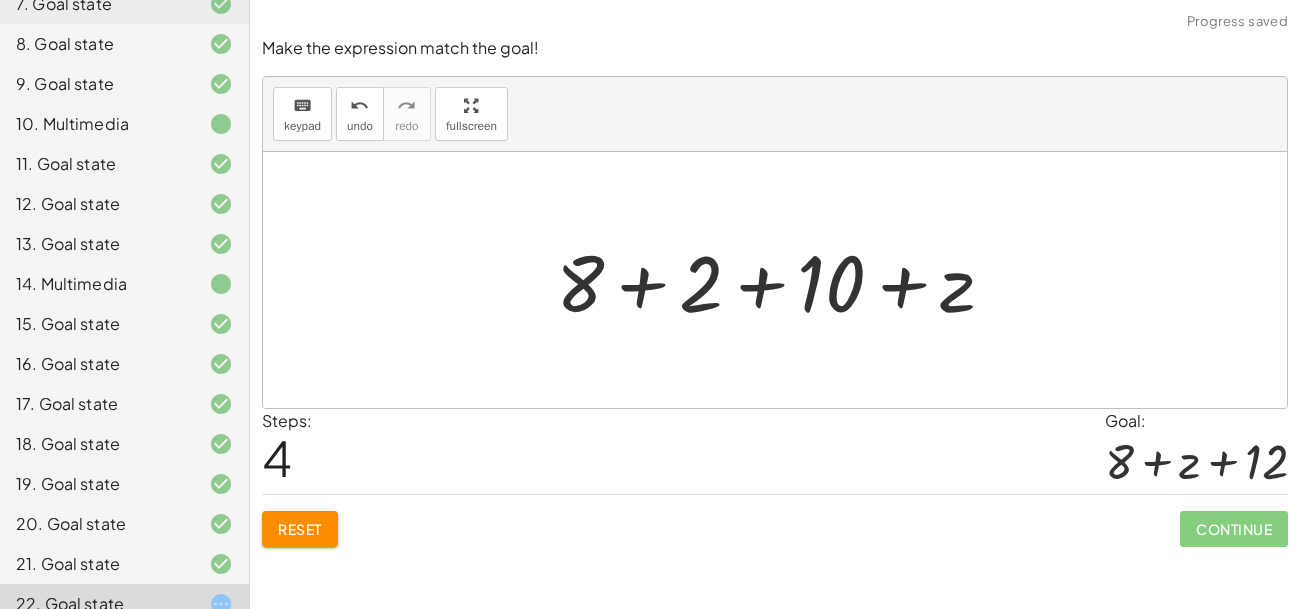 click at bounding box center [783, 280] 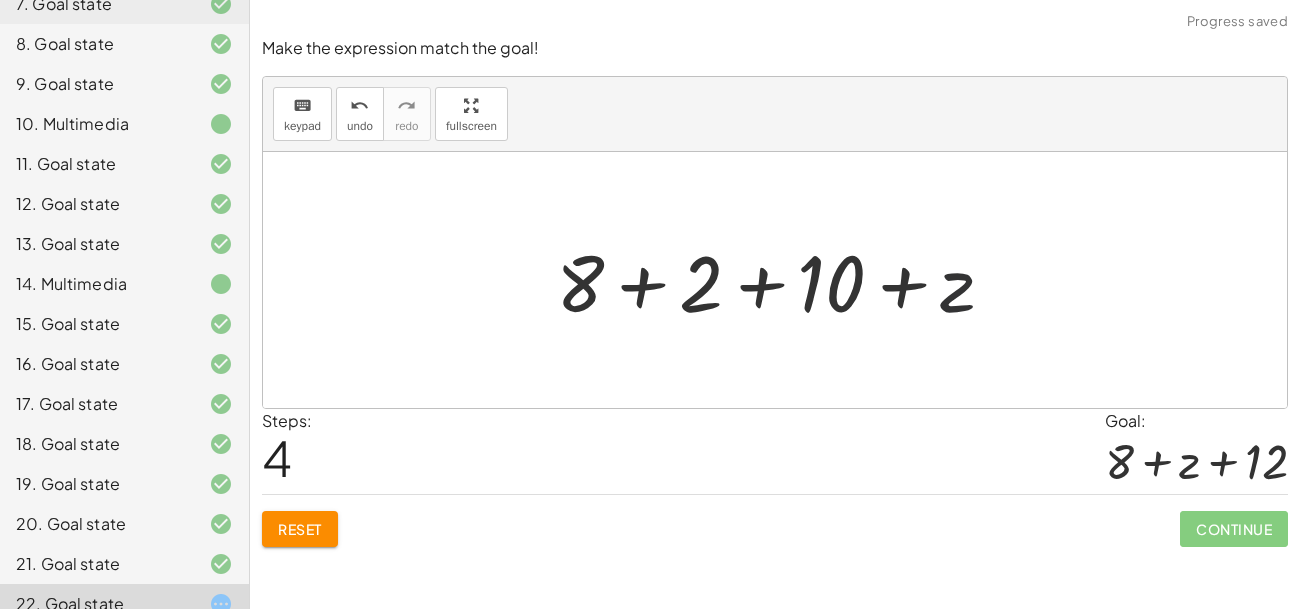 click at bounding box center (783, 280) 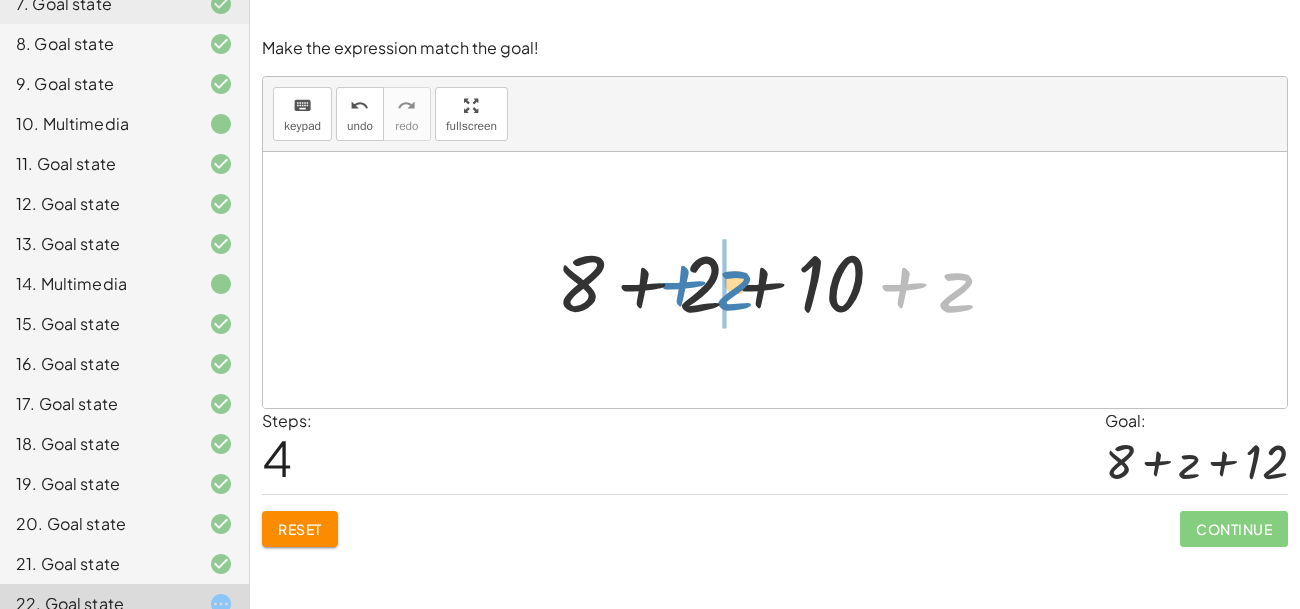 drag, startPoint x: 953, startPoint y: 294, endPoint x: 721, endPoint y: 292, distance: 232.00862 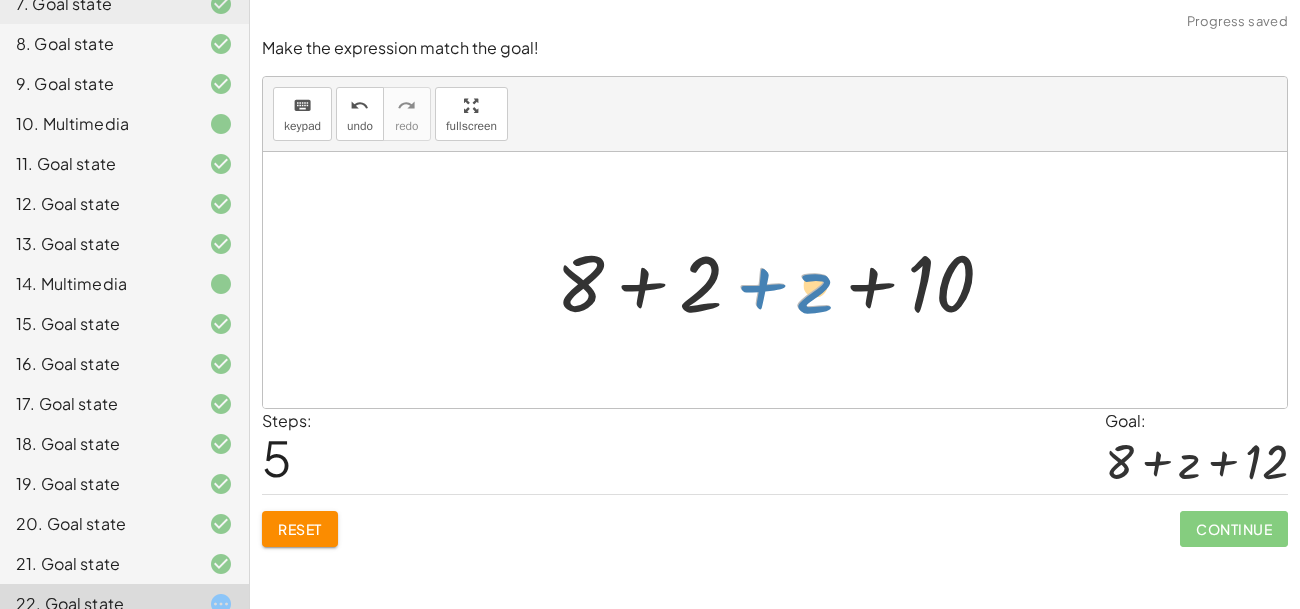 drag, startPoint x: 799, startPoint y: 295, endPoint x: 822, endPoint y: 300, distance: 23.537205 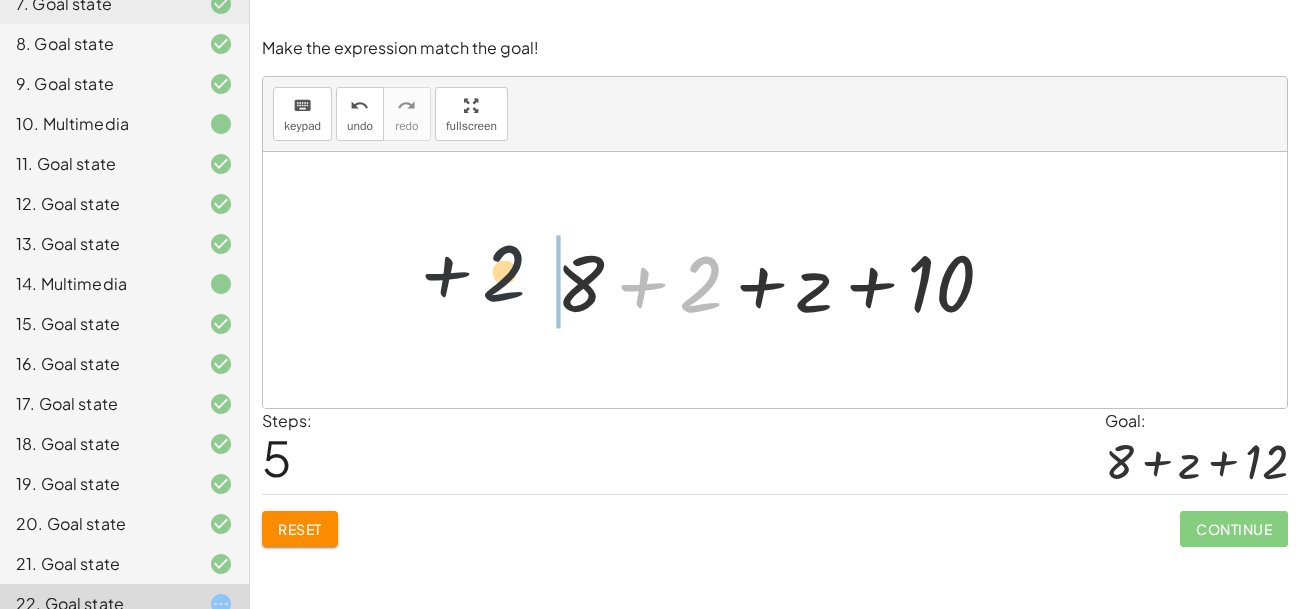 drag, startPoint x: 711, startPoint y: 284, endPoint x: 483, endPoint y: 272, distance: 228.31557 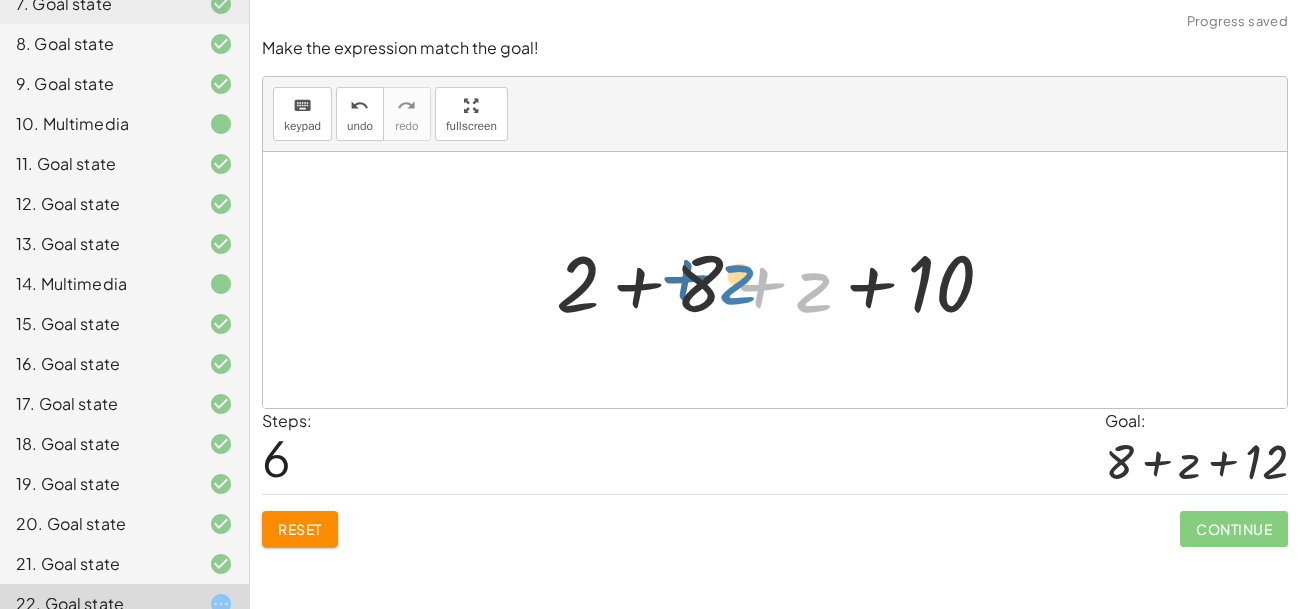 drag, startPoint x: 816, startPoint y: 296, endPoint x: 710, endPoint y: 286, distance: 106.47065 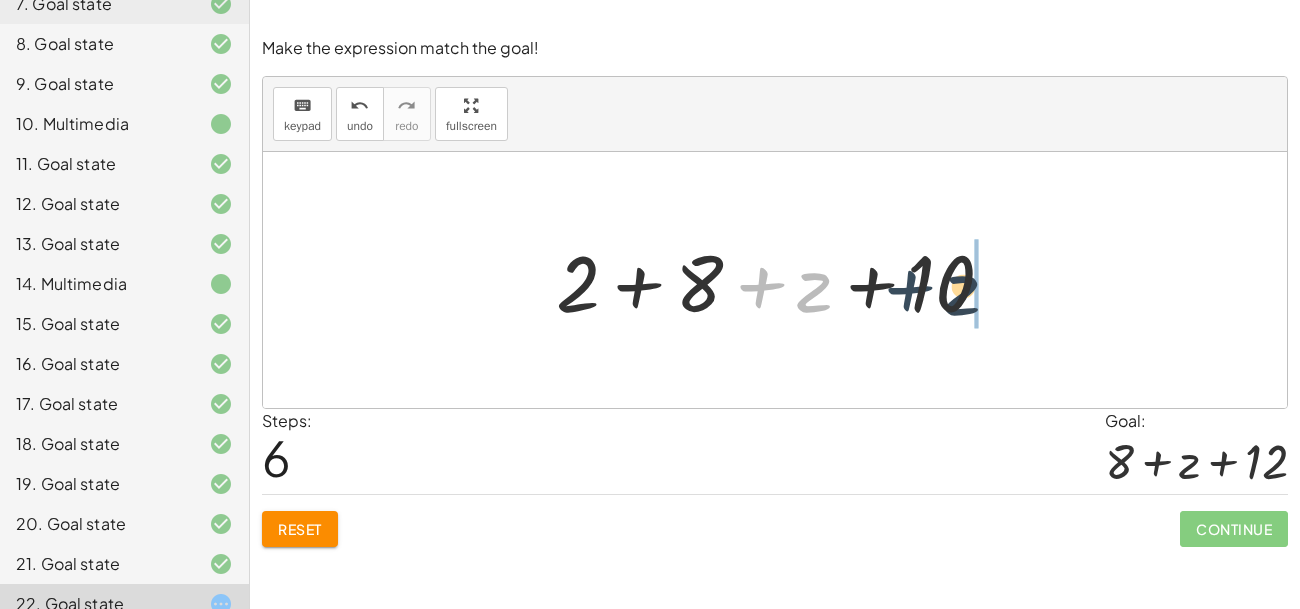 drag, startPoint x: 797, startPoint y: 292, endPoint x: 962, endPoint y: 293, distance: 165.00304 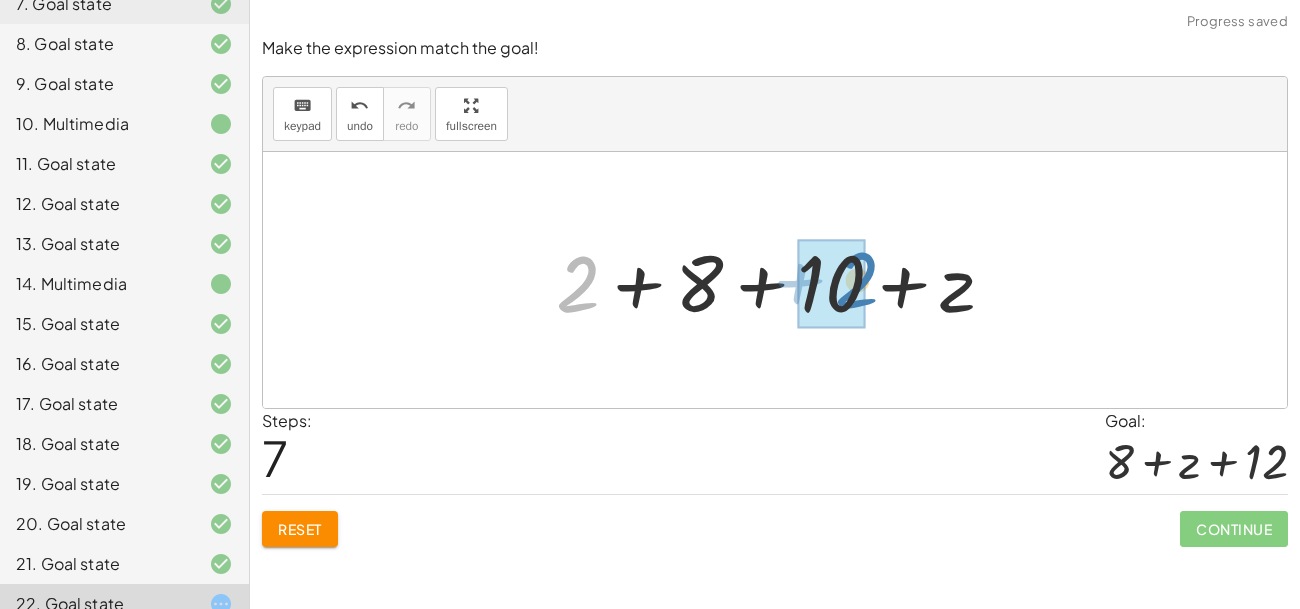 drag, startPoint x: 583, startPoint y: 275, endPoint x: 845, endPoint y: 270, distance: 262.0477 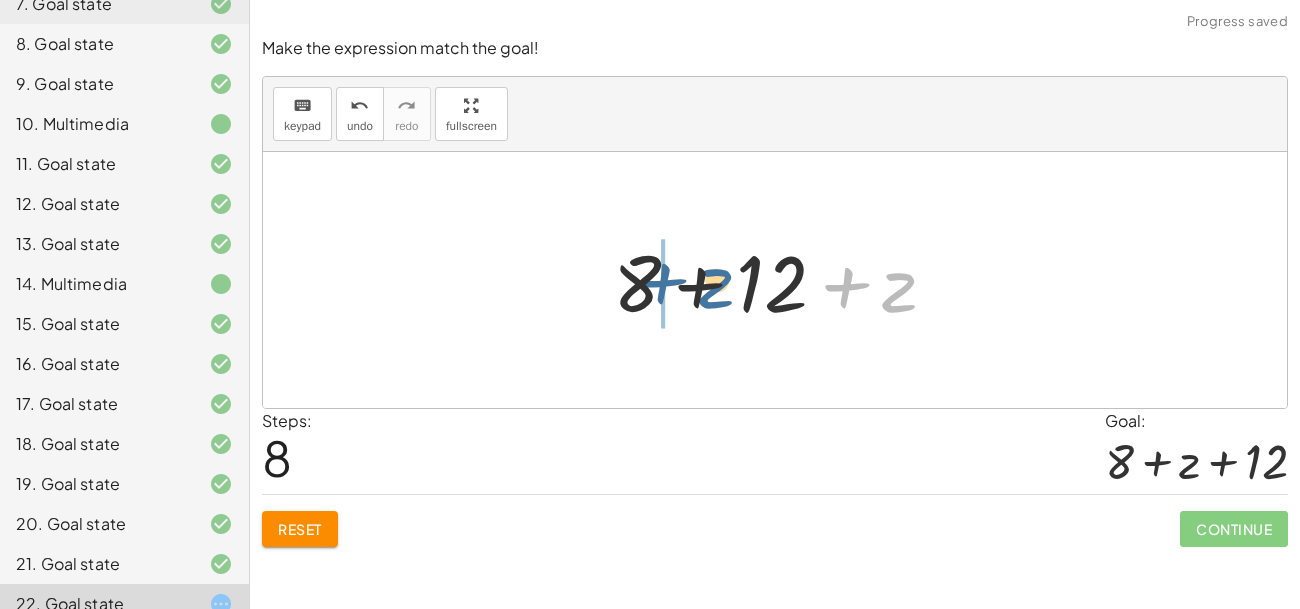 drag, startPoint x: 894, startPoint y: 287, endPoint x: 706, endPoint y: 282, distance: 188.06648 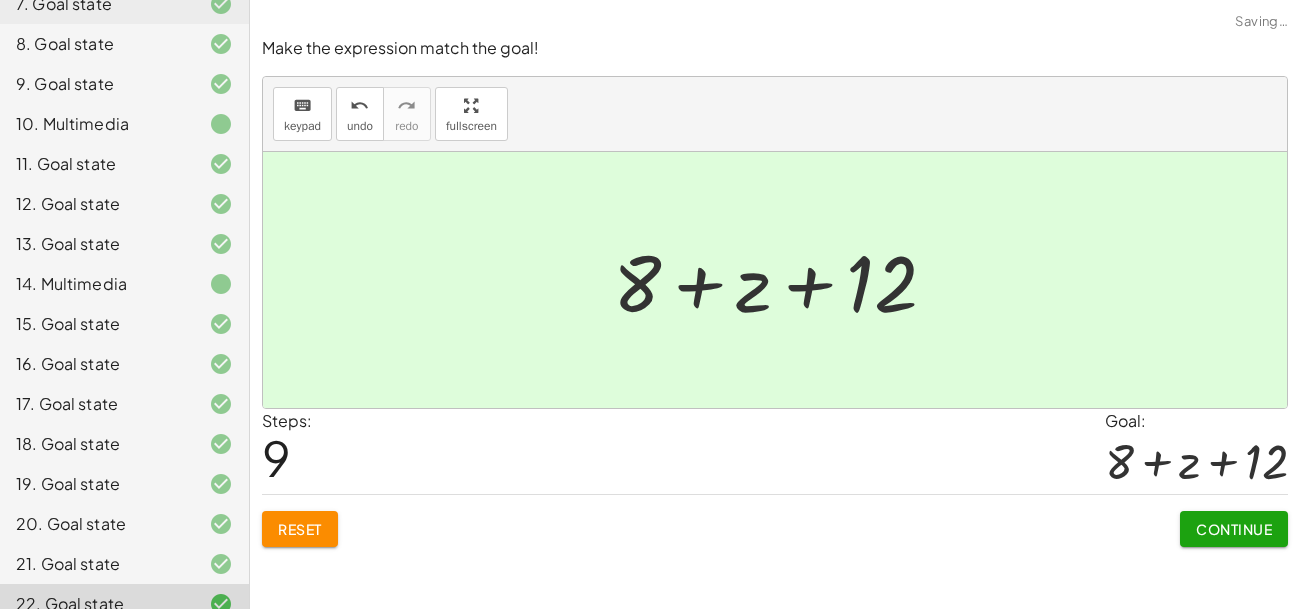 click on "Continue" 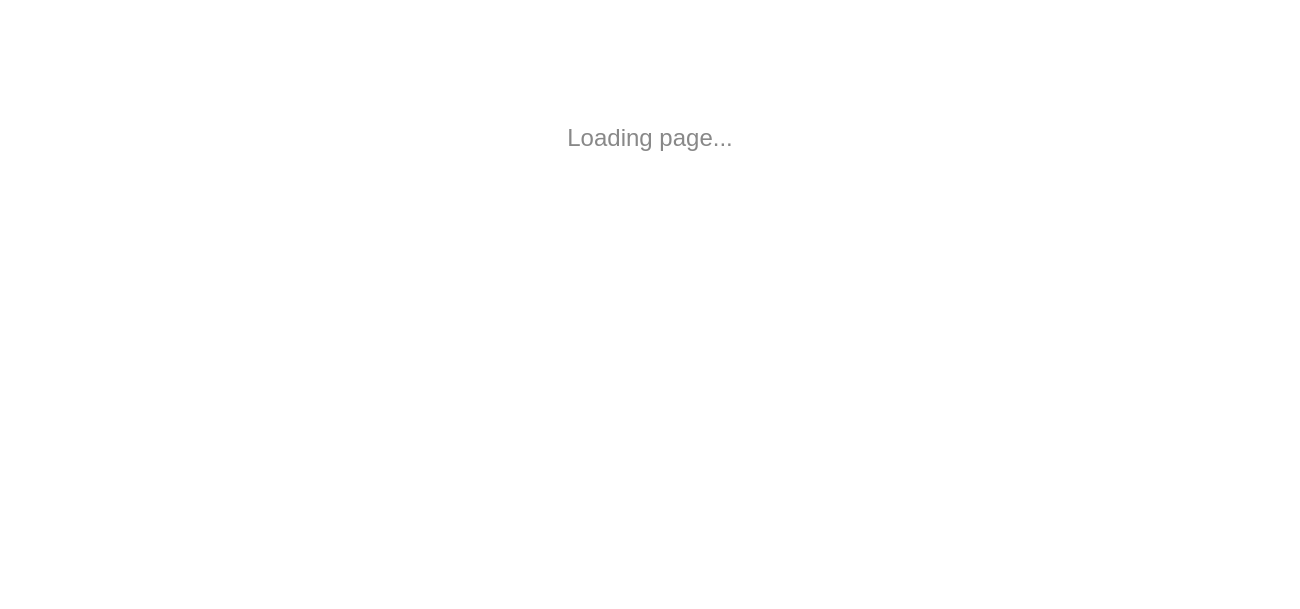scroll, scrollTop: 0, scrollLeft: 0, axis: both 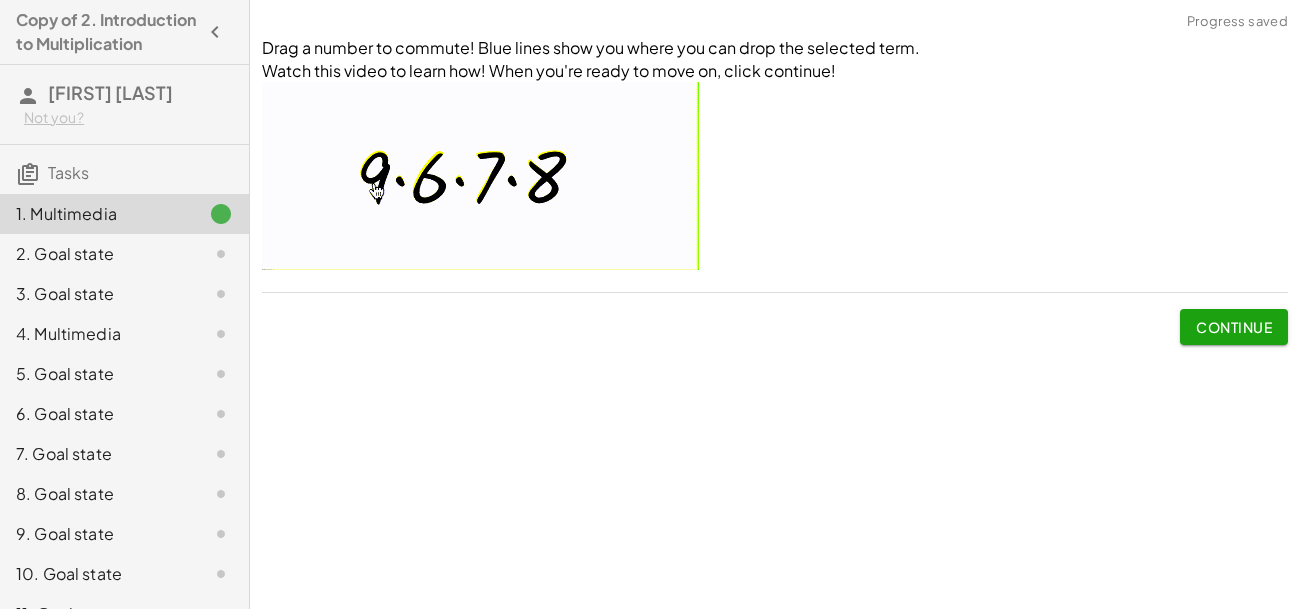 click on "Continue" 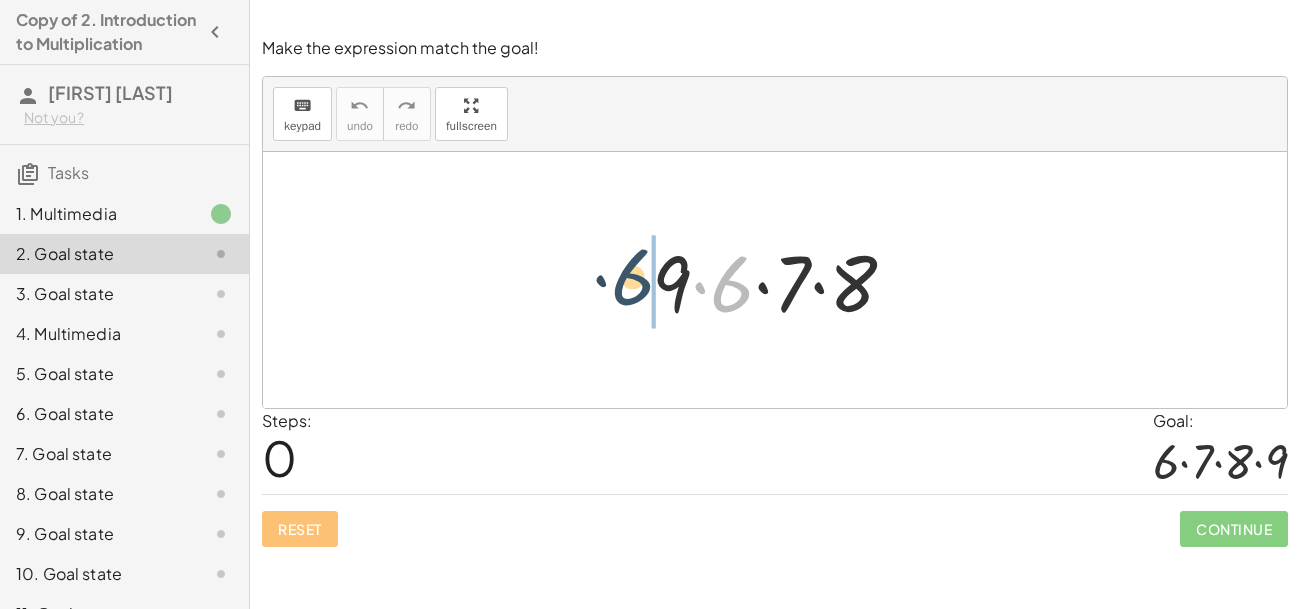 drag, startPoint x: 727, startPoint y: 292, endPoint x: 606, endPoint y: 284, distance: 121.264175 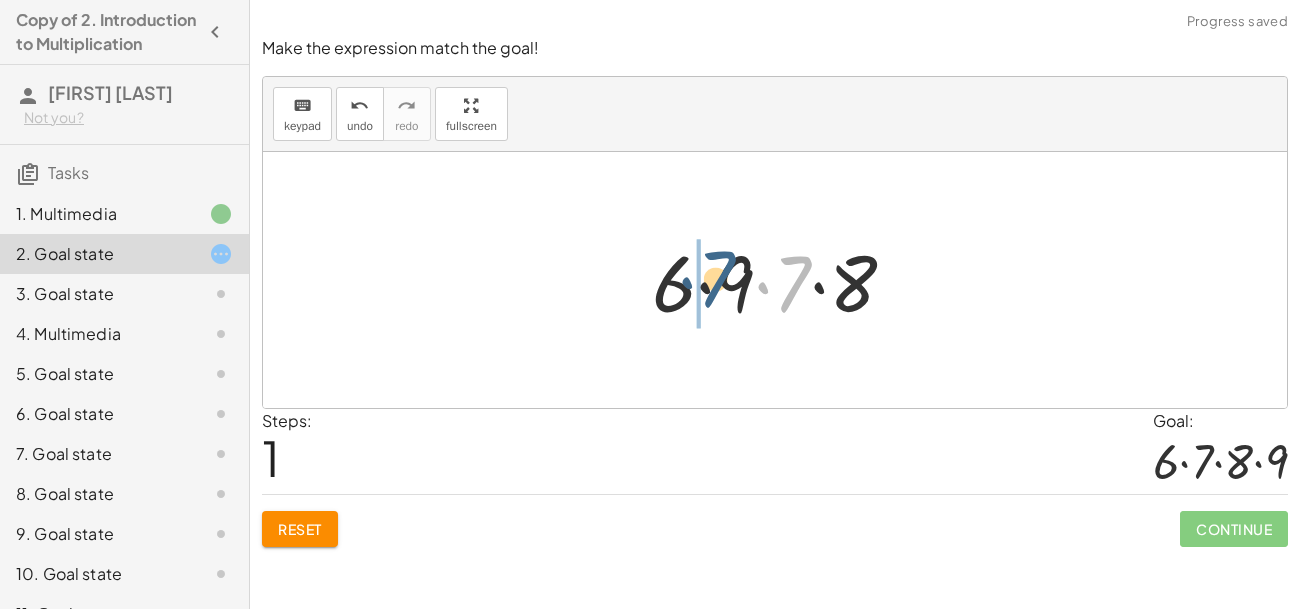 drag, startPoint x: 793, startPoint y: 291, endPoint x: 713, endPoint y: 285, distance: 80.224686 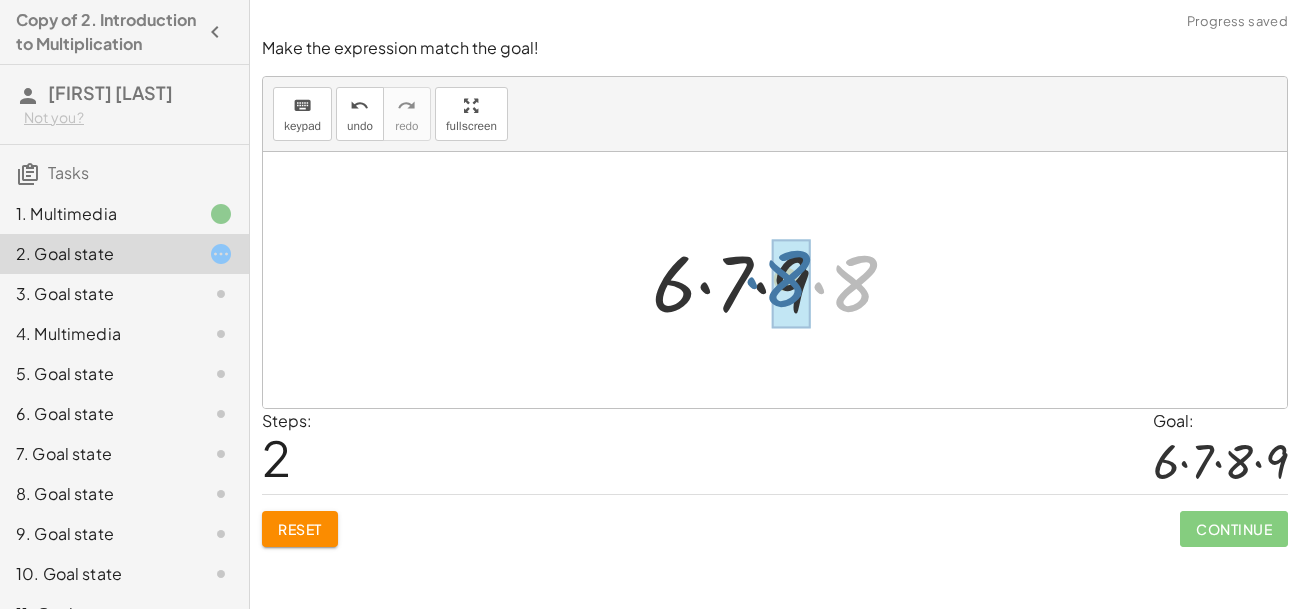 drag, startPoint x: 835, startPoint y: 291, endPoint x: 753, endPoint y: 288, distance: 82.05486 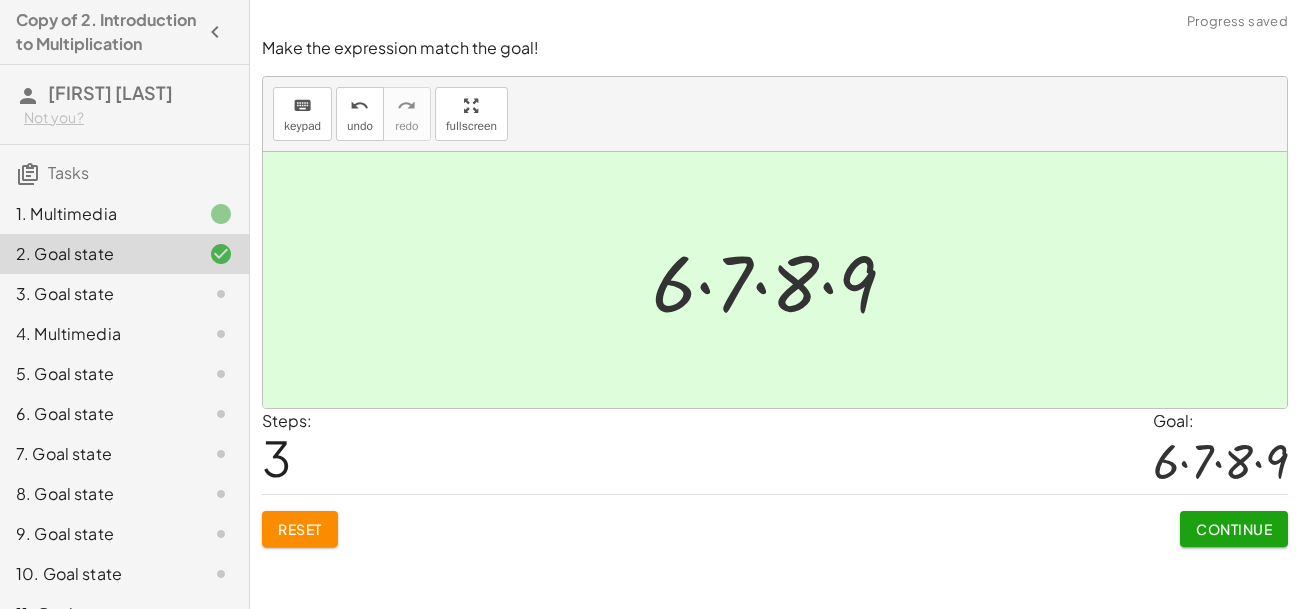 click on "Continue" at bounding box center [1234, 529] 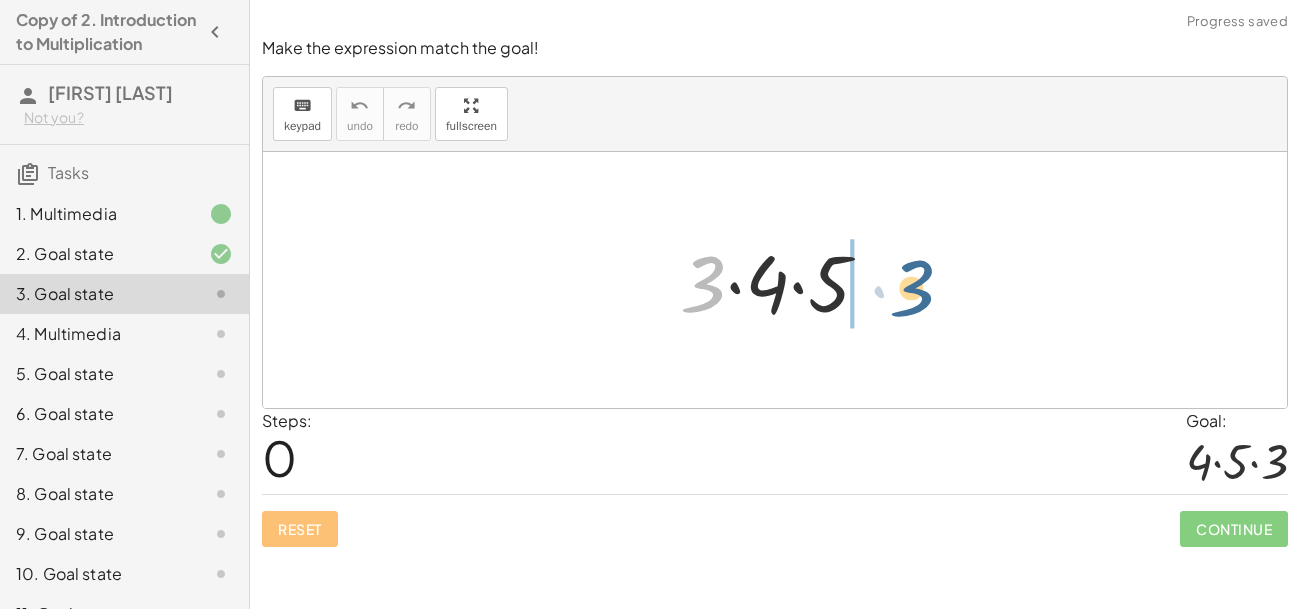 drag, startPoint x: 707, startPoint y: 293, endPoint x: 920, endPoint y: 297, distance: 213.03755 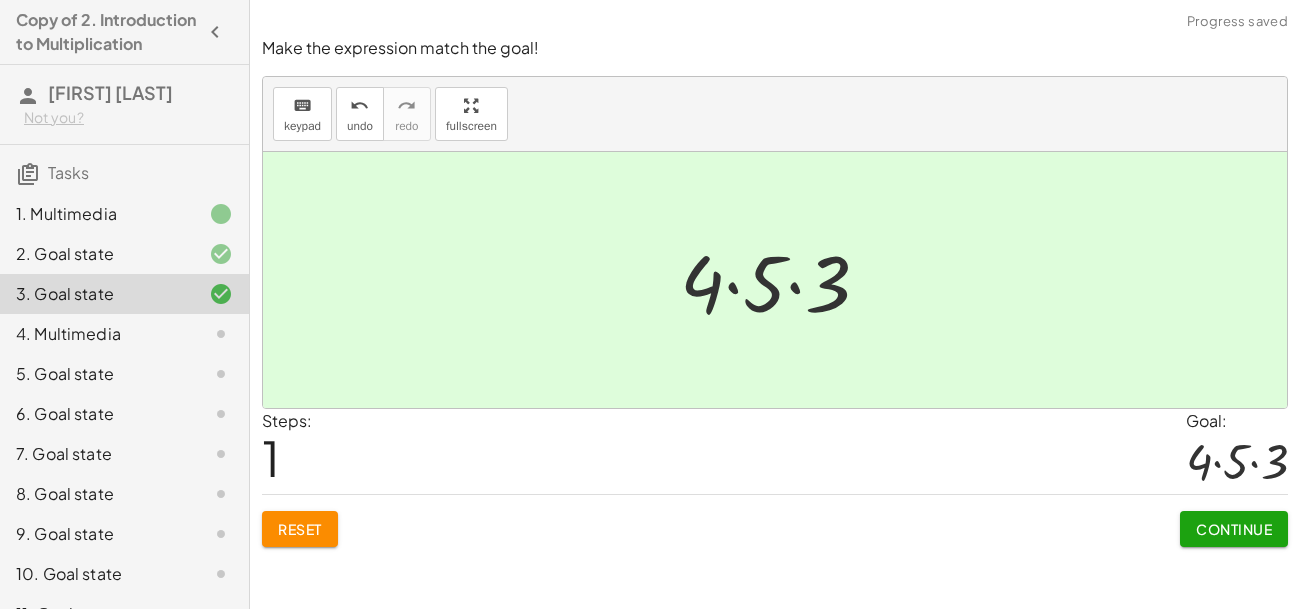 click on "Continue" 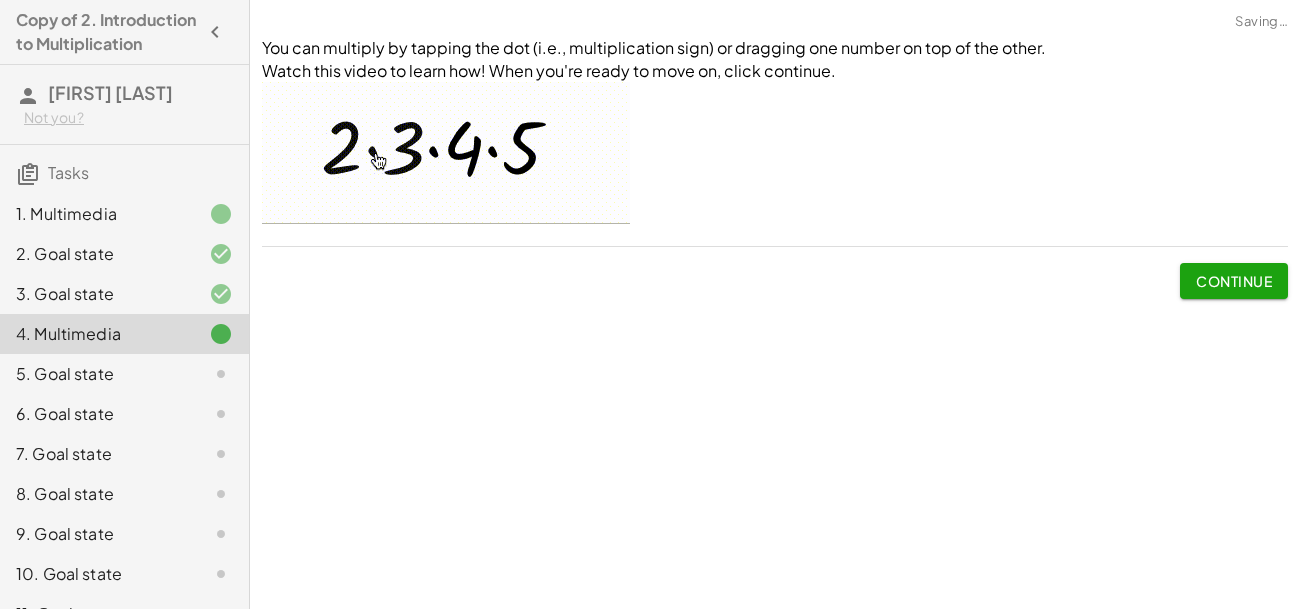 click on "Continue" 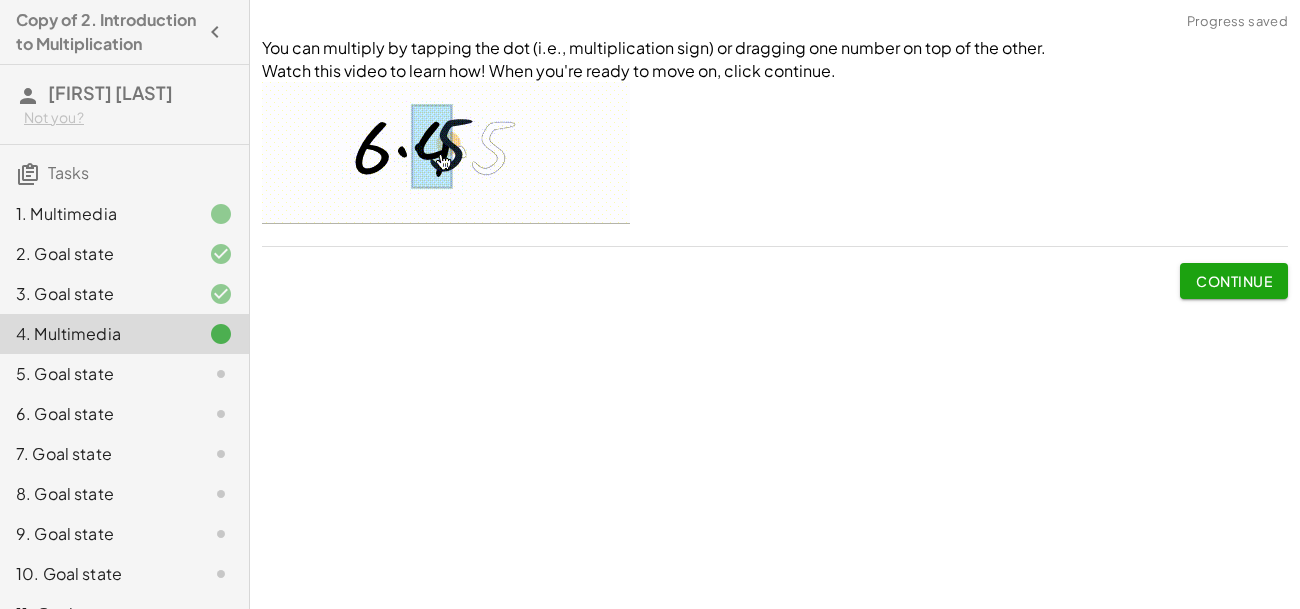 click on "Continue" at bounding box center [1234, 281] 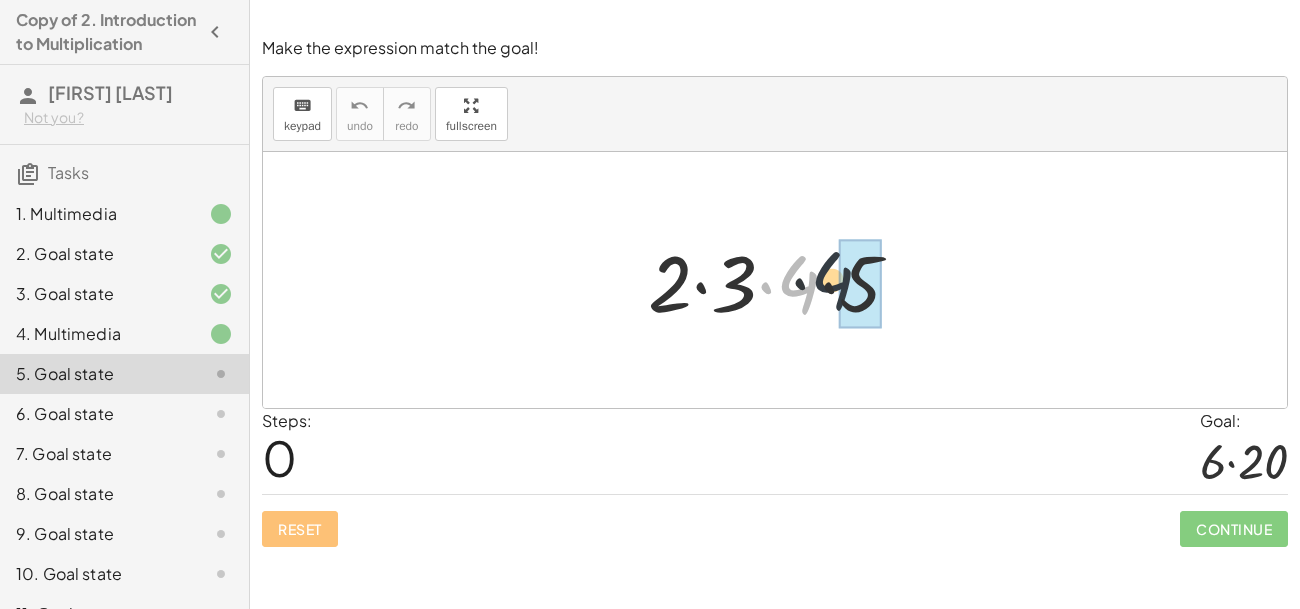 drag, startPoint x: 805, startPoint y: 293, endPoint x: 870, endPoint y: 293, distance: 65 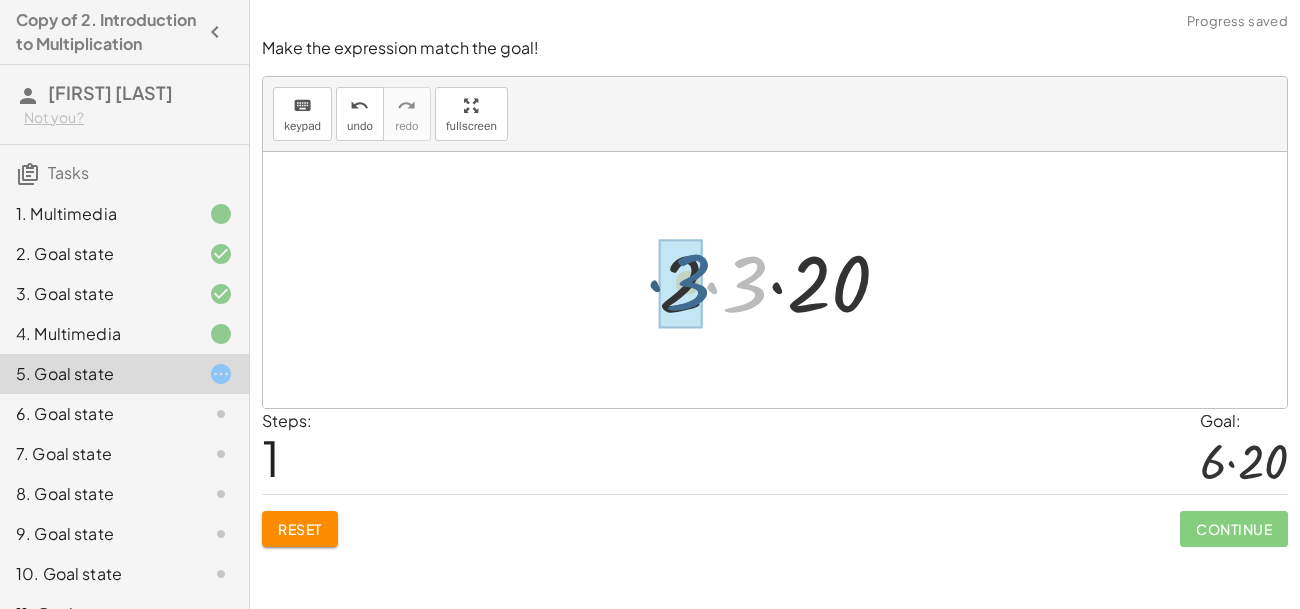 drag, startPoint x: 743, startPoint y: 287, endPoint x: 679, endPoint y: 285, distance: 64.03124 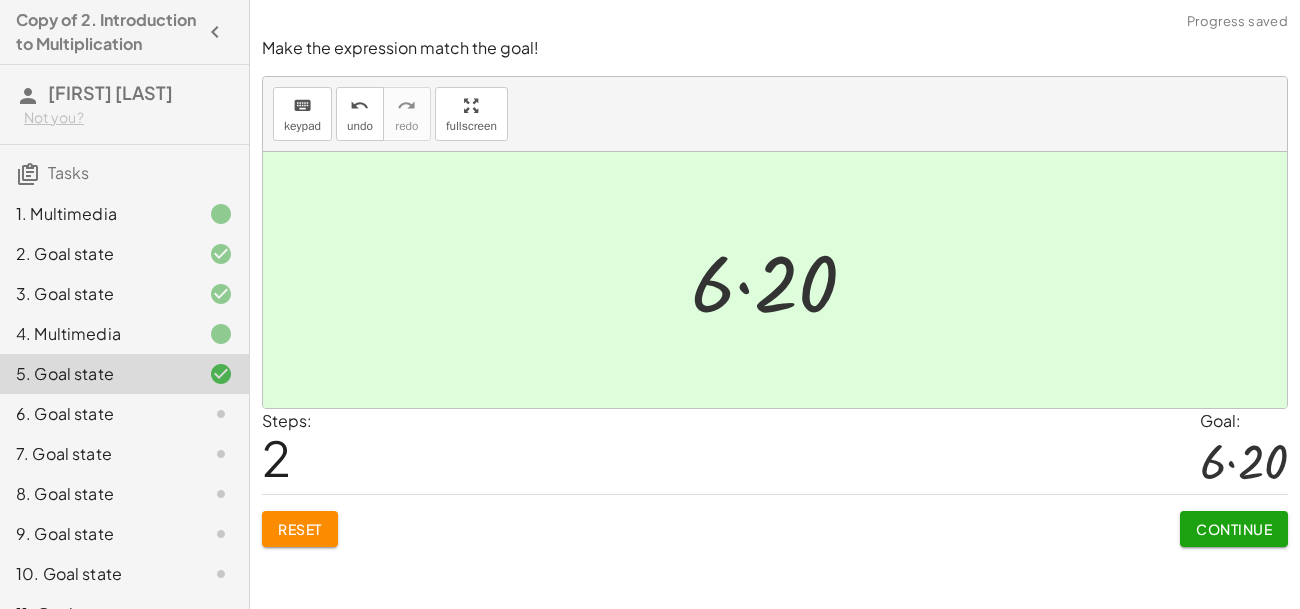 click on "Continue" 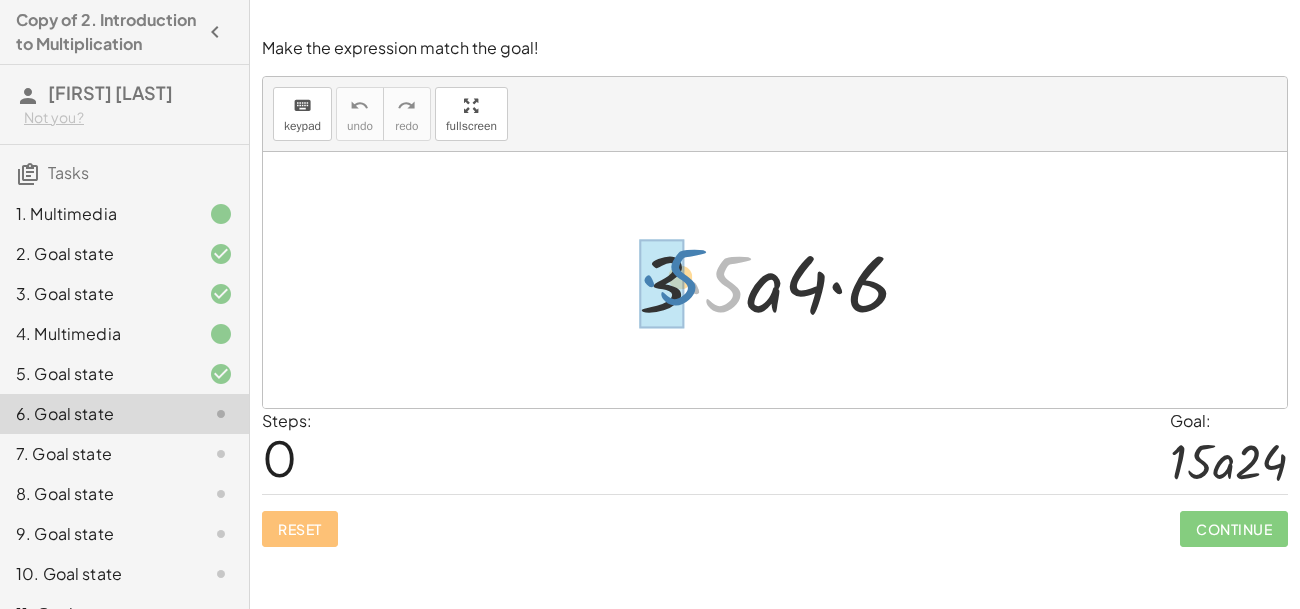 drag, startPoint x: 725, startPoint y: 289, endPoint x: 662, endPoint y: 282, distance: 63.387695 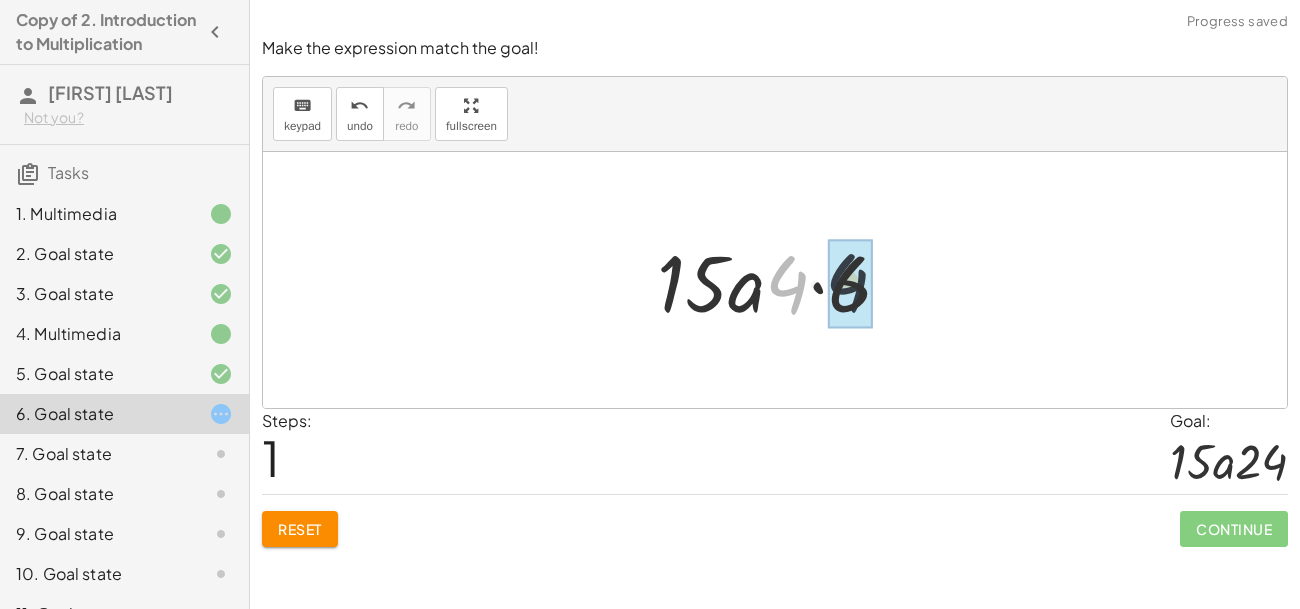drag, startPoint x: 793, startPoint y: 290, endPoint x: 857, endPoint y: 288, distance: 64.03124 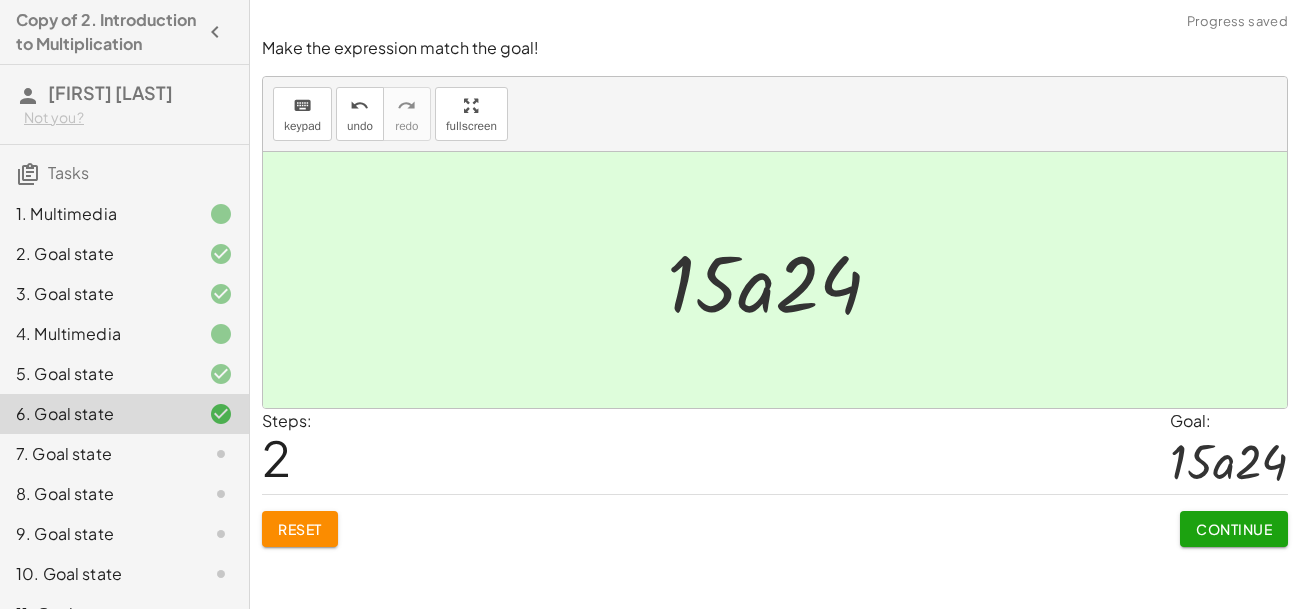 click on "Continue" 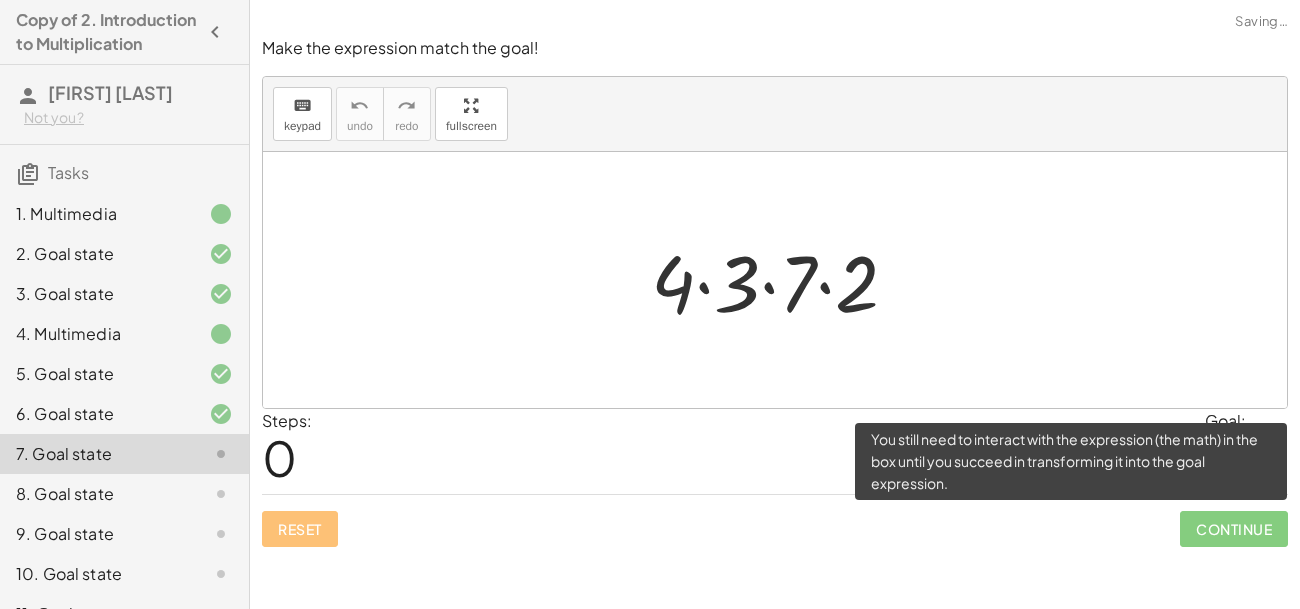 click on "Continue" 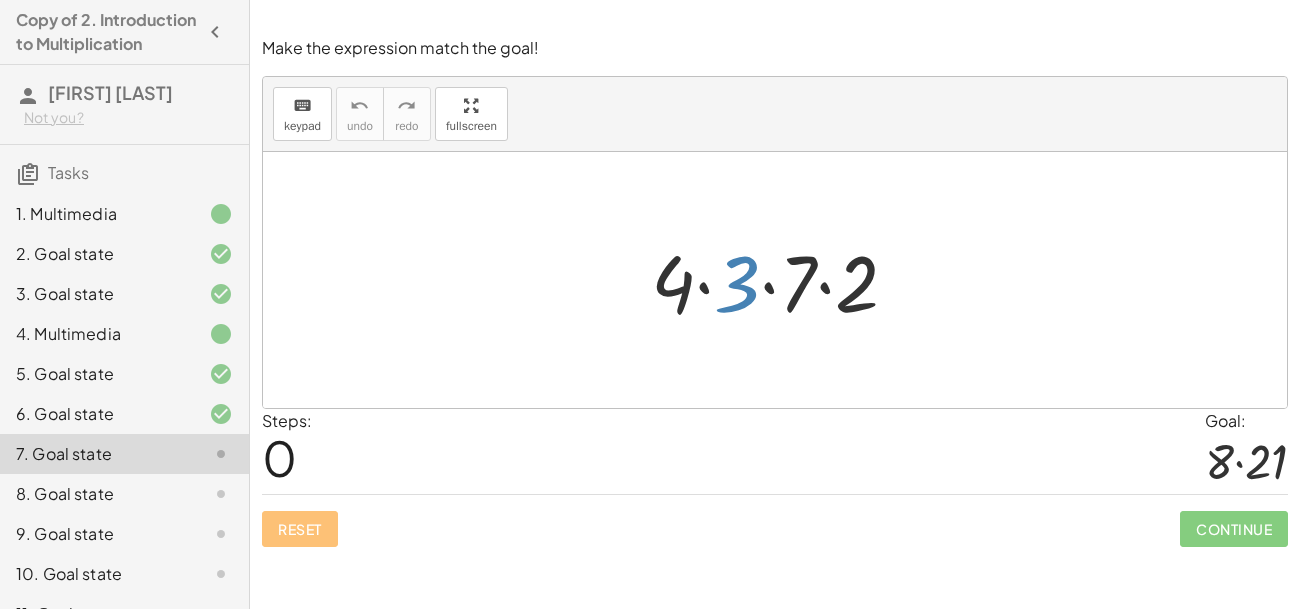 click at bounding box center (782, 280) 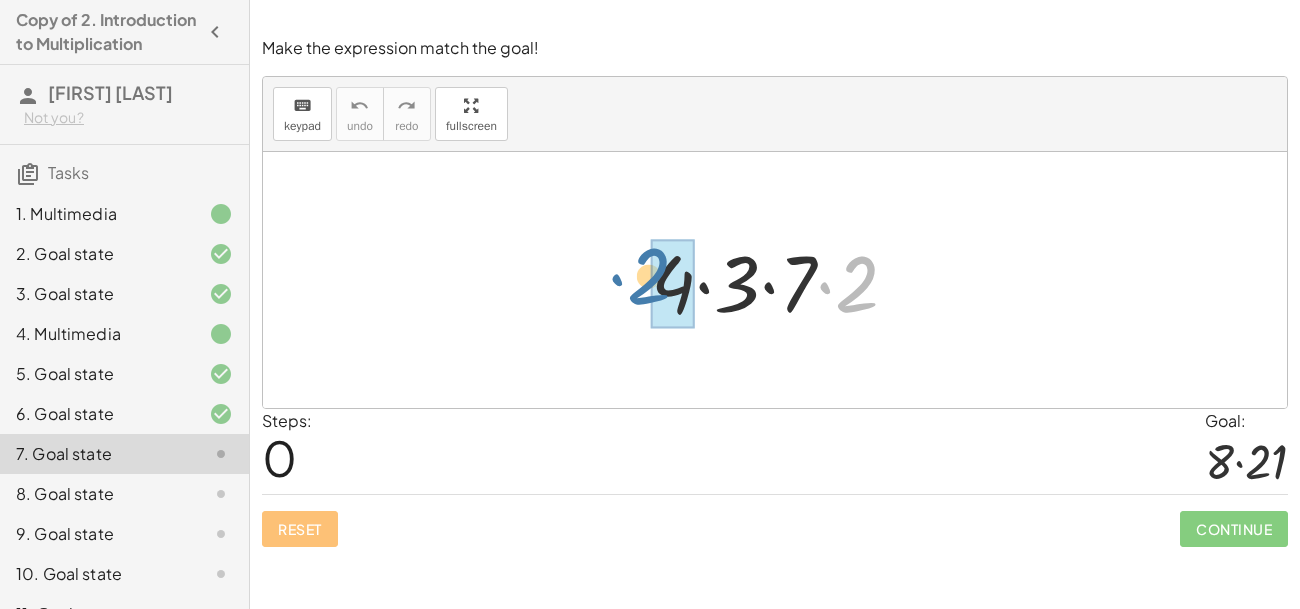 drag, startPoint x: 855, startPoint y: 295, endPoint x: 666, endPoint y: 292, distance: 189.0238 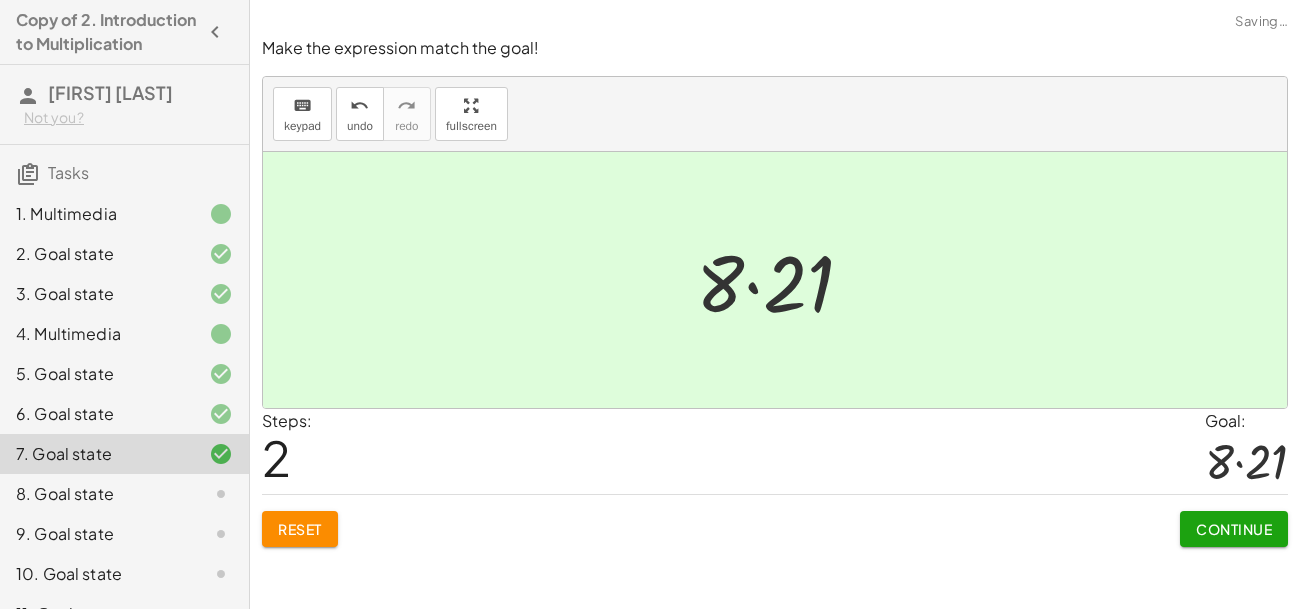 click on "Continue" 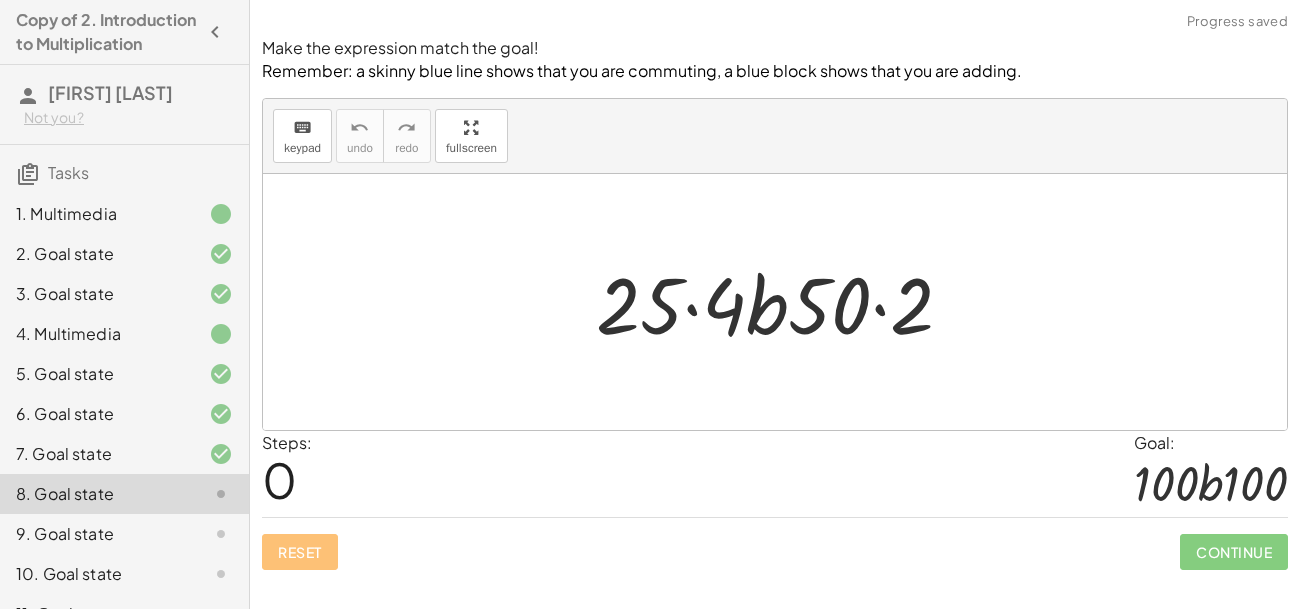 click 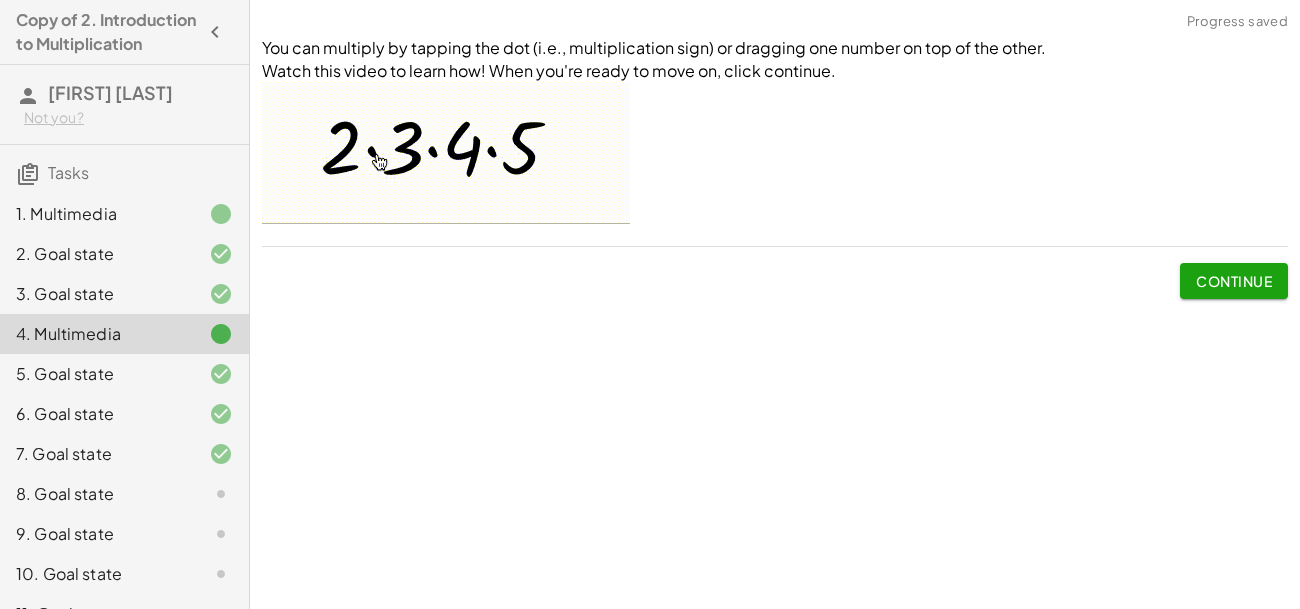 click on "Continue" at bounding box center [1234, 281] 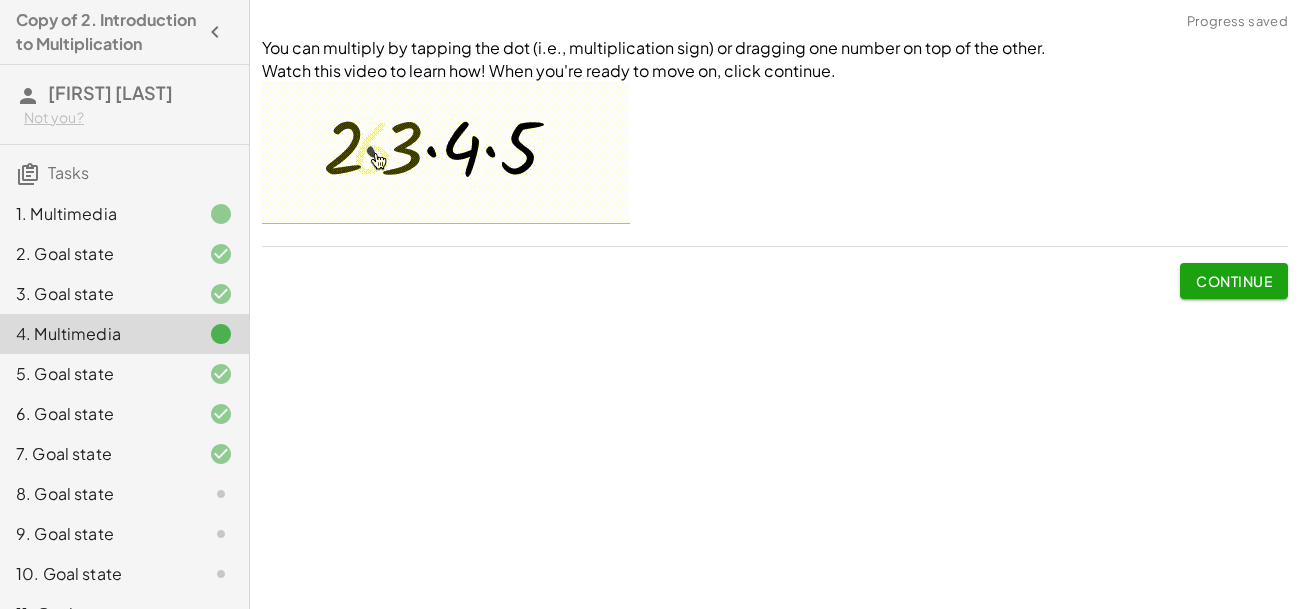 click at bounding box center [0, 0] 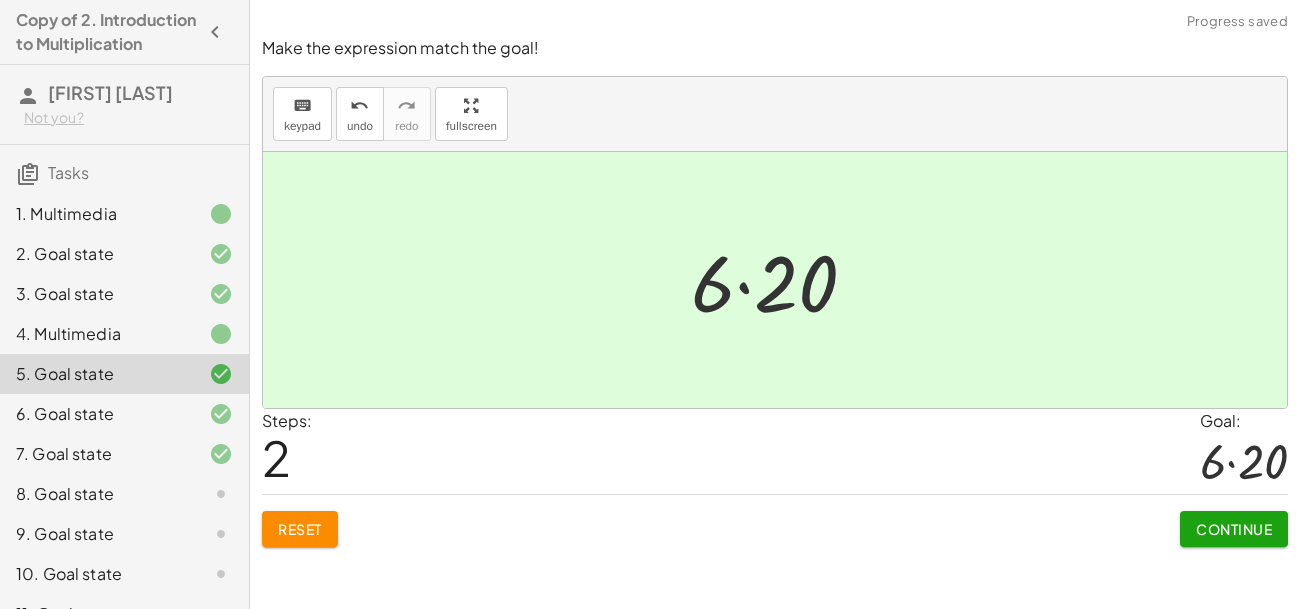 click on "7. Goal state" 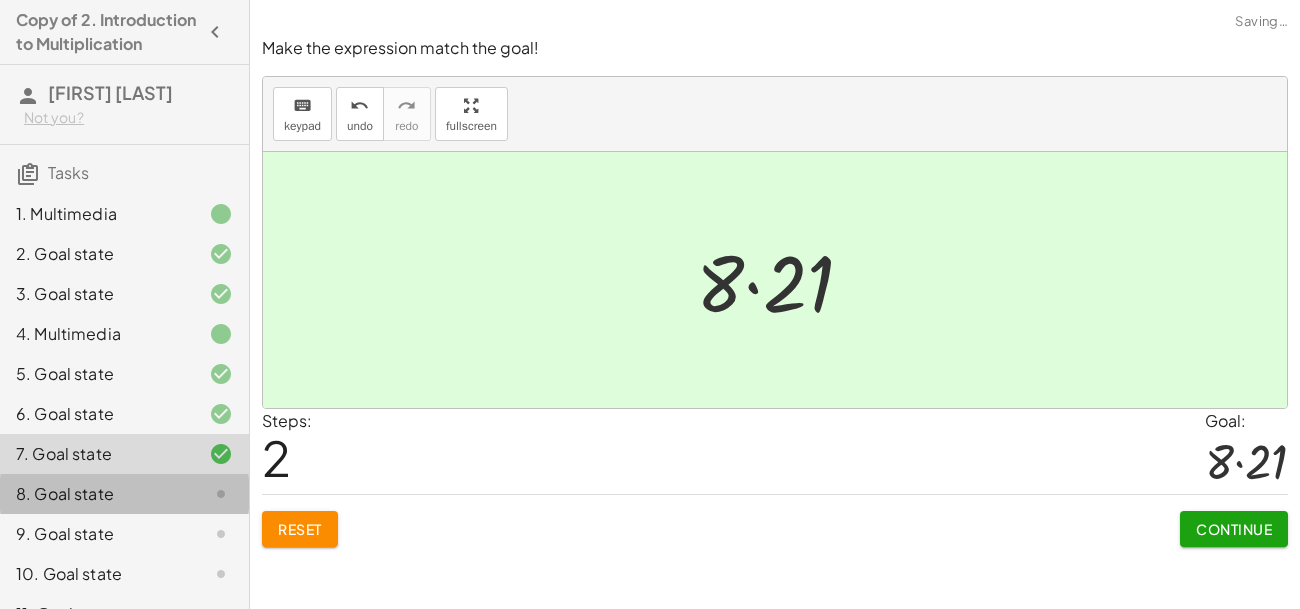 click on "8. Goal state" 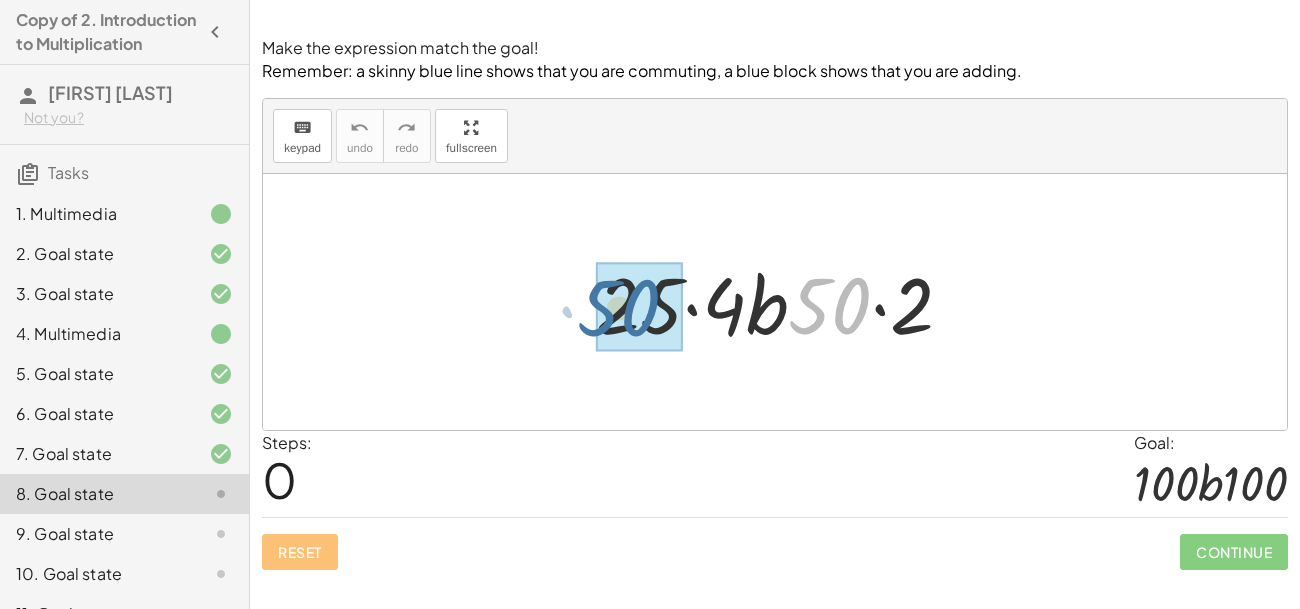 drag, startPoint x: 842, startPoint y: 300, endPoint x: 635, endPoint y: 302, distance: 207.00966 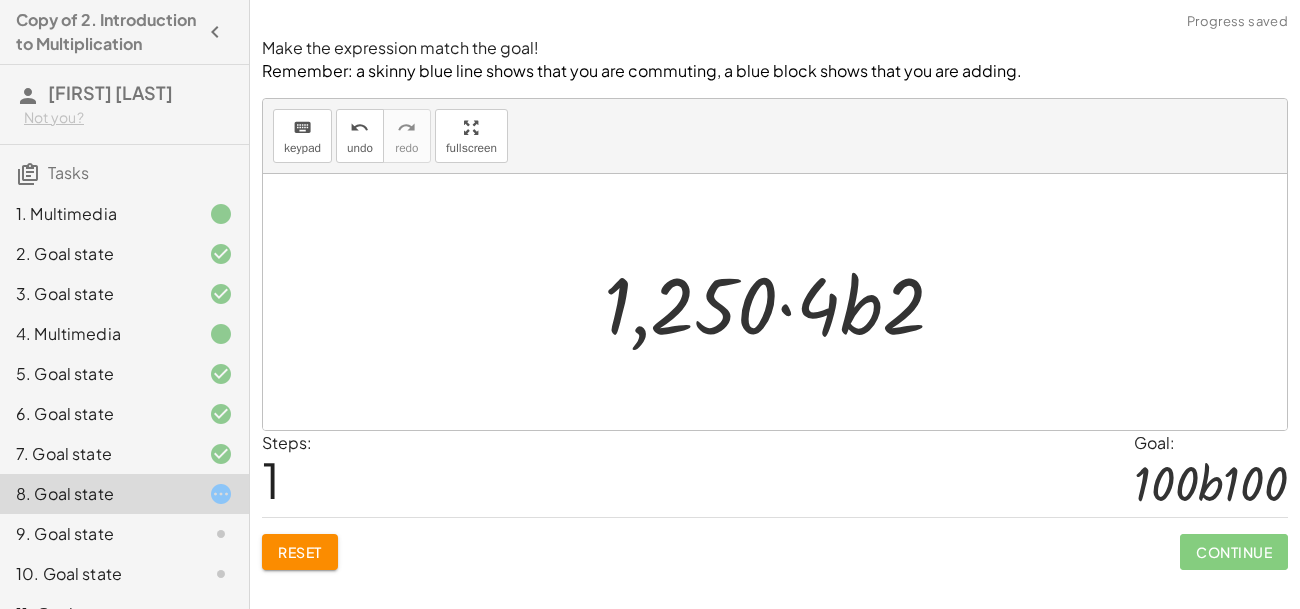 click on "Reset" 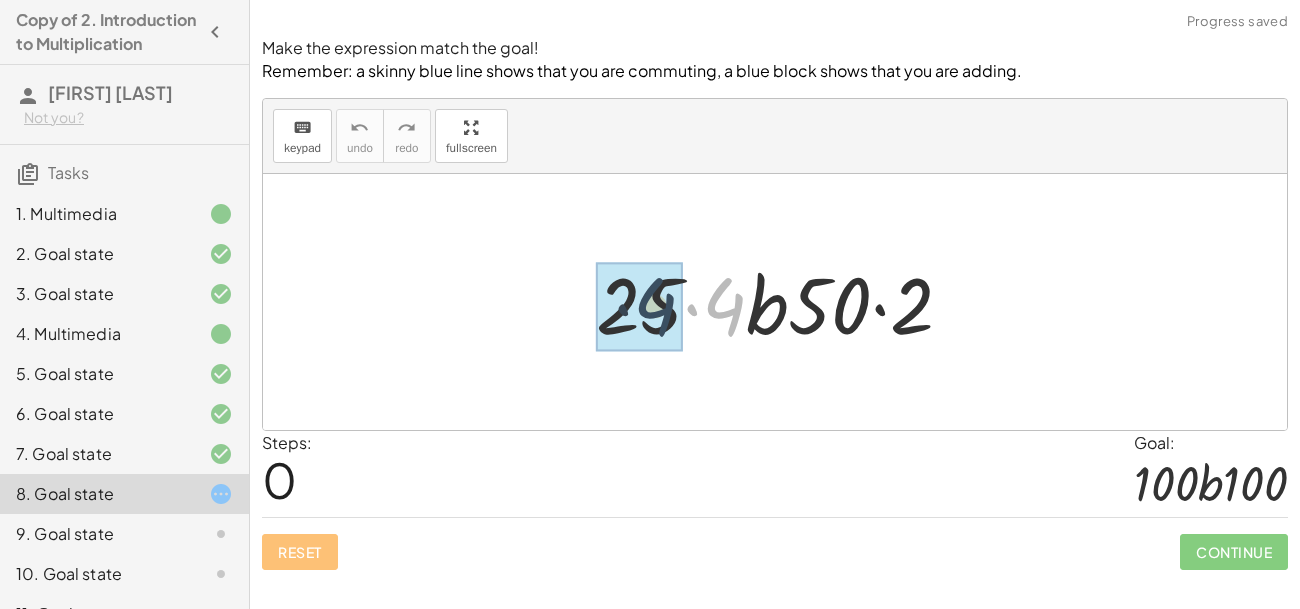 drag, startPoint x: 728, startPoint y: 314, endPoint x: 644, endPoint y: 315, distance: 84.00595 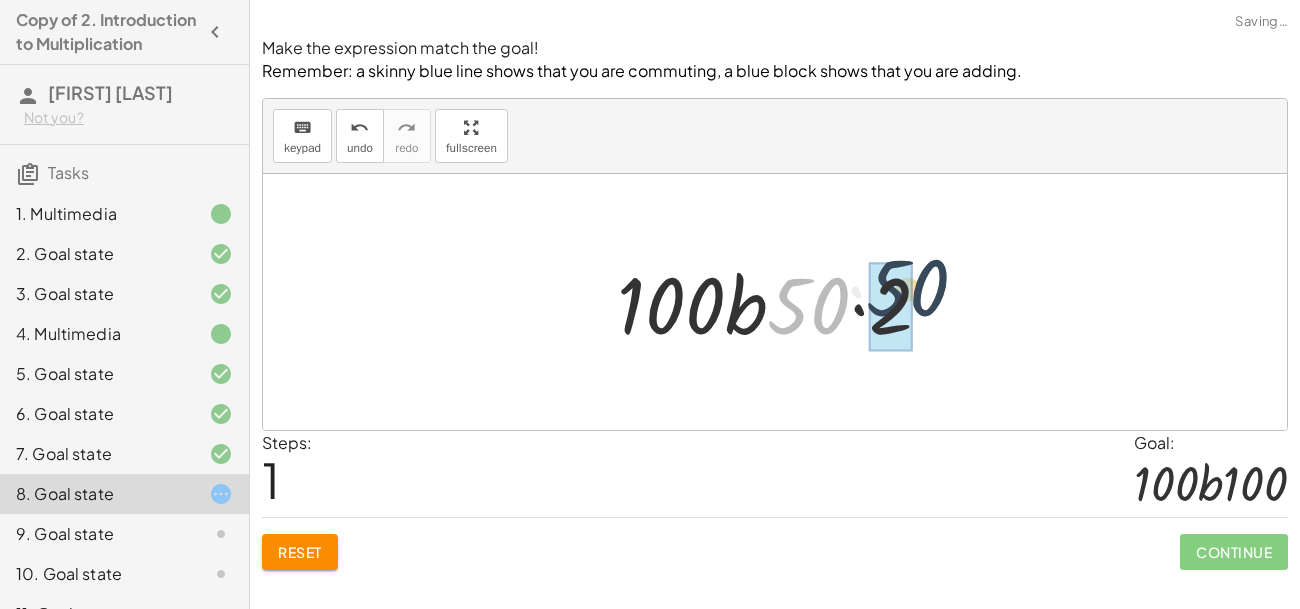 drag, startPoint x: 803, startPoint y: 320, endPoint x: 904, endPoint y: 321, distance: 101.00495 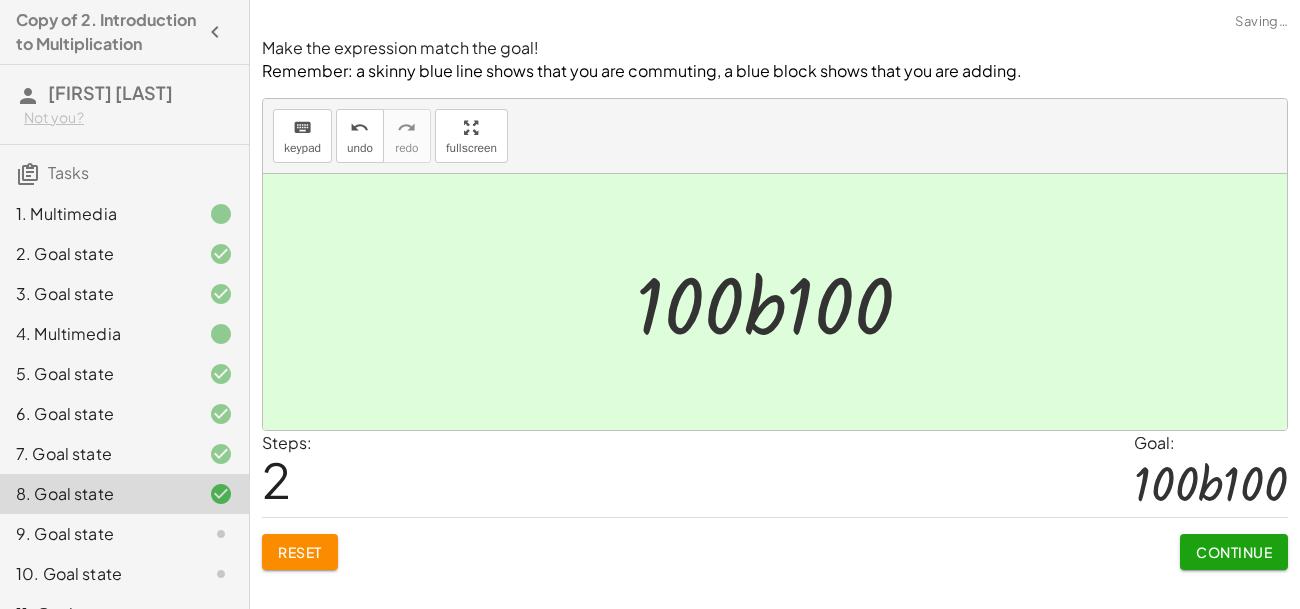 click on "Continue" 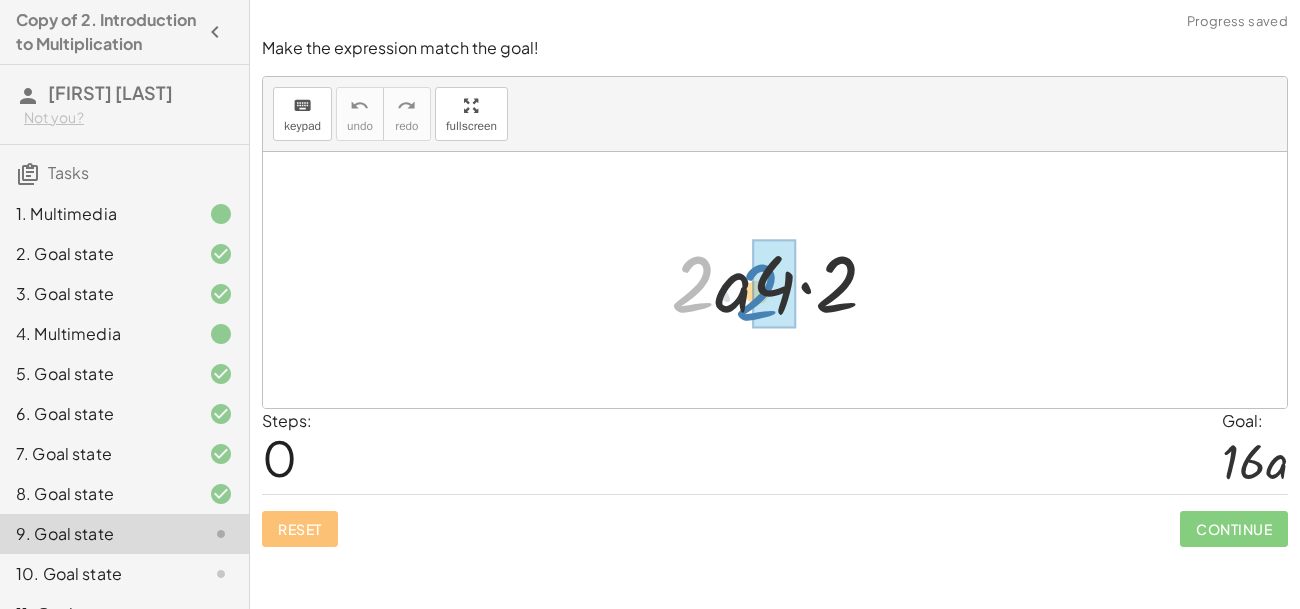drag, startPoint x: 687, startPoint y: 279, endPoint x: 762, endPoint y: 287, distance: 75.42546 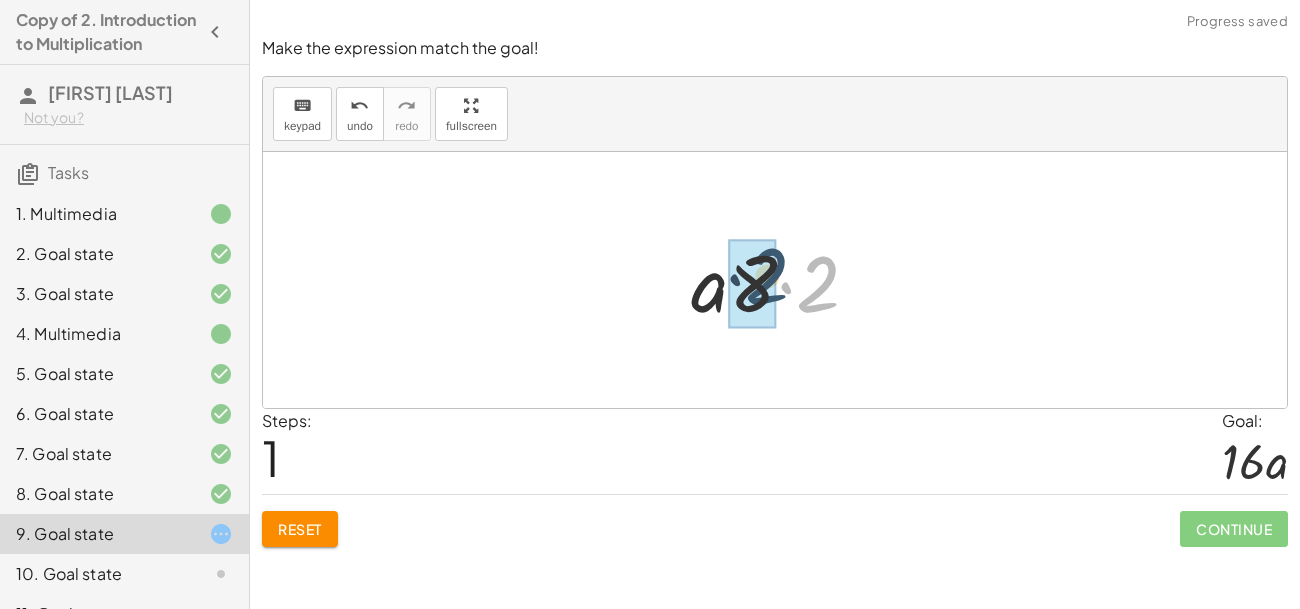 drag, startPoint x: 827, startPoint y: 293, endPoint x: 768, endPoint y: 284, distance: 59.682495 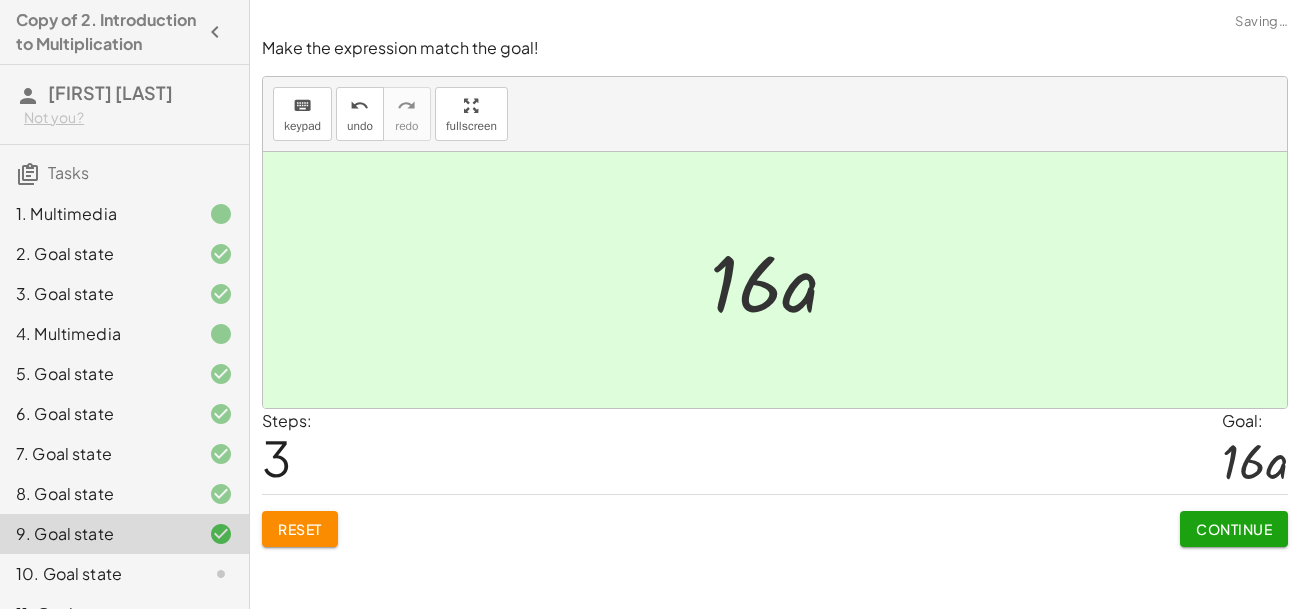 click on "Continue" 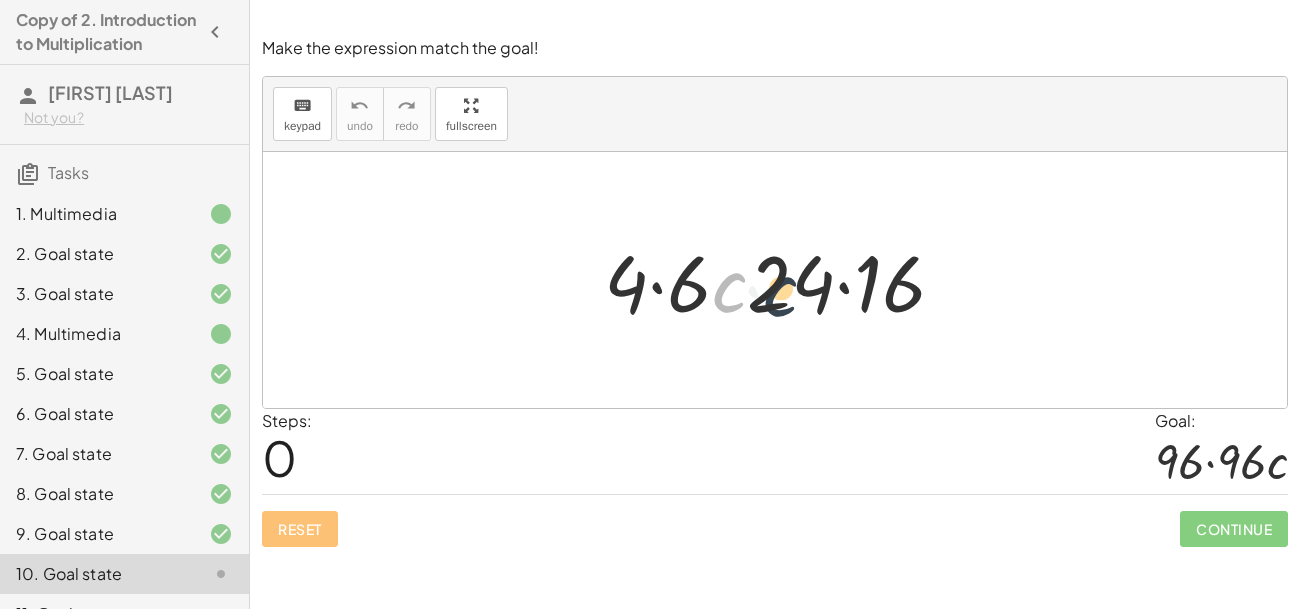 drag, startPoint x: 726, startPoint y: 288, endPoint x: 794, endPoint y: 295, distance: 68.359344 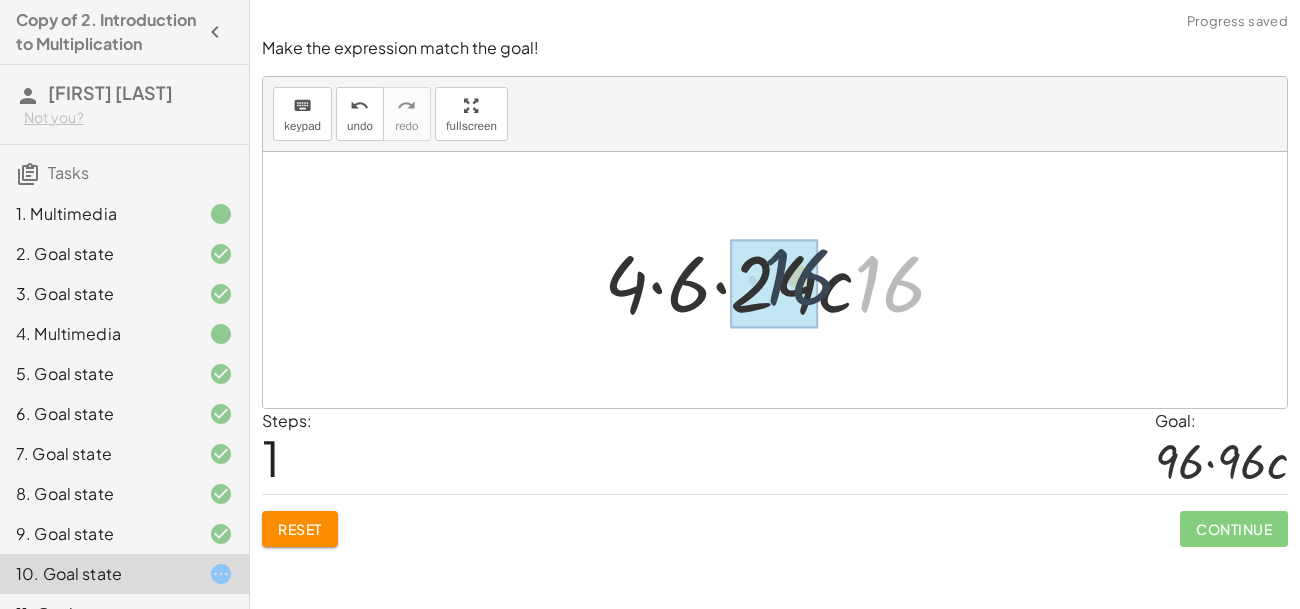 drag, startPoint x: 897, startPoint y: 284, endPoint x: 798, endPoint y: 278, distance: 99.18165 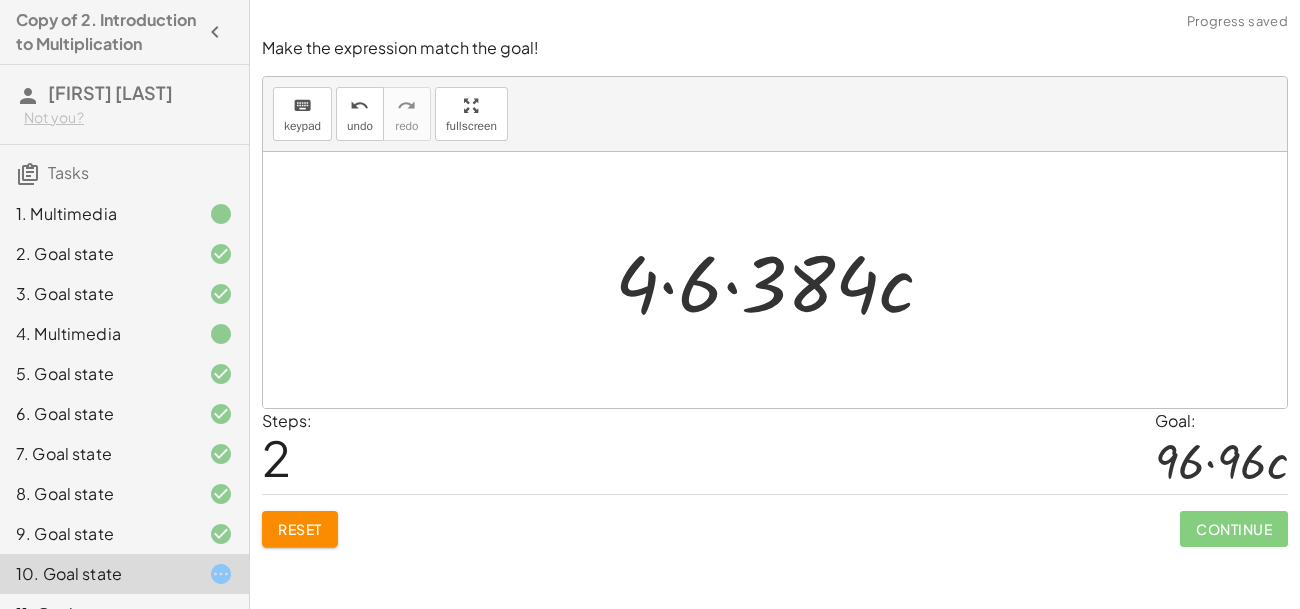 click on "Reset" 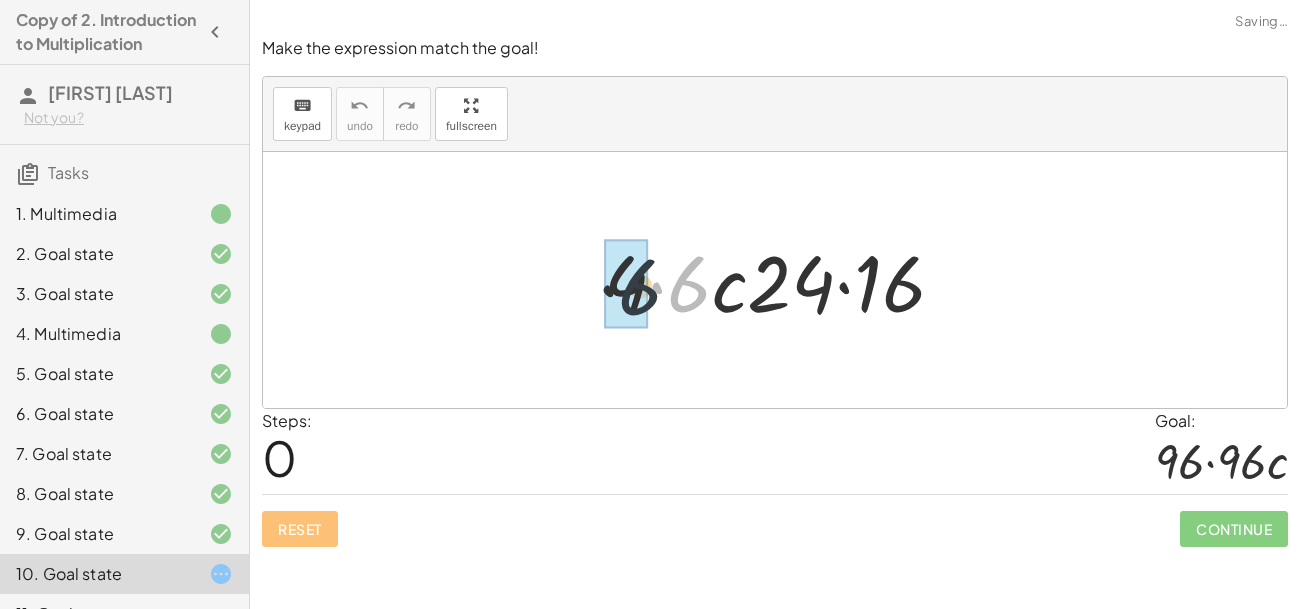 drag, startPoint x: 687, startPoint y: 290, endPoint x: 633, endPoint y: 291, distance: 54.00926 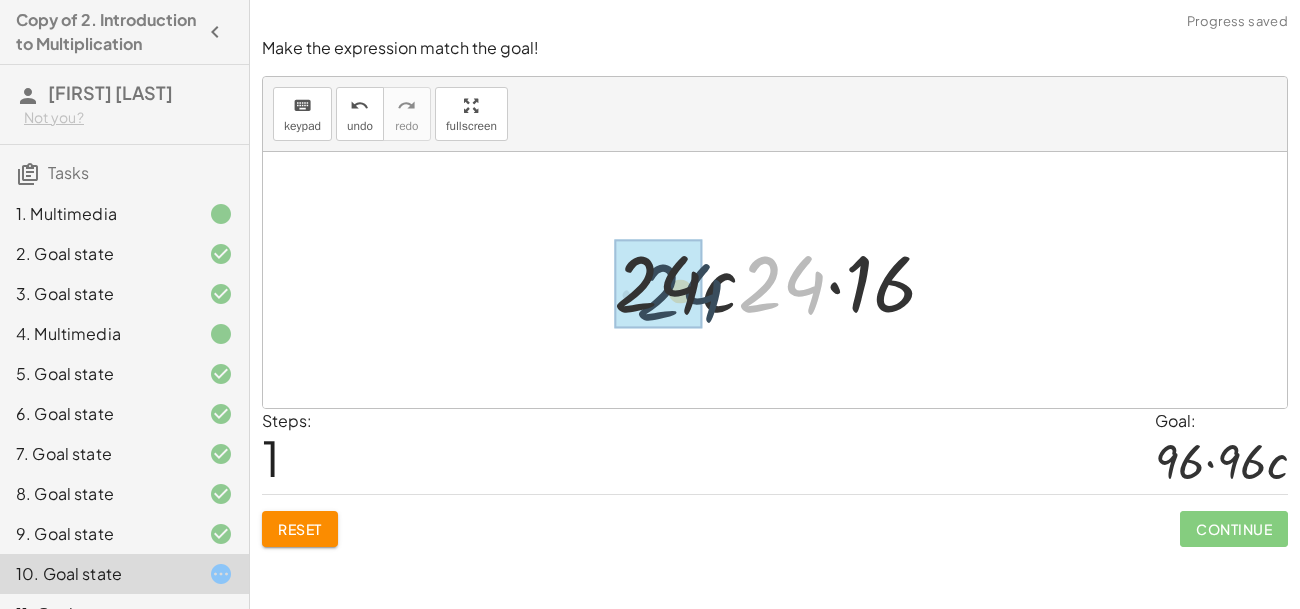 drag, startPoint x: 761, startPoint y: 284, endPoint x: 652, endPoint y: 289, distance: 109.11462 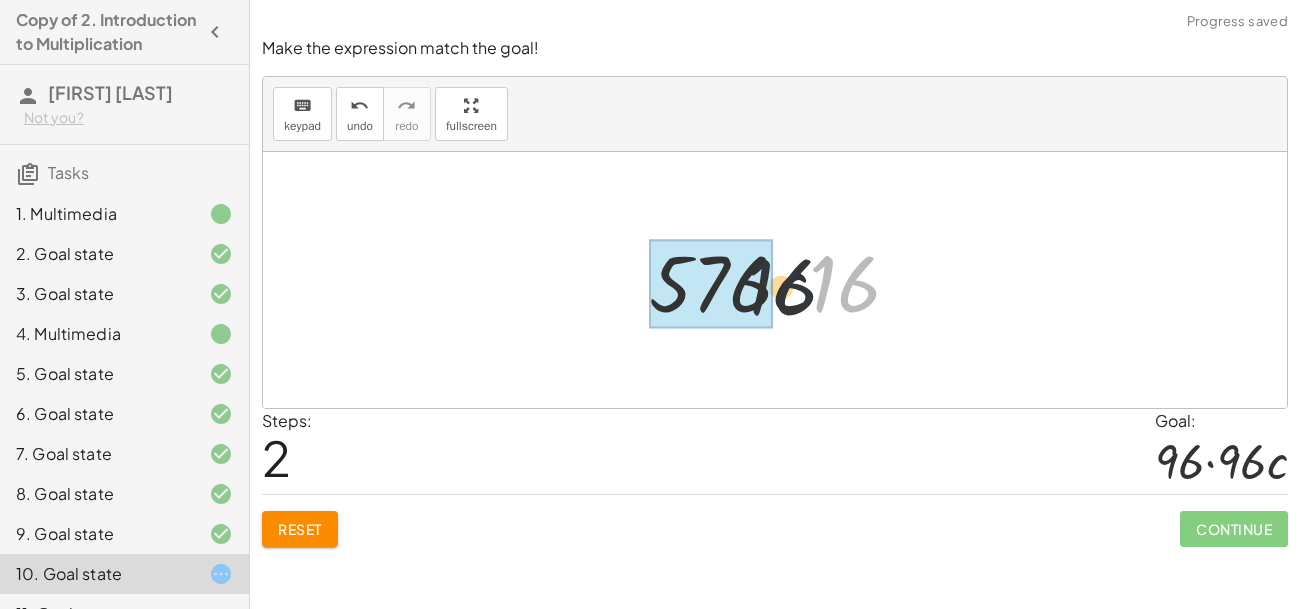 drag, startPoint x: 829, startPoint y: 297, endPoint x: 666, endPoint y: 300, distance: 163.0276 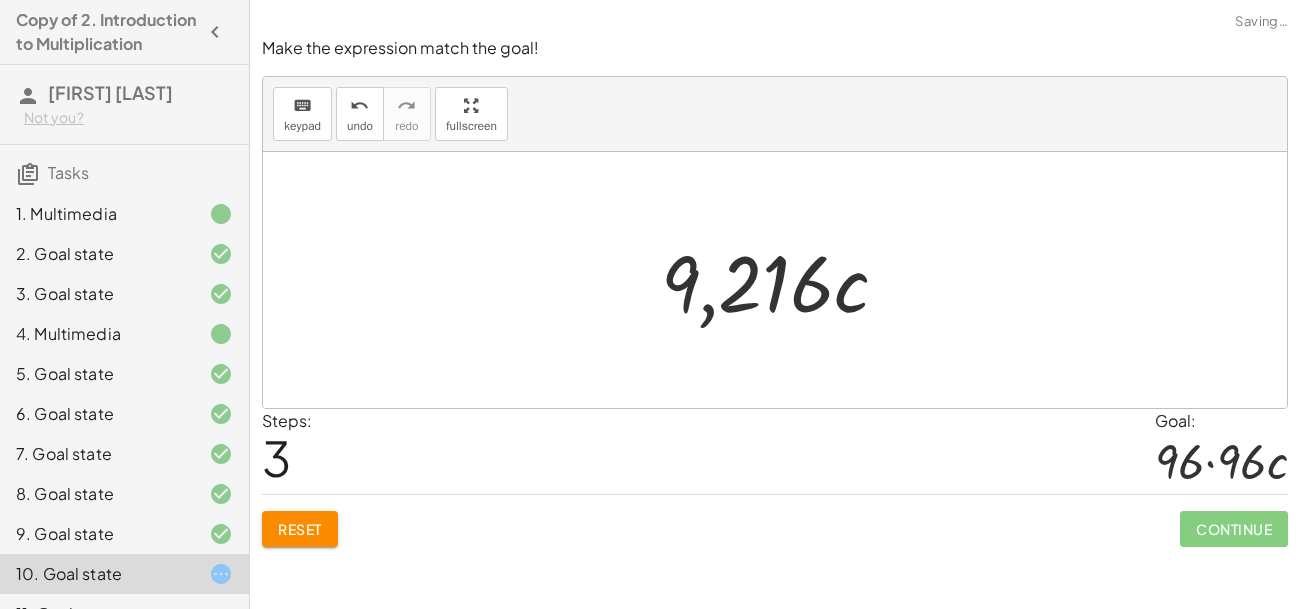 click on "Reset" 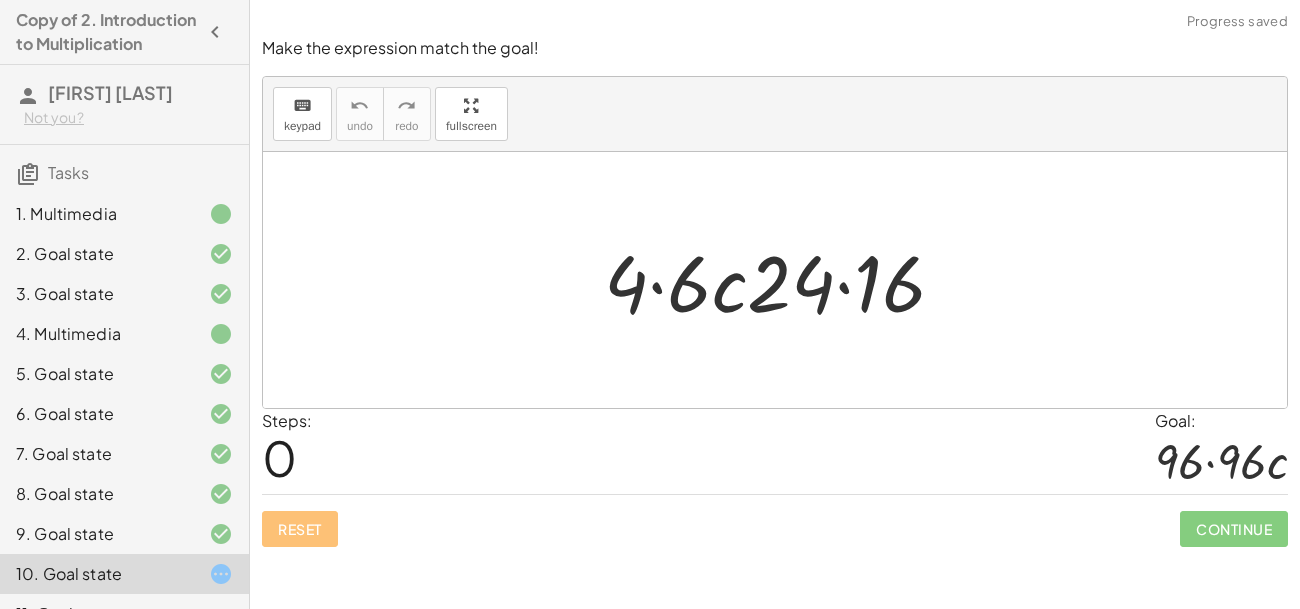 click on "Reset   Continue" at bounding box center (775, 520) 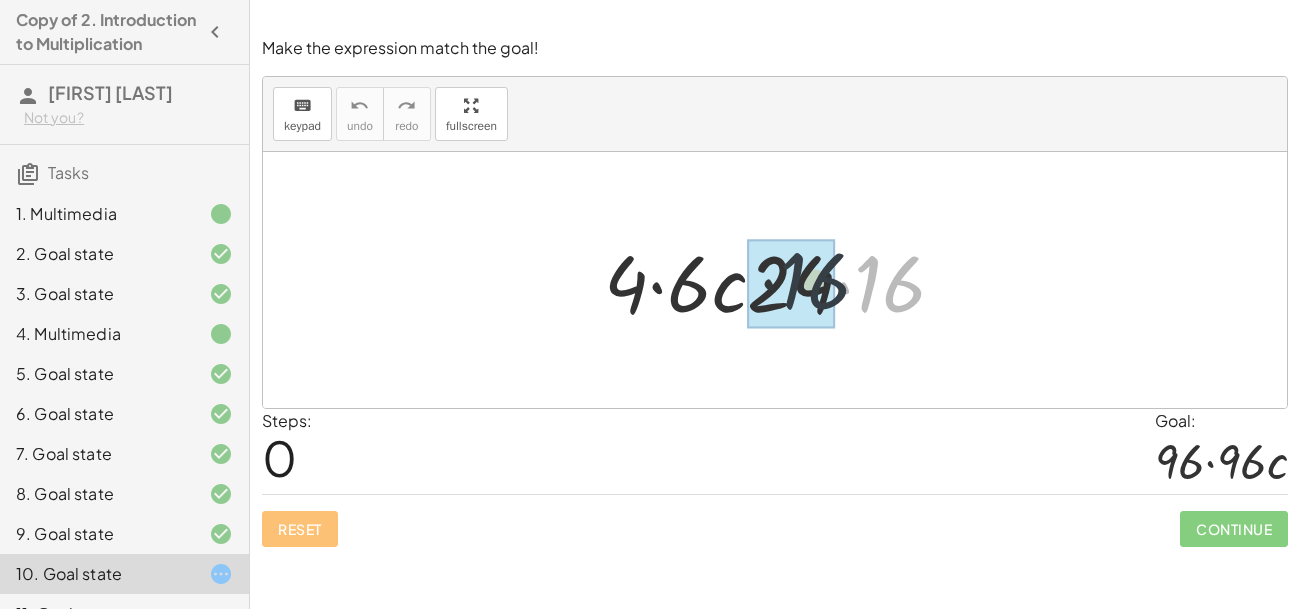 drag, startPoint x: 903, startPoint y: 287, endPoint x: 814, endPoint y: 282, distance: 89.140335 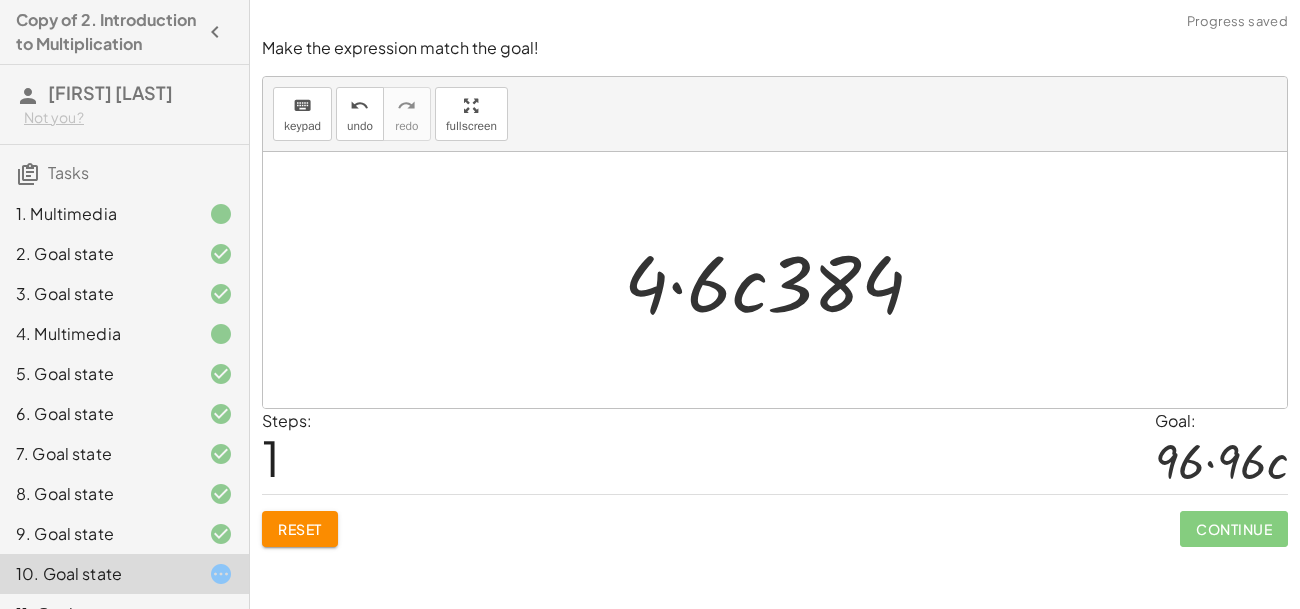 click on "Reset" 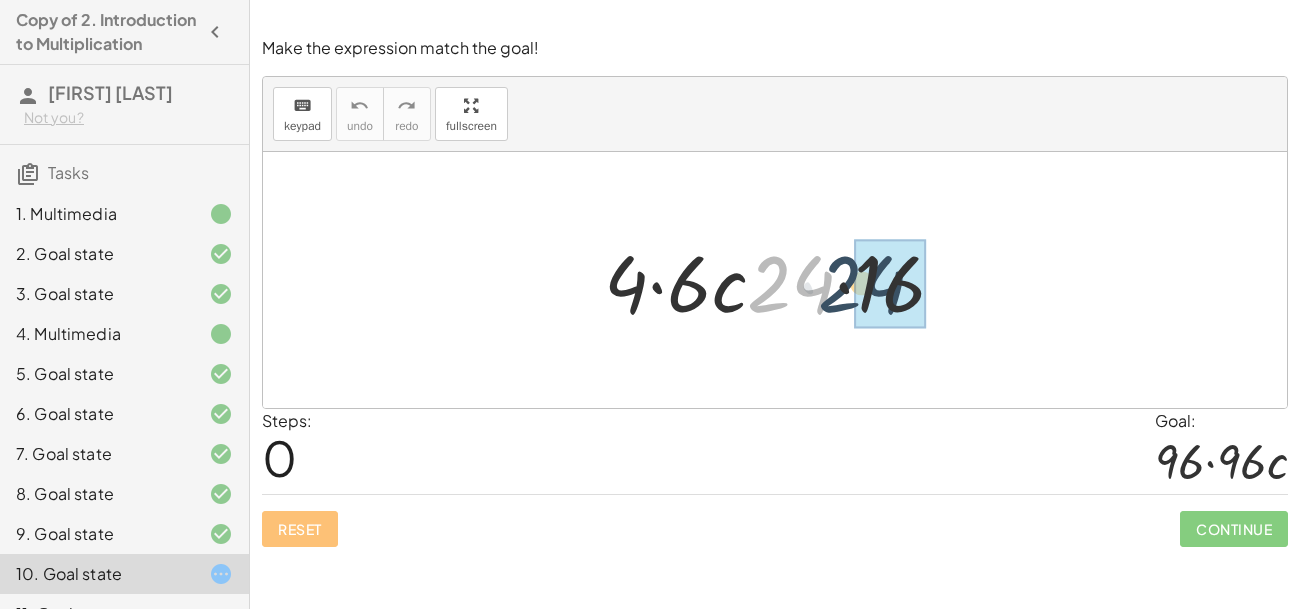 drag, startPoint x: 806, startPoint y: 295, endPoint x: 900, endPoint y: 298, distance: 94.04786 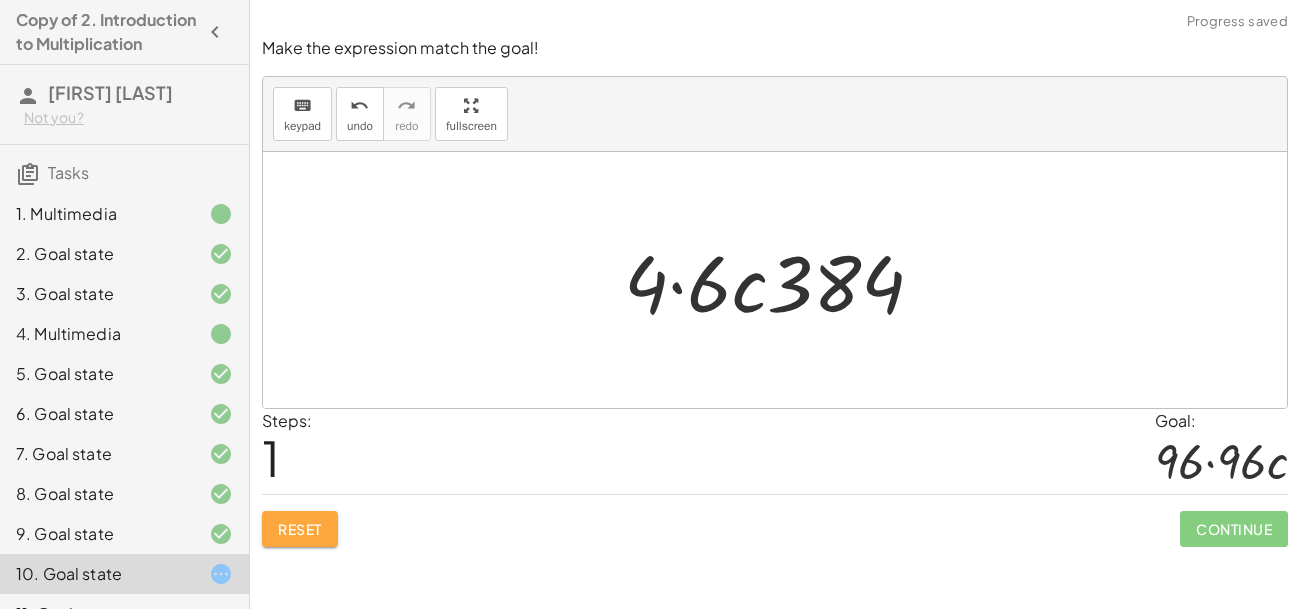 click on "Reset" 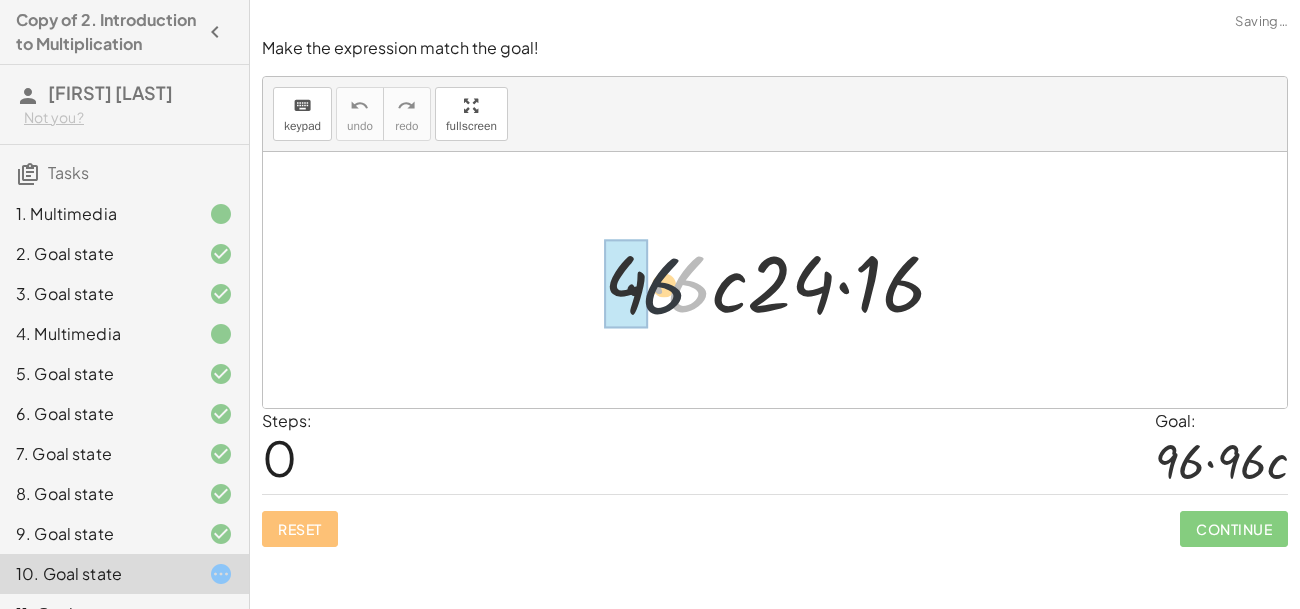drag, startPoint x: 676, startPoint y: 277, endPoint x: 609, endPoint y: 283, distance: 67.26812 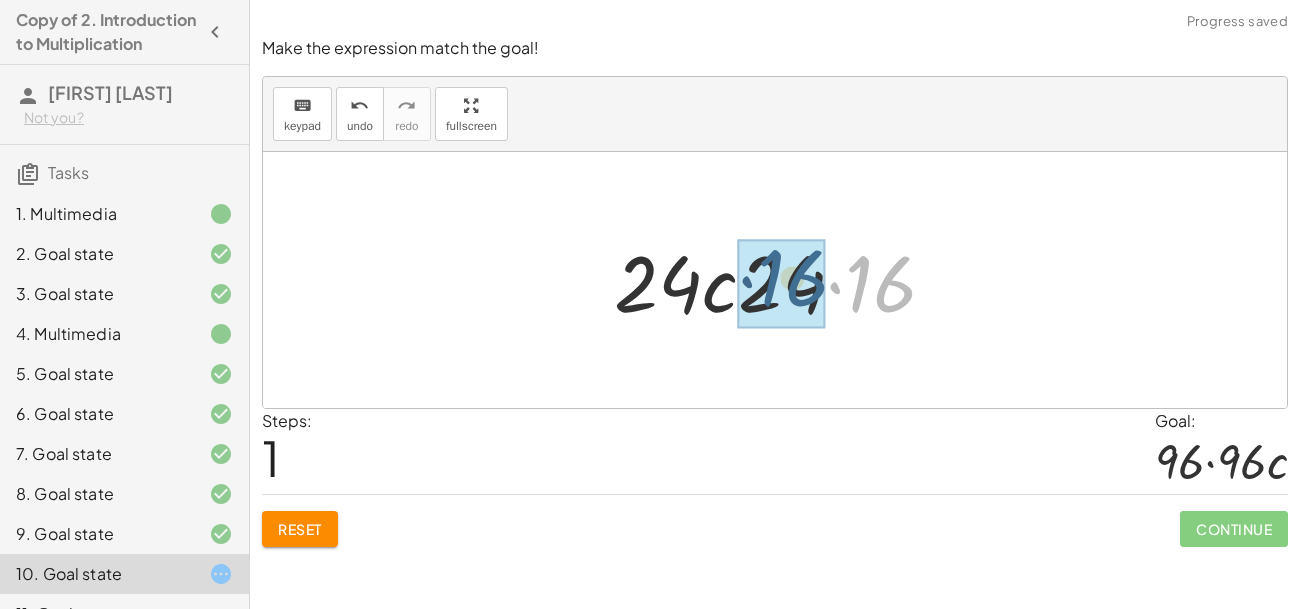 drag, startPoint x: 887, startPoint y: 293, endPoint x: 798, endPoint y: 289, distance: 89.08984 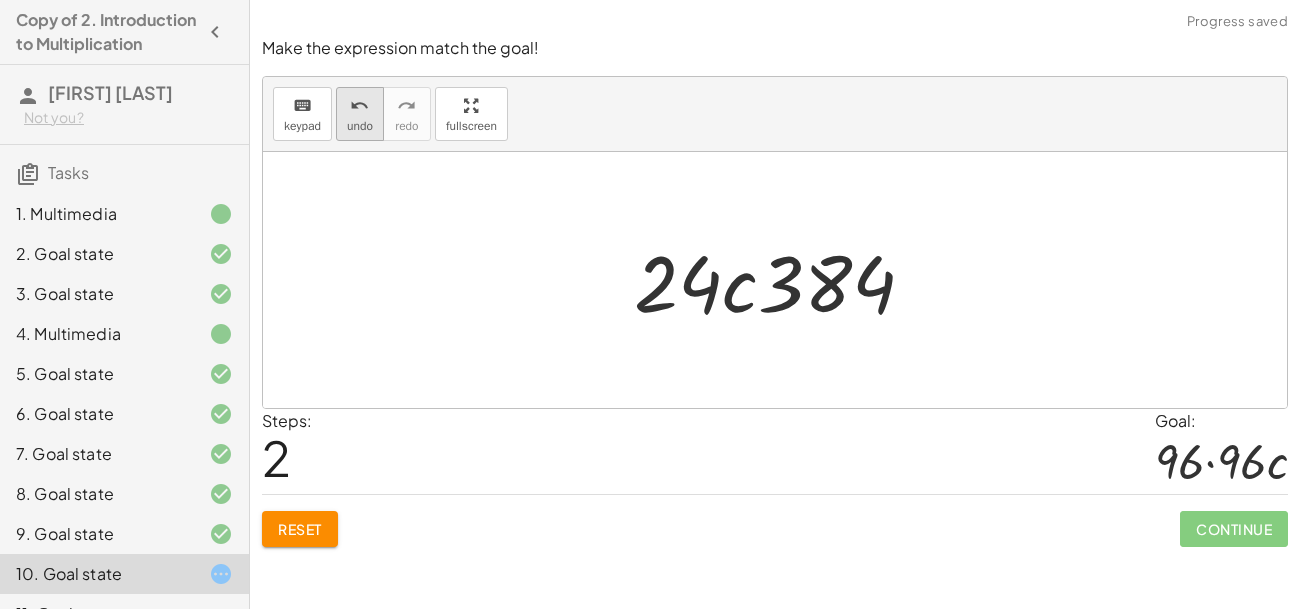 click on "undo undo" at bounding box center [360, 114] 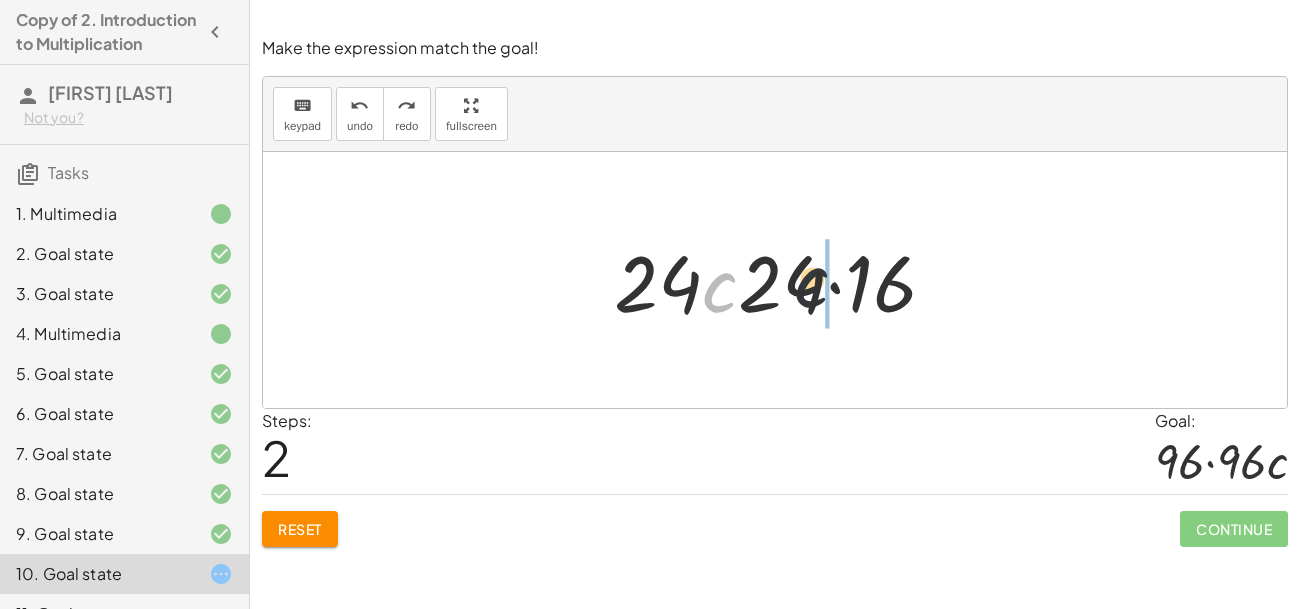 drag, startPoint x: 719, startPoint y: 291, endPoint x: 972, endPoint y: 305, distance: 253.38705 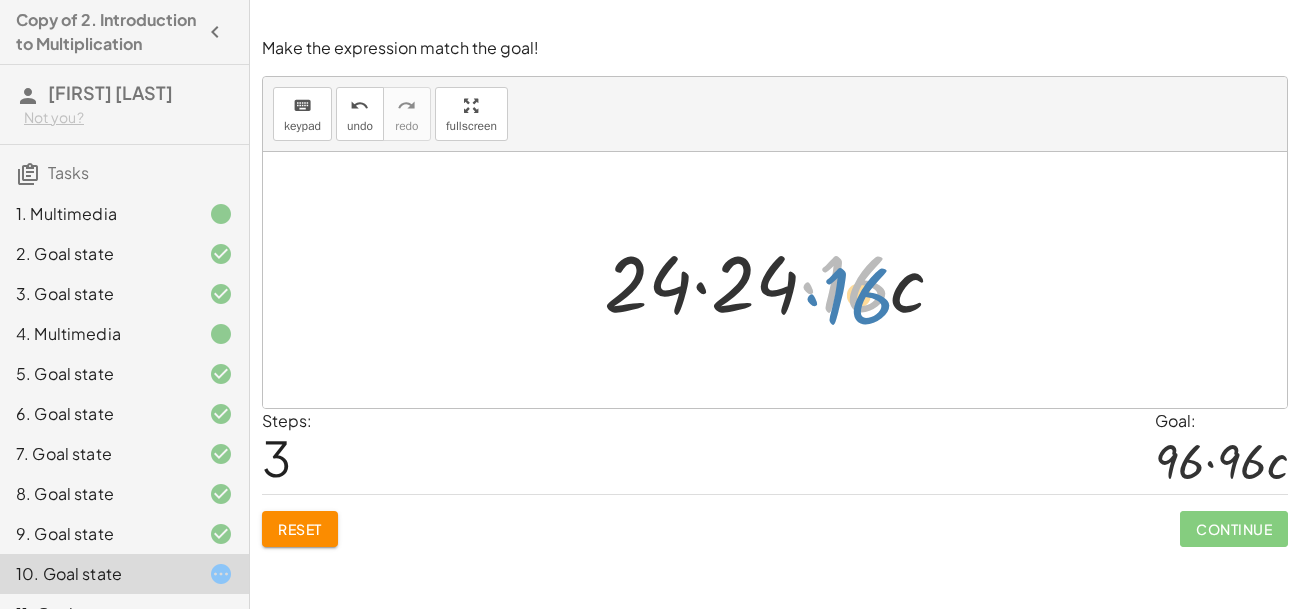drag, startPoint x: 870, startPoint y: 298, endPoint x: 882, endPoint y: 308, distance: 15.6205 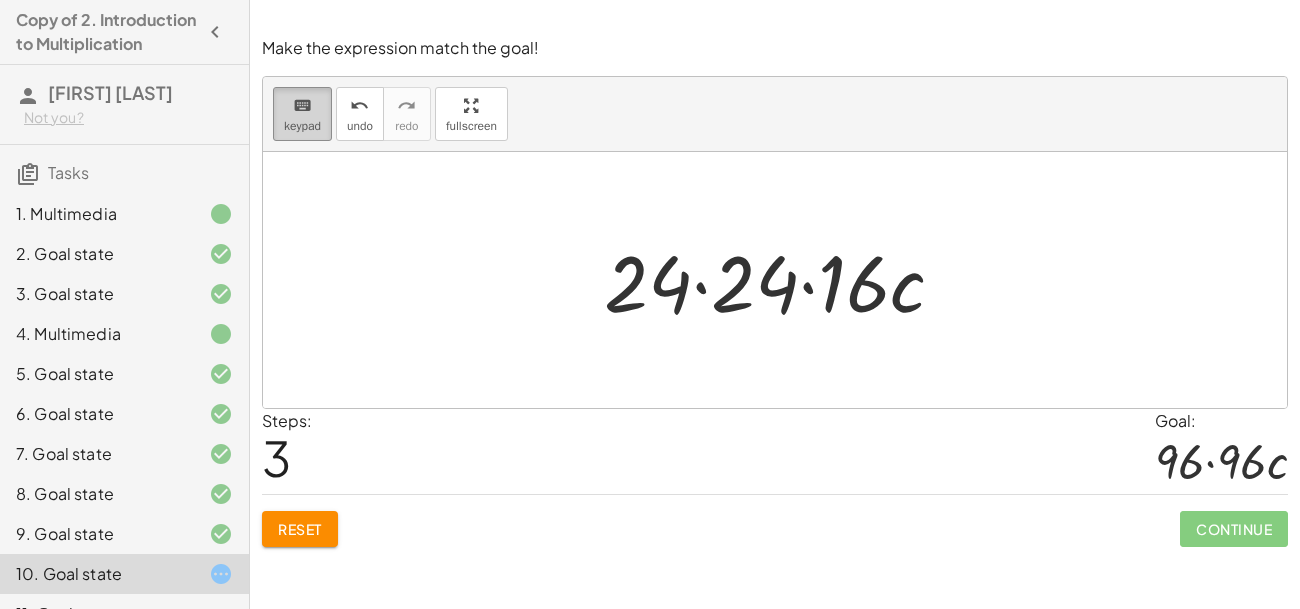 click on "keyboard" at bounding box center (302, 105) 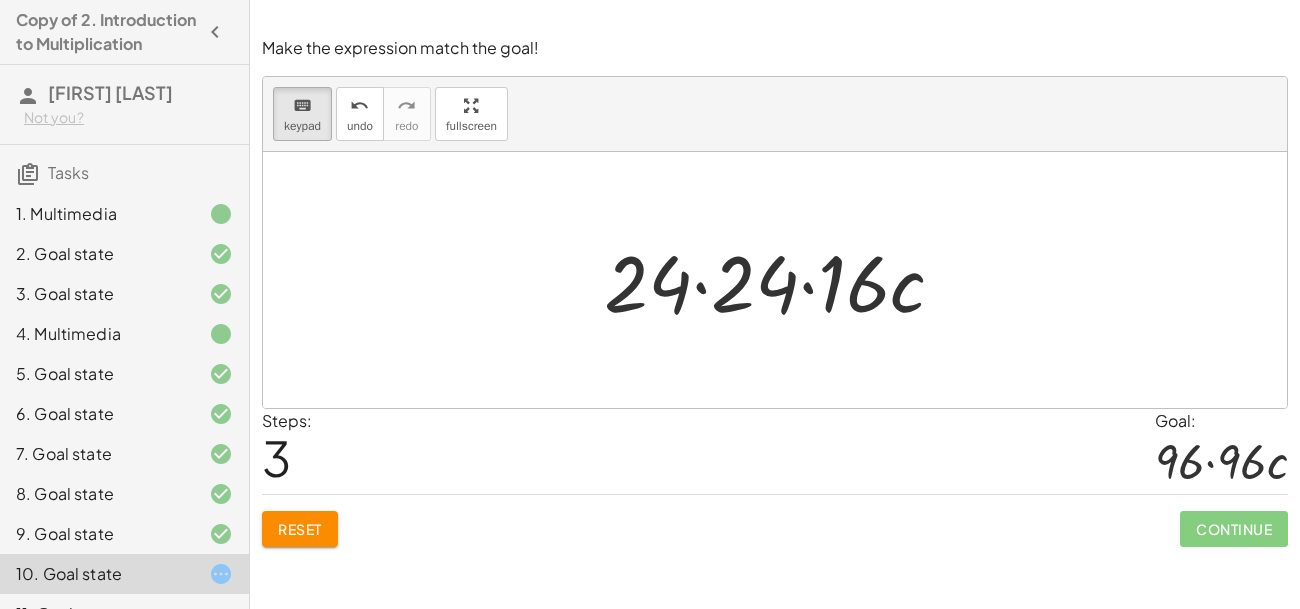 click at bounding box center [775, 280] 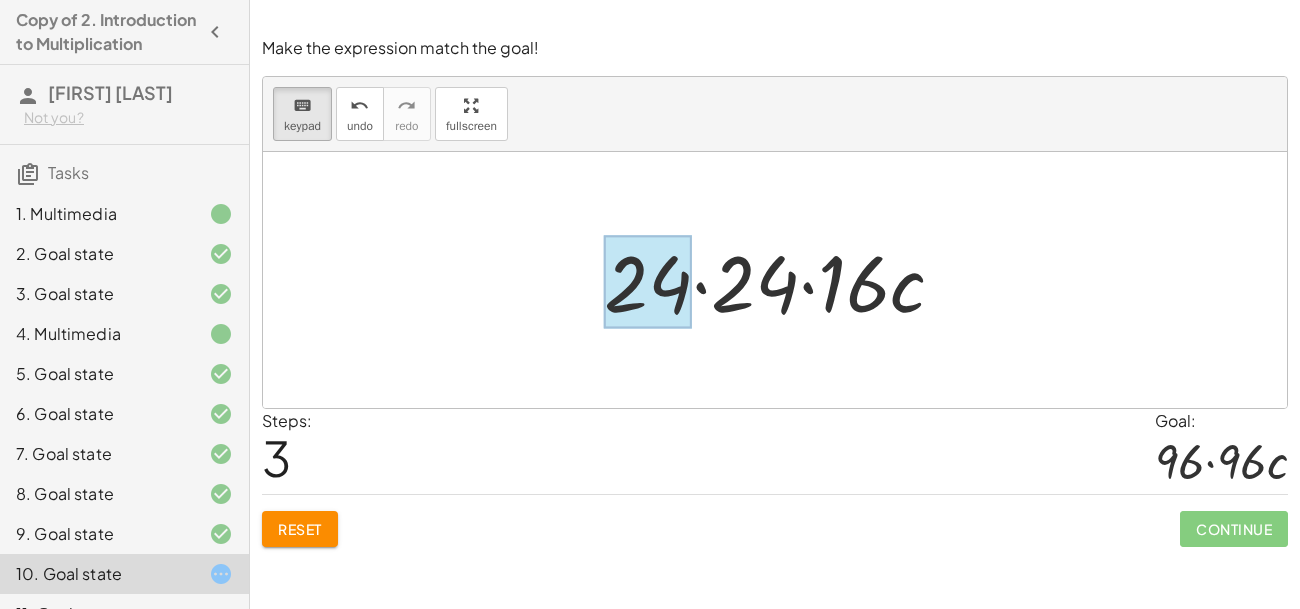 click on "· 4 · 6 · c · 24 · 16 · 24 · c · 24 · 16 · 24 · c · 24 · 16" at bounding box center [775, 280] 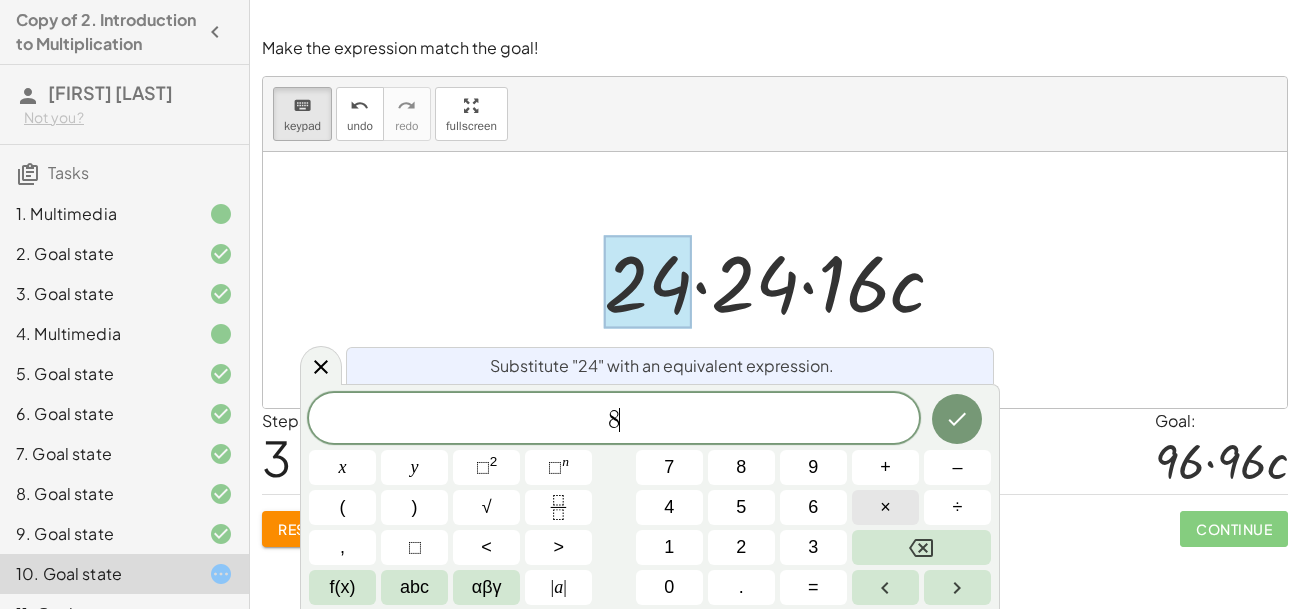 click on "×" at bounding box center [885, 507] 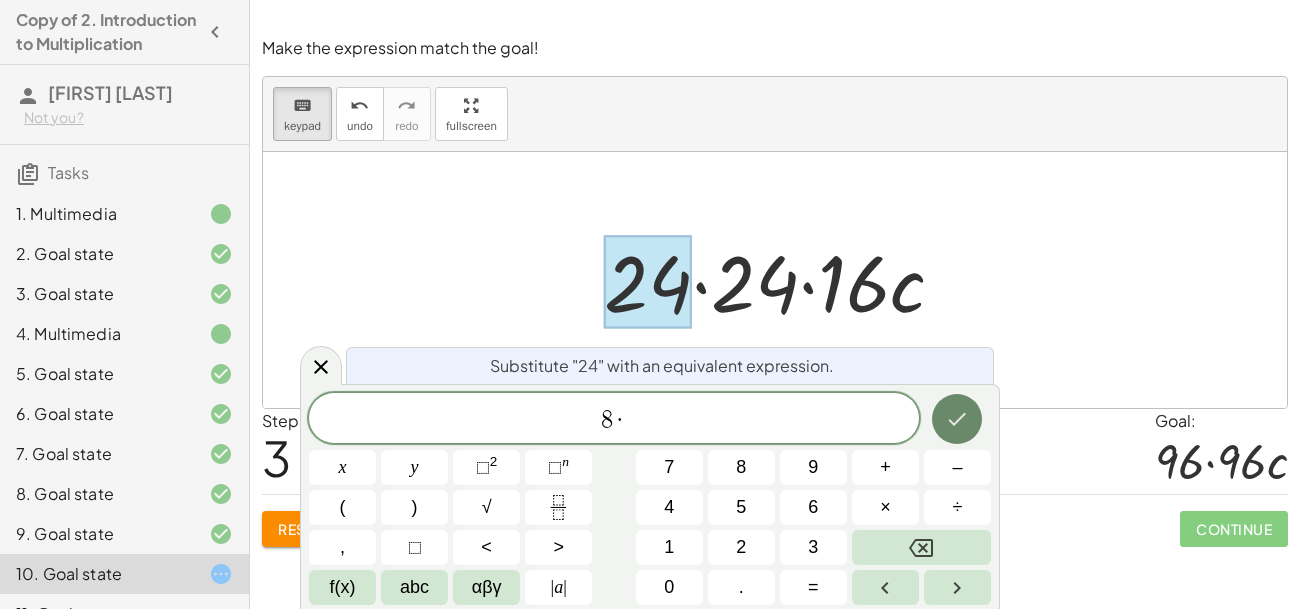 click 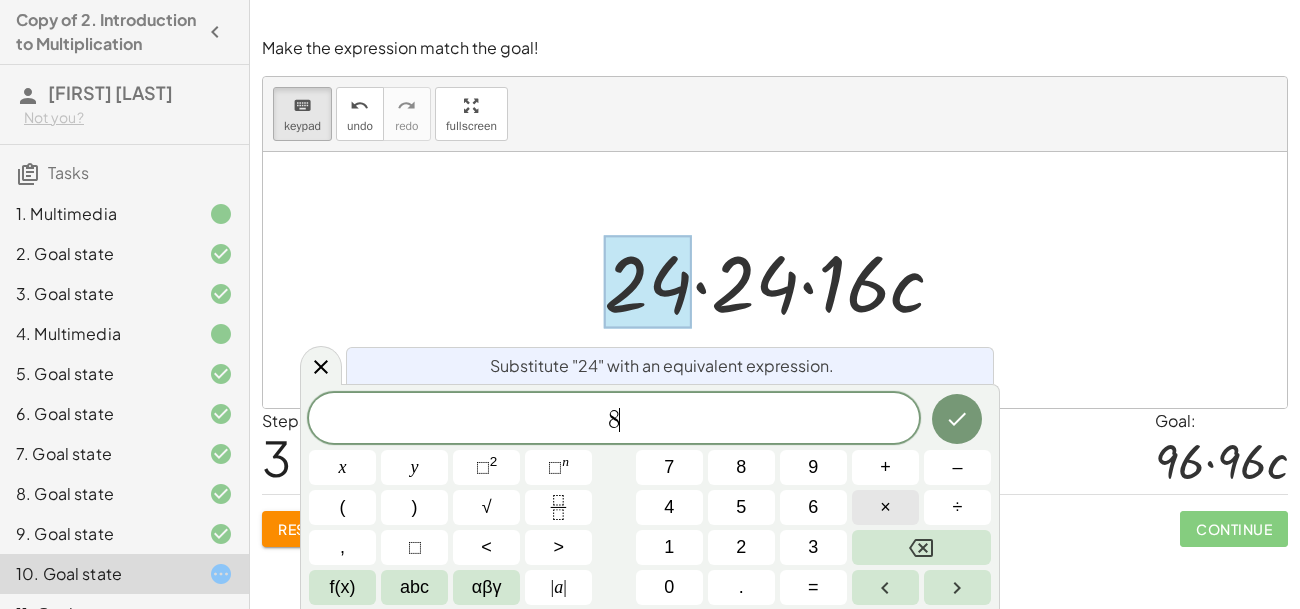 click on "×" at bounding box center (885, 507) 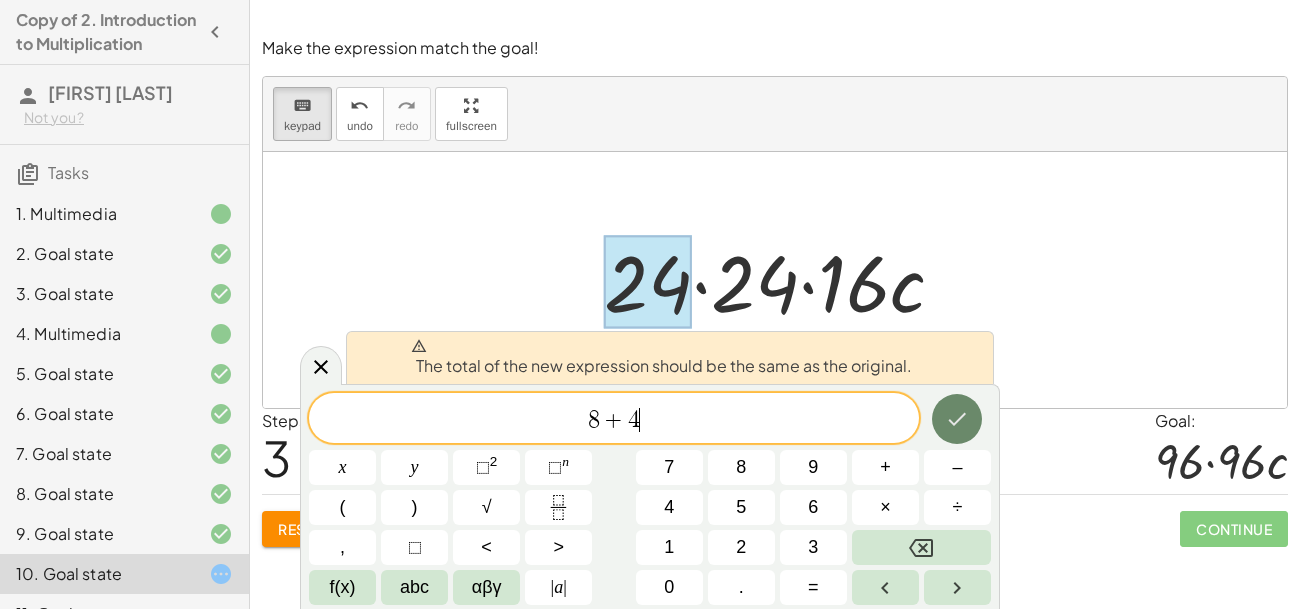 click at bounding box center (957, 419) 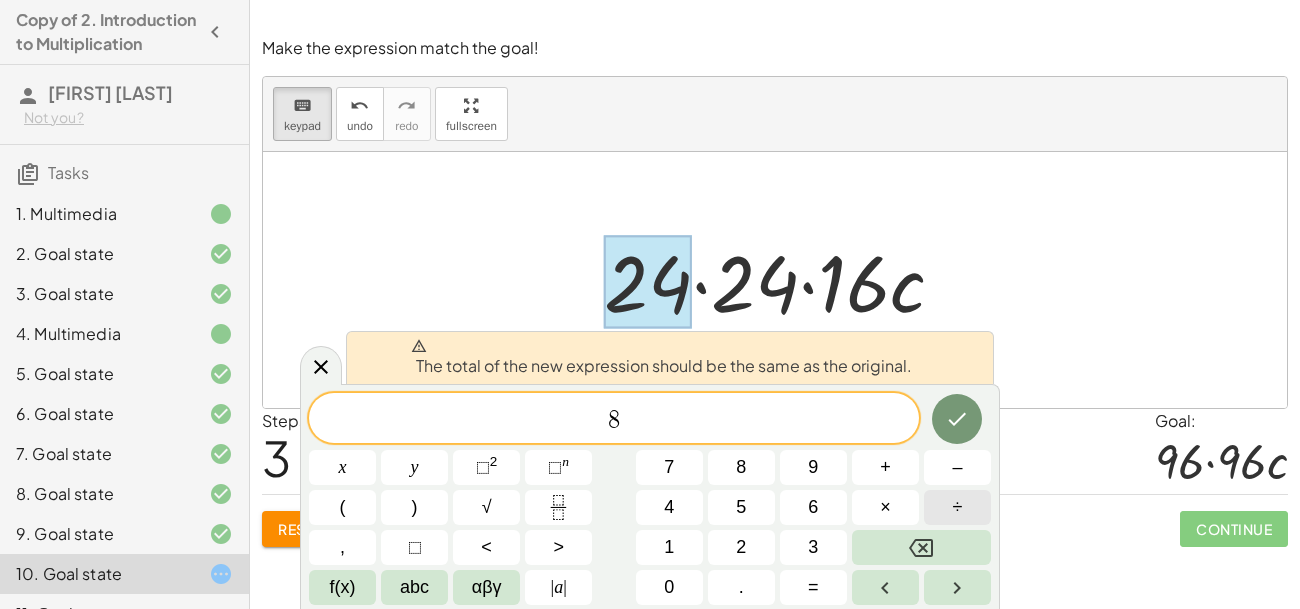 click on "÷" at bounding box center (957, 507) 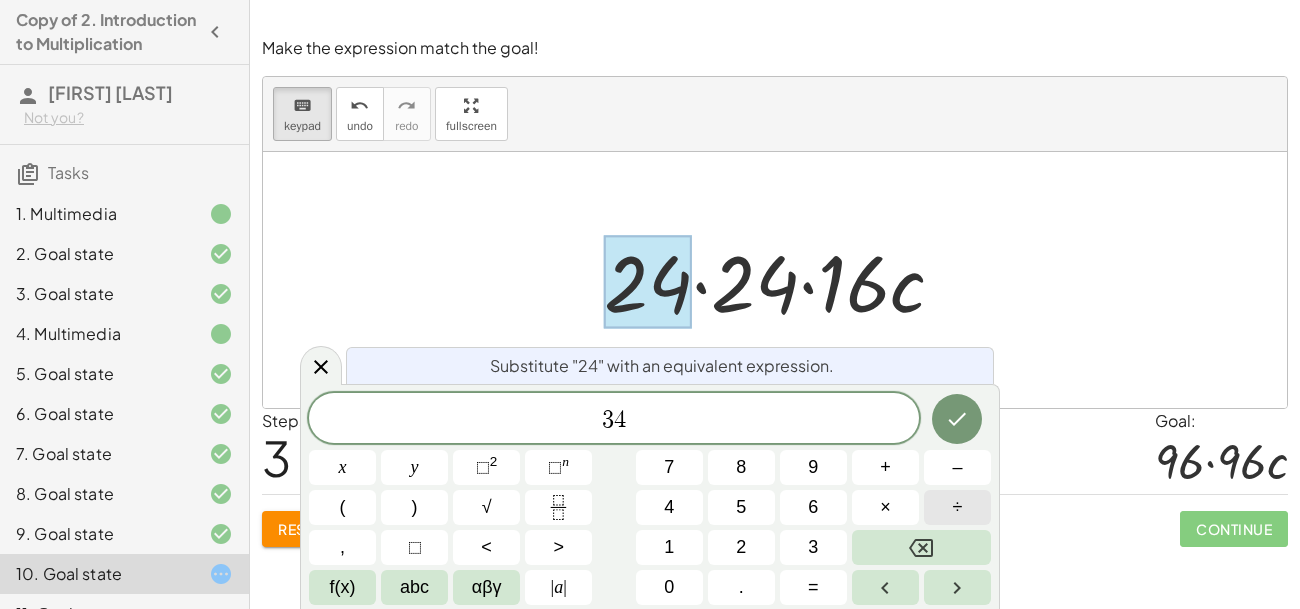 click on "÷" at bounding box center [957, 507] 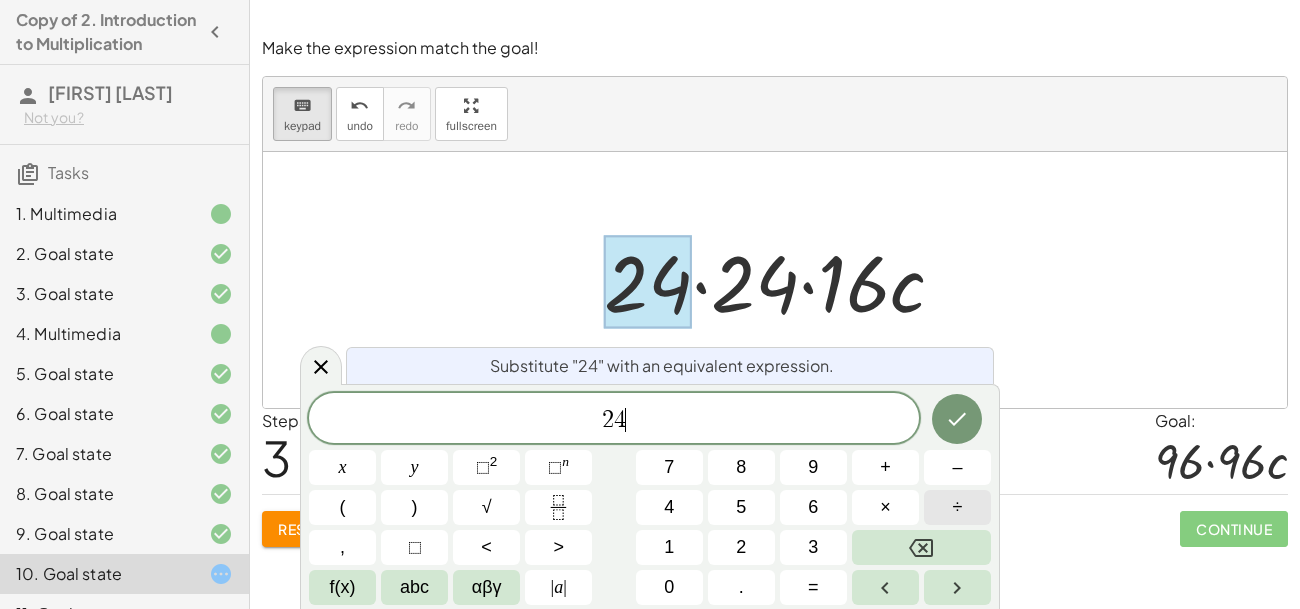 click on "÷" at bounding box center (958, 507) 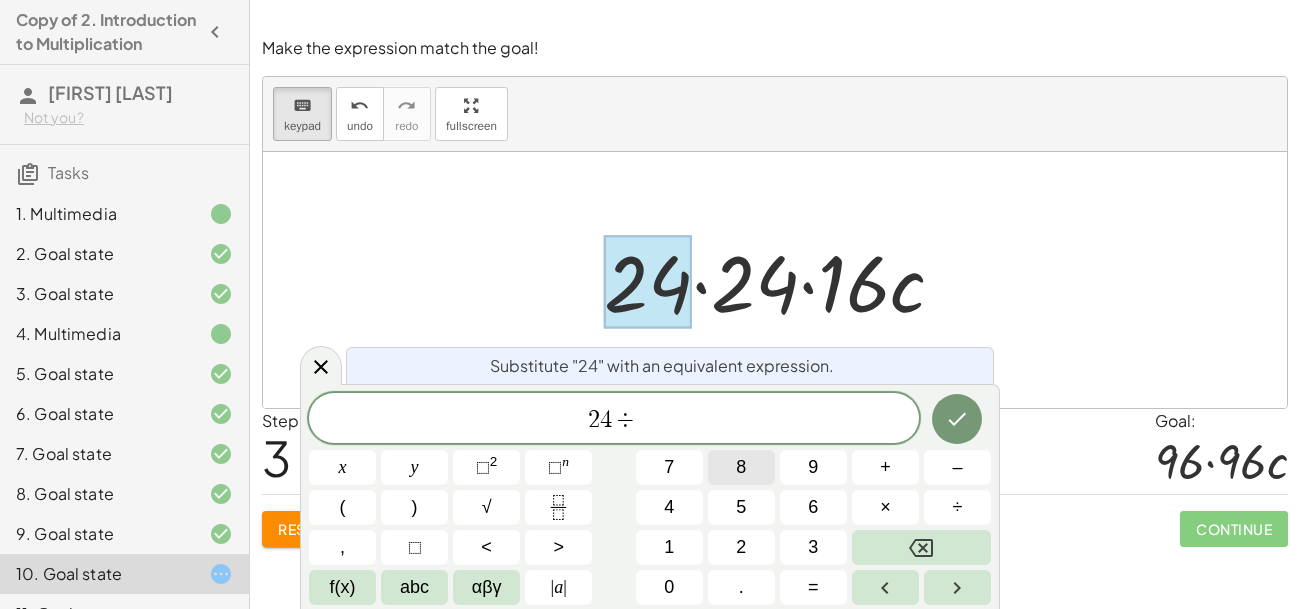 click on "8" at bounding box center [741, 467] 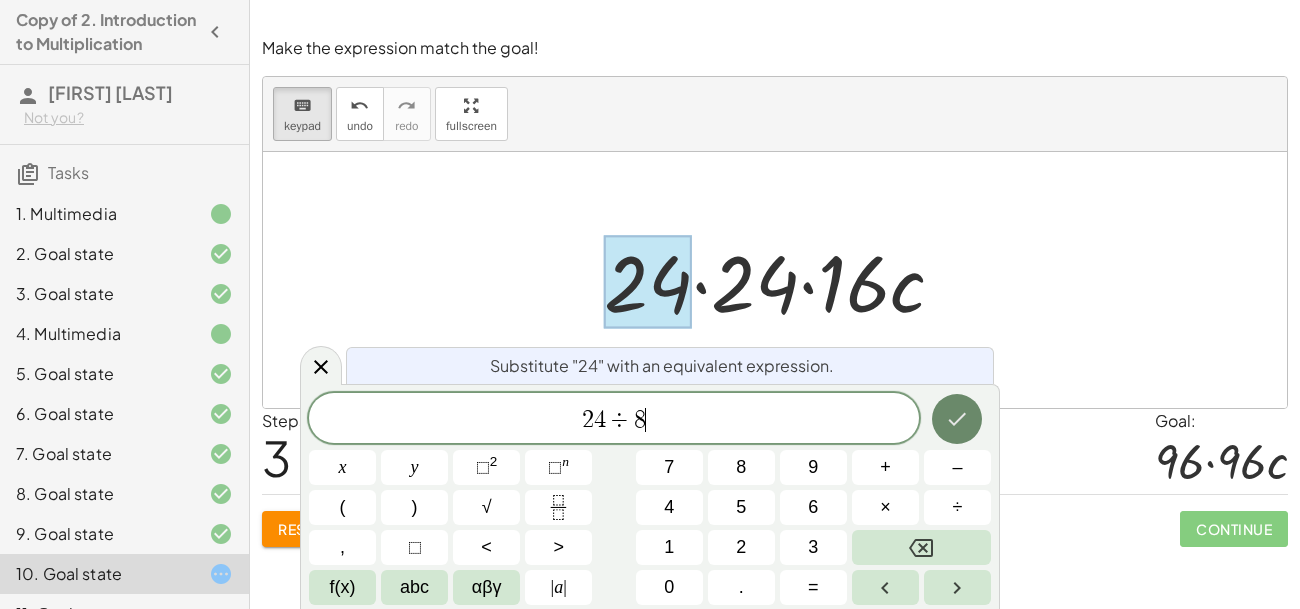 click at bounding box center (957, 419) 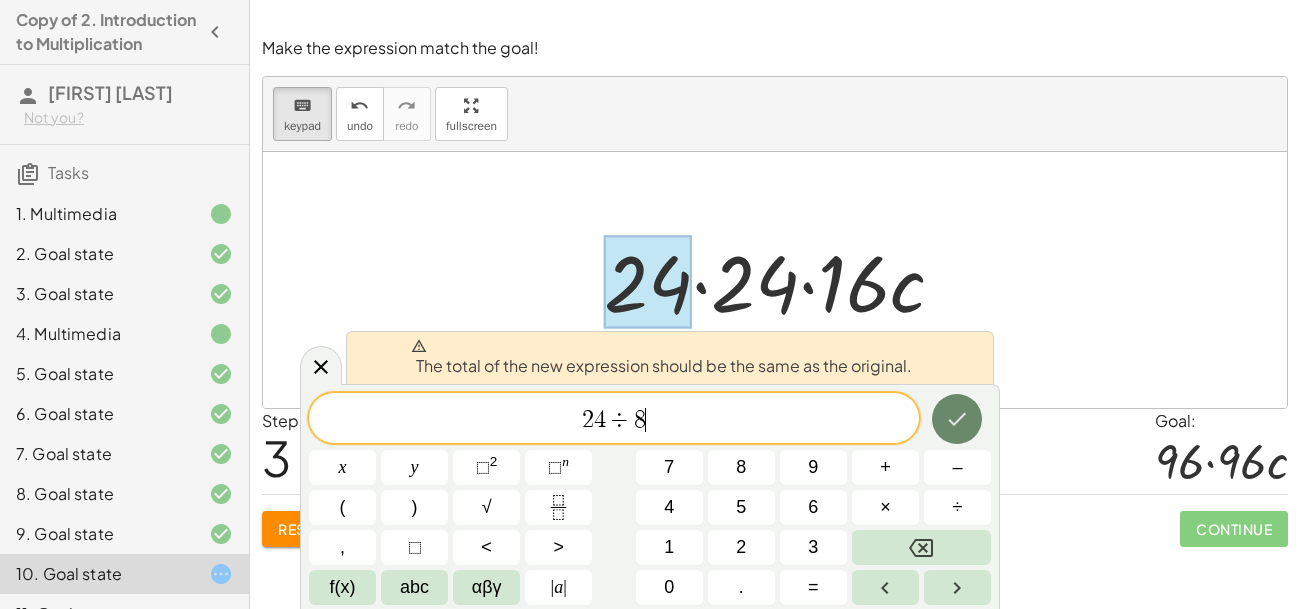 click at bounding box center [957, 419] 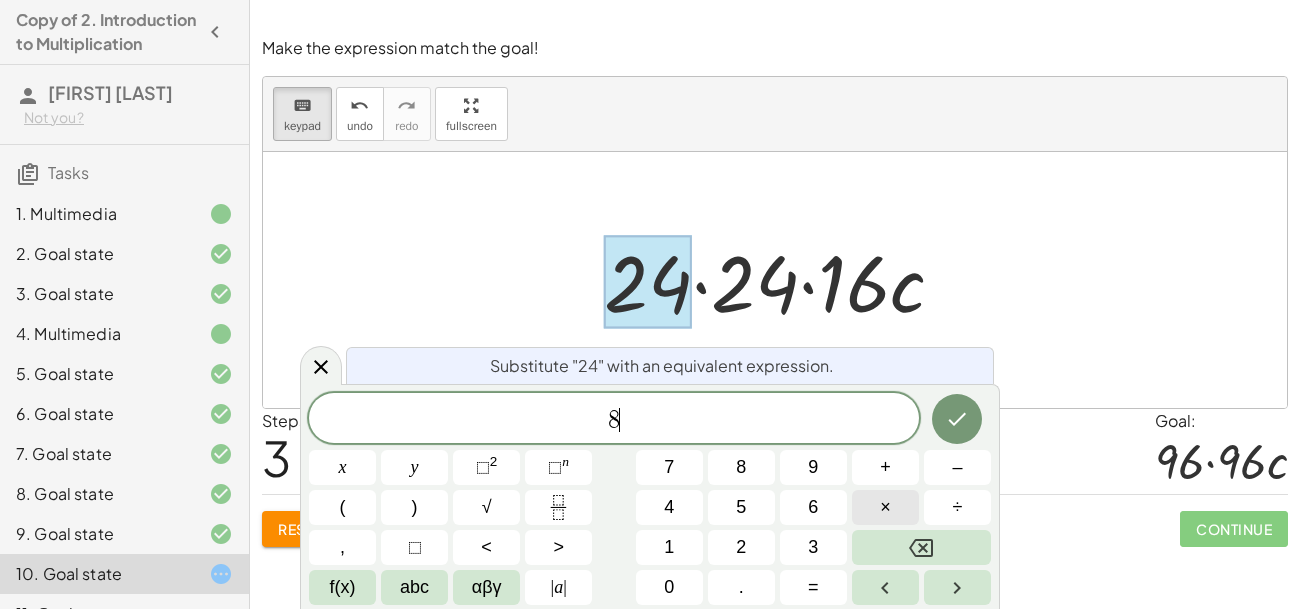 click on "×" at bounding box center (885, 507) 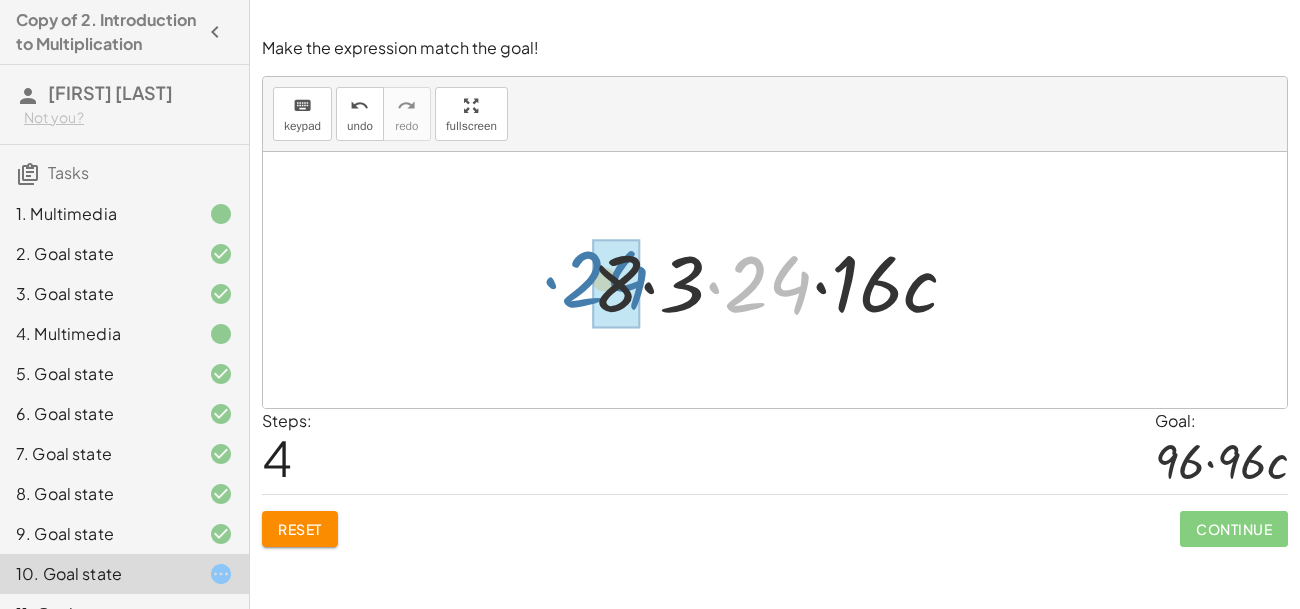 drag, startPoint x: 755, startPoint y: 278, endPoint x: 591, endPoint y: 274, distance: 164.04877 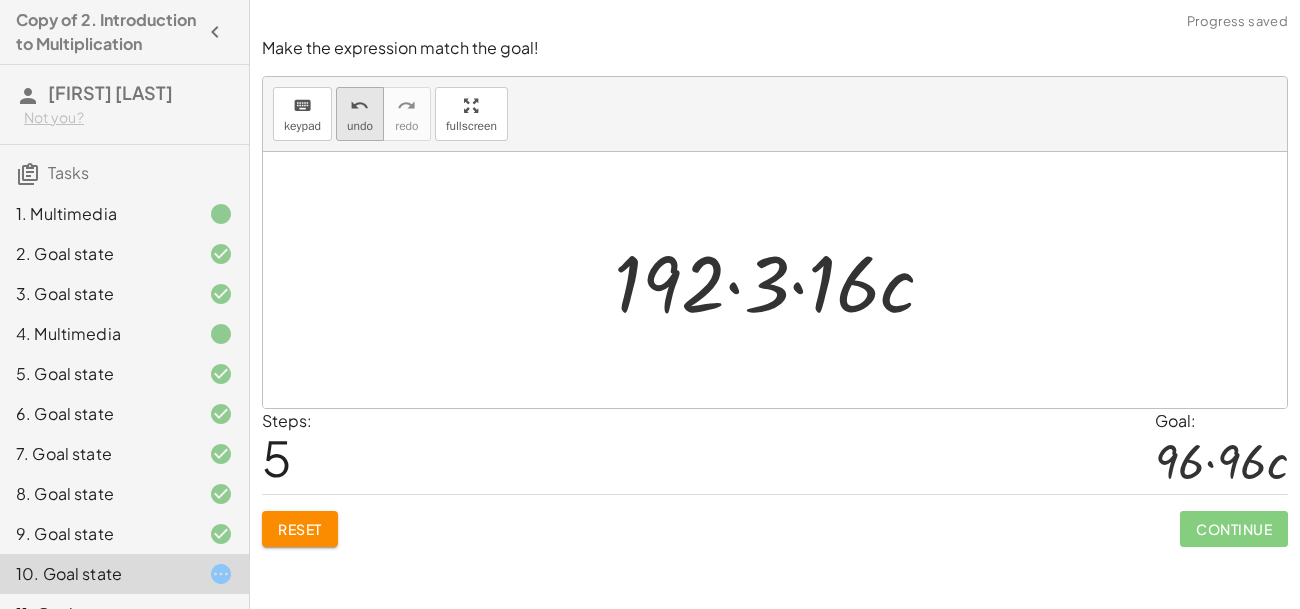 click on "undo" at bounding box center (360, 126) 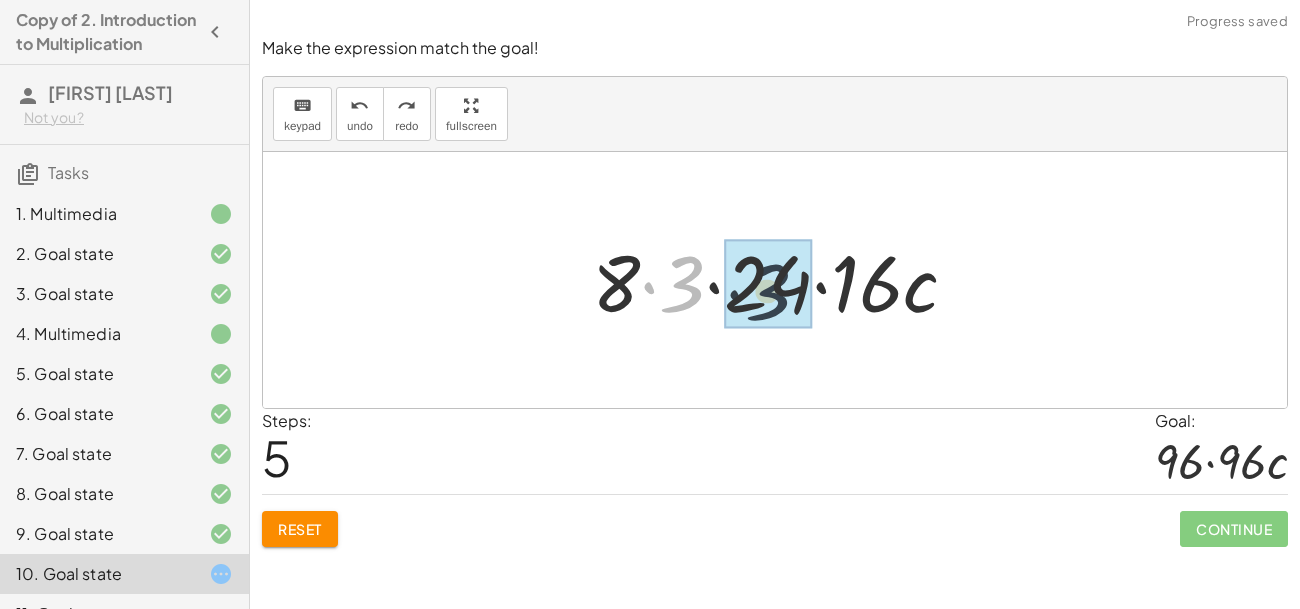 drag, startPoint x: 687, startPoint y: 284, endPoint x: 775, endPoint y: 292, distance: 88.362885 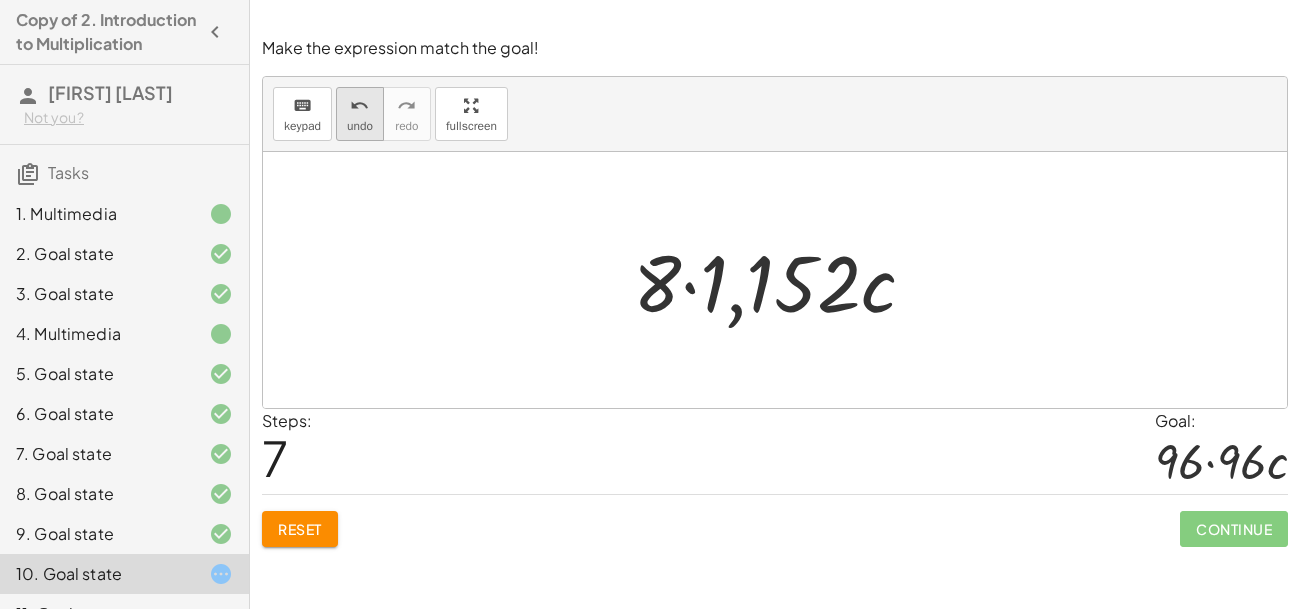 click on "undo" at bounding box center (359, 106) 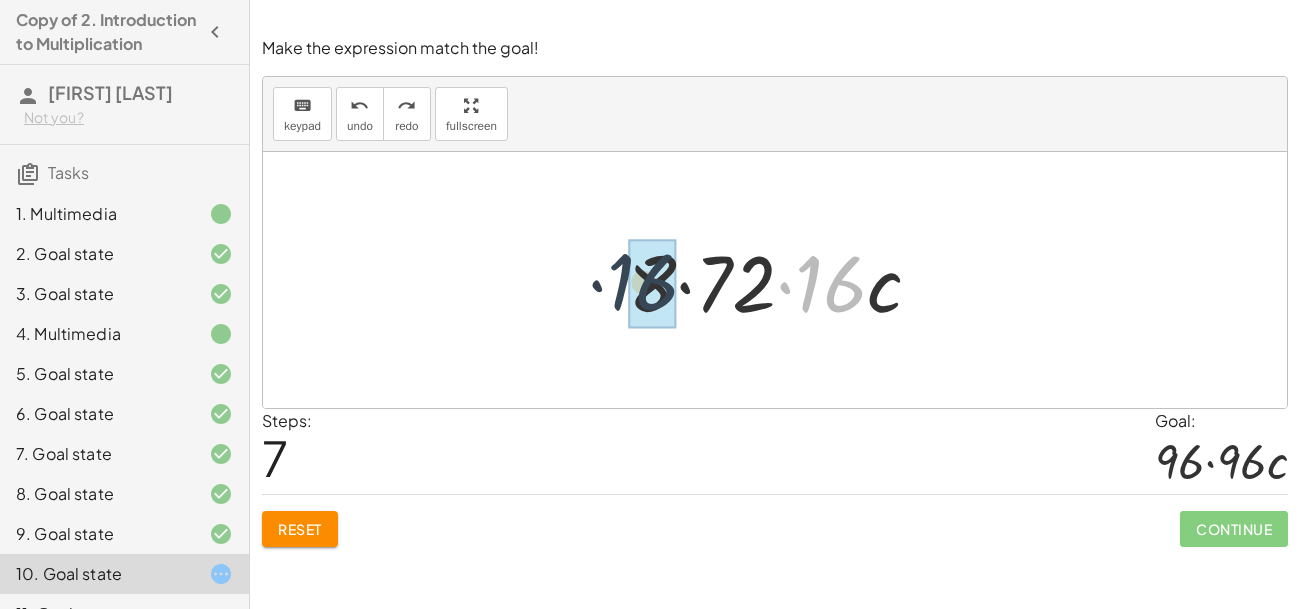 drag, startPoint x: 823, startPoint y: 301, endPoint x: 632, endPoint y: 299, distance: 191.01047 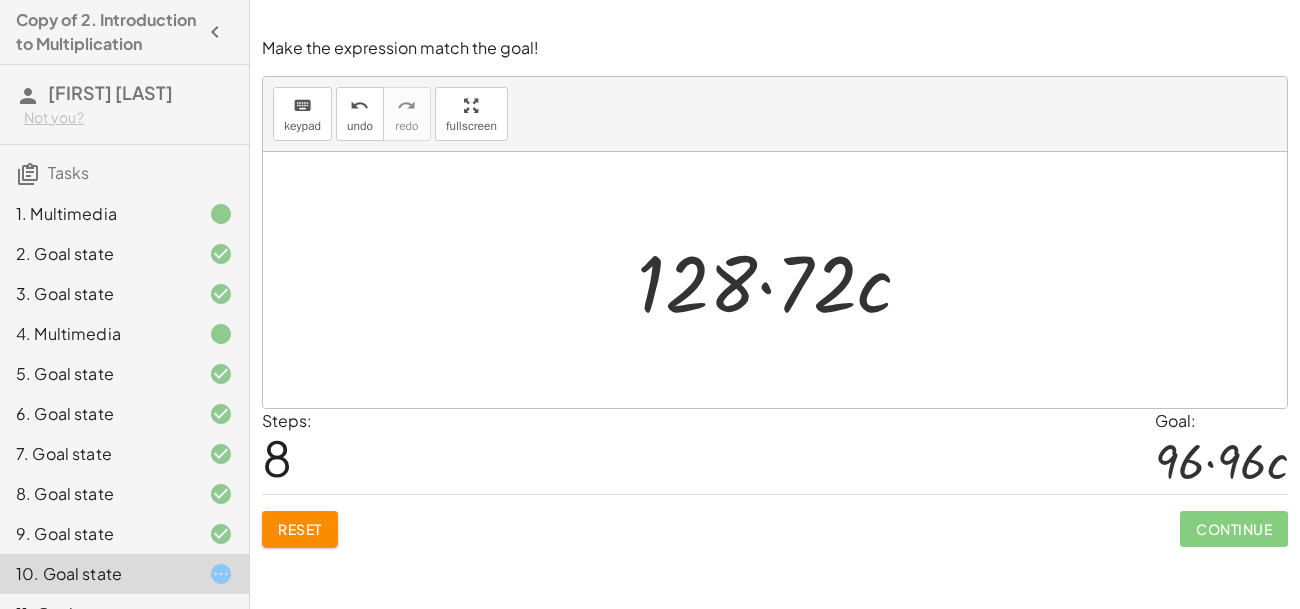 click on "Reset" 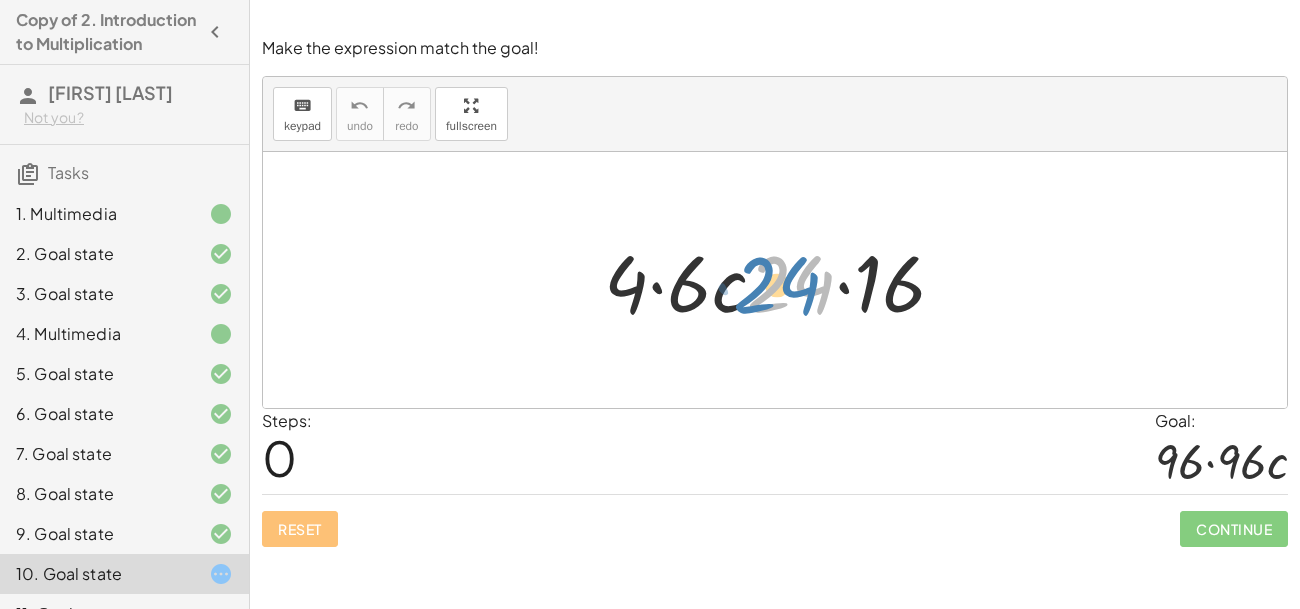 click at bounding box center [782, 280] 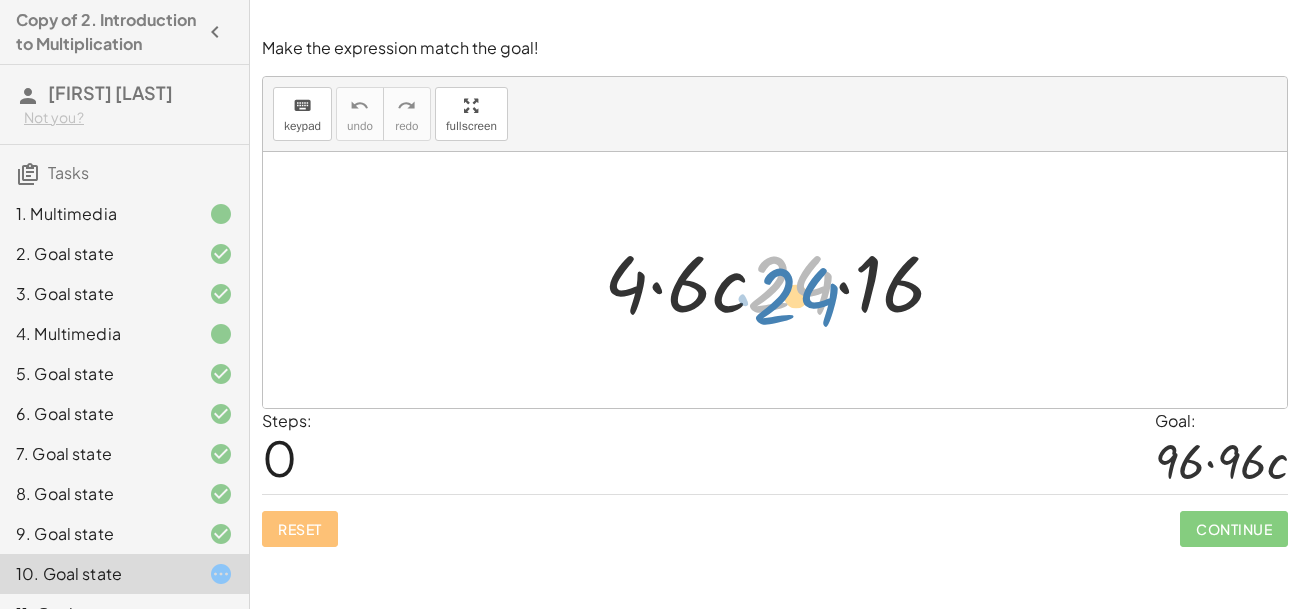 click at bounding box center (782, 280) 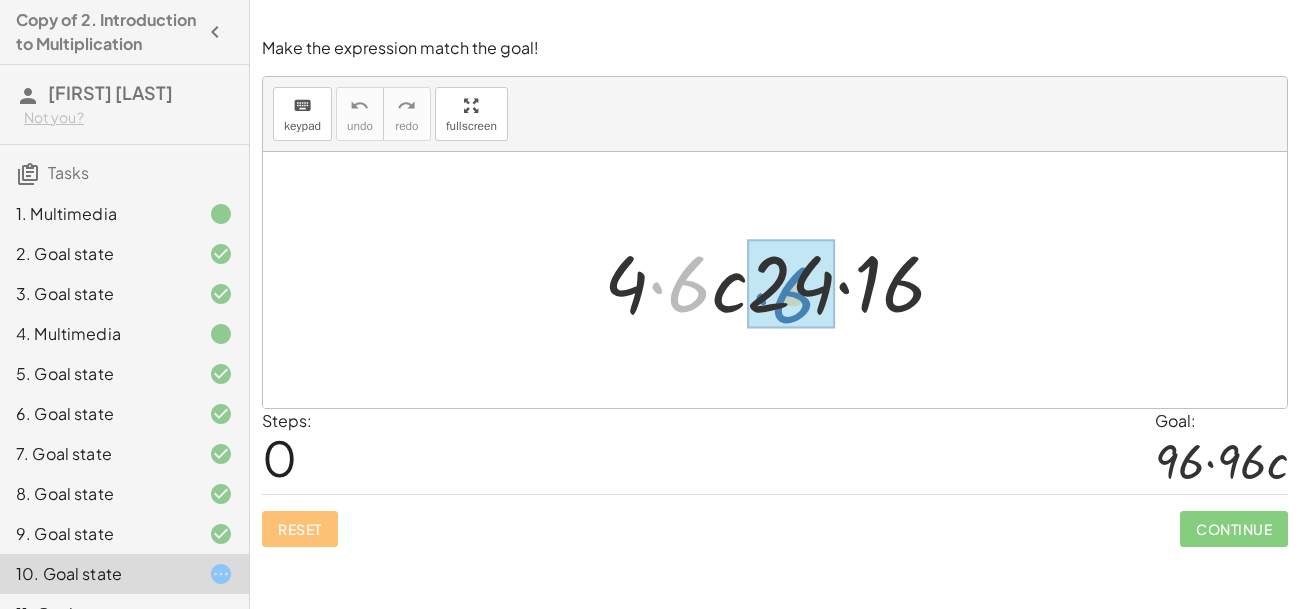 drag, startPoint x: 683, startPoint y: 291, endPoint x: 787, endPoint y: 302, distance: 104.58012 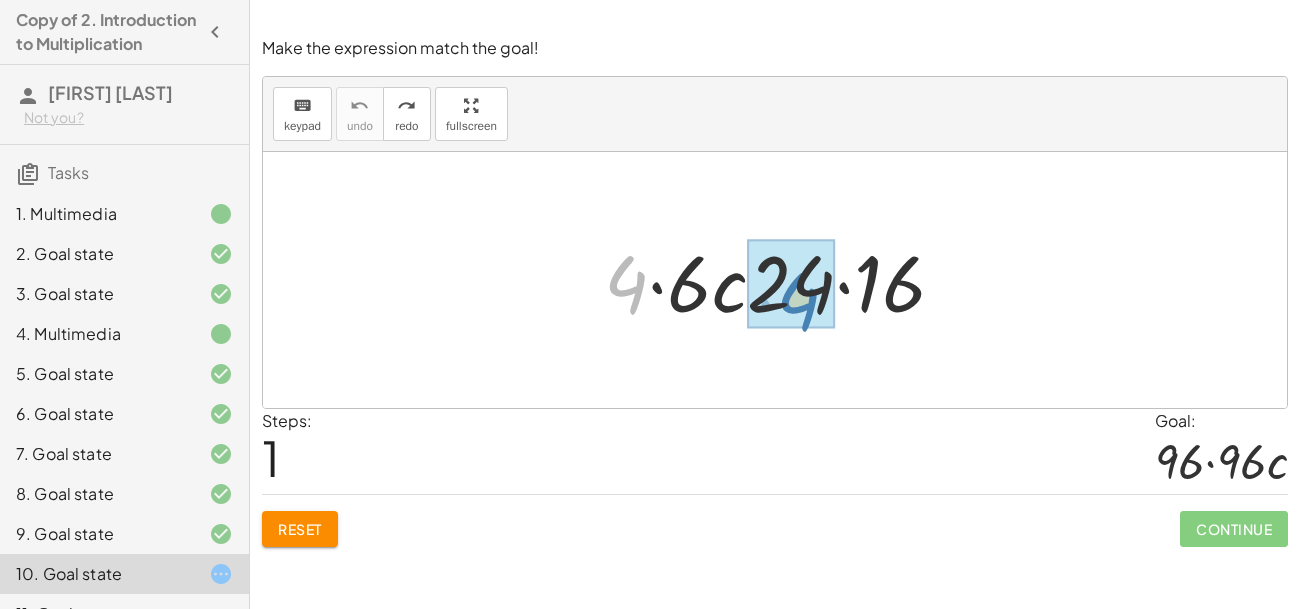 drag, startPoint x: 598, startPoint y: 287, endPoint x: 752, endPoint y: 300, distance: 154.54773 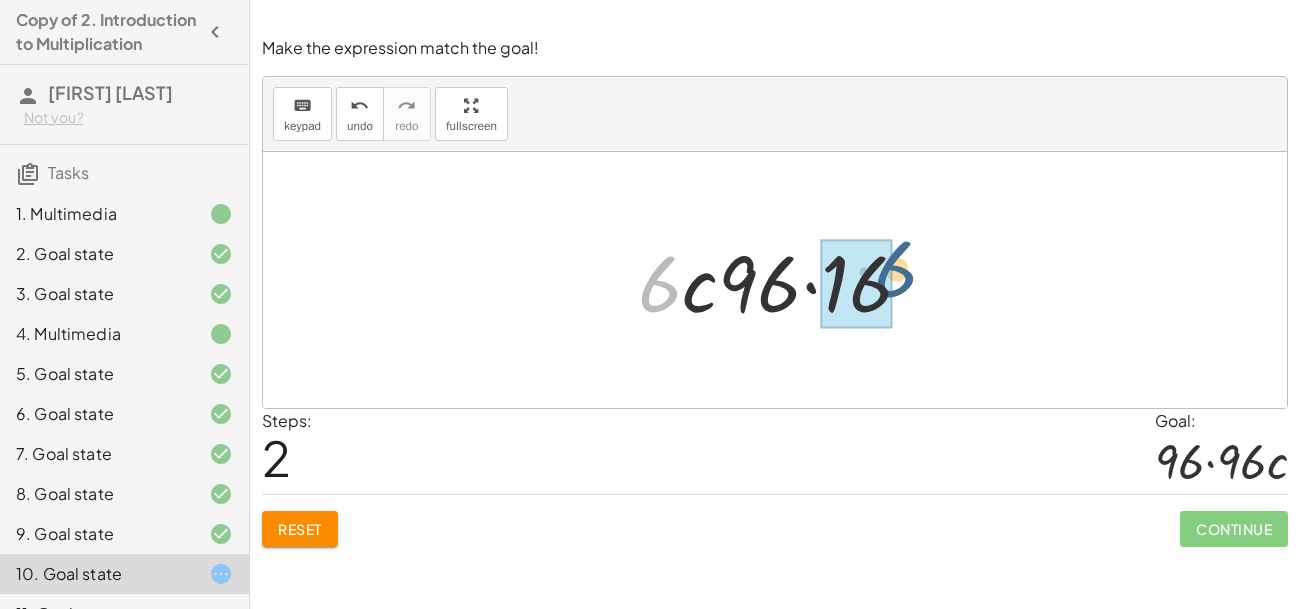 drag, startPoint x: 661, startPoint y: 285, endPoint x: 901, endPoint y: 272, distance: 240.35182 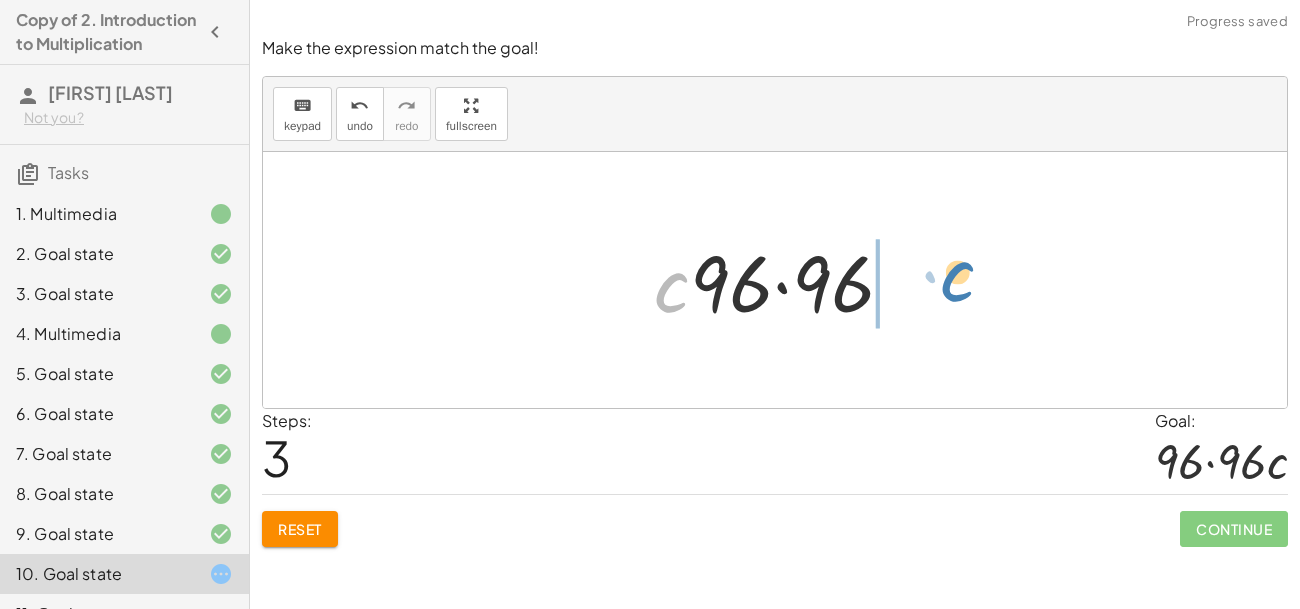 drag, startPoint x: 661, startPoint y: 285, endPoint x: 907, endPoint y: 274, distance: 246.24582 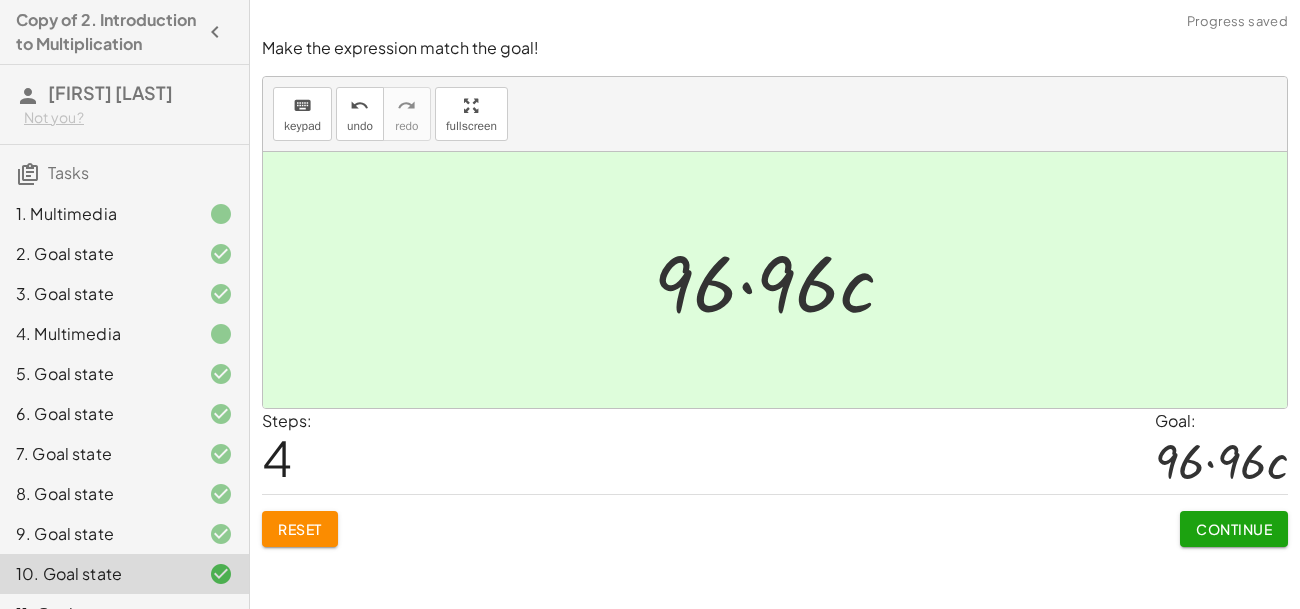 click on "Continue" at bounding box center (1234, 529) 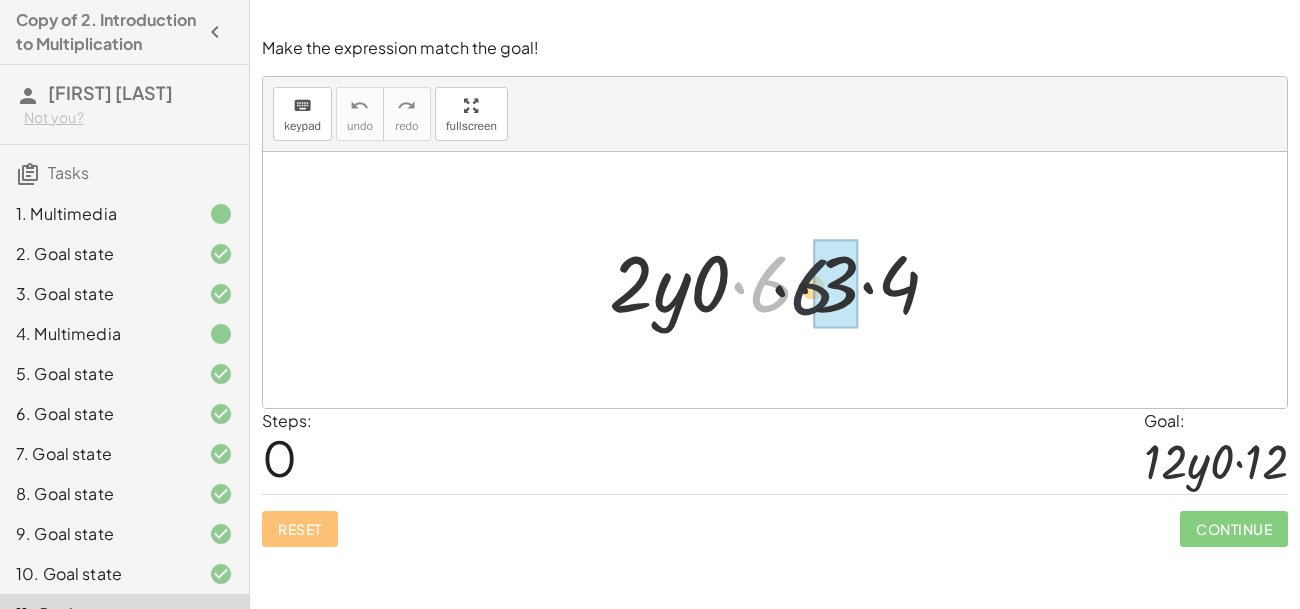 drag, startPoint x: 779, startPoint y: 294, endPoint x: 841, endPoint y: 298, distance: 62.1289 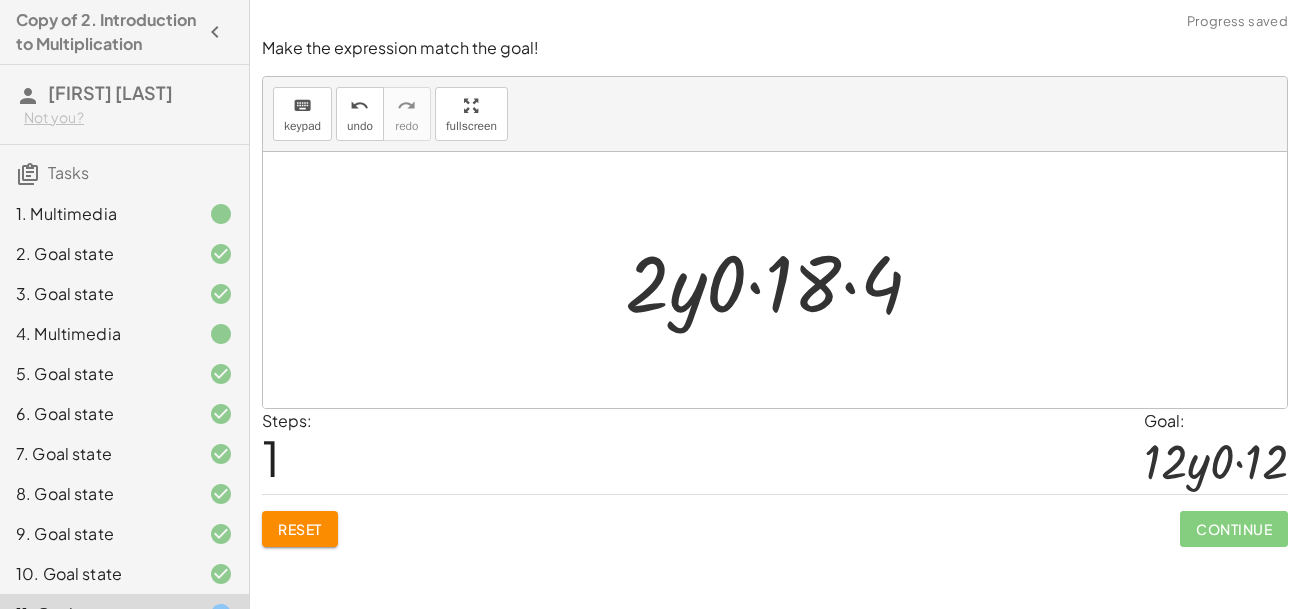 click on "Reset" 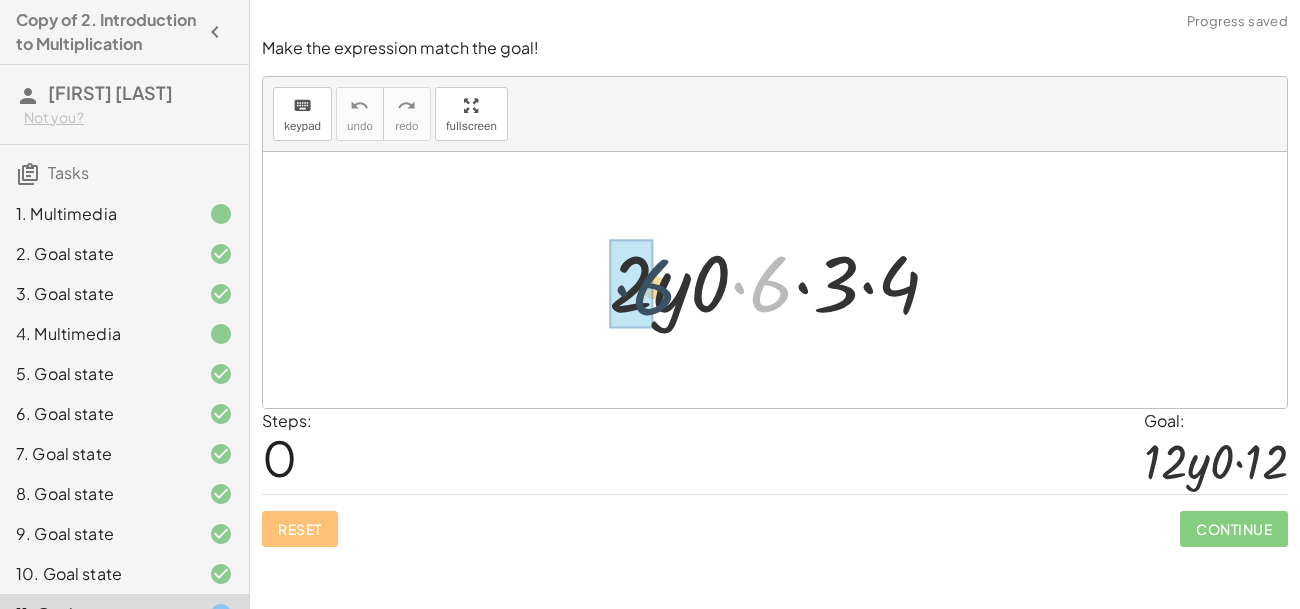 drag, startPoint x: 780, startPoint y: 282, endPoint x: 652, endPoint y: 284, distance: 128.01562 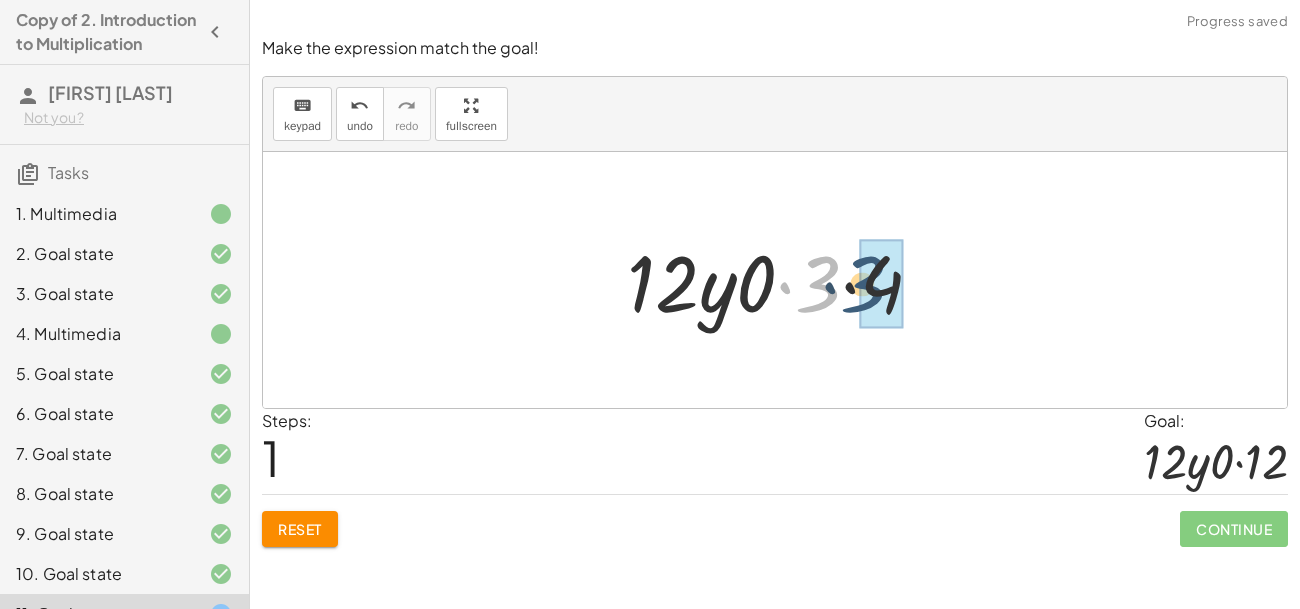 drag, startPoint x: 822, startPoint y: 299, endPoint x: 882, endPoint y: 301, distance: 60.033325 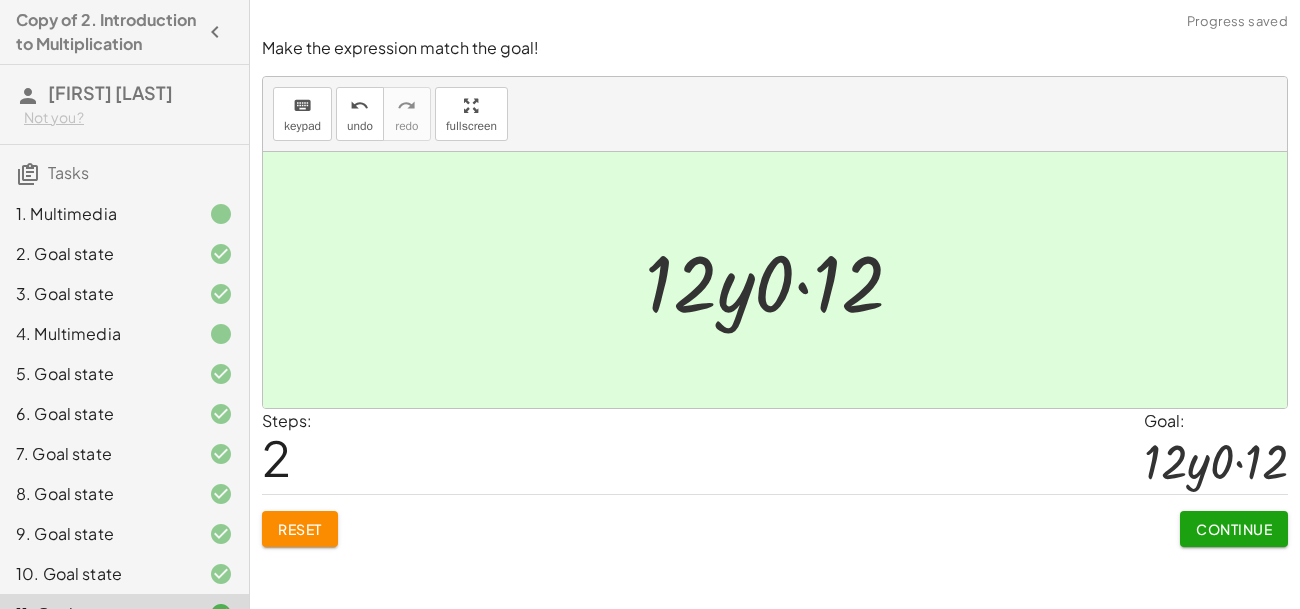 click on "Continue" 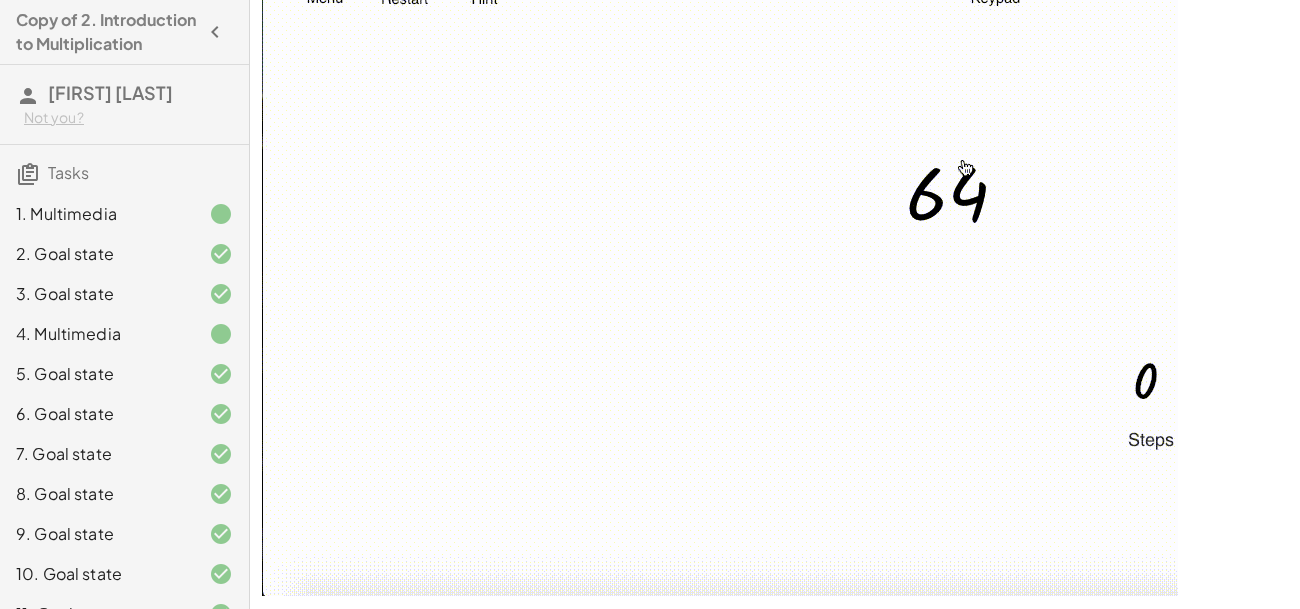 scroll, scrollTop: 236, scrollLeft: 0, axis: vertical 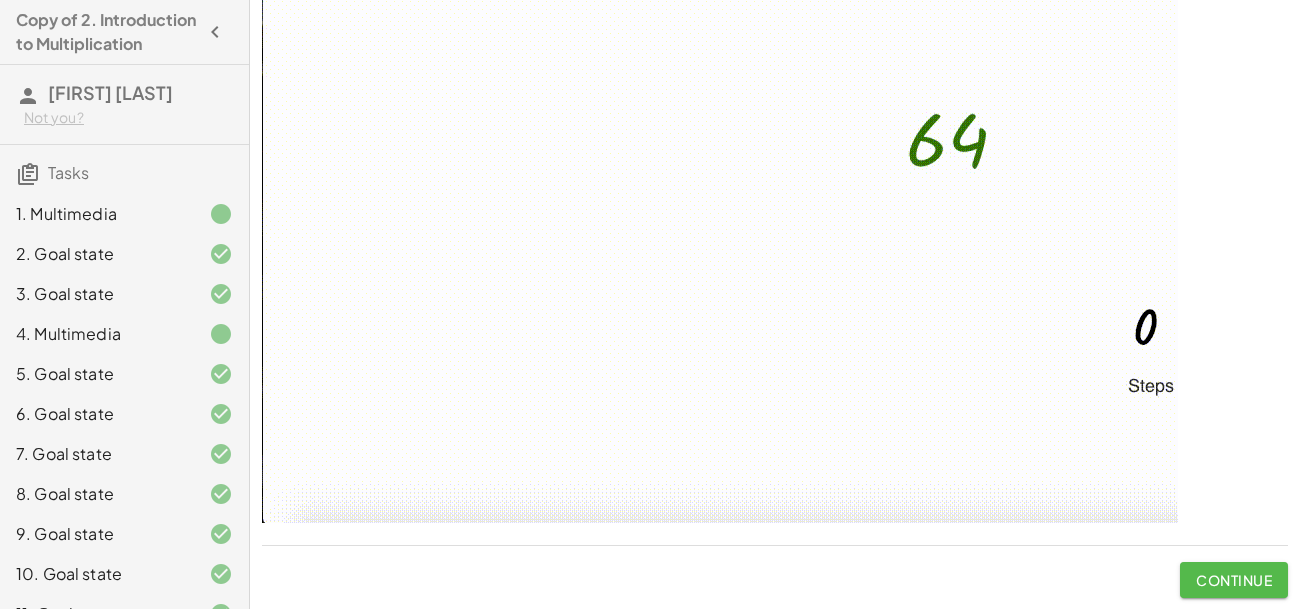 click on "Continue" 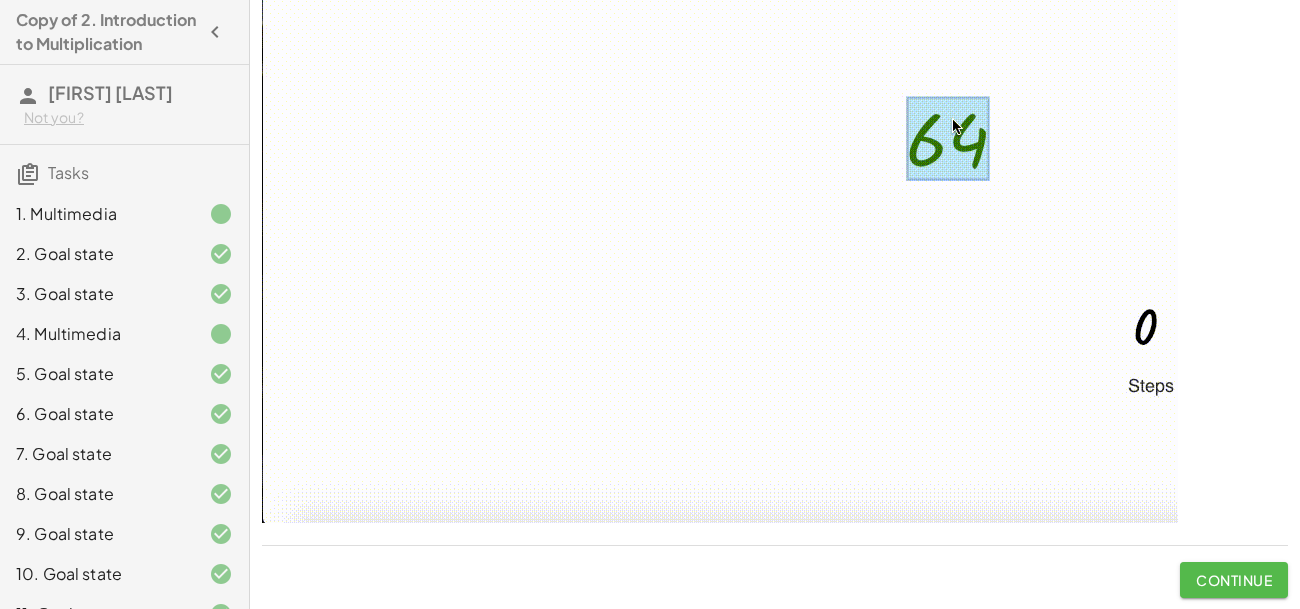 scroll, scrollTop: 0, scrollLeft: 0, axis: both 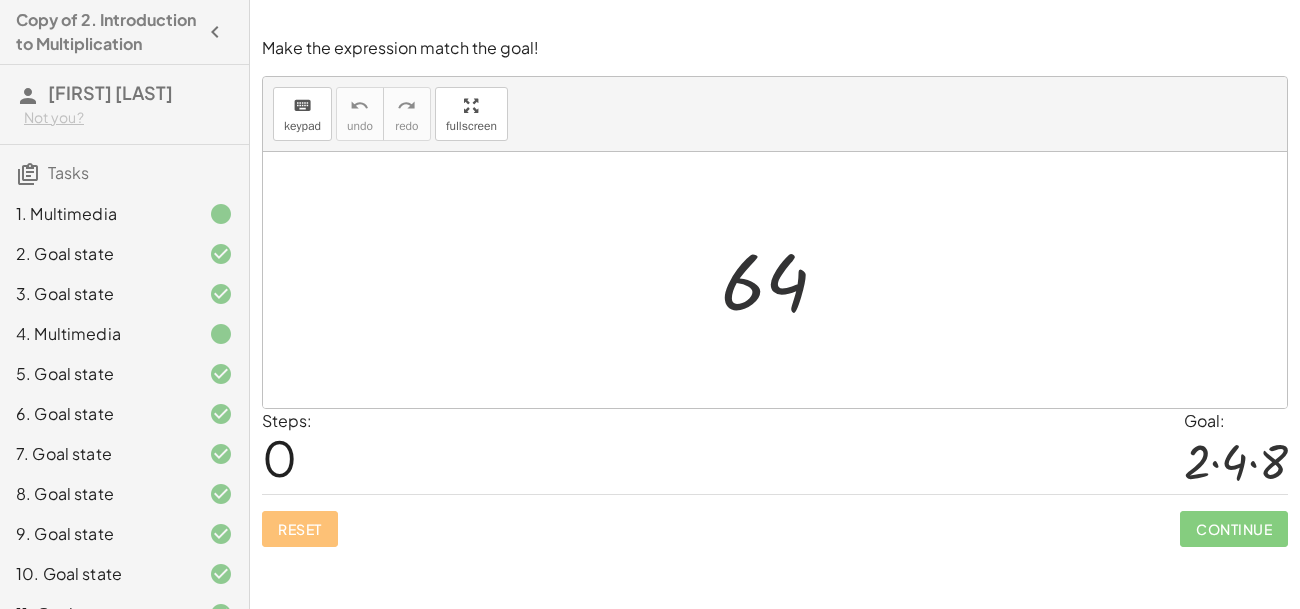 click at bounding box center [783, 280] 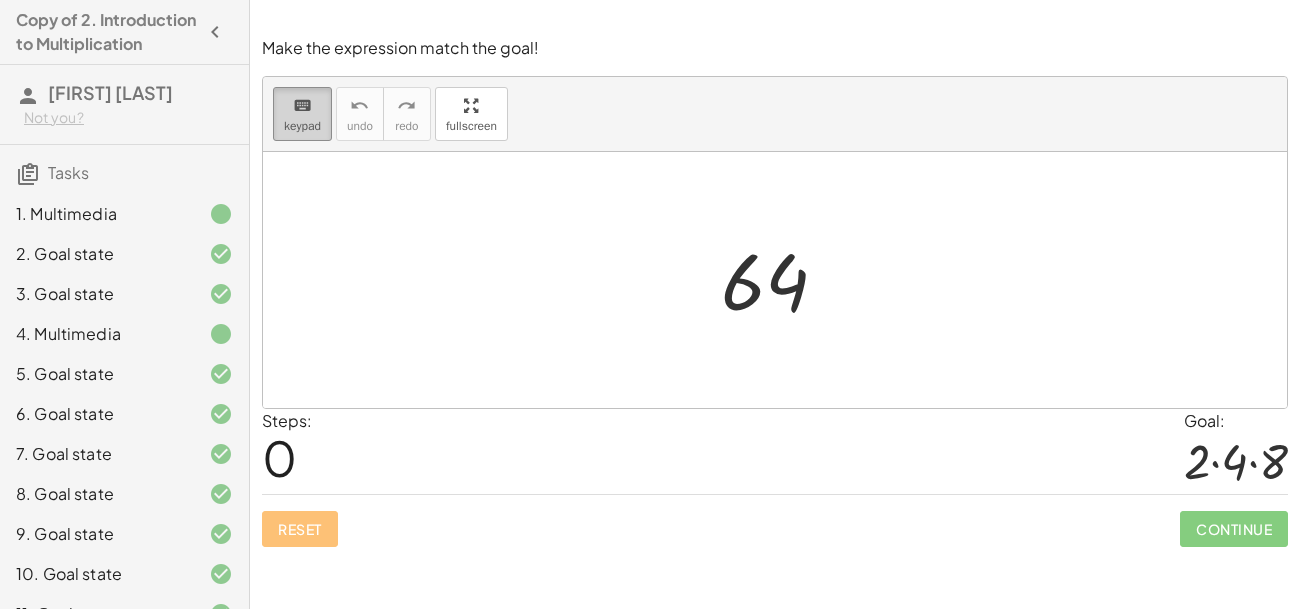 click on "keypad" at bounding box center [302, 126] 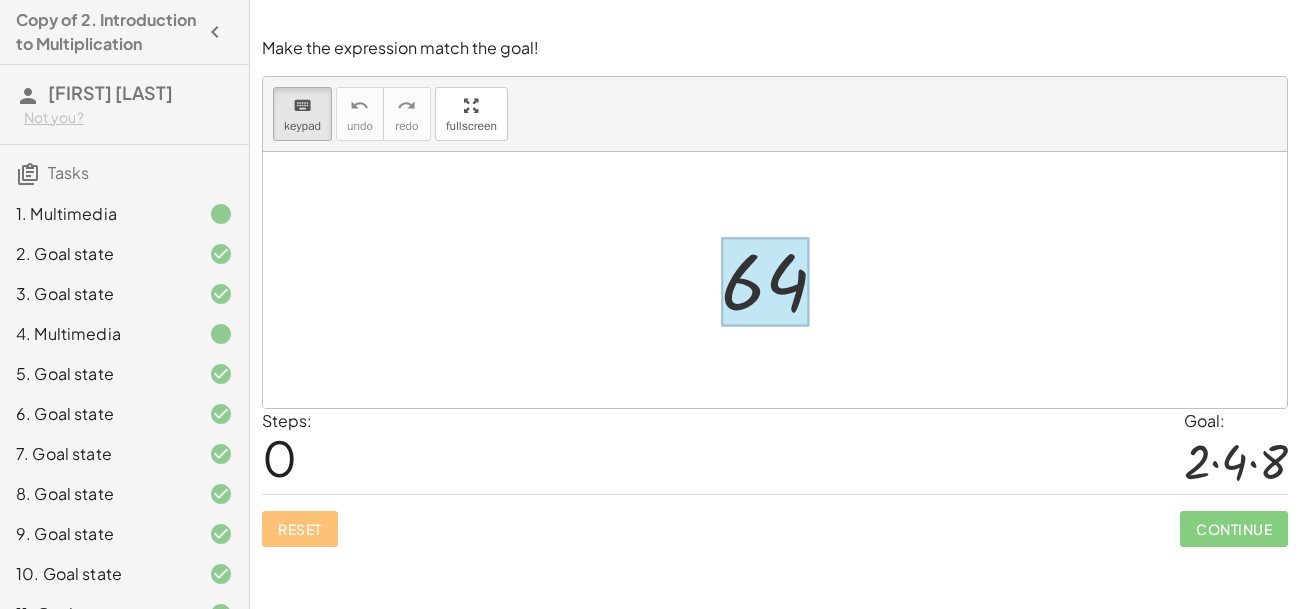 click at bounding box center (765, 282) 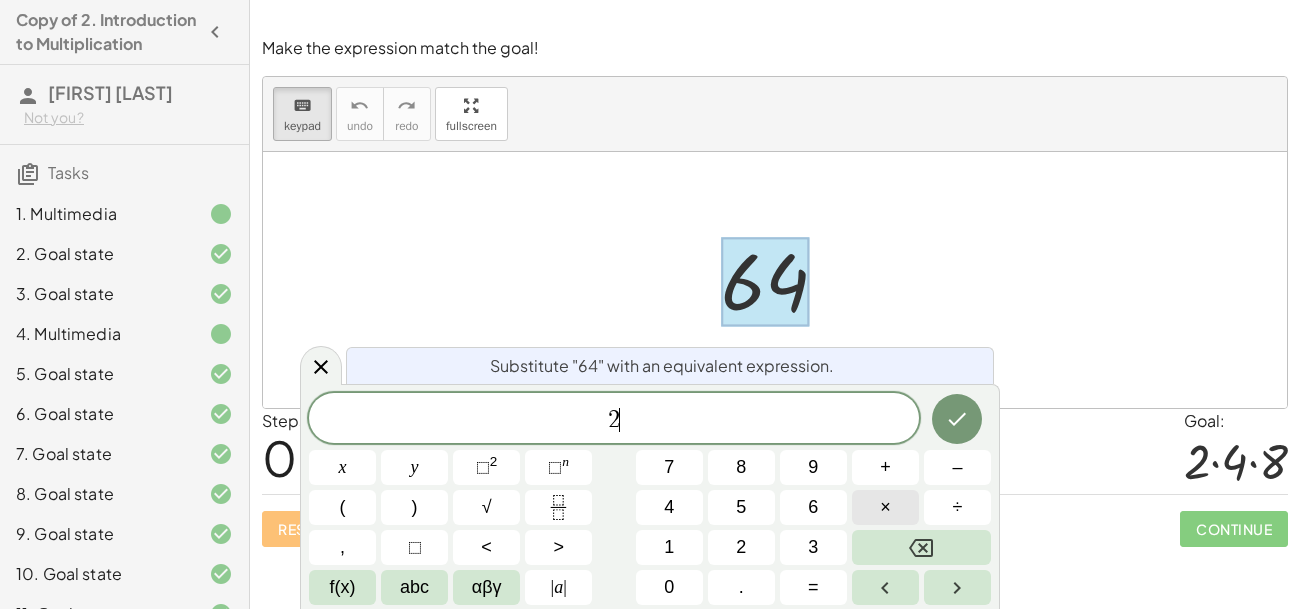 click on "×" at bounding box center (885, 507) 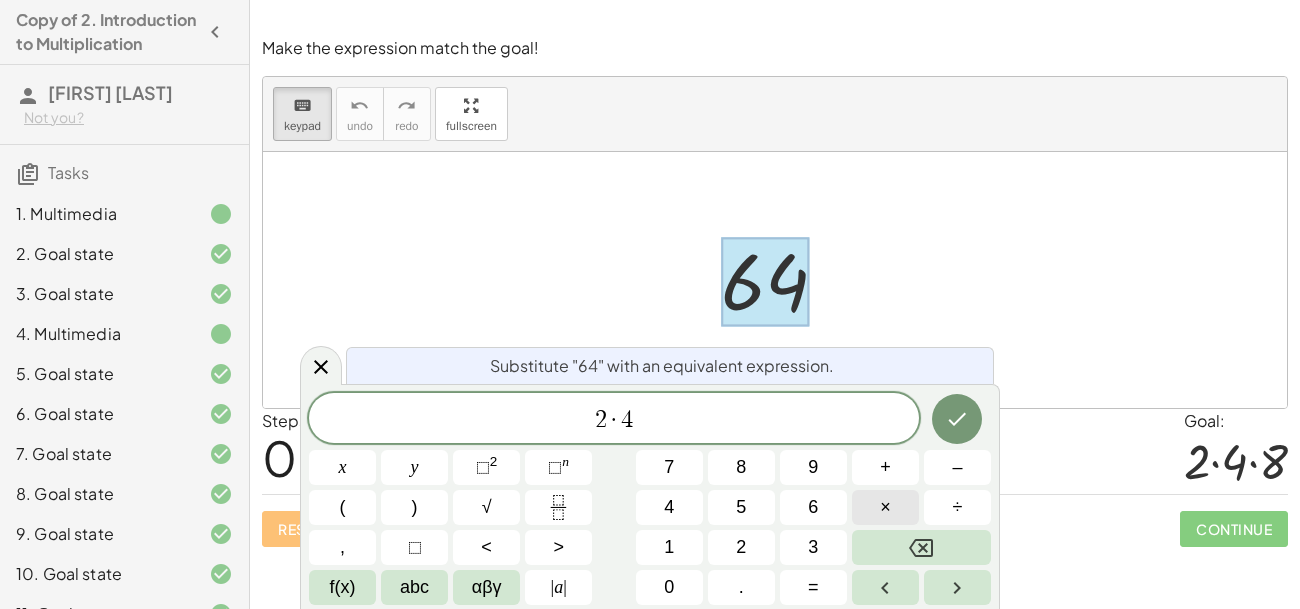 click on "×" at bounding box center [885, 507] 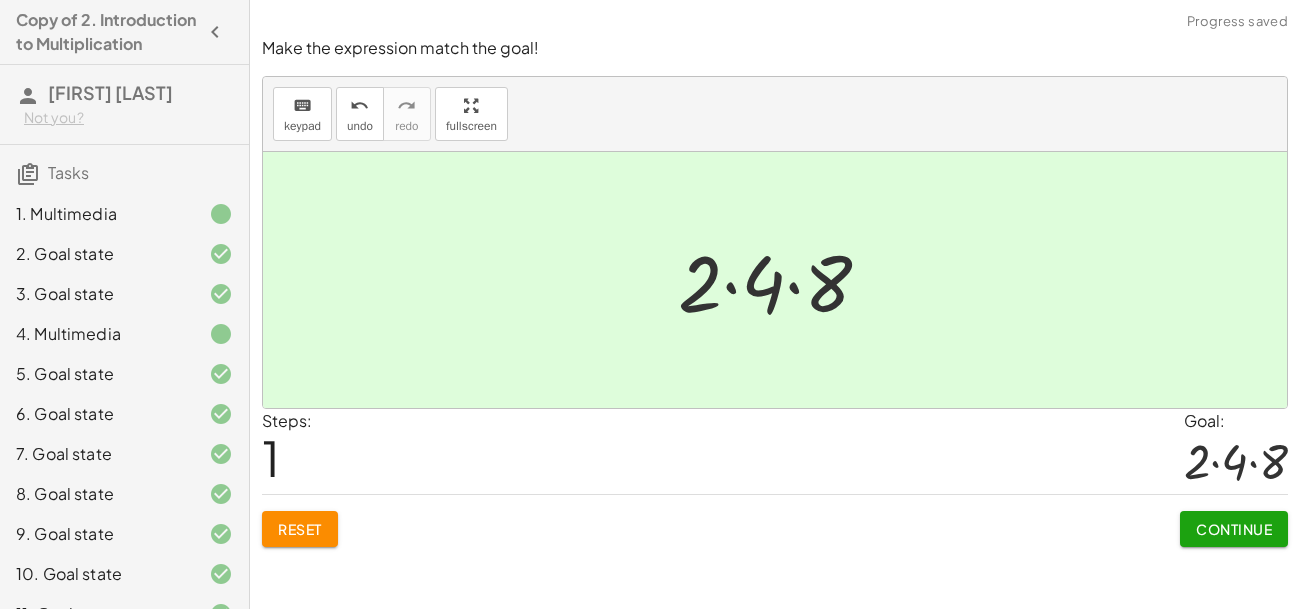 click on "Continue" 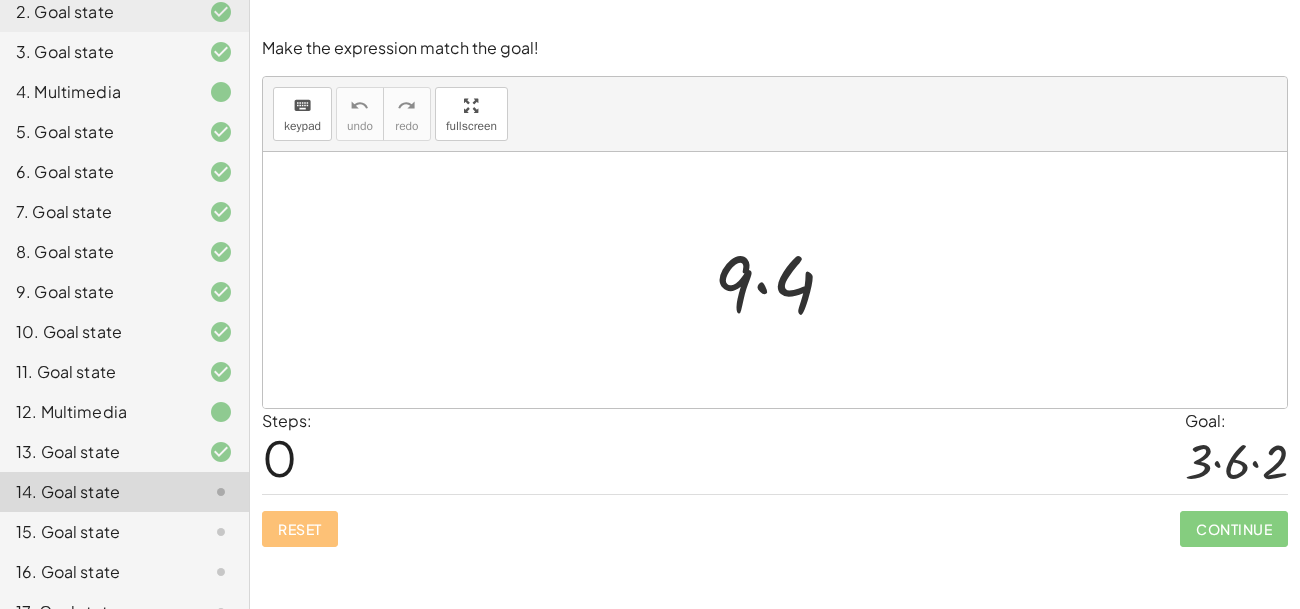 scroll, scrollTop: 253, scrollLeft: 0, axis: vertical 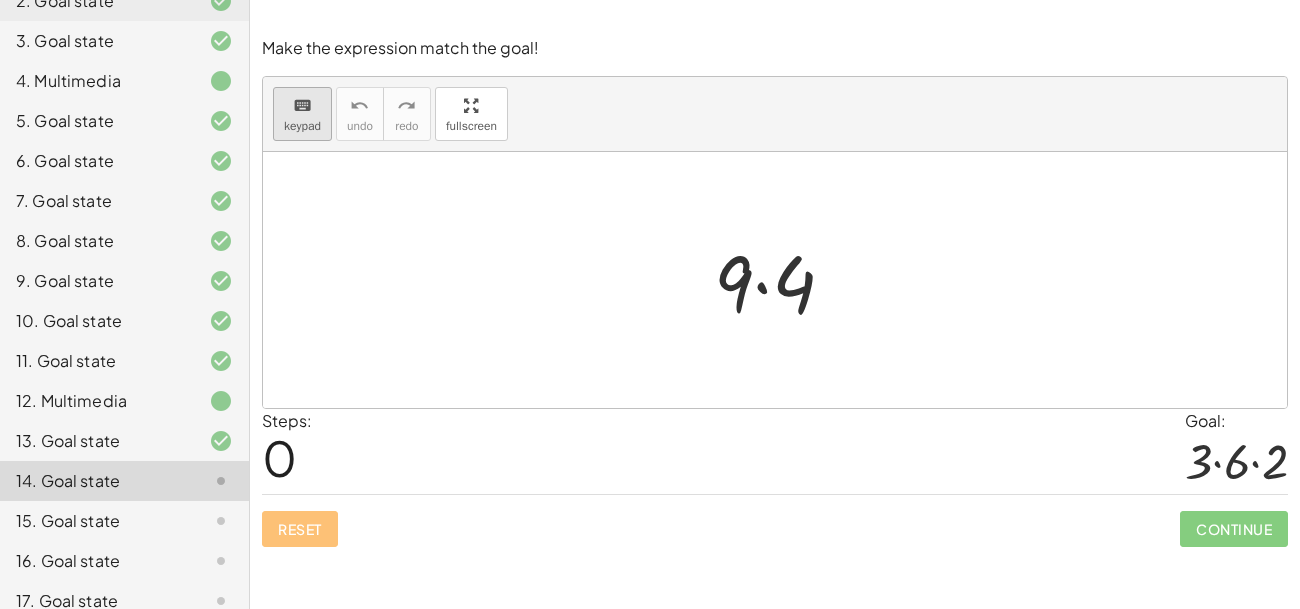 click on "keypad" at bounding box center [302, 126] 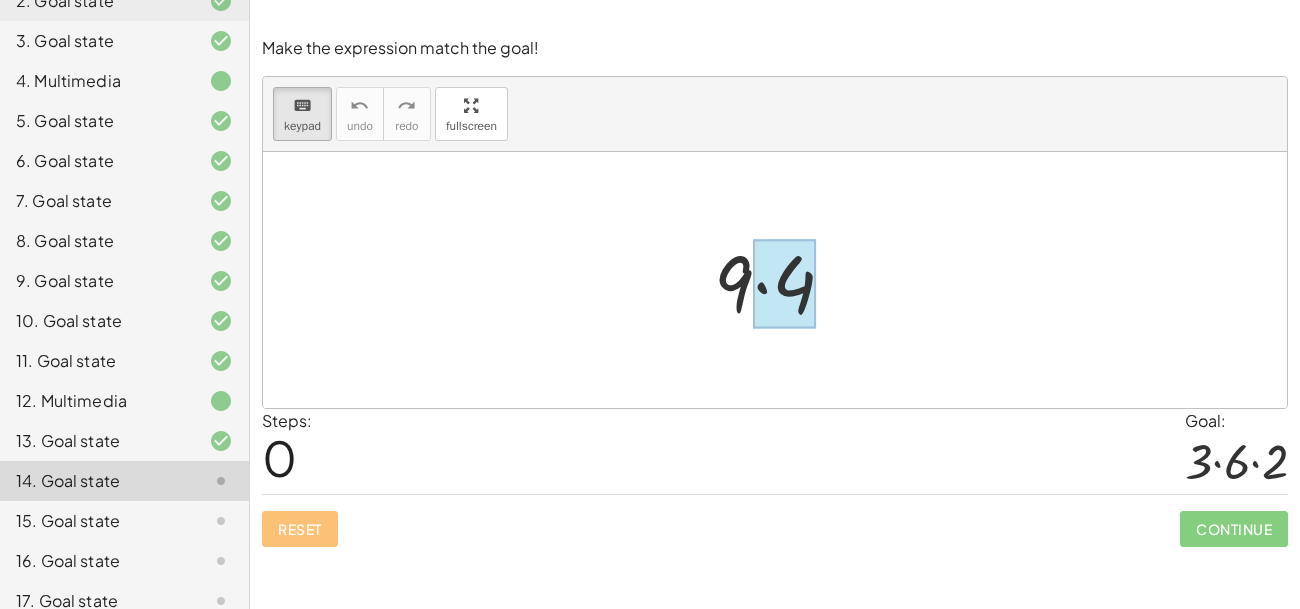 click at bounding box center (784, 284) 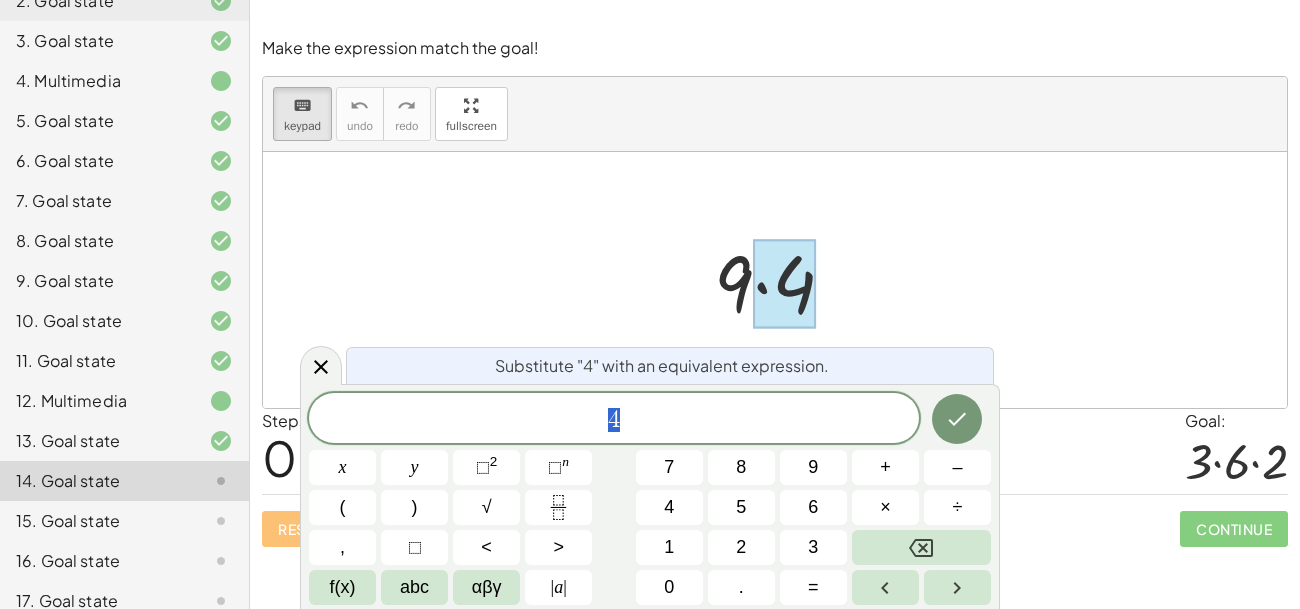 click at bounding box center [782, 280] 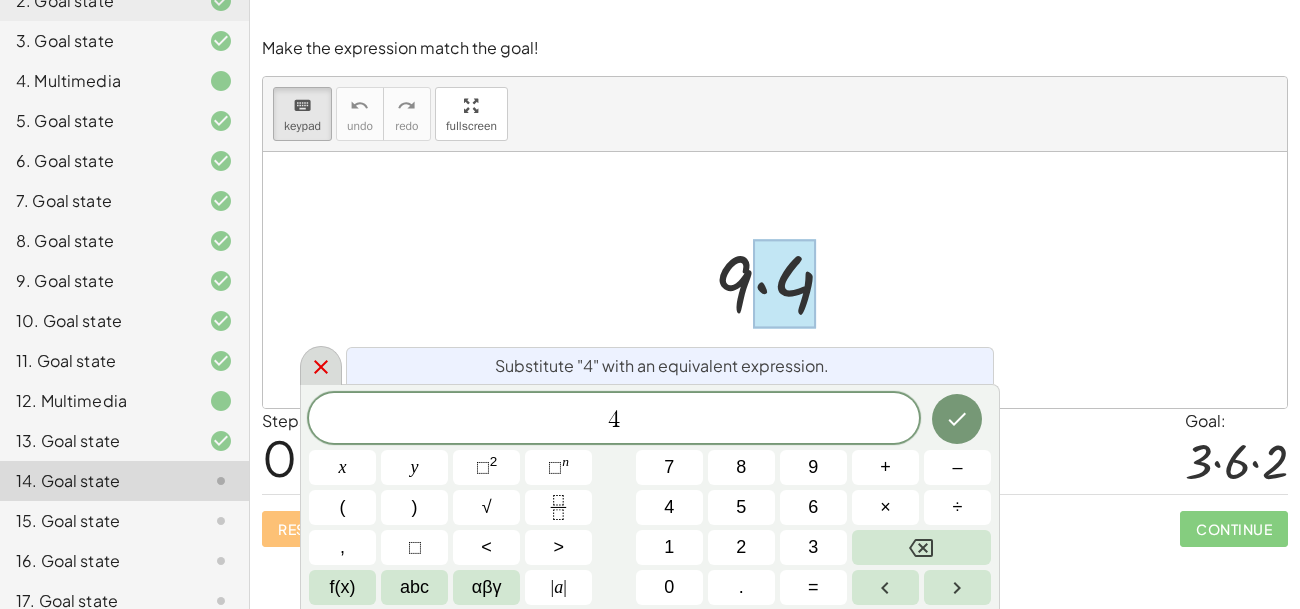 click at bounding box center [321, 365] 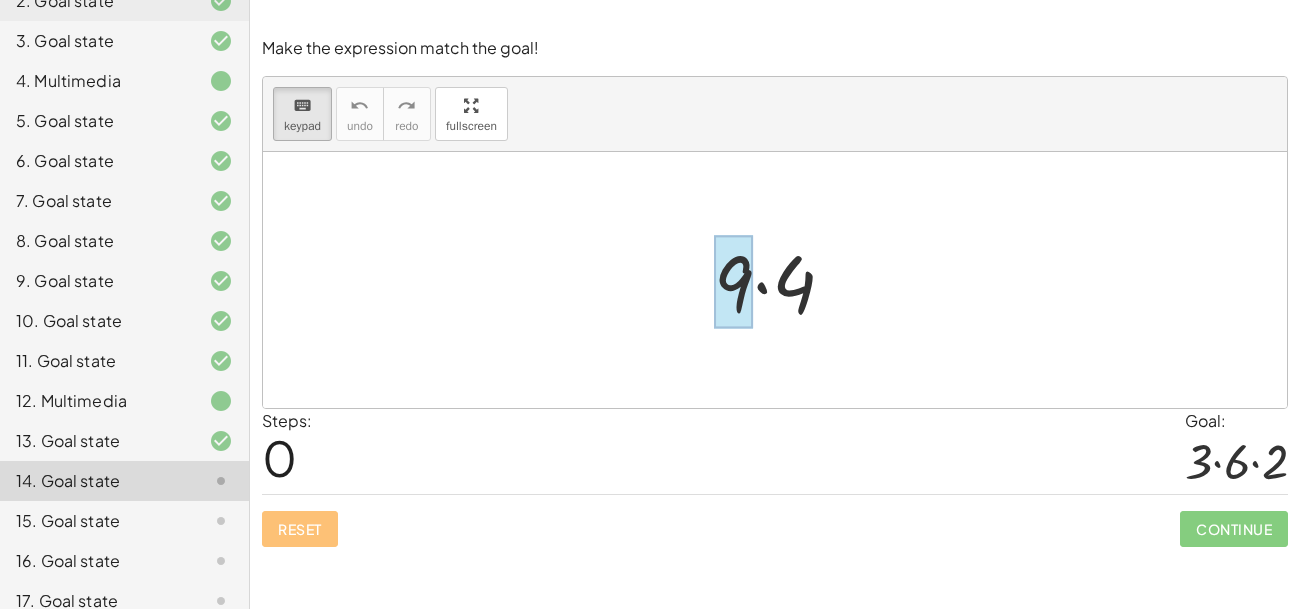 click at bounding box center (733, 282) 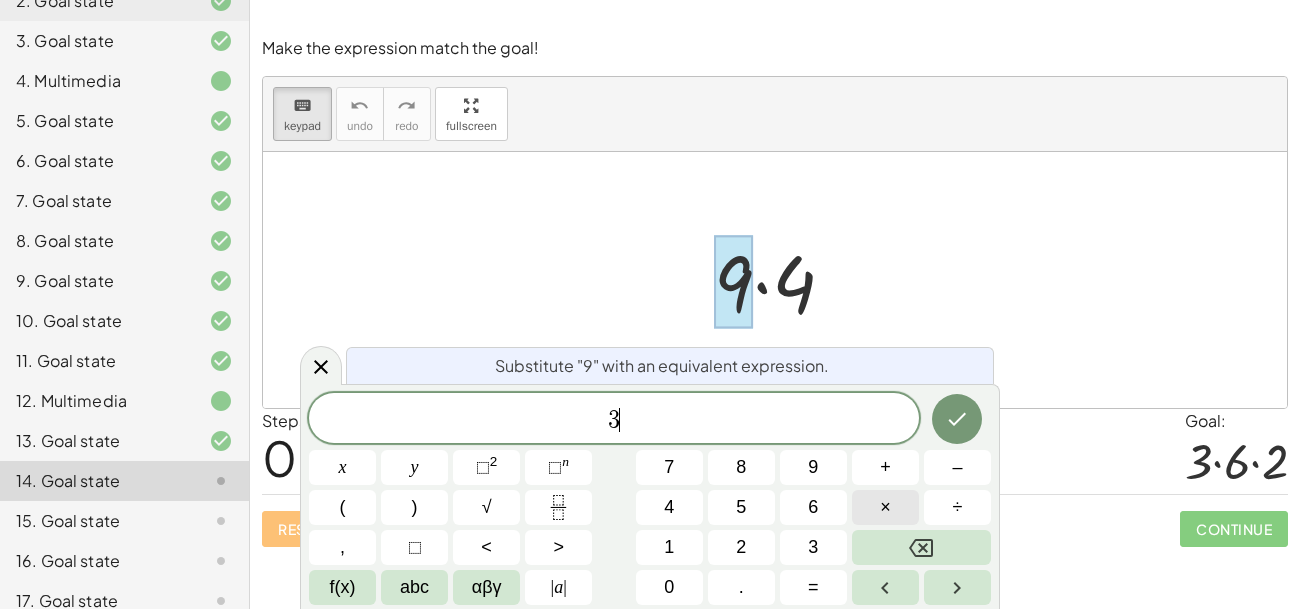 click on "×" at bounding box center [885, 507] 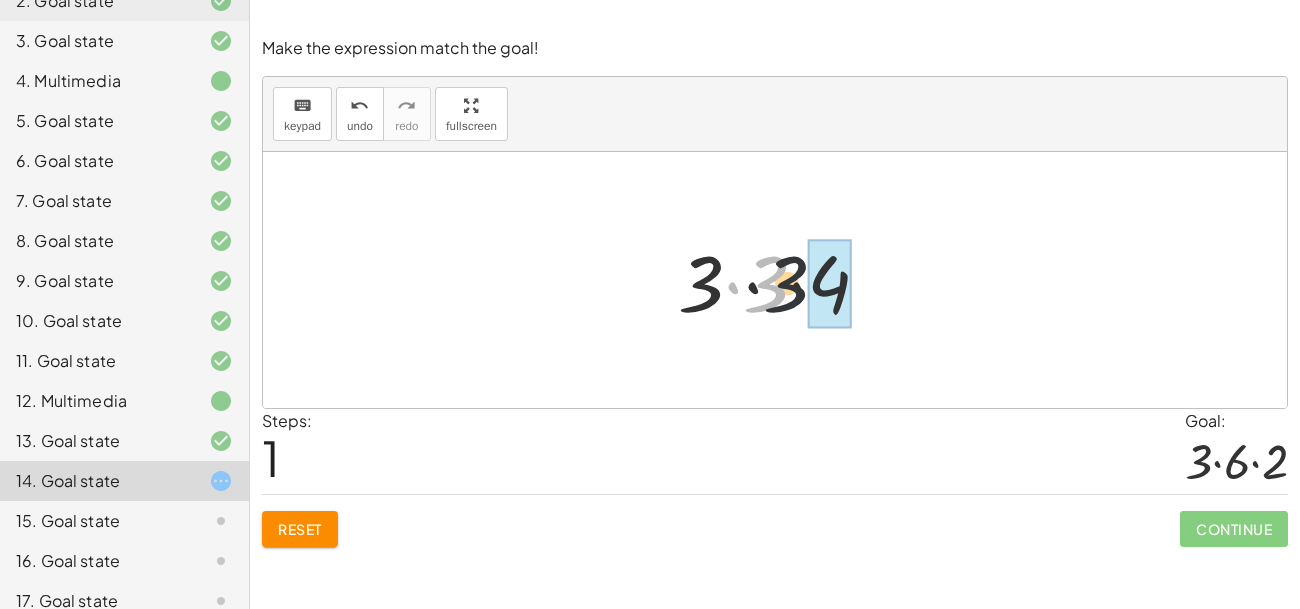 drag, startPoint x: 773, startPoint y: 296, endPoint x: 834, endPoint y: 294, distance: 61.03278 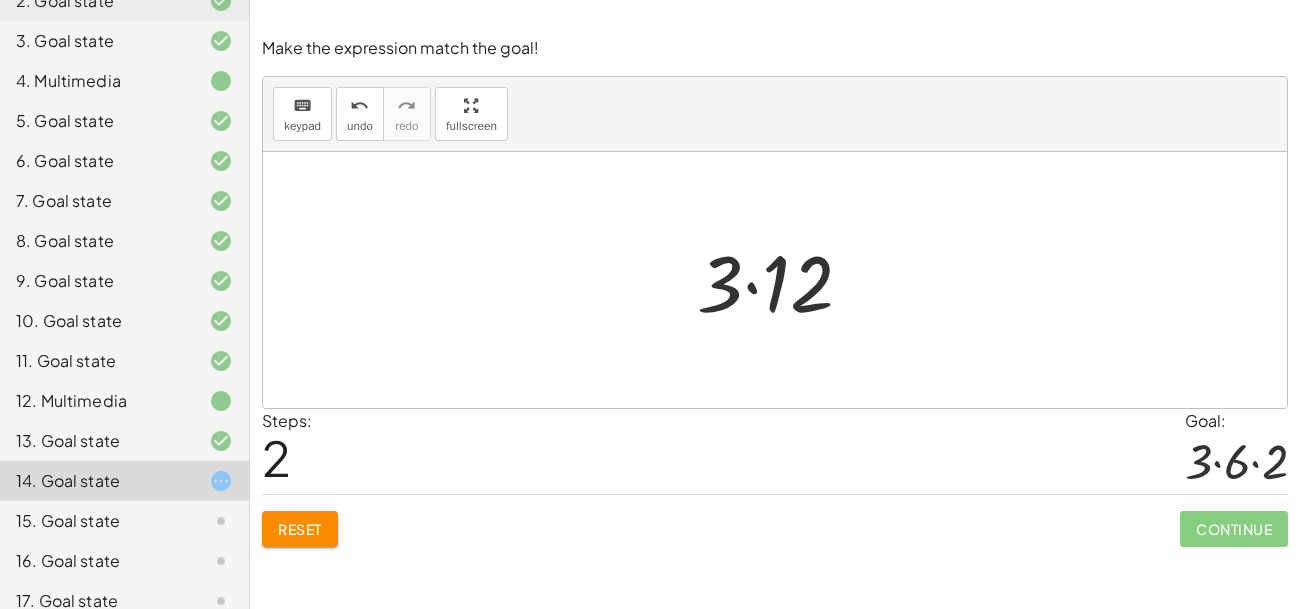 click on "Make the expression match the goal! keyboard keypad undo undo redo redo fullscreen · 9 · 4 · 3 · 3 · 4 · 3 · 12 × Steps:  2 Goal: · 3 · 6 · 2 Reset   Continue" 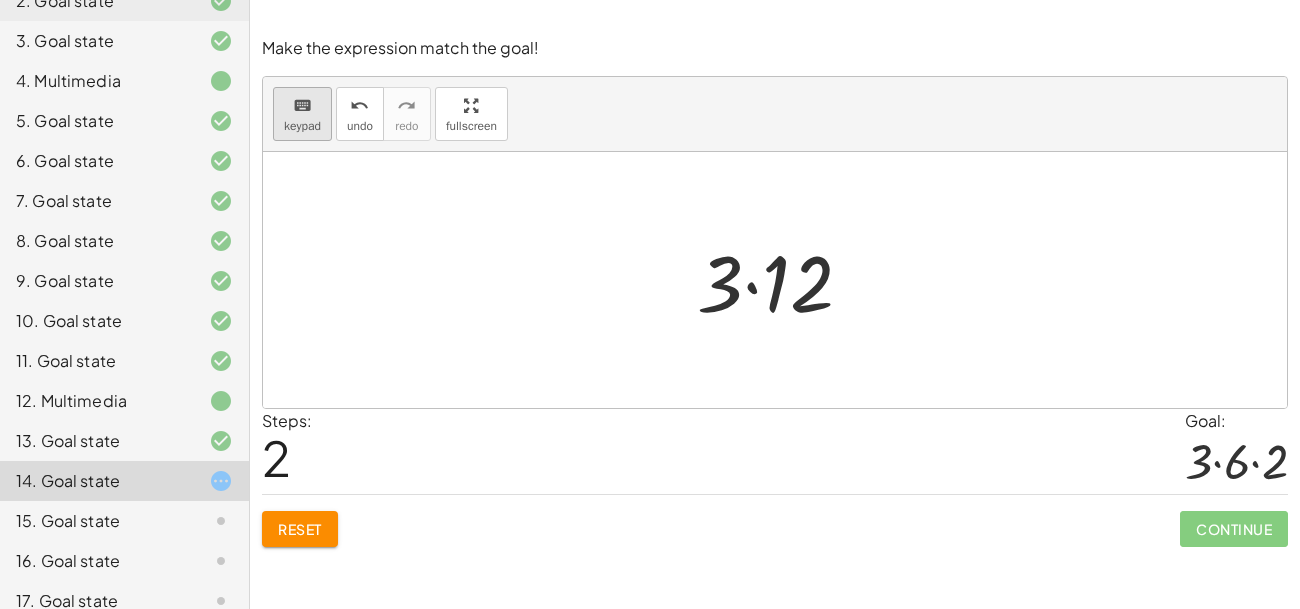 click on "keyboard" at bounding box center (302, 106) 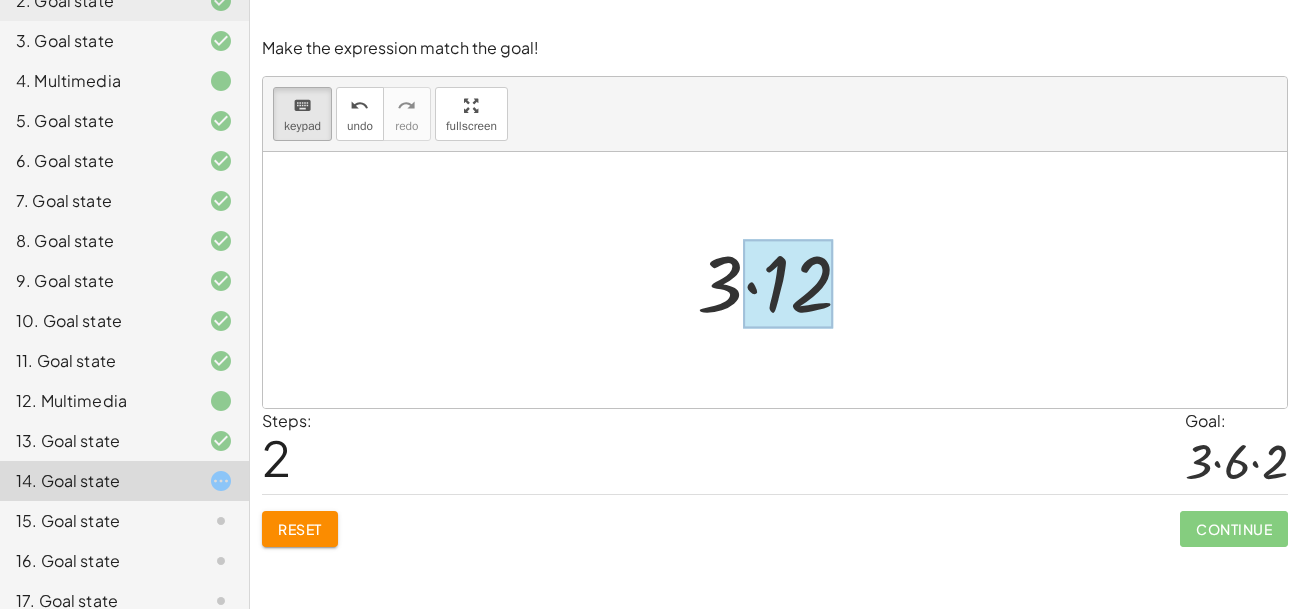 click at bounding box center (788, 284) 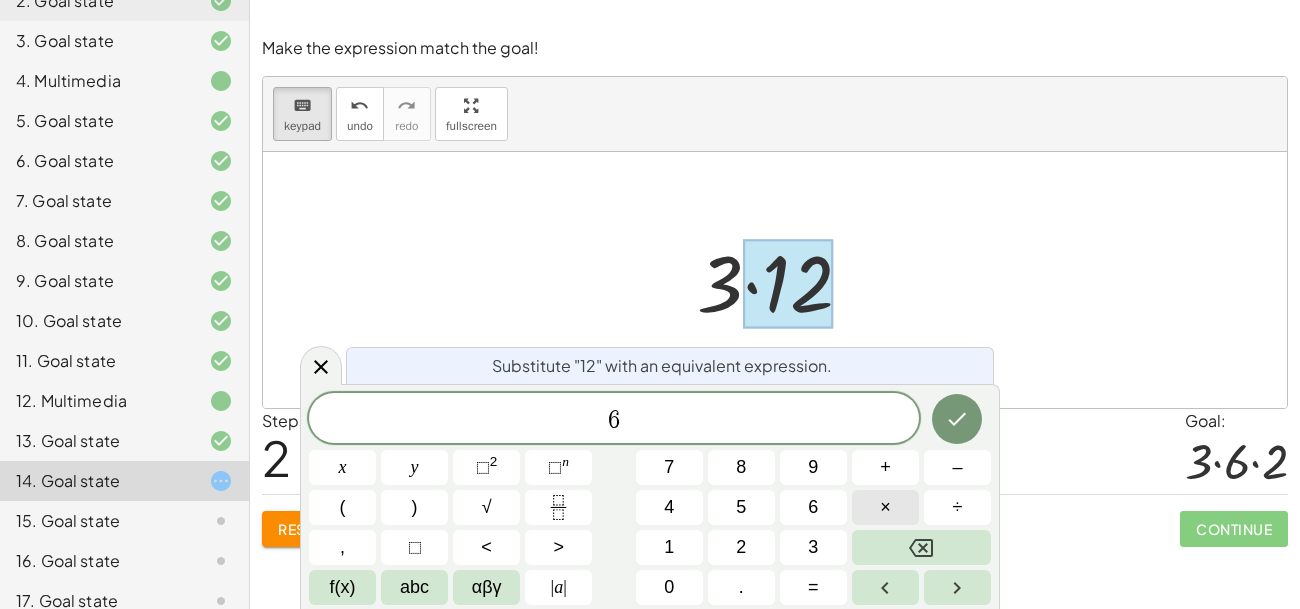 click on "×" at bounding box center (885, 507) 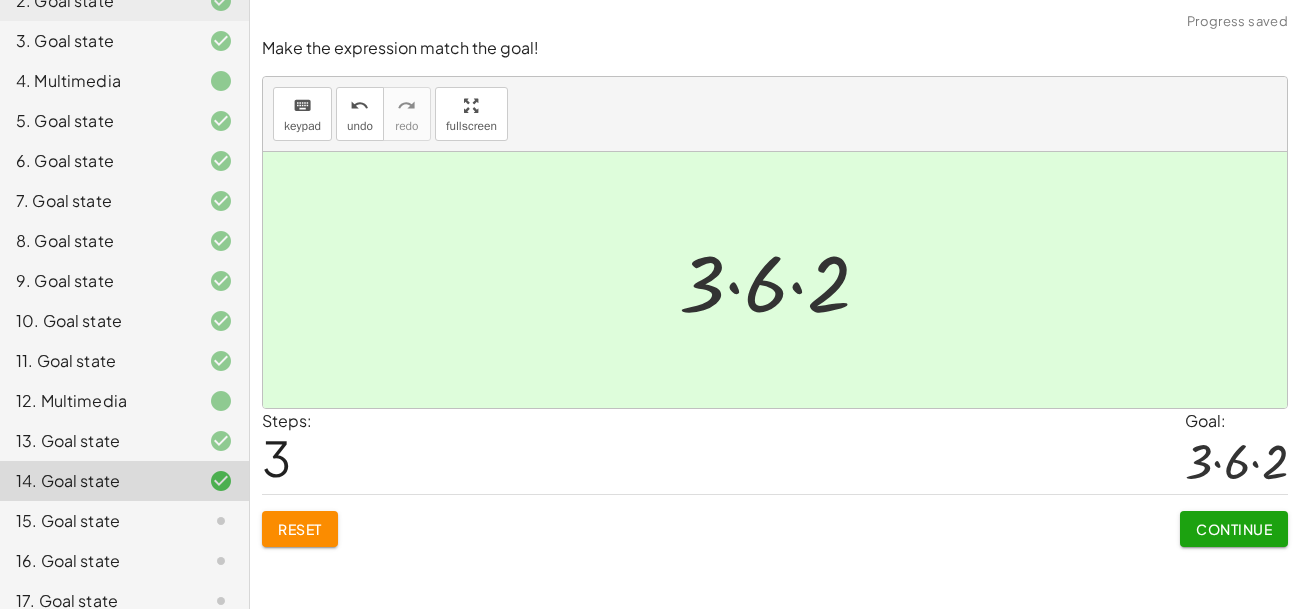 click on "Continue" at bounding box center [1234, 529] 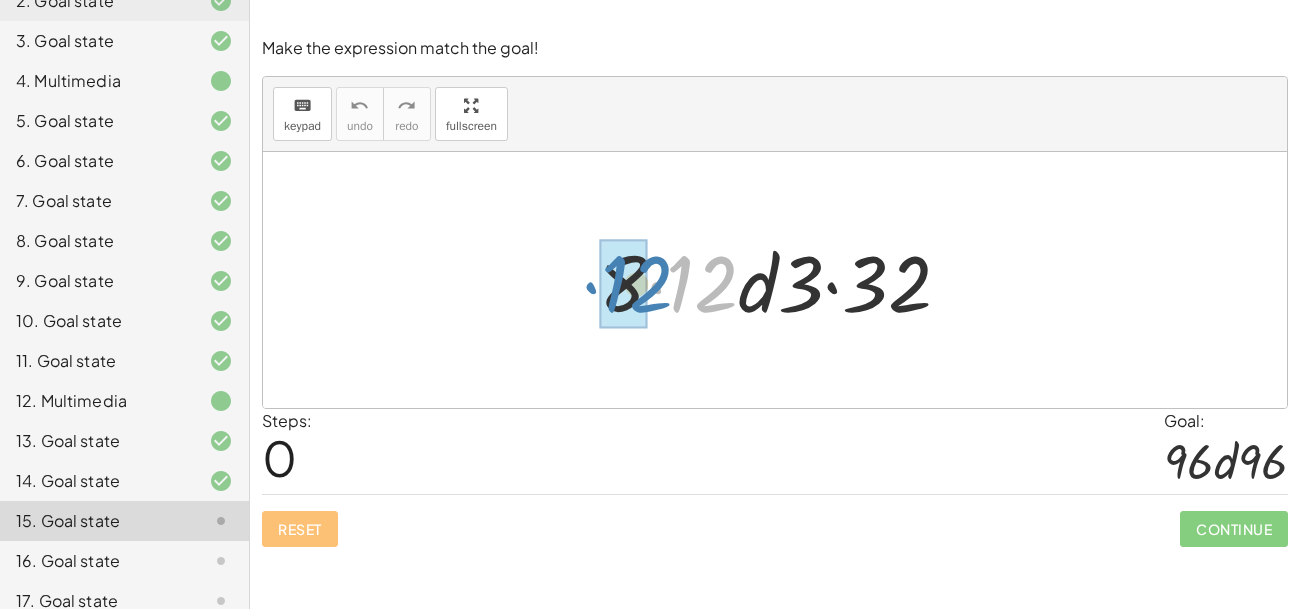 drag, startPoint x: 709, startPoint y: 278, endPoint x: 625, endPoint y: 281, distance: 84.05355 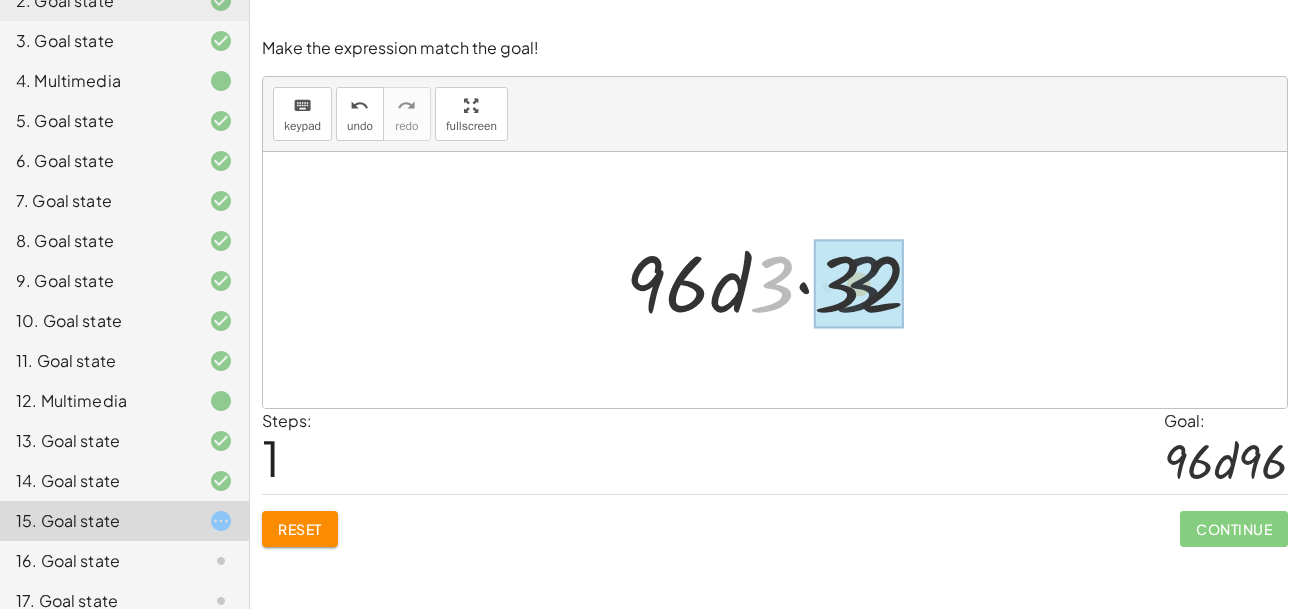 drag, startPoint x: 774, startPoint y: 295, endPoint x: 878, endPoint y: 296, distance: 104.00481 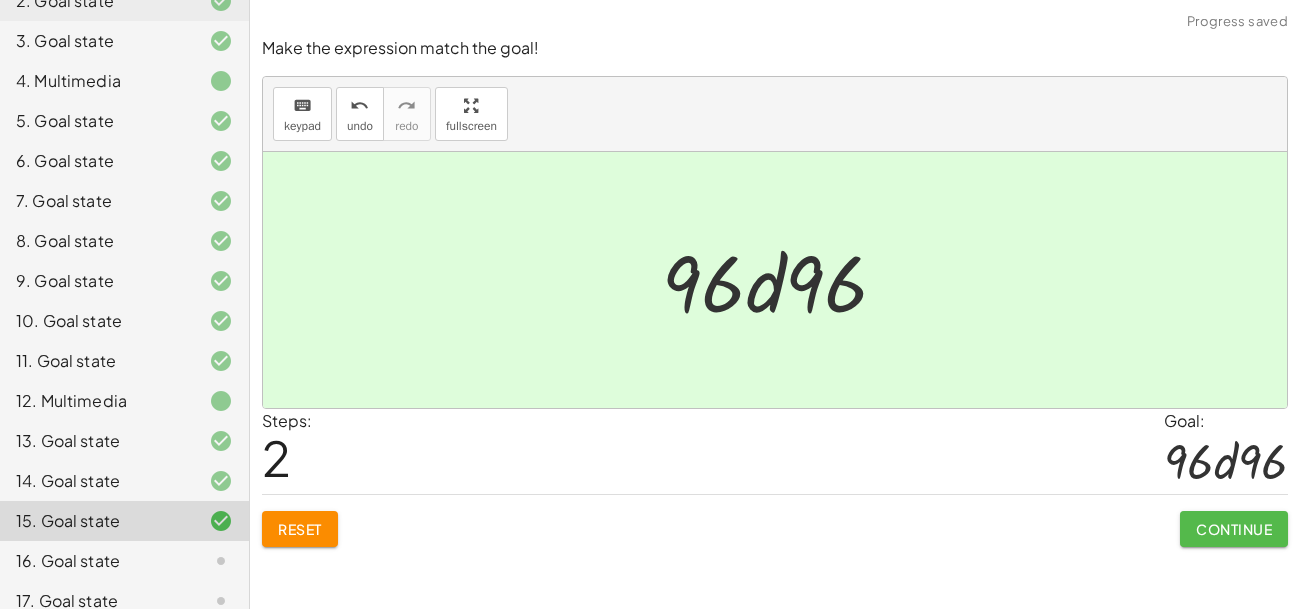 click on "Continue" 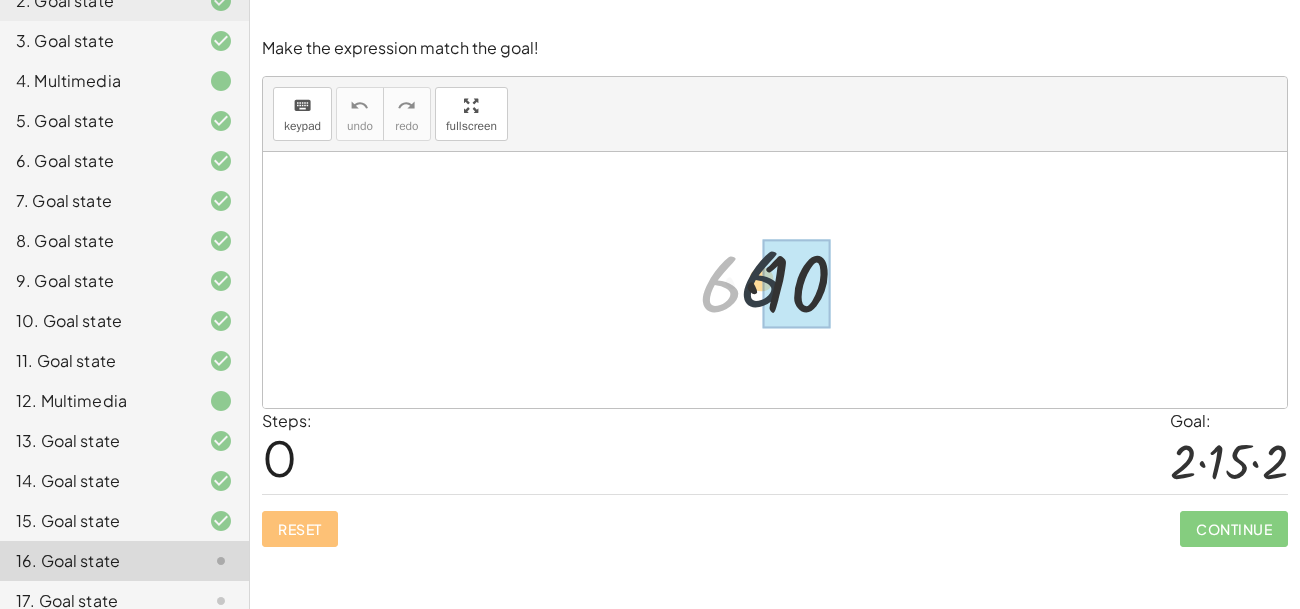 drag, startPoint x: 727, startPoint y: 296, endPoint x: 790, endPoint y: 292, distance: 63.126858 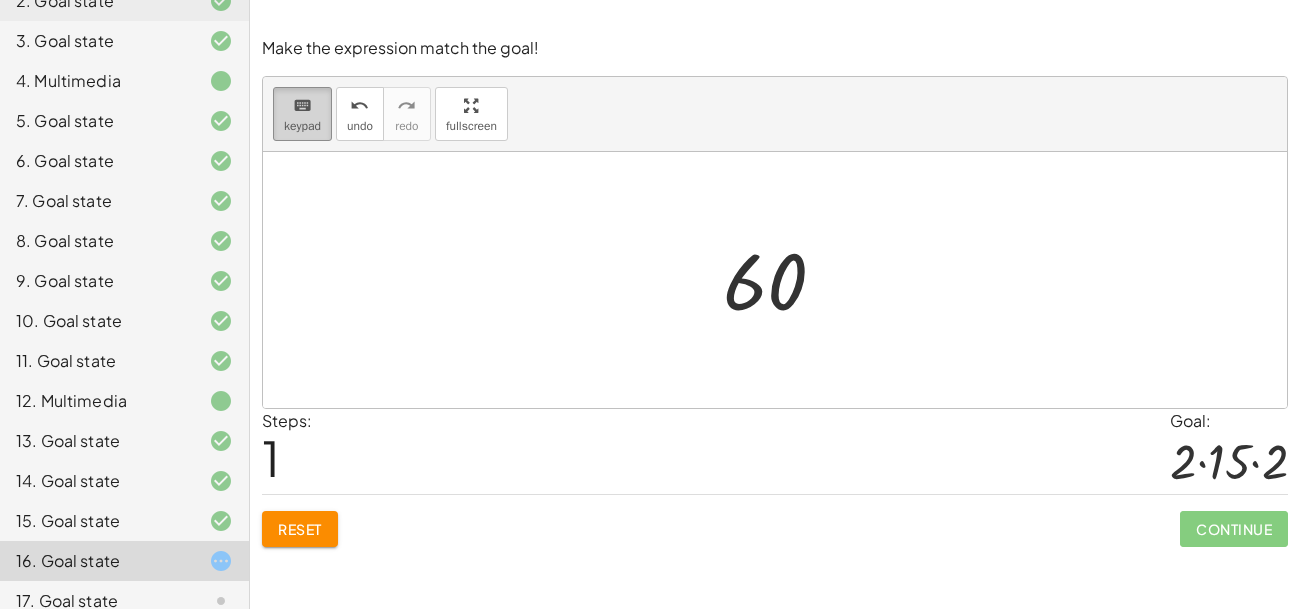 click on "keyboard" at bounding box center [302, 106] 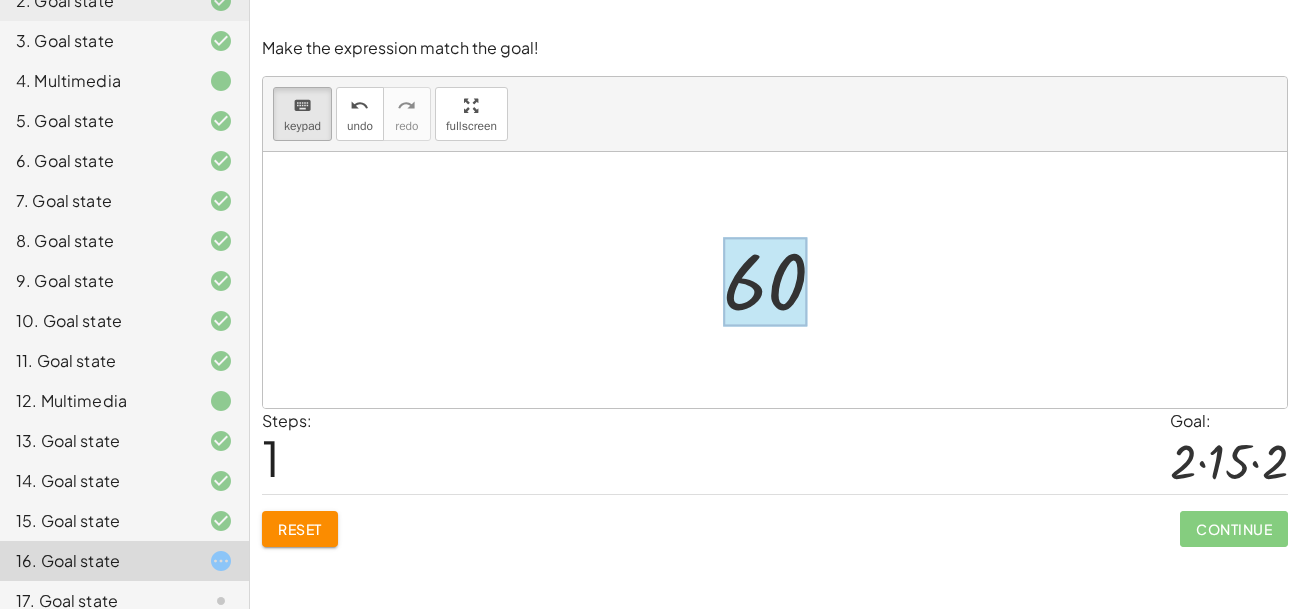 click at bounding box center [765, 282] 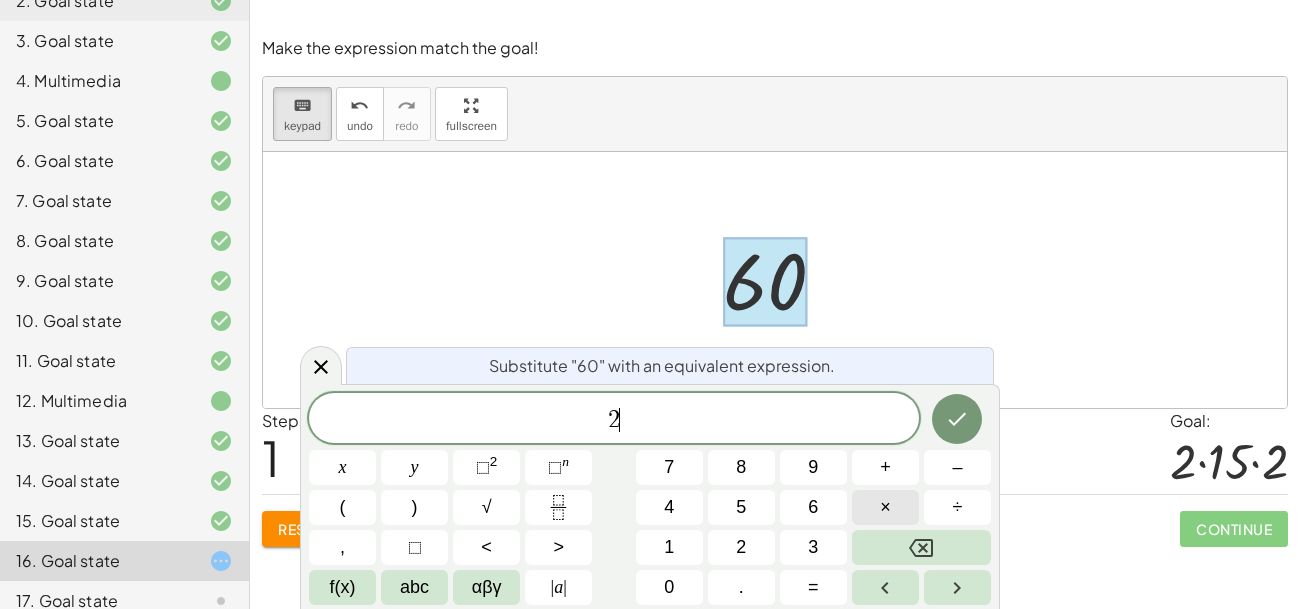 click on "×" at bounding box center (885, 507) 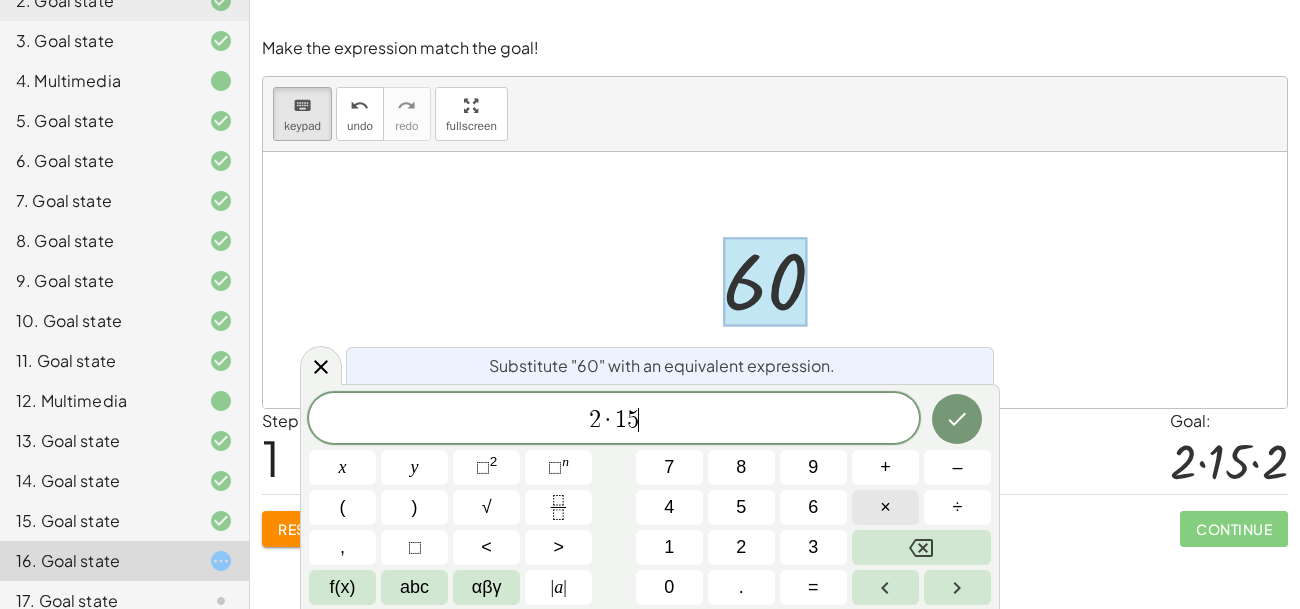 click on "×" at bounding box center (885, 507) 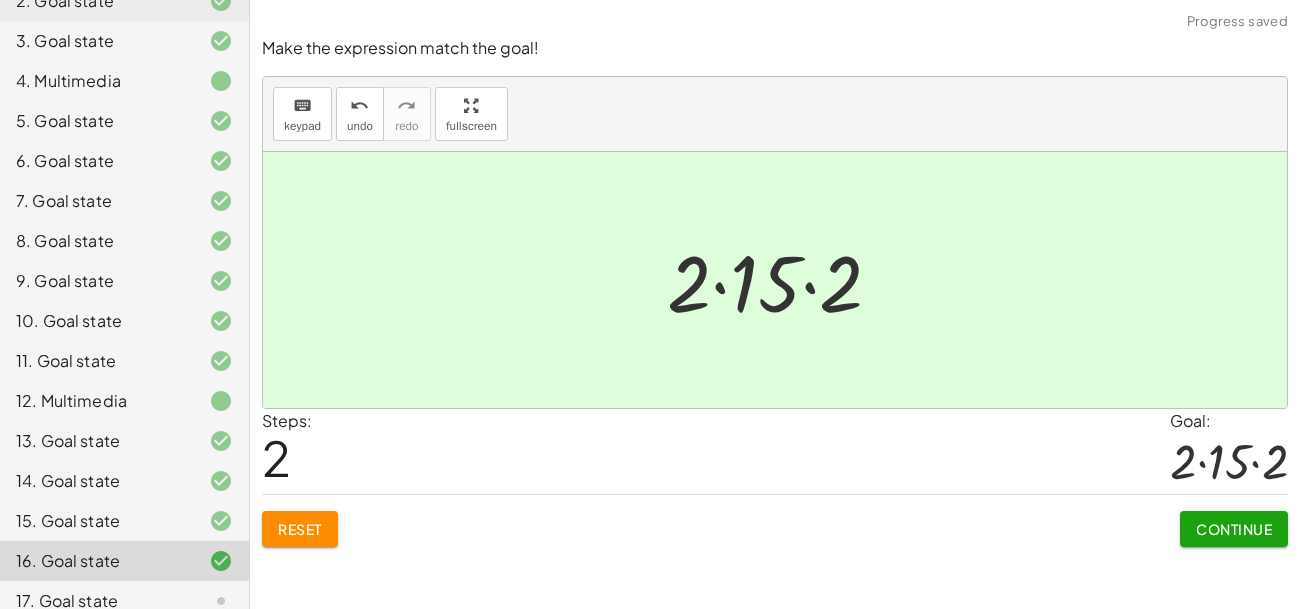 click on "Continue" 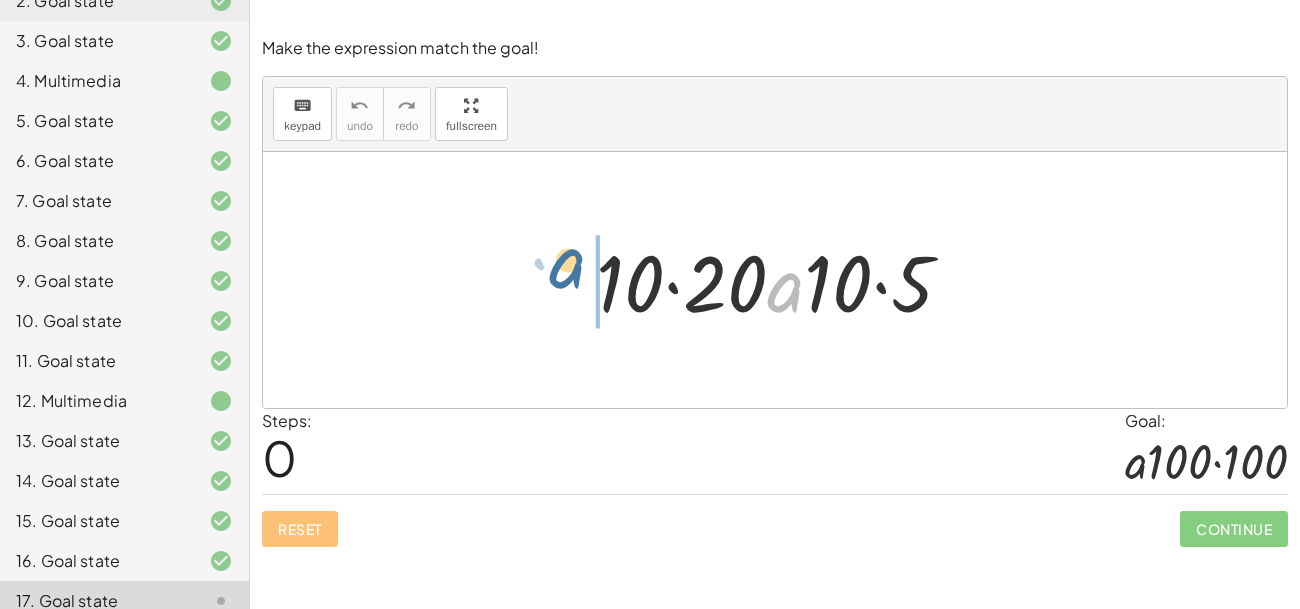 drag, startPoint x: 796, startPoint y: 286, endPoint x: 576, endPoint y: 262, distance: 221.30522 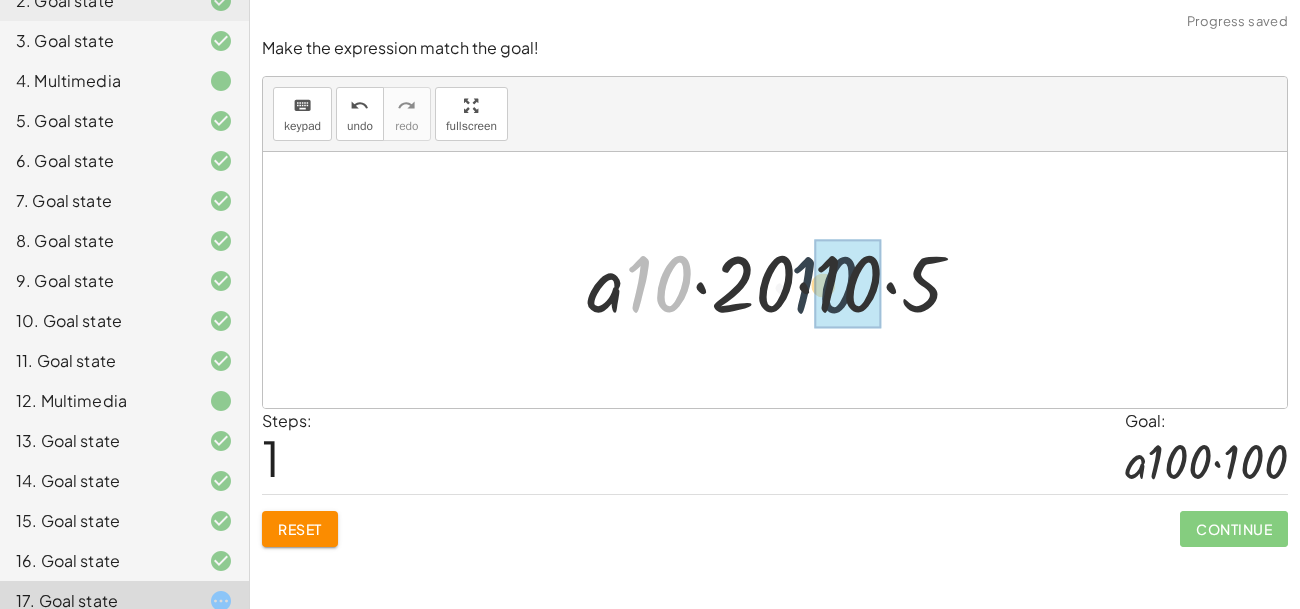drag, startPoint x: 653, startPoint y: 287, endPoint x: 852, endPoint y: 289, distance: 199.01006 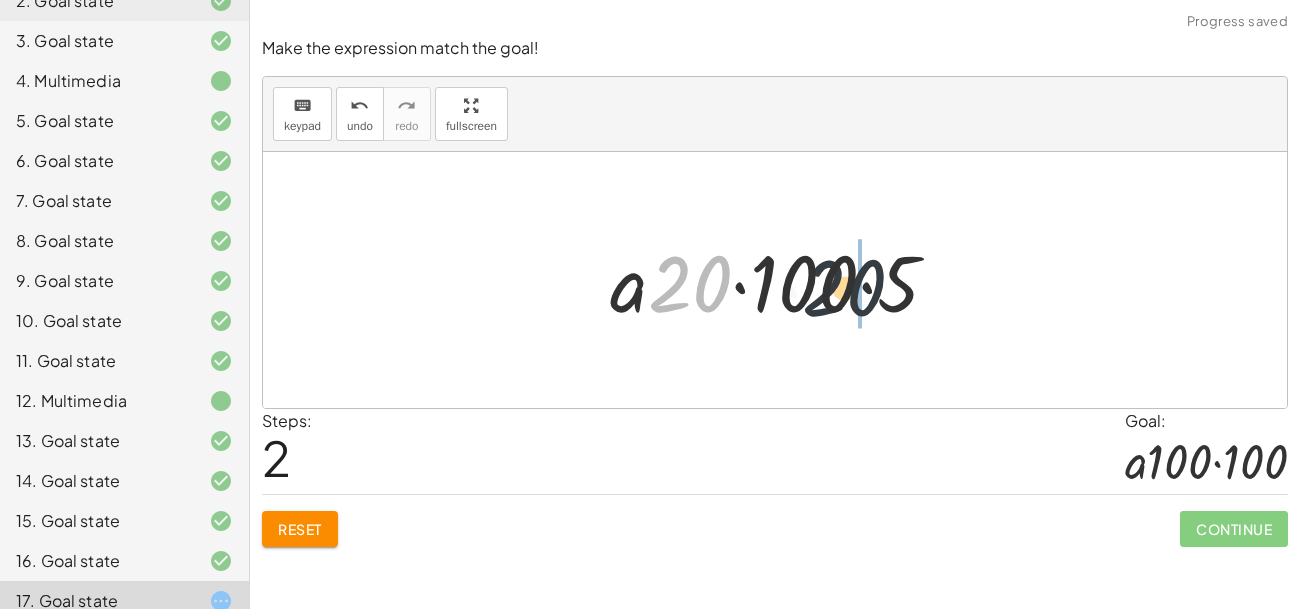 drag, startPoint x: 694, startPoint y: 278, endPoint x: 909, endPoint y: 284, distance: 215.08371 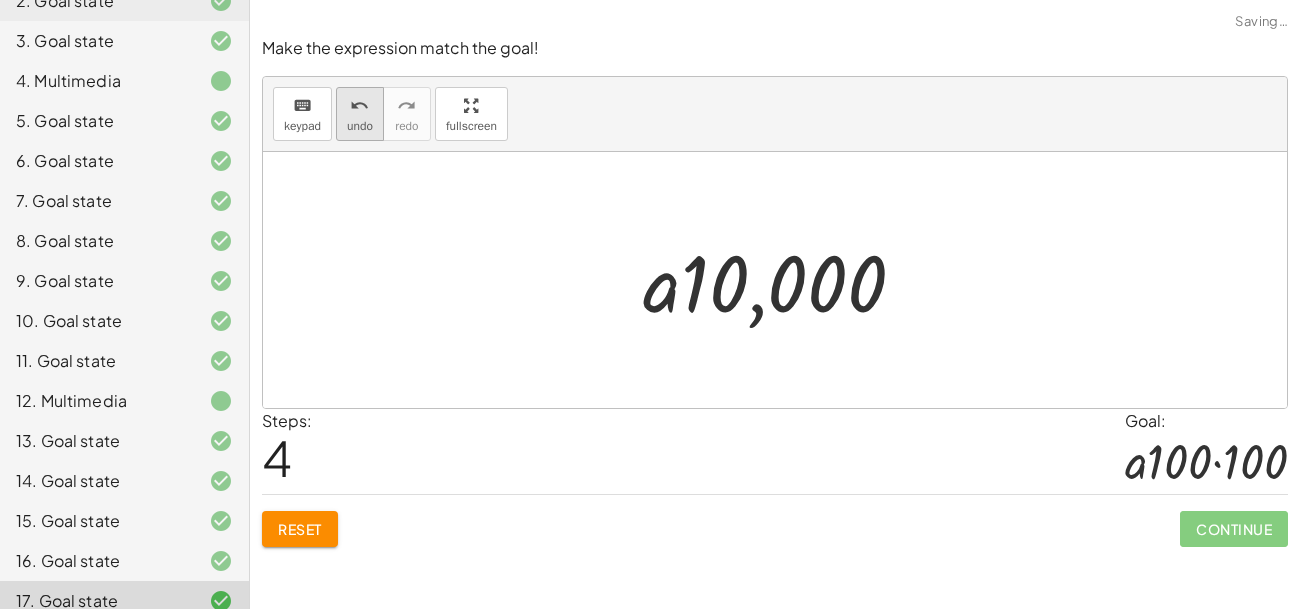 click on "undo" at bounding box center [359, 106] 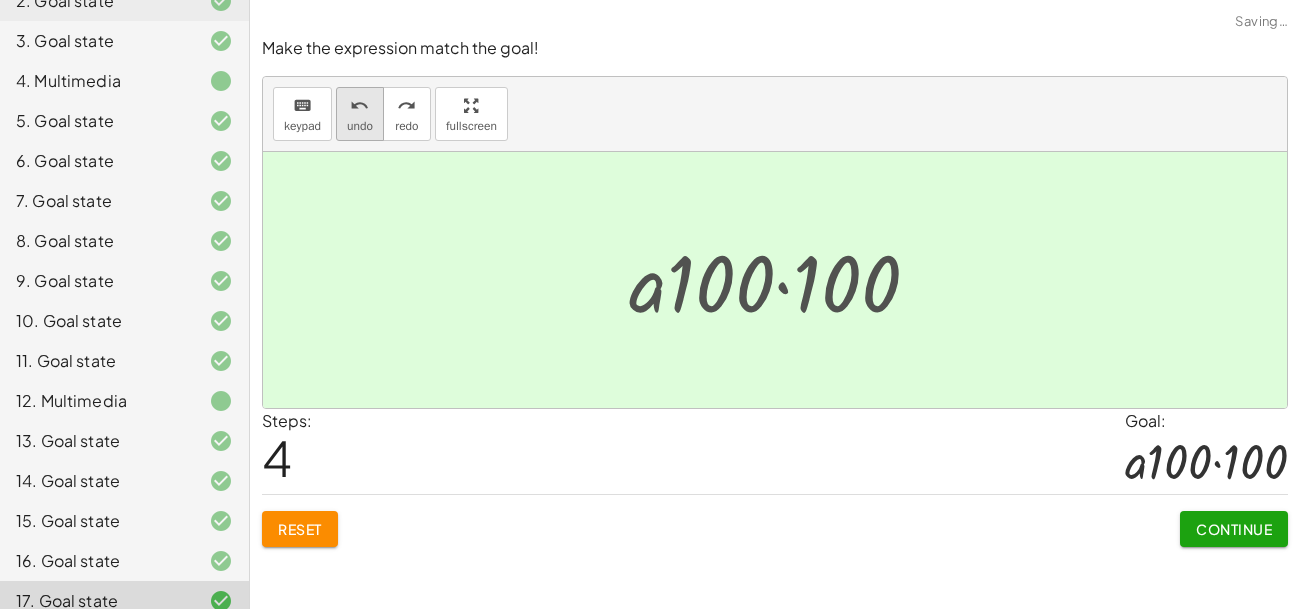 click on "undo" at bounding box center [359, 106] 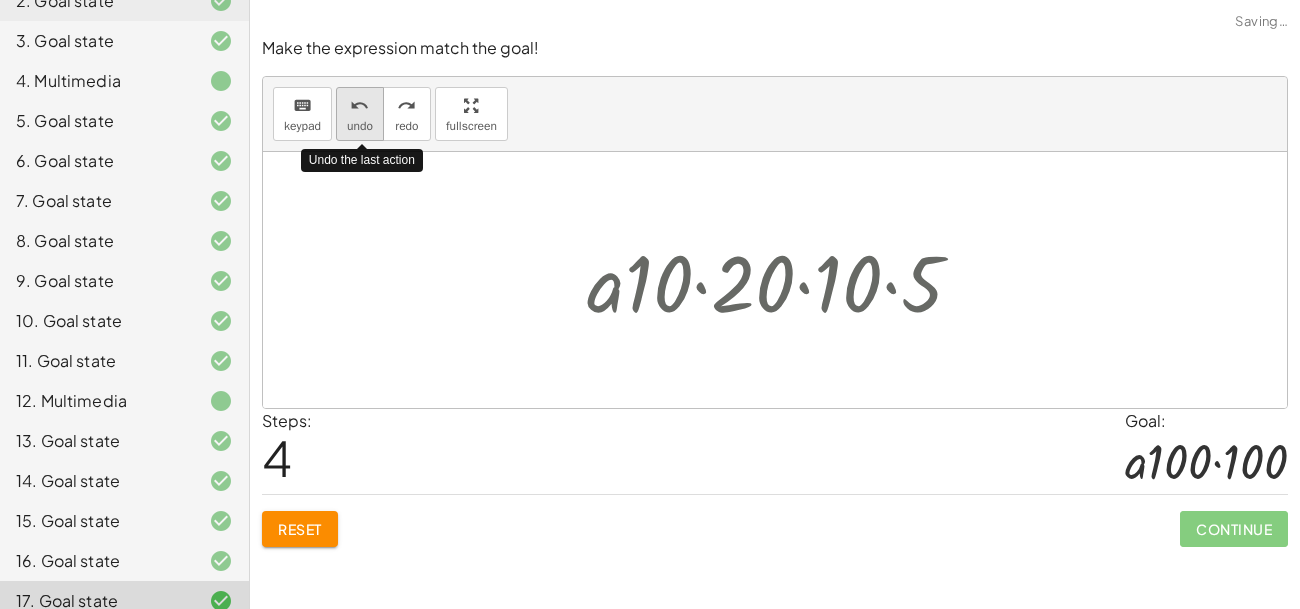 click on "undo" at bounding box center [359, 106] 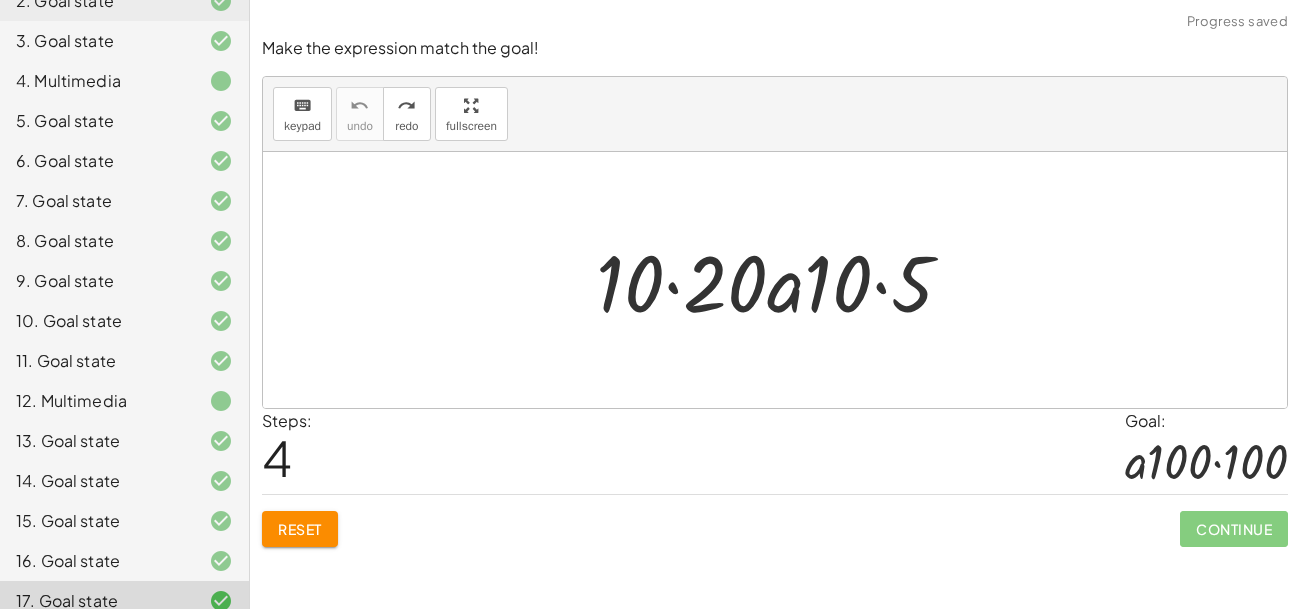 click on "Reset" 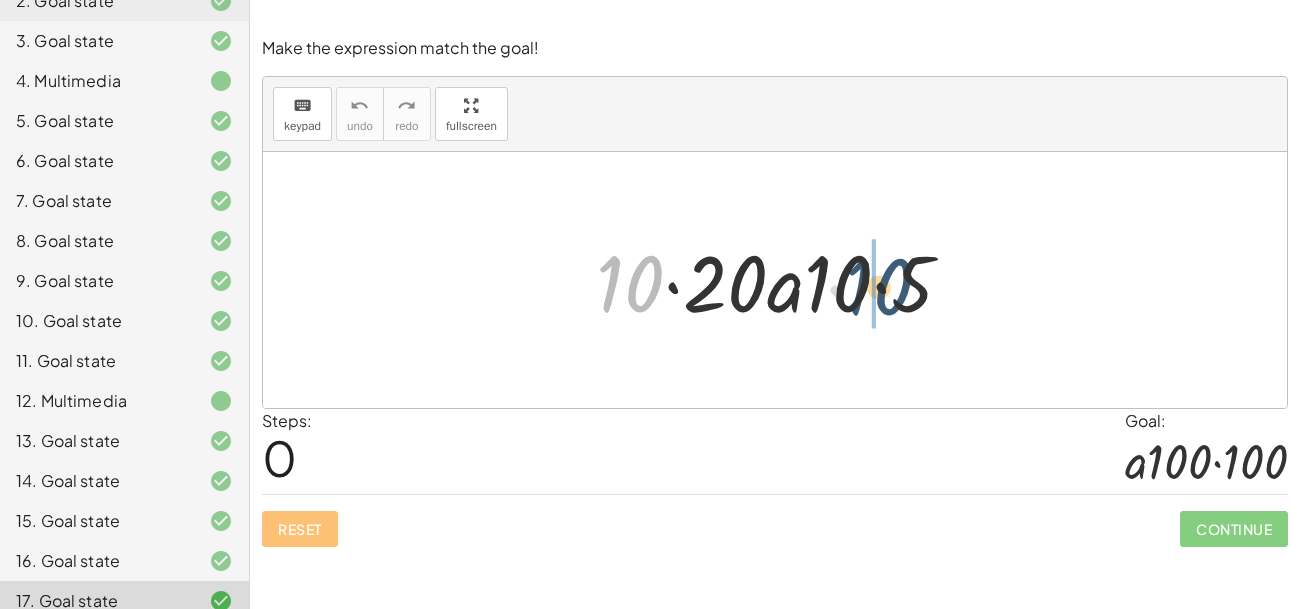 drag, startPoint x: 629, startPoint y: 293, endPoint x: 875, endPoint y: 295, distance: 246.00813 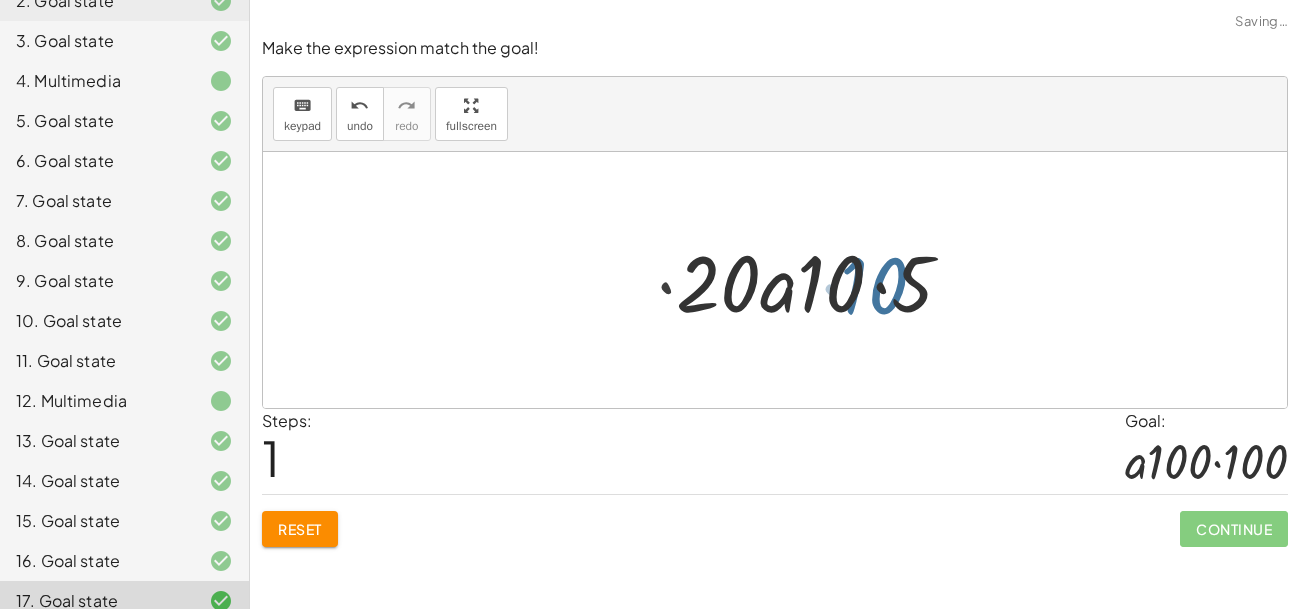 click at bounding box center (782, 280) 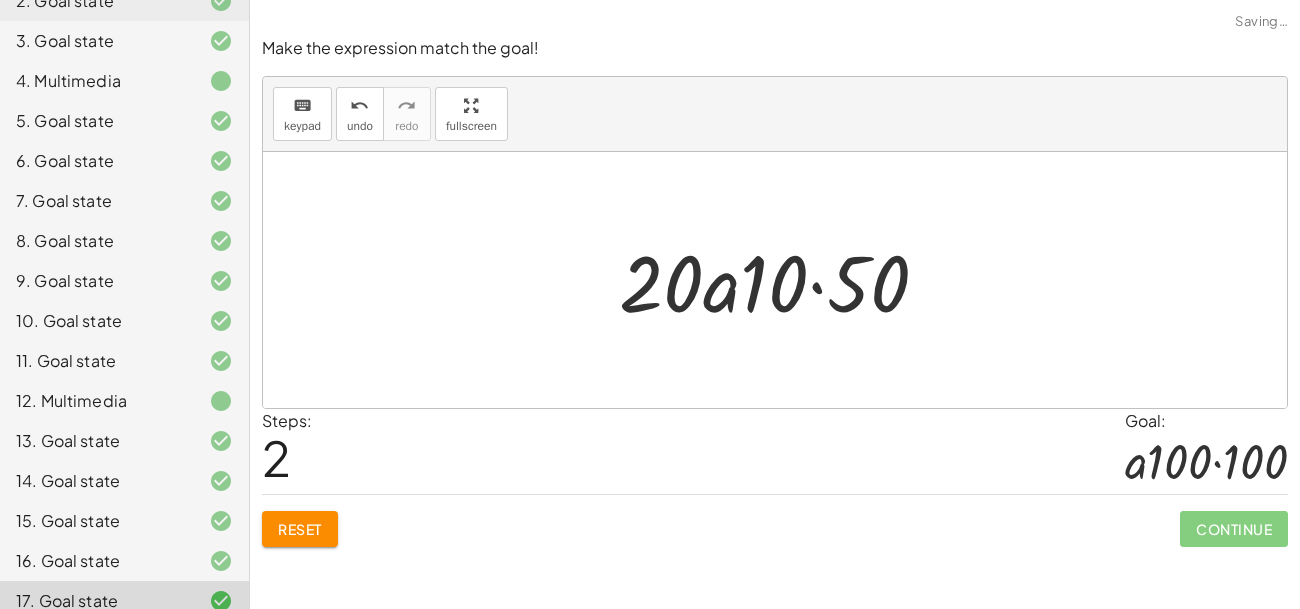 click on "Reset" 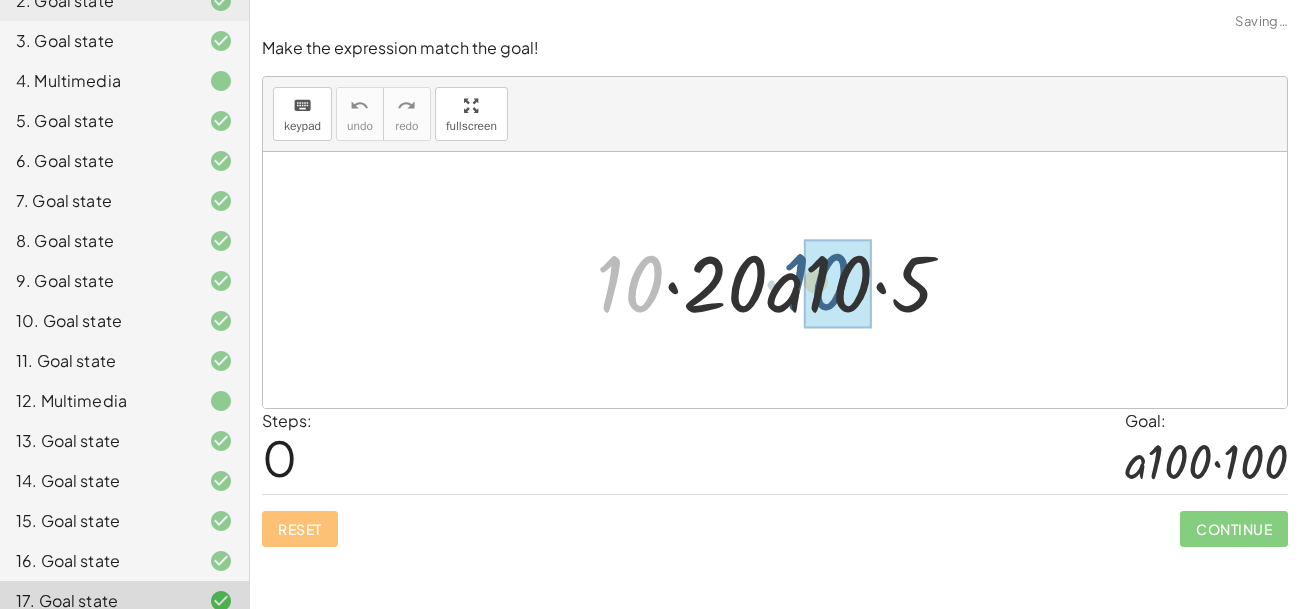 drag, startPoint x: 628, startPoint y: 285, endPoint x: 824, endPoint y: 284, distance: 196.00255 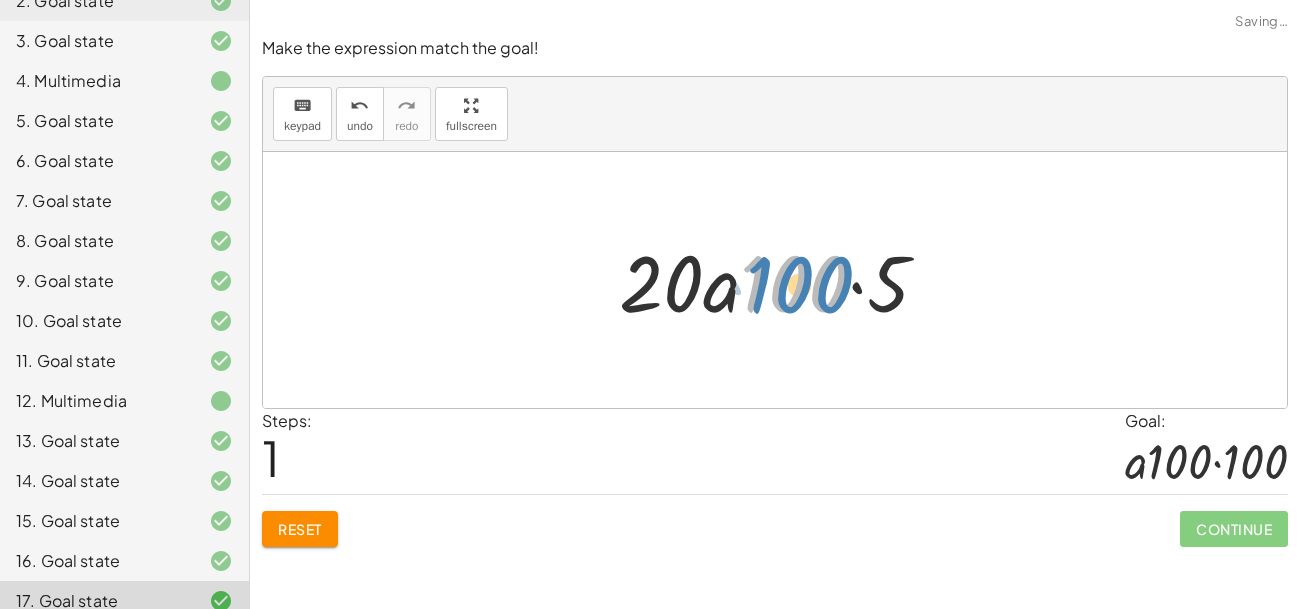 click at bounding box center [782, 280] 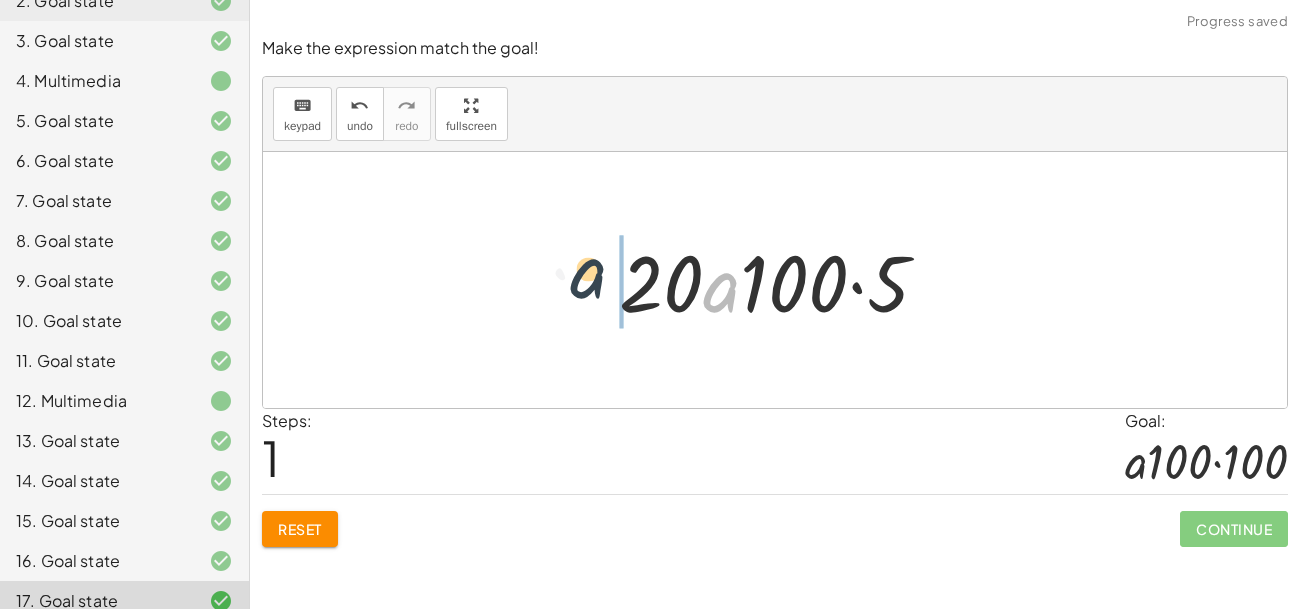 drag, startPoint x: 730, startPoint y: 295, endPoint x: 565, endPoint y: 283, distance: 165.43579 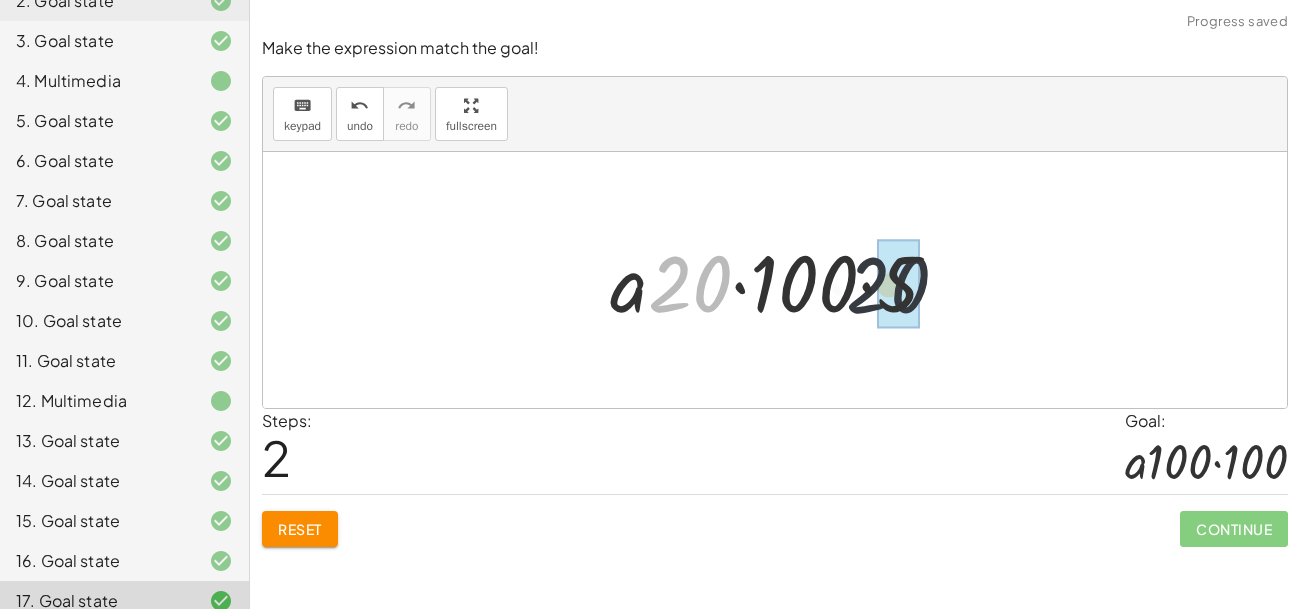 drag, startPoint x: 689, startPoint y: 289, endPoint x: 929, endPoint y: 288, distance: 240.00209 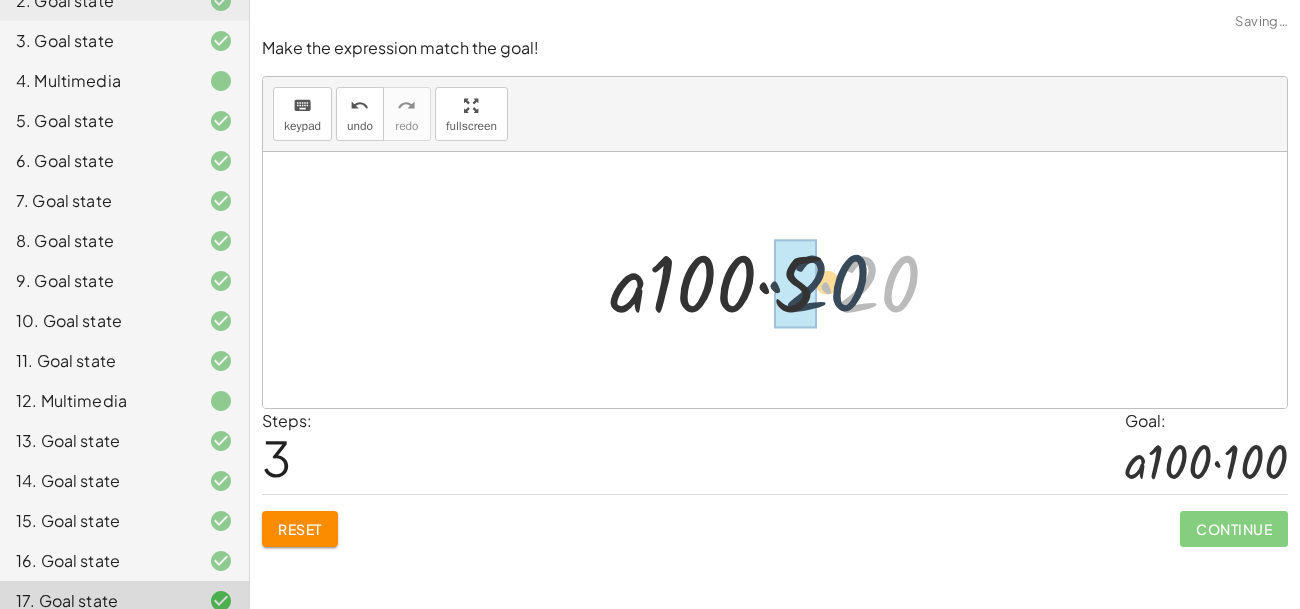 drag, startPoint x: 895, startPoint y: 288, endPoint x: 815, endPoint y: 290, distance: 80.024994 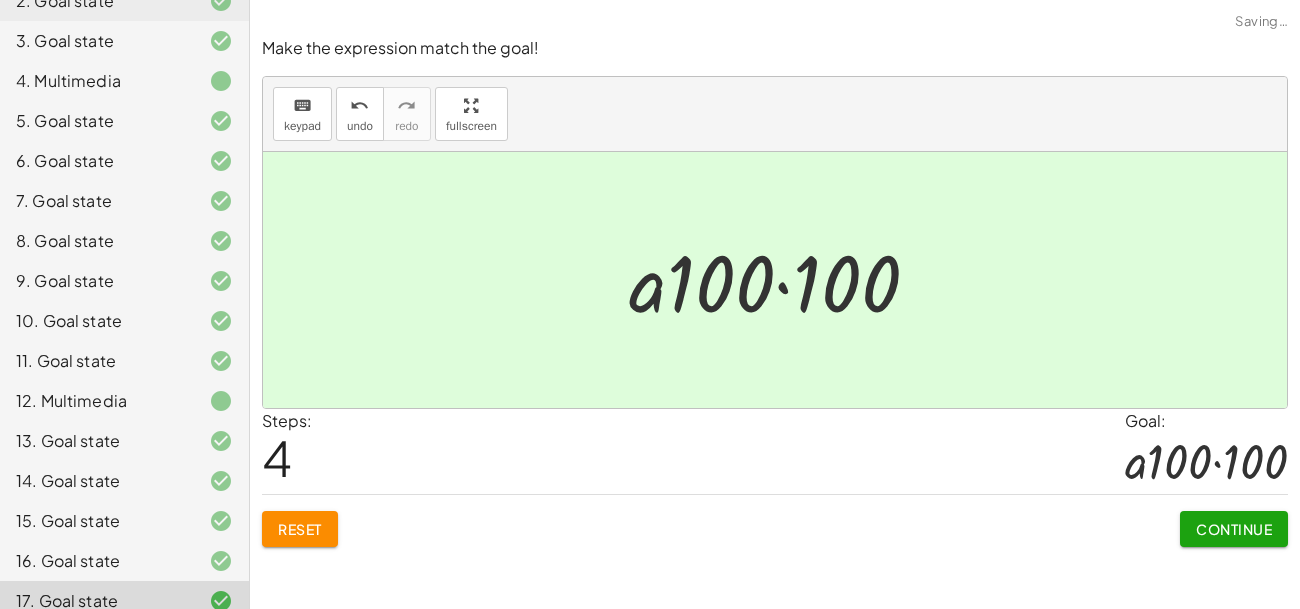 click on "Continue" 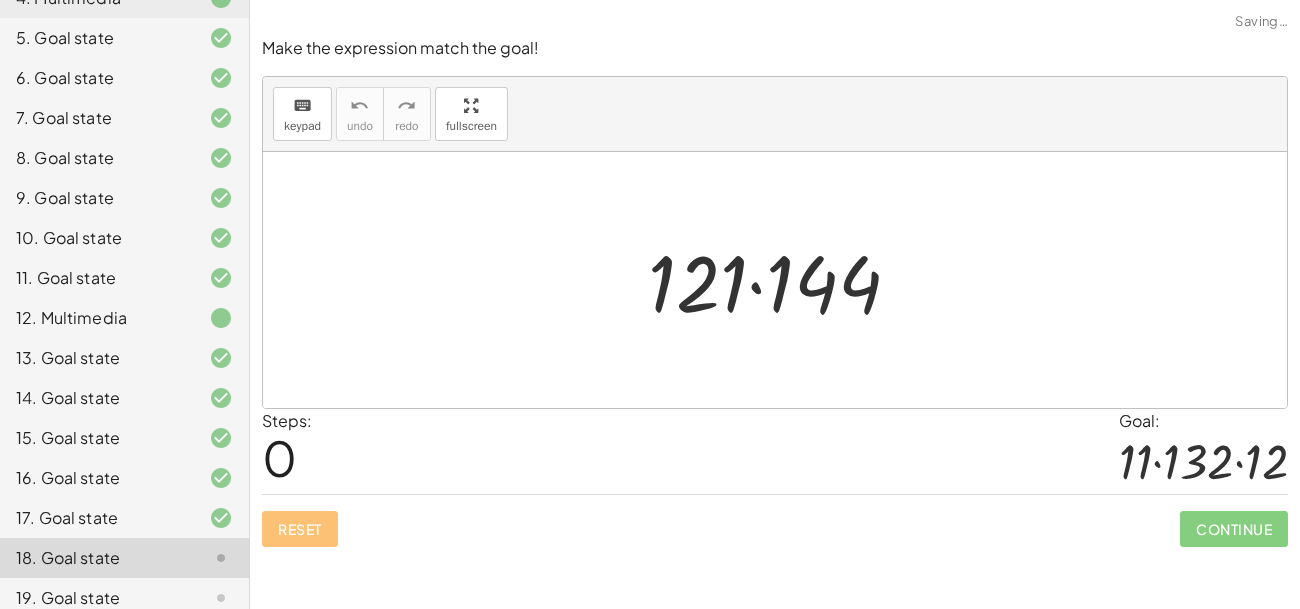scroll, scrollTop: 335, scrollLeft: 0, axis: vertical 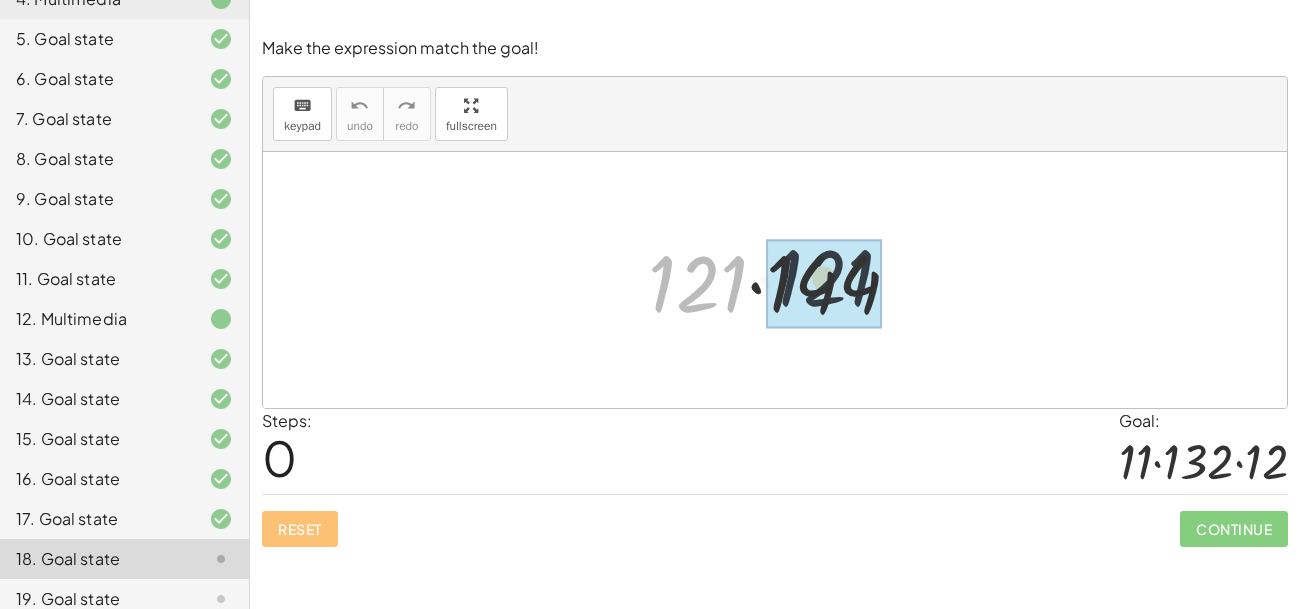 drag, startPoint x: 709, startPoint y: 297, endPoint x: 865, endPoint y: 291, distance: 156.11534 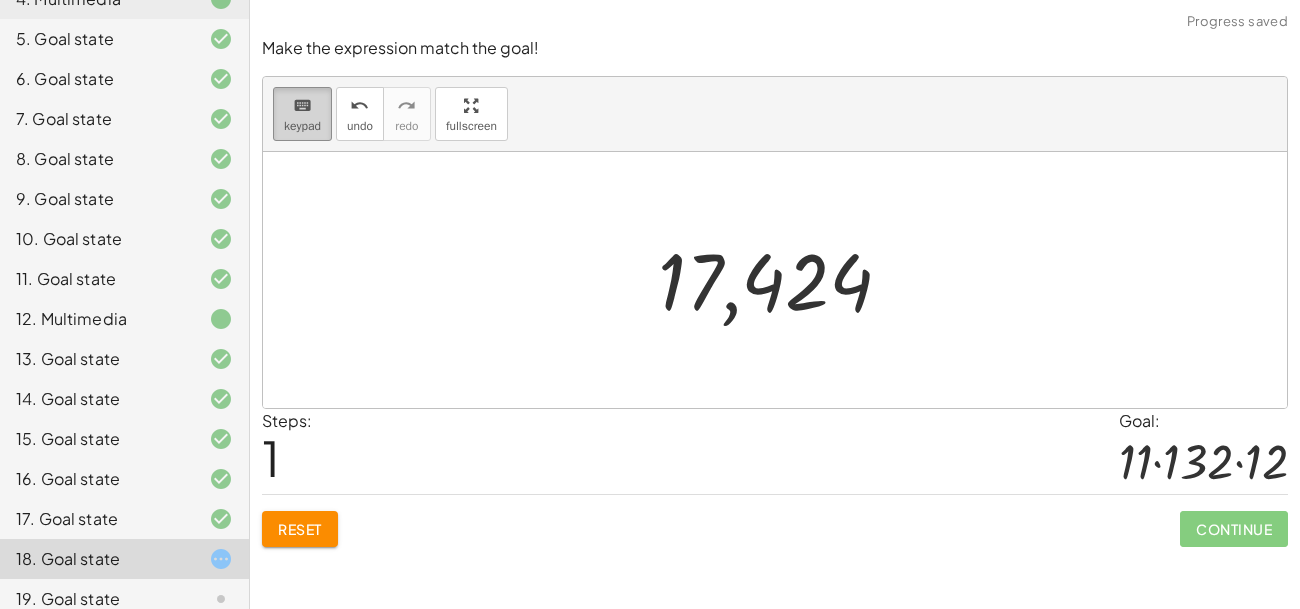 click on "keyboard keypad" at bounding box center (302, 114) 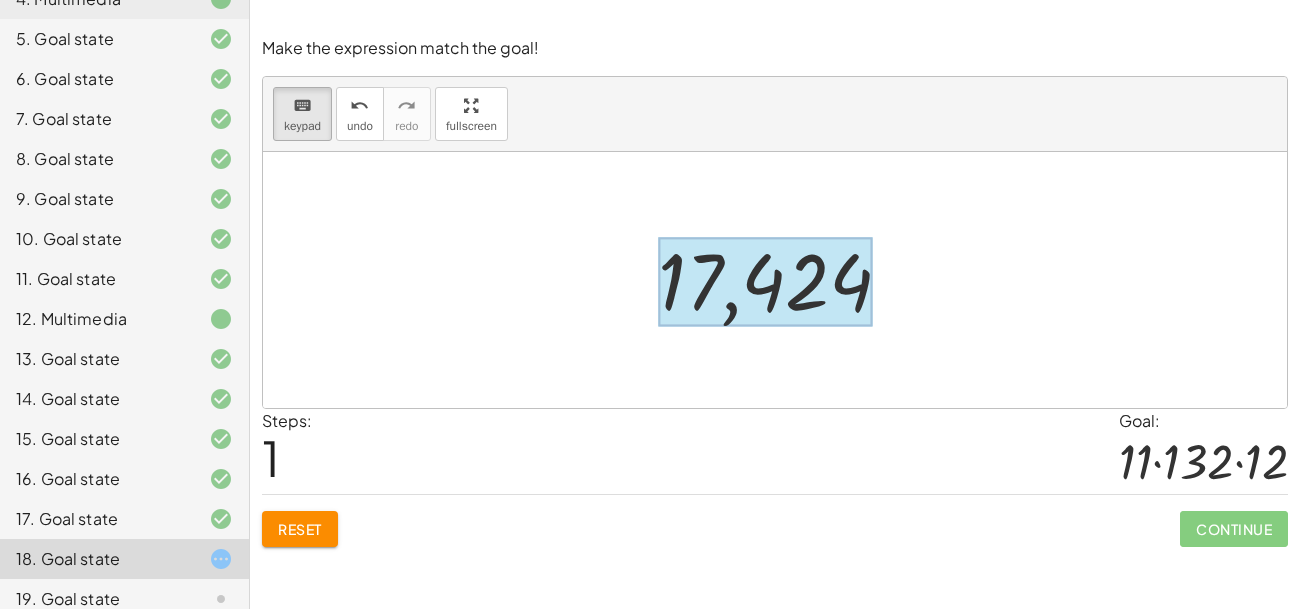 click at bounding box center (765, 282) 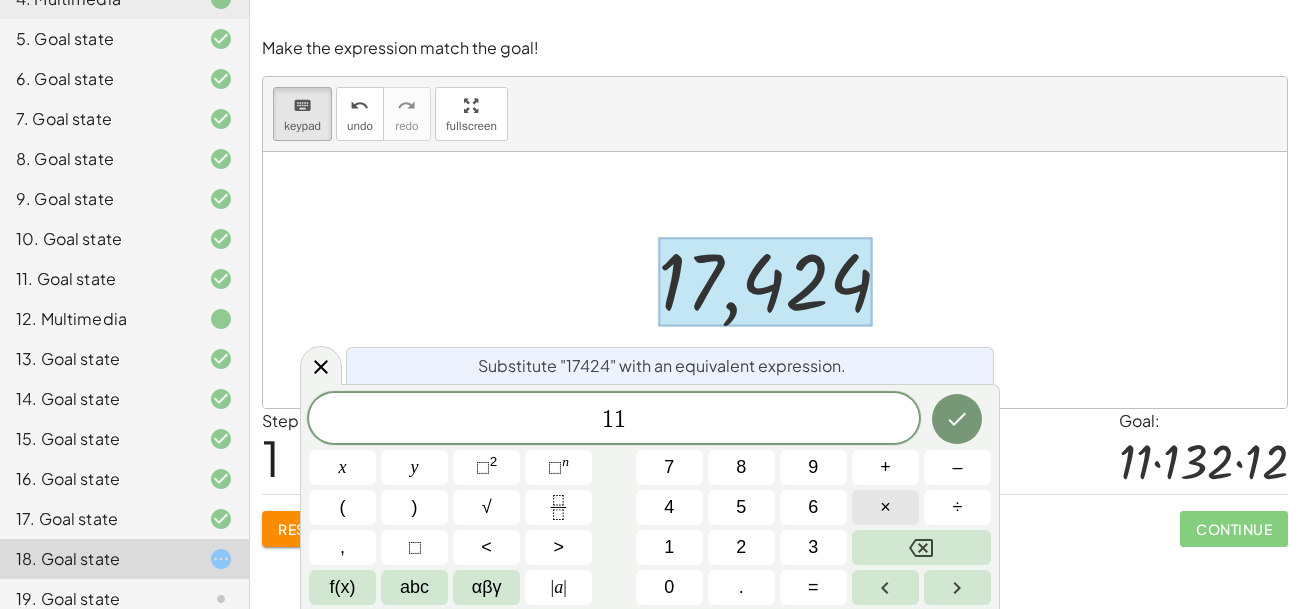 click on "×" at bounding box center [885, 507] 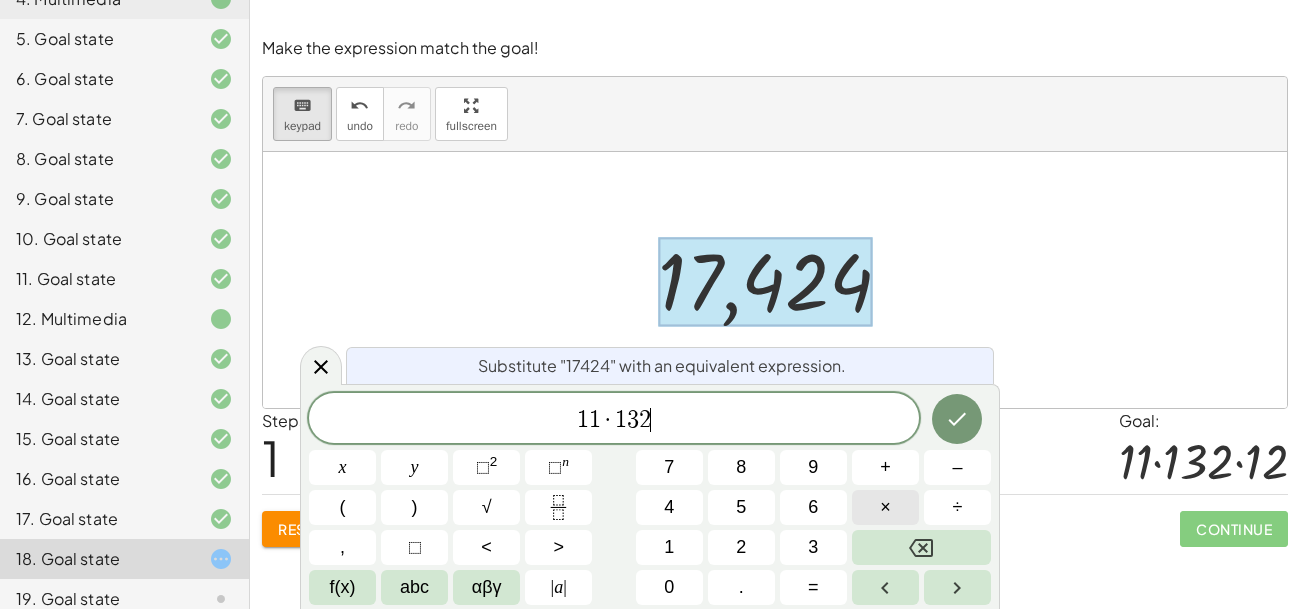 click on "×" at bounding box center [885, 507] 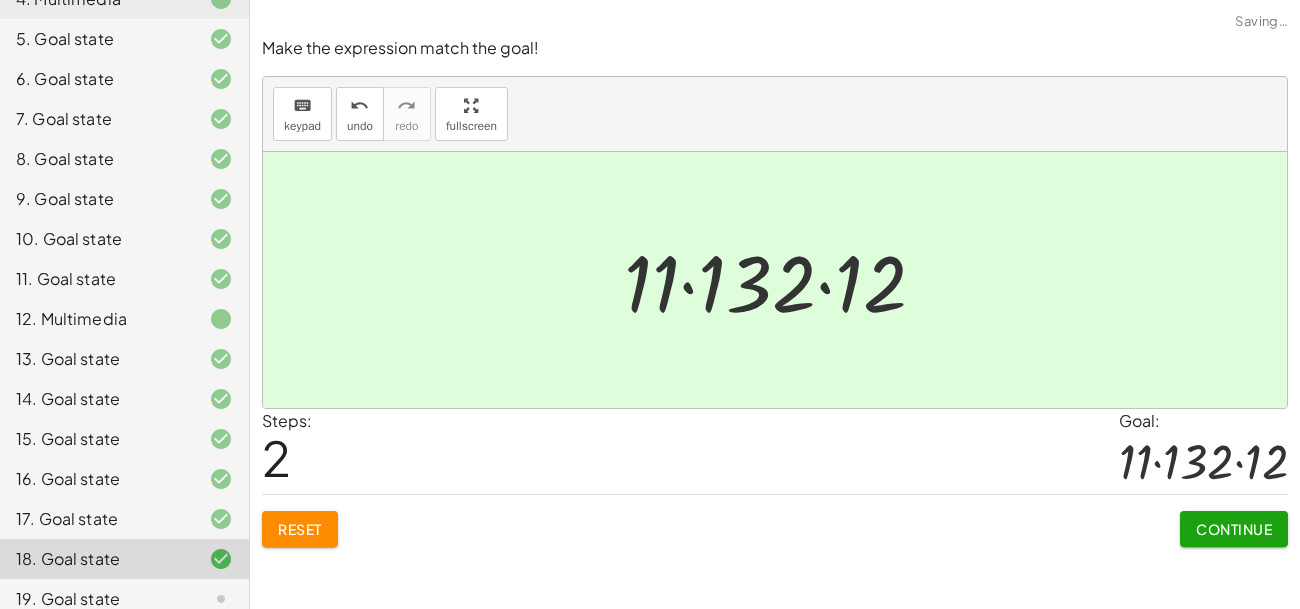click on "Continue" 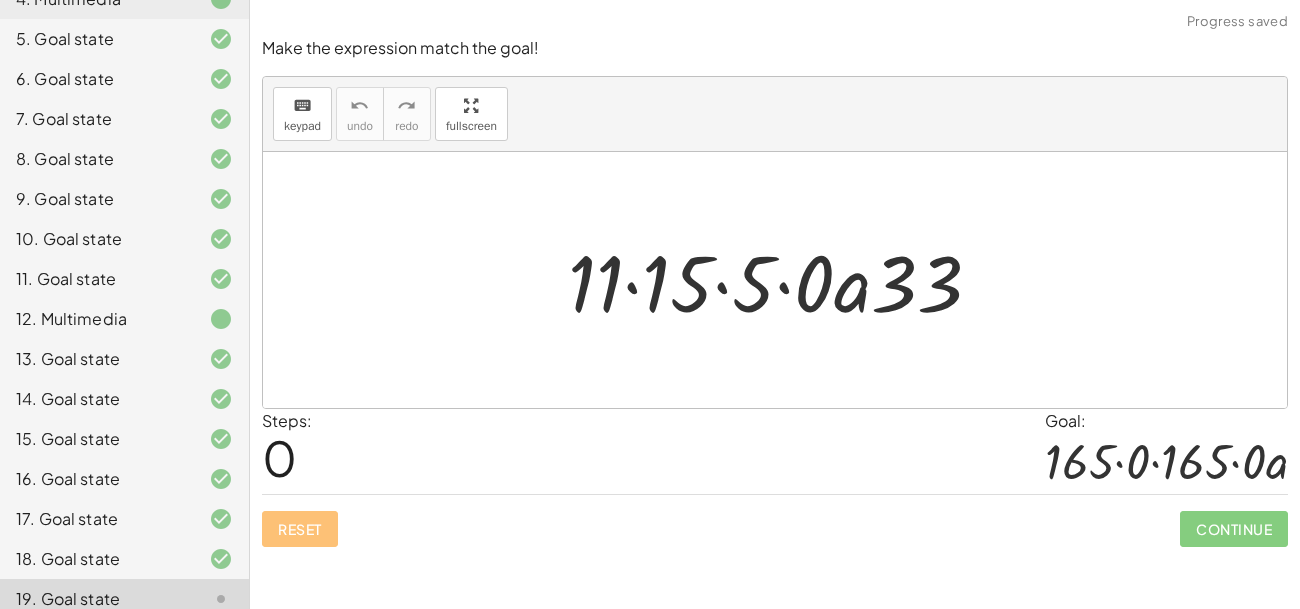 click at bounding box center [783, 280] 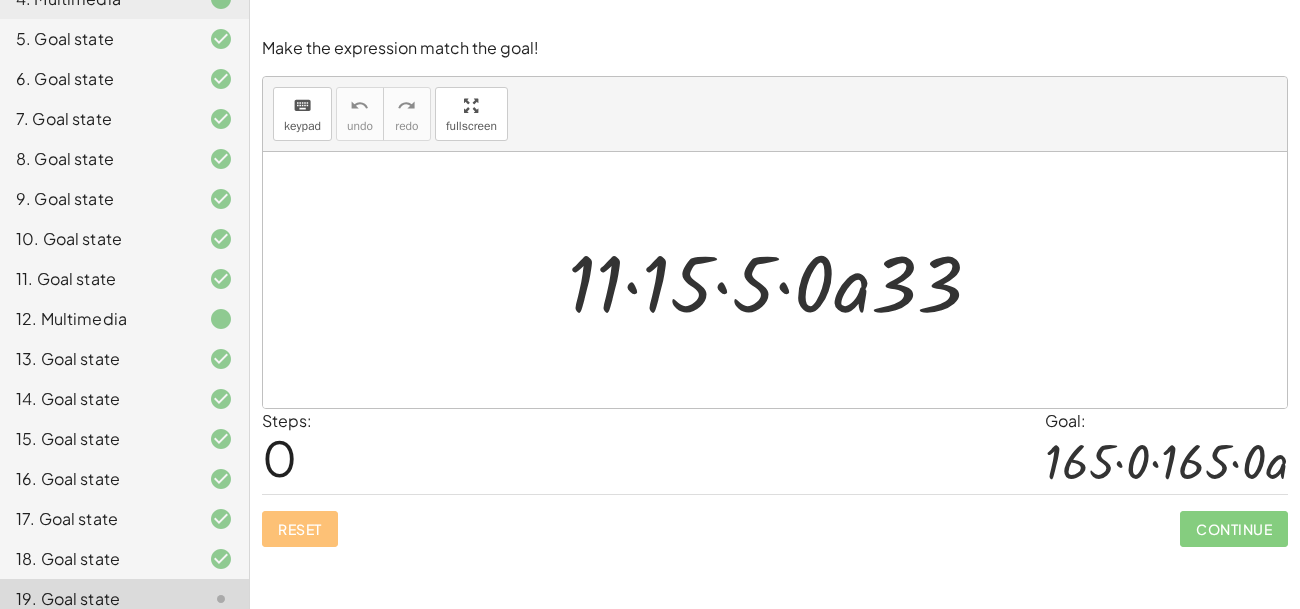 click at bounding box center [783, 280] 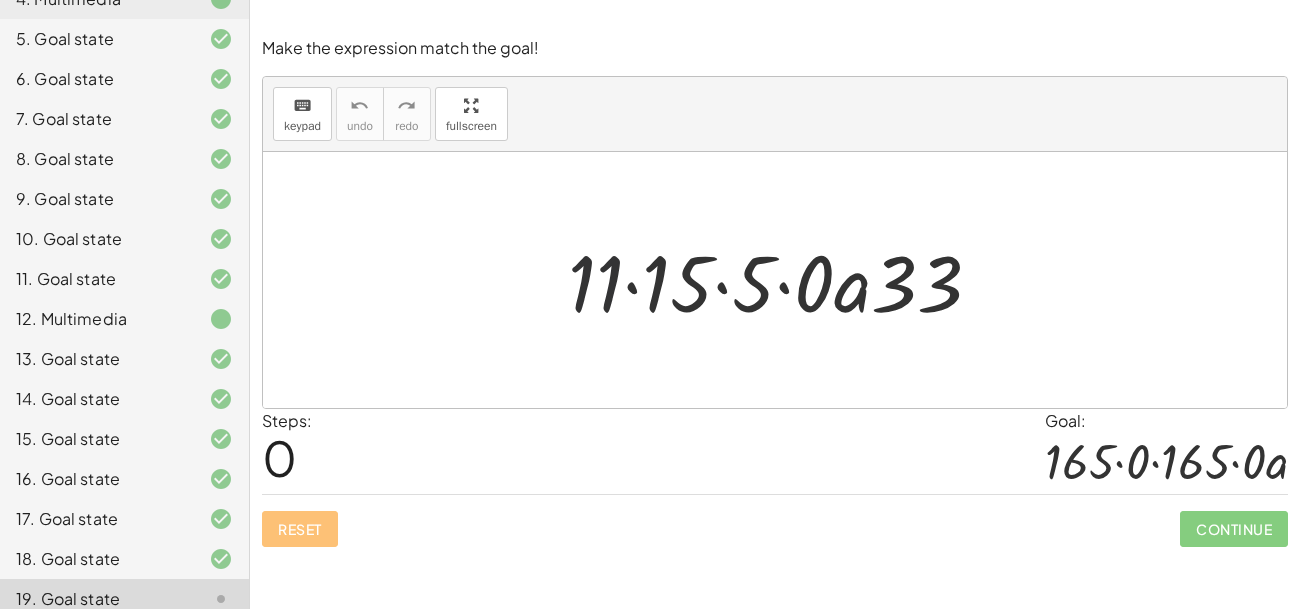 click at bounding box center (783, 280) 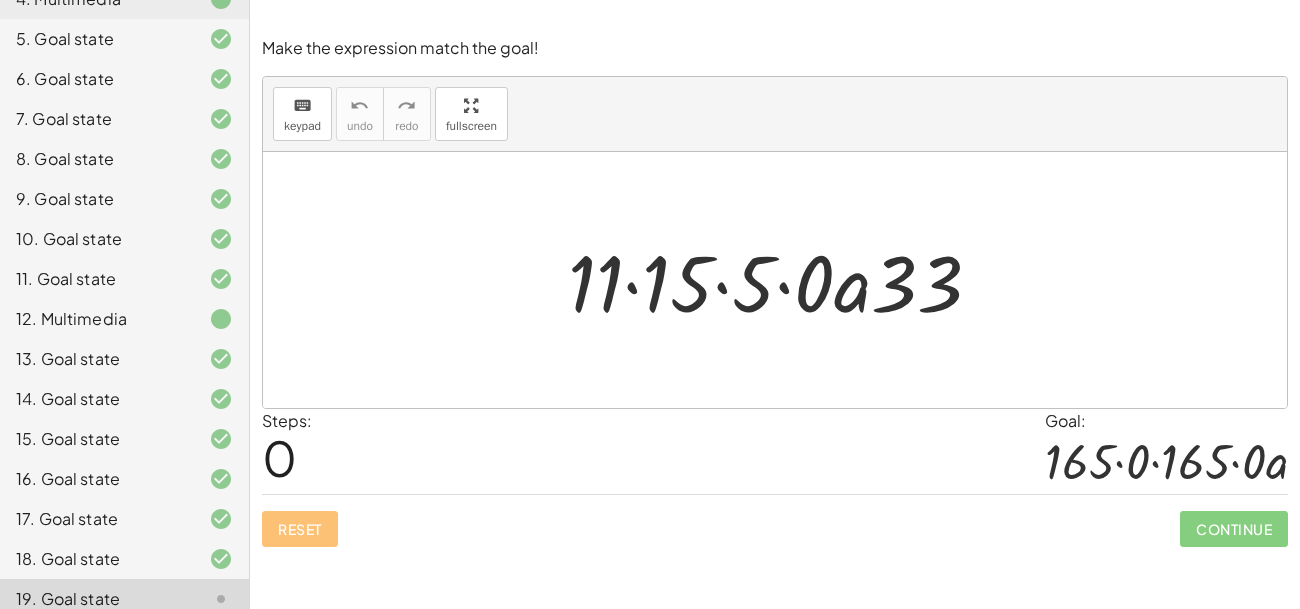 click at bounding box center (783, 280) 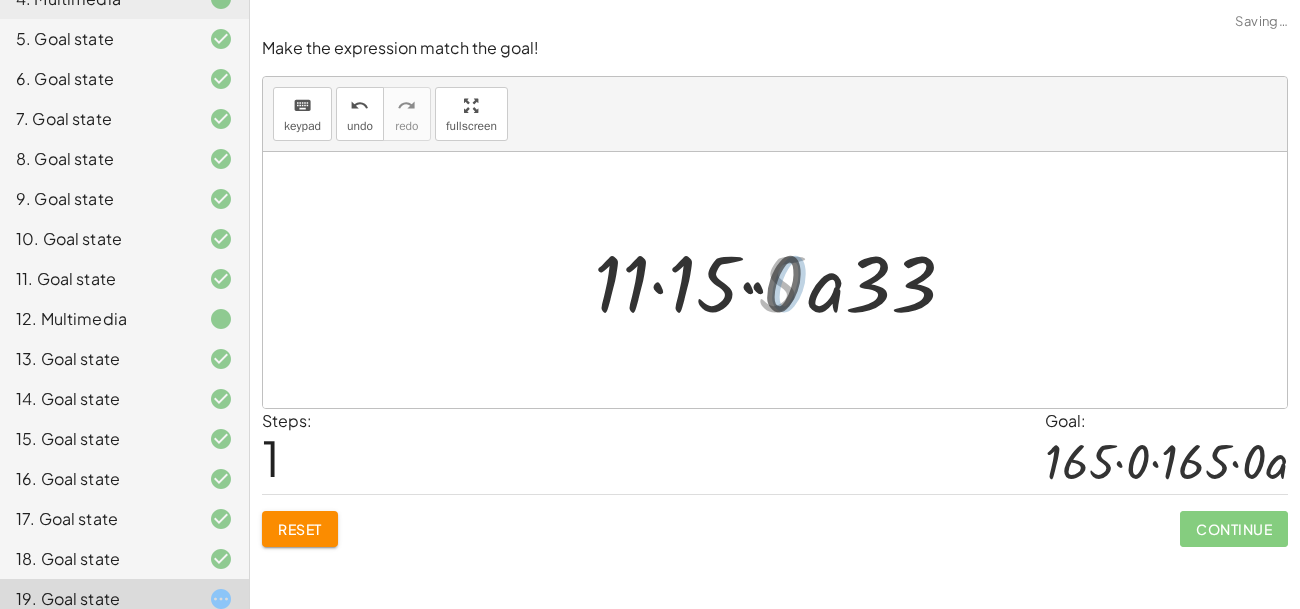 click at bounding box center [783, 280] 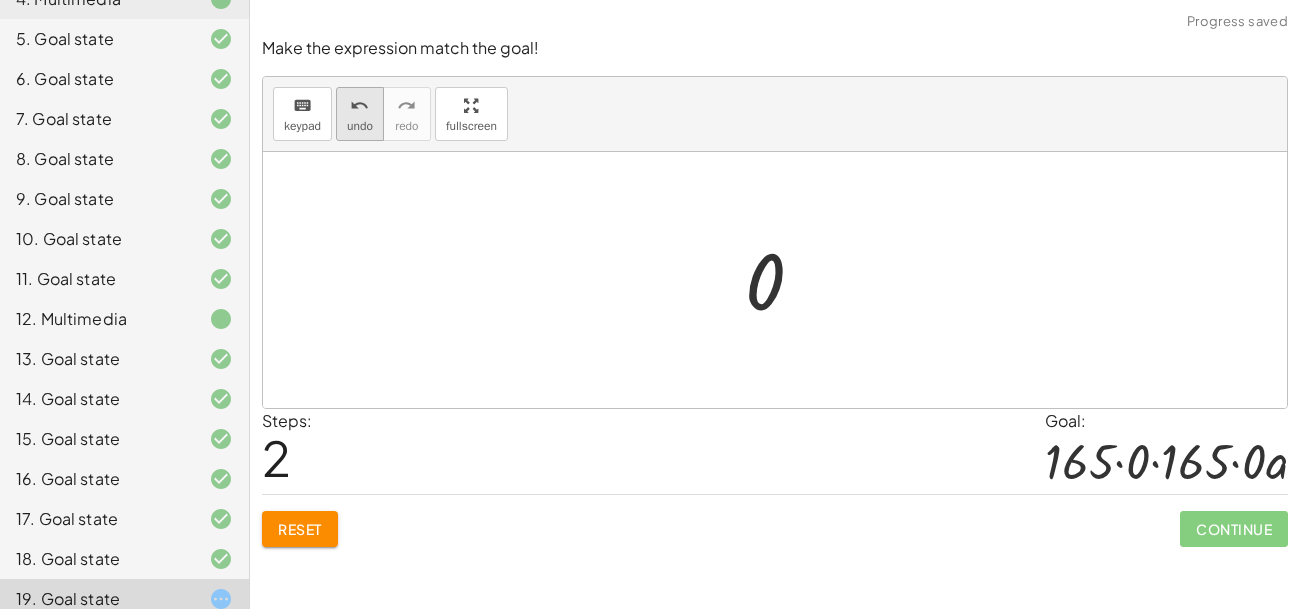 click on "undo" at bounding box center [359, 106] 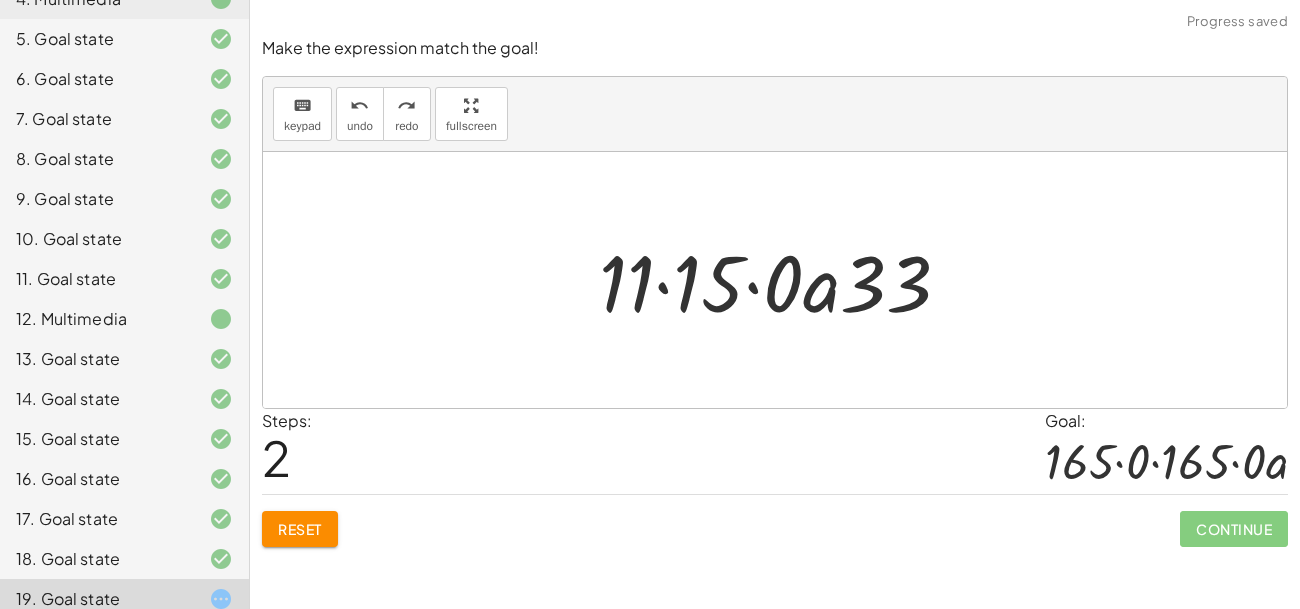 click at bounding box center (783, 280) 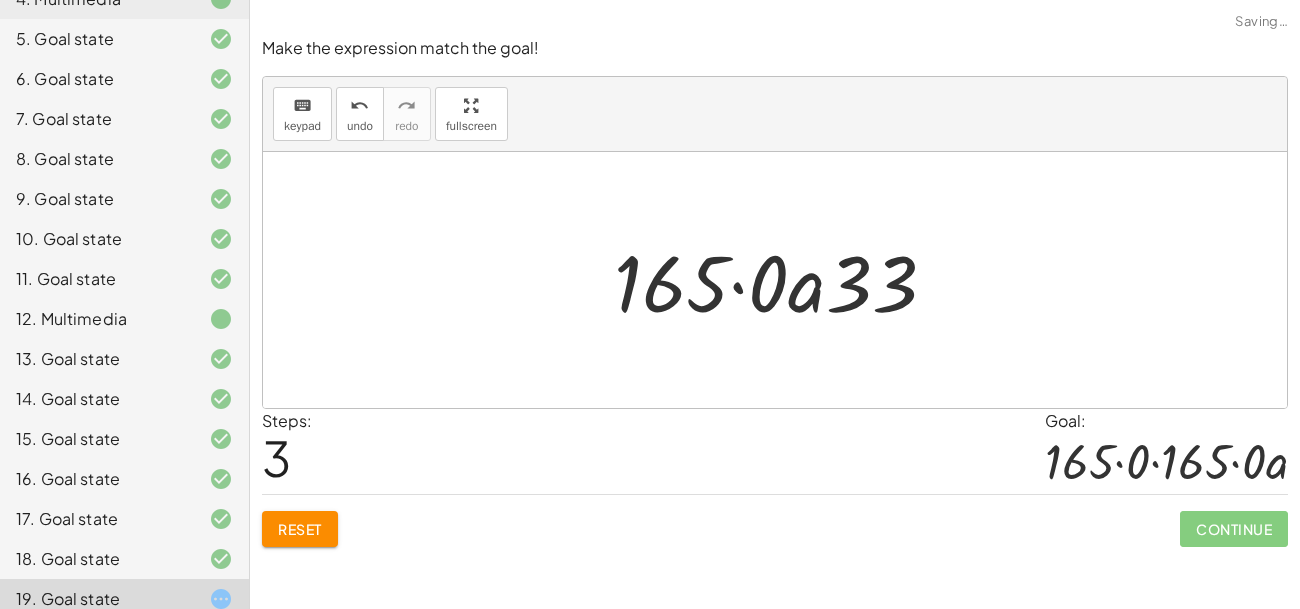 click at bounding box center [783, 280] 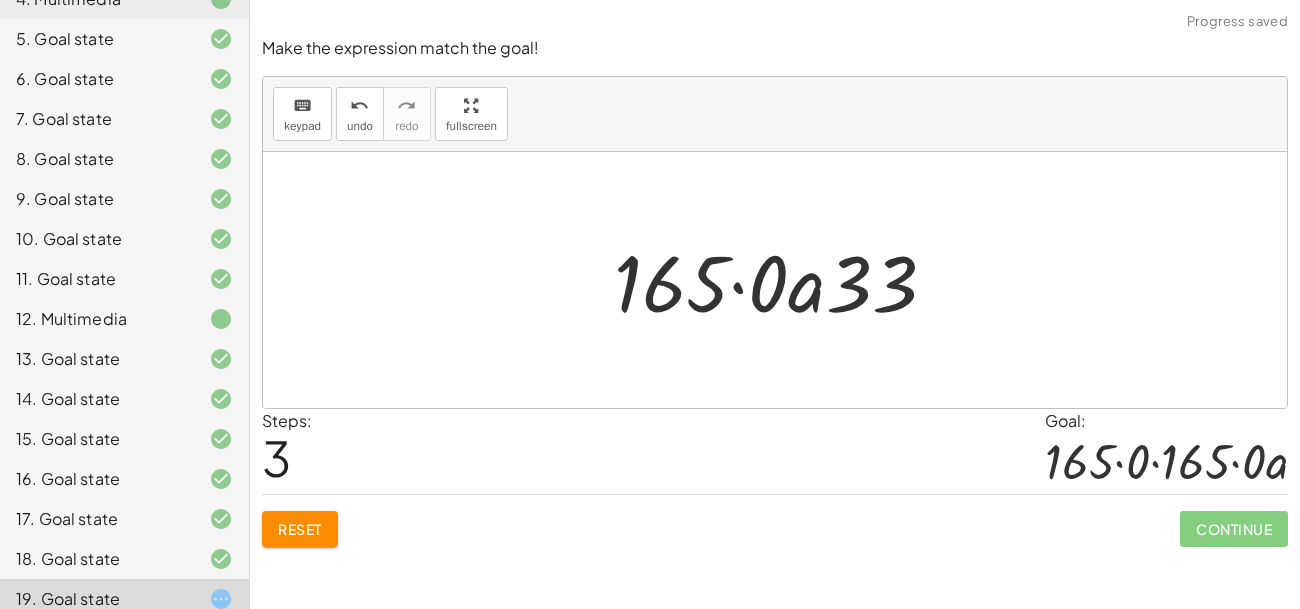 click at bounding box center [783, 280] 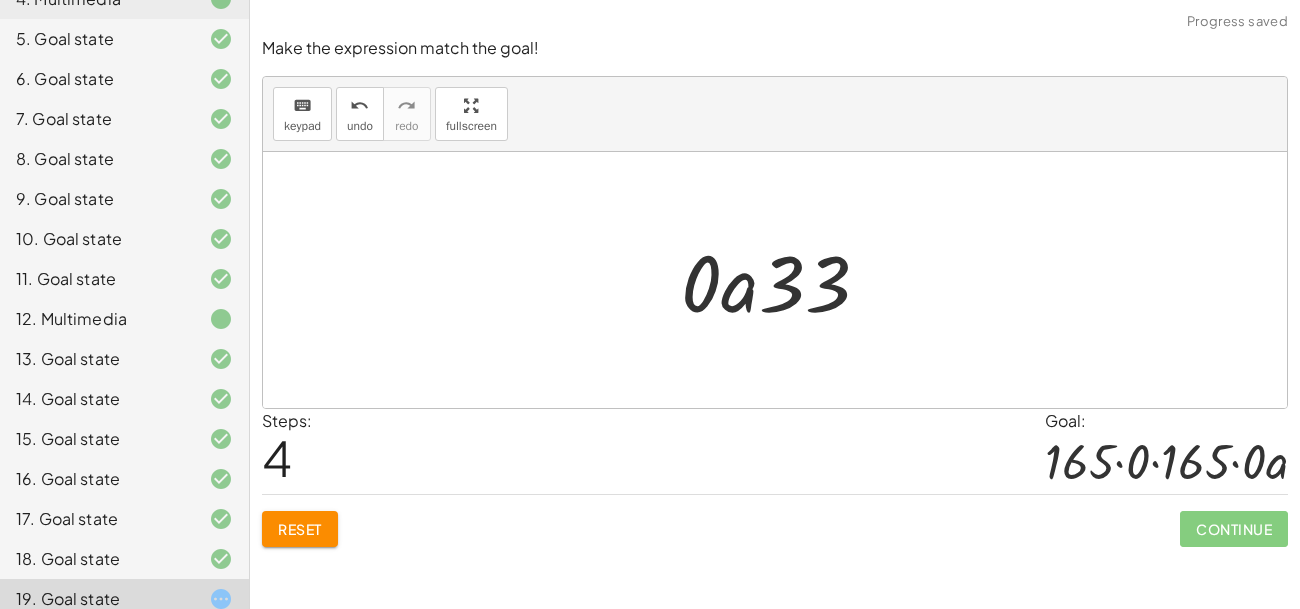 click on "Reset" at bounding box center (300, 529) 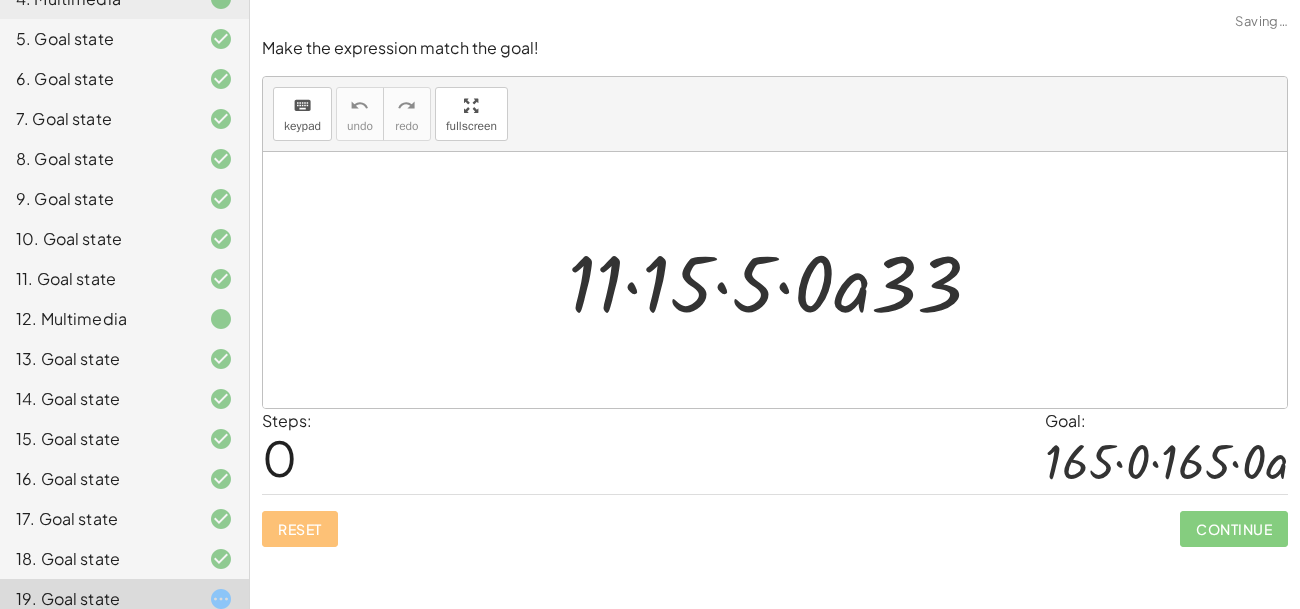 click at bounding box center [783, 280] 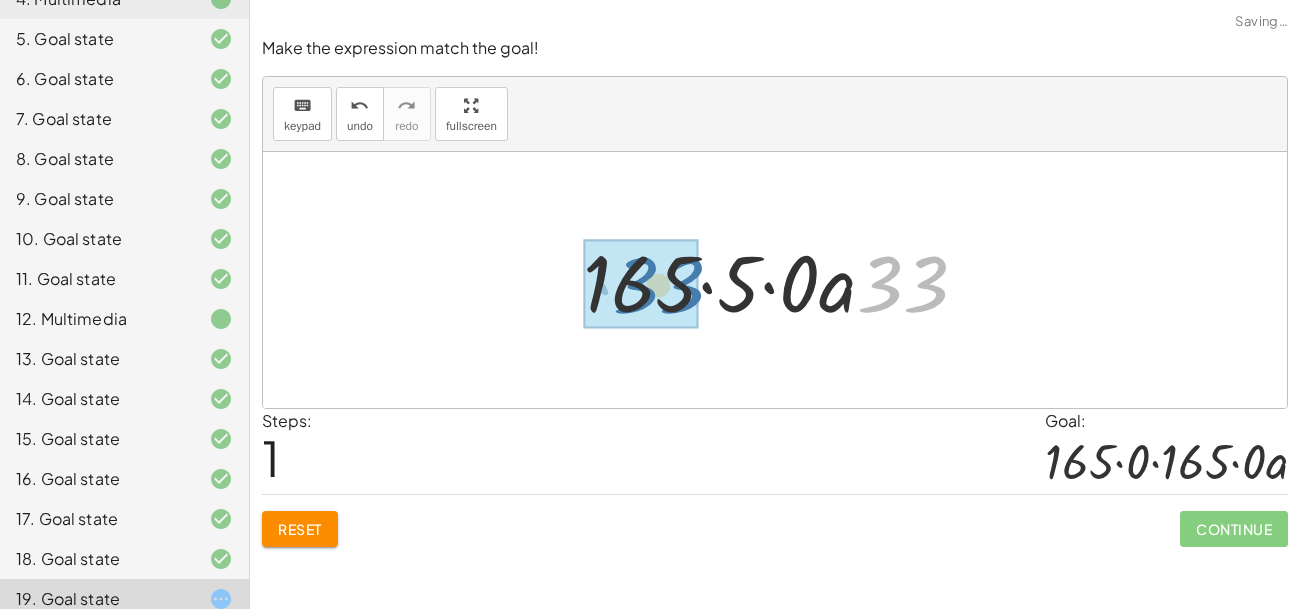 drag, startPoint x: 890, startPoint y: 291, endPoint x: 637, endPoint y: 290, distance: 253.00198 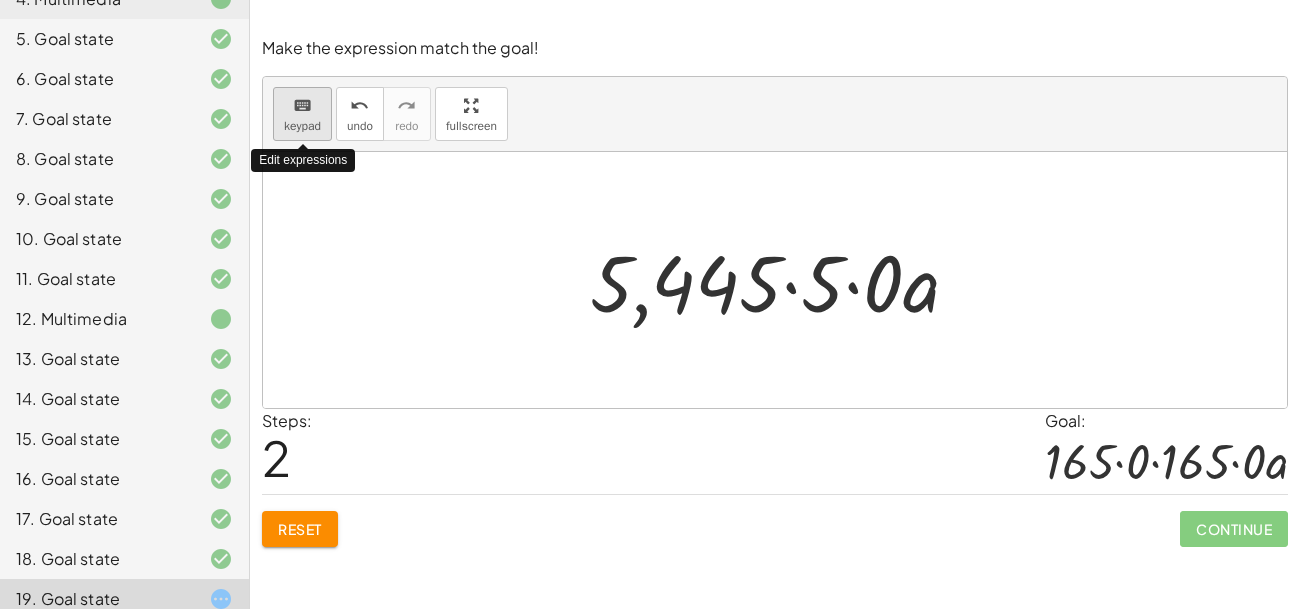 click on "keypad" at bounding box center [302, 126] 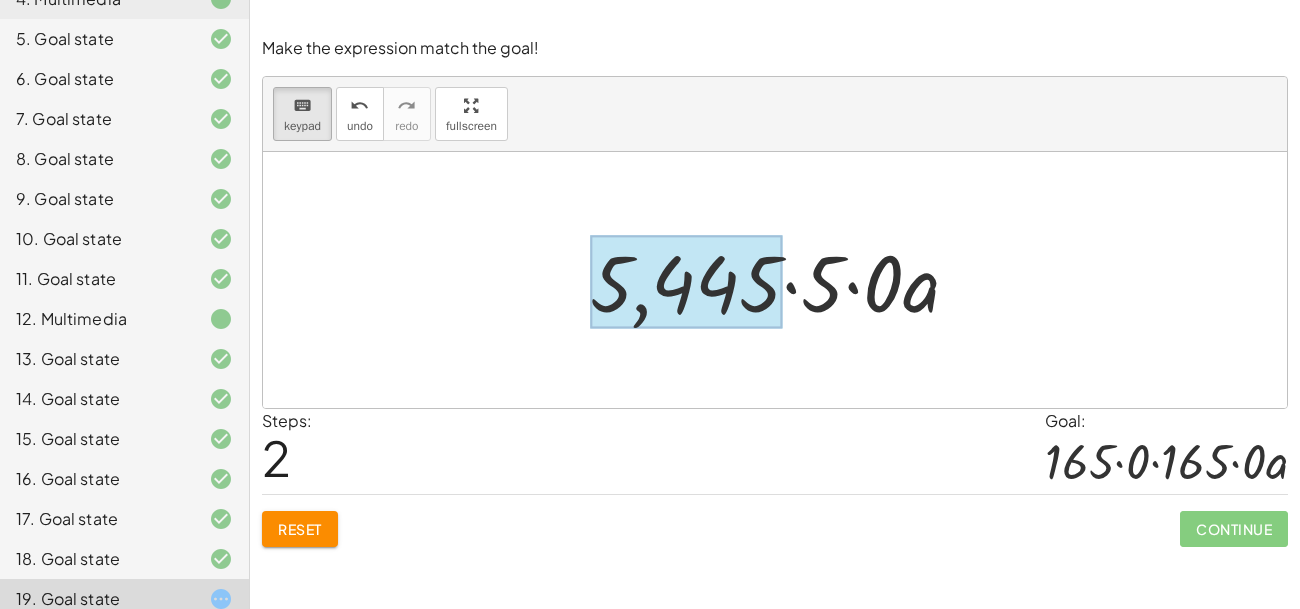 click at bounding box center (686, 282) 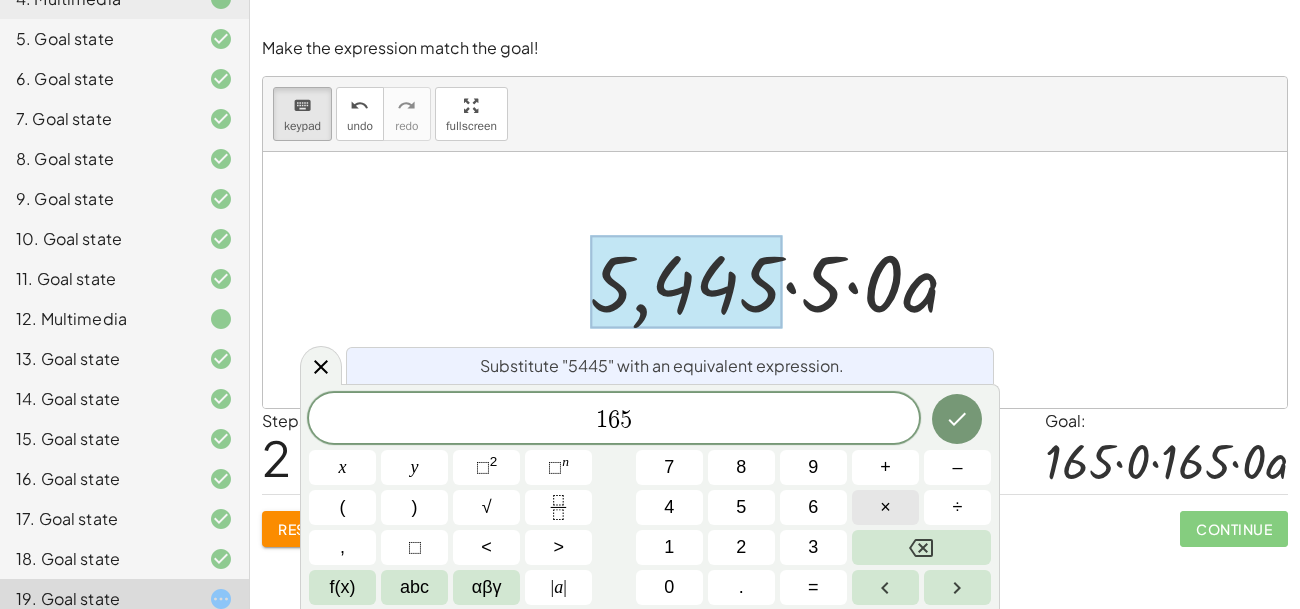 click on "×" at bounding box center (885, 507) 